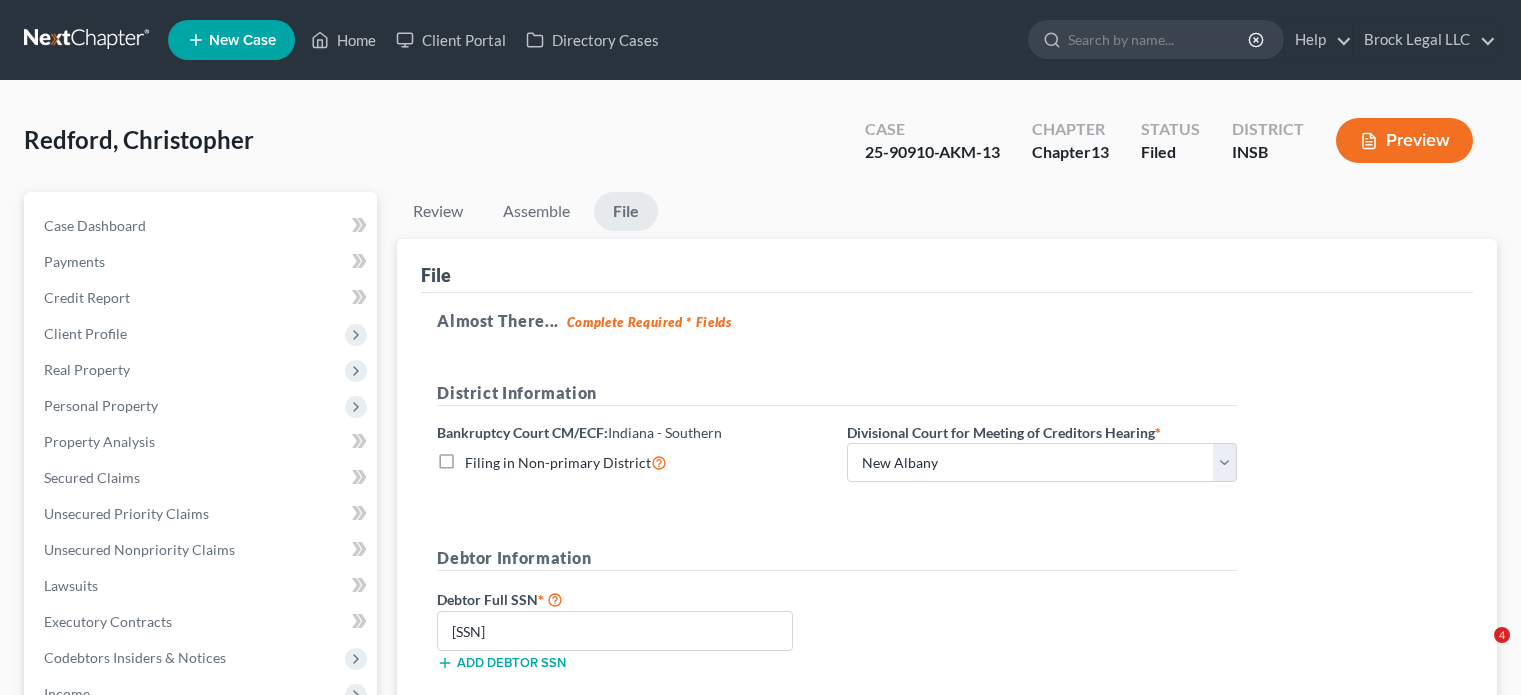 select on "2" 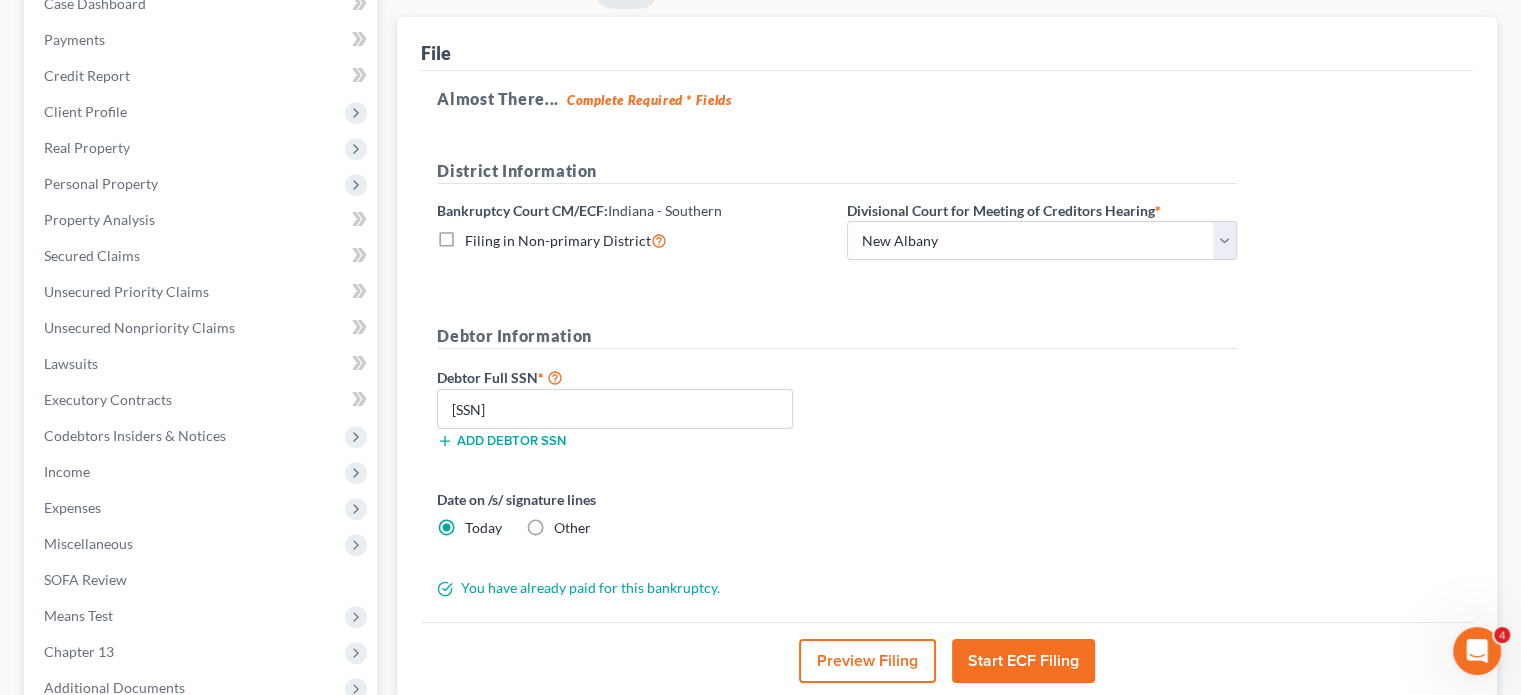 scroll, scrollTop: 0, scrollLeft: 0, axis: both 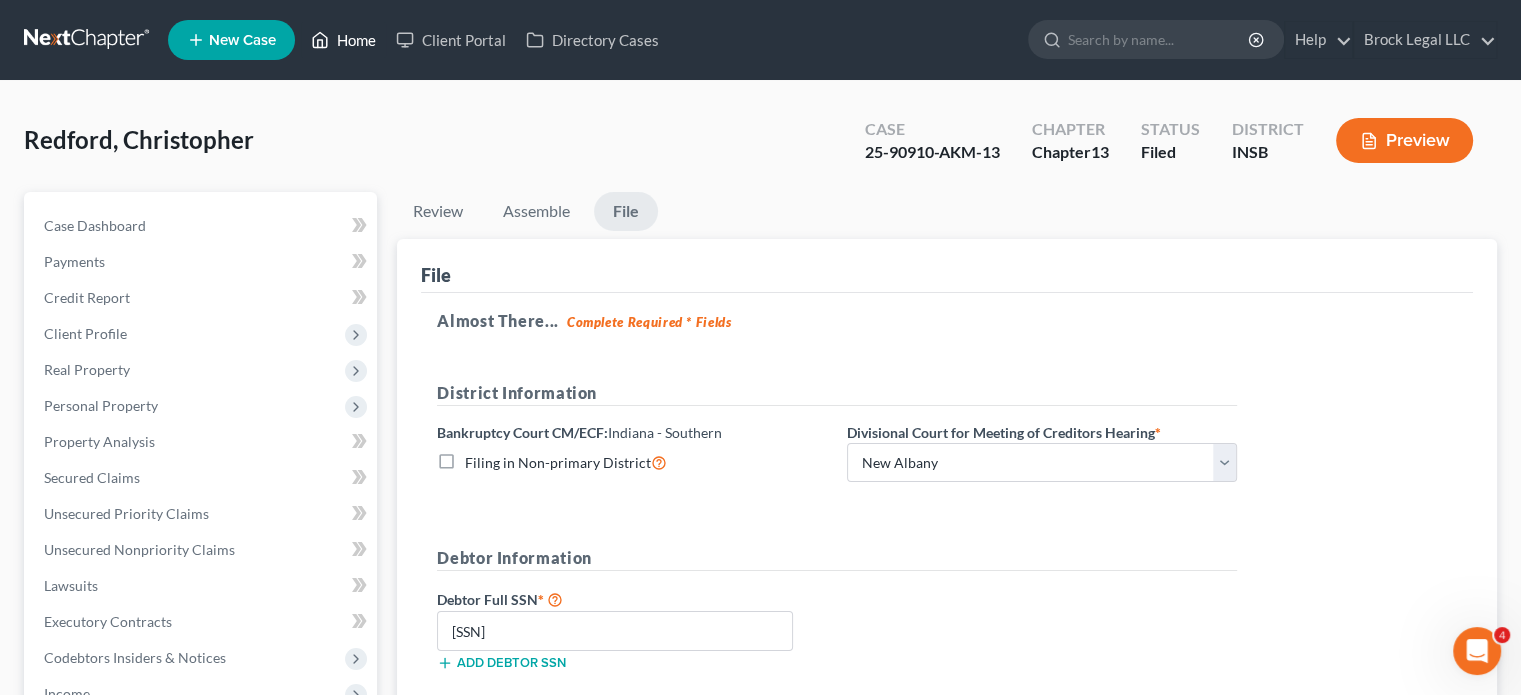 click on "Home" at bounding box center [343, 40] 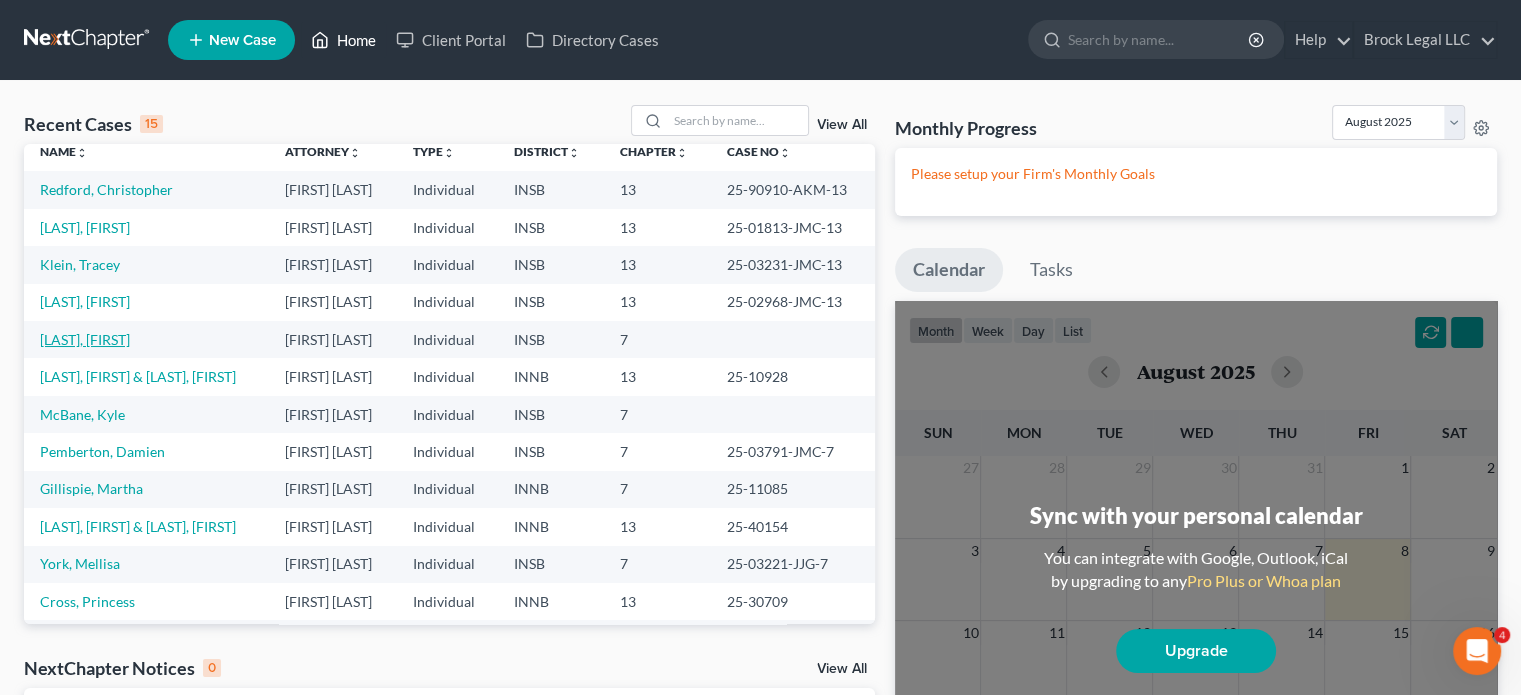 scroll, scrollTop: 0, scrollLeft: 0, axis: both 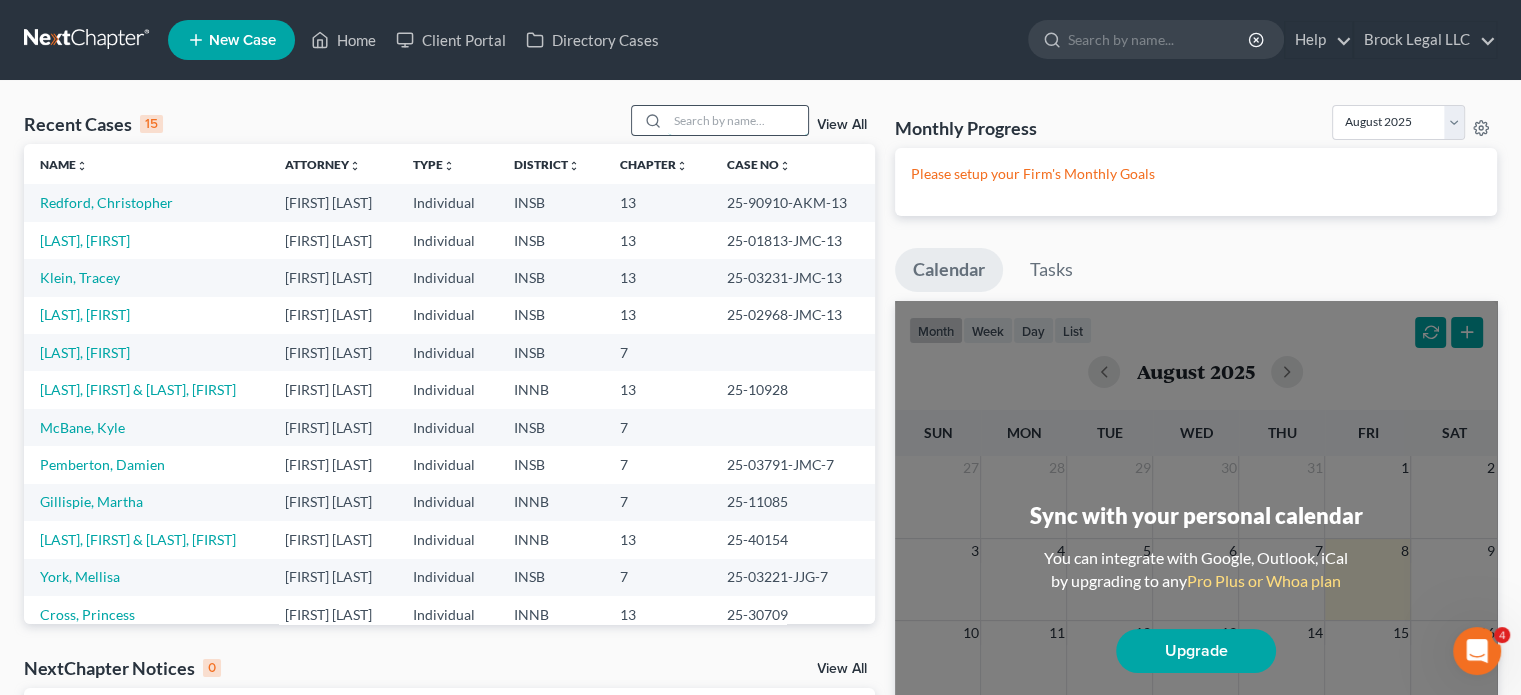 click at bounding box center (738, 120) 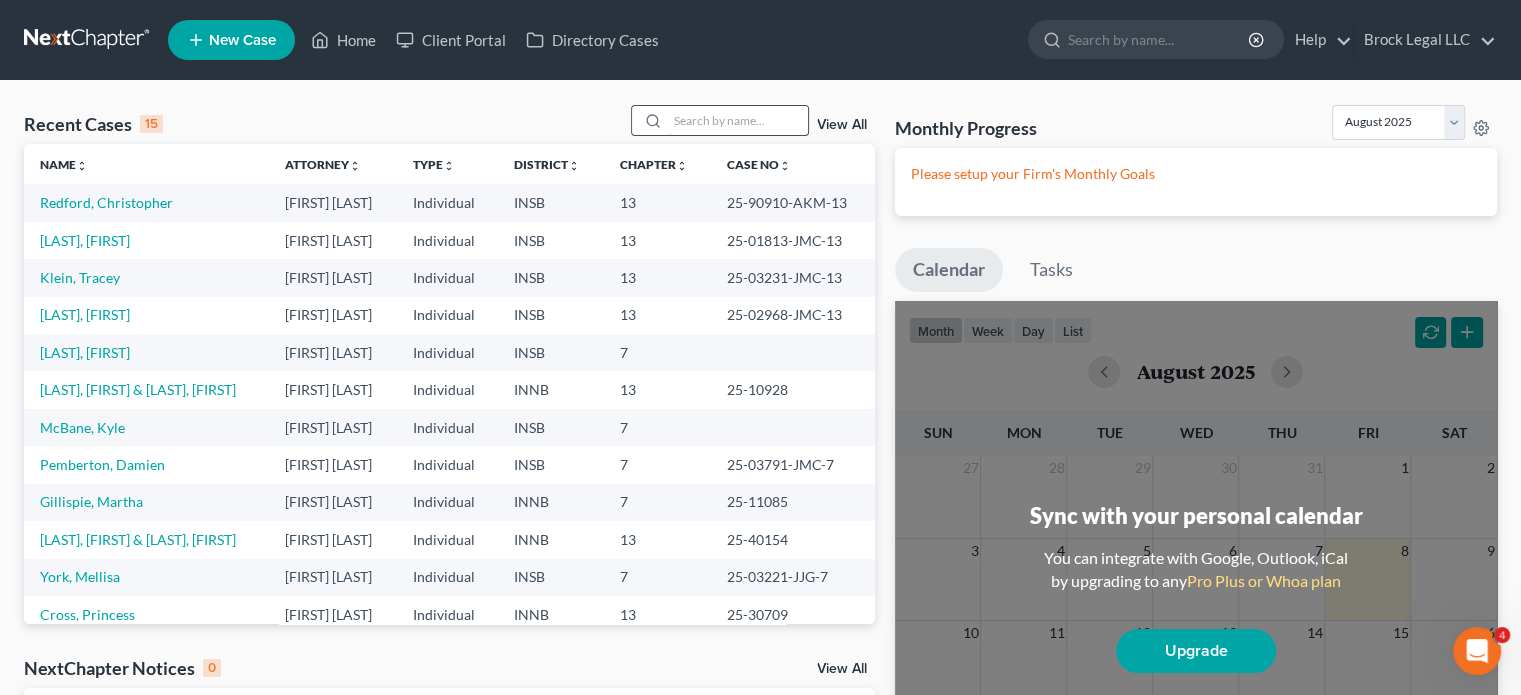 type on "o" 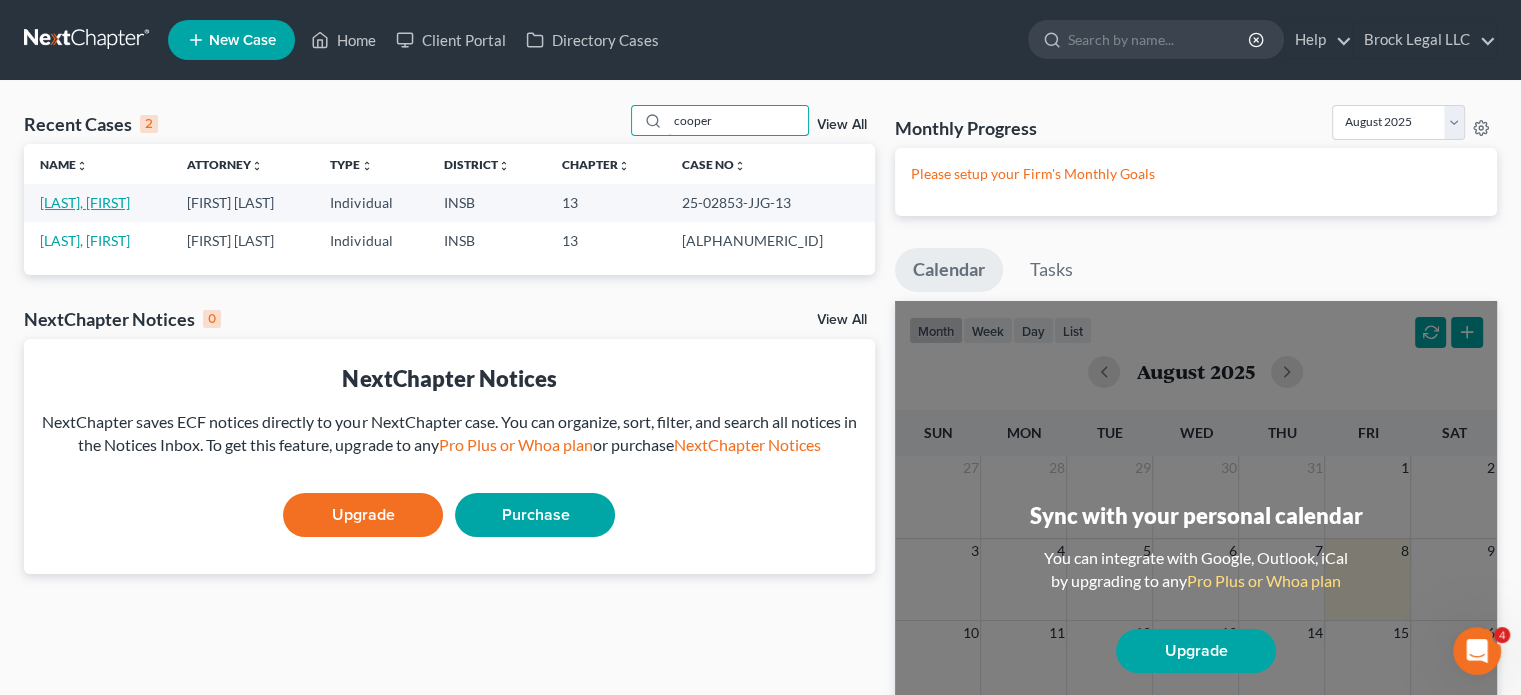 type on "cooper" 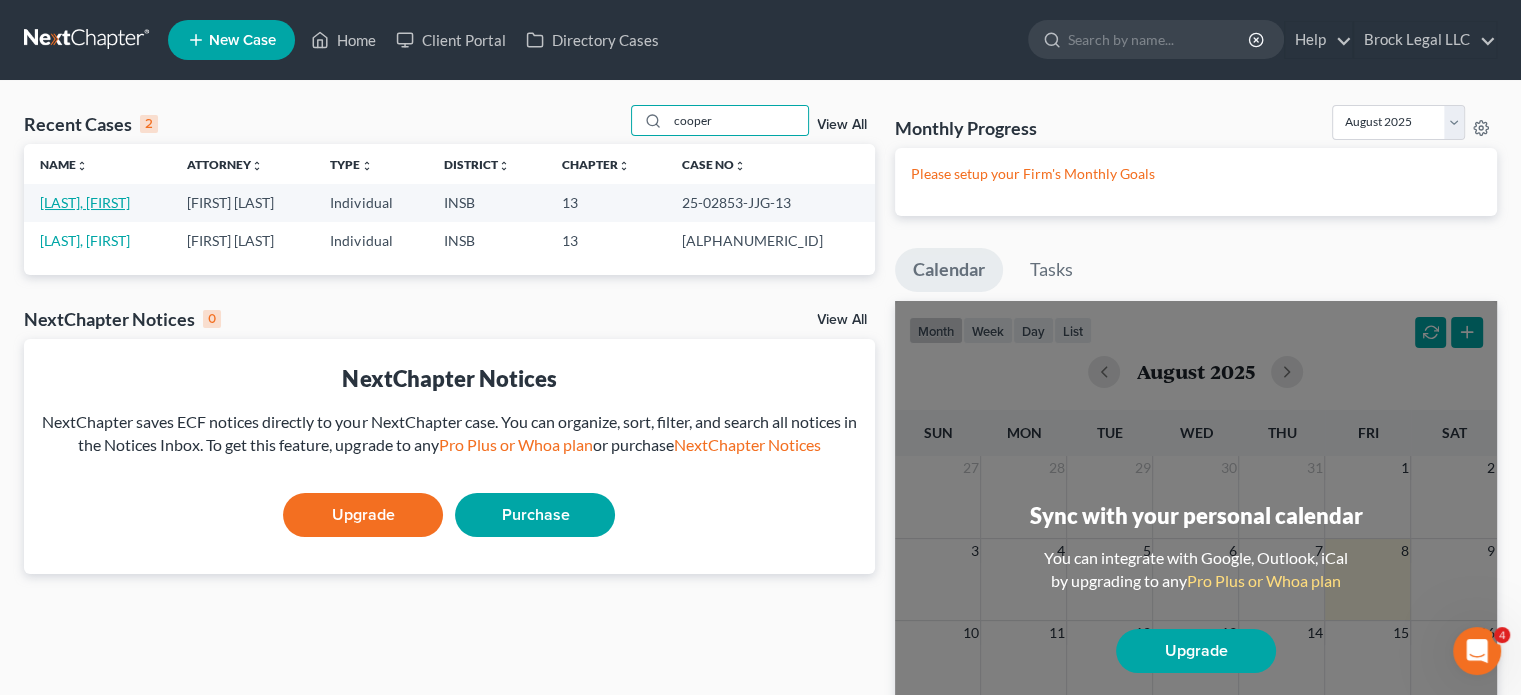 click on "[LAST NAME], [FIRST NAME]" at bounding box center [85, 202] 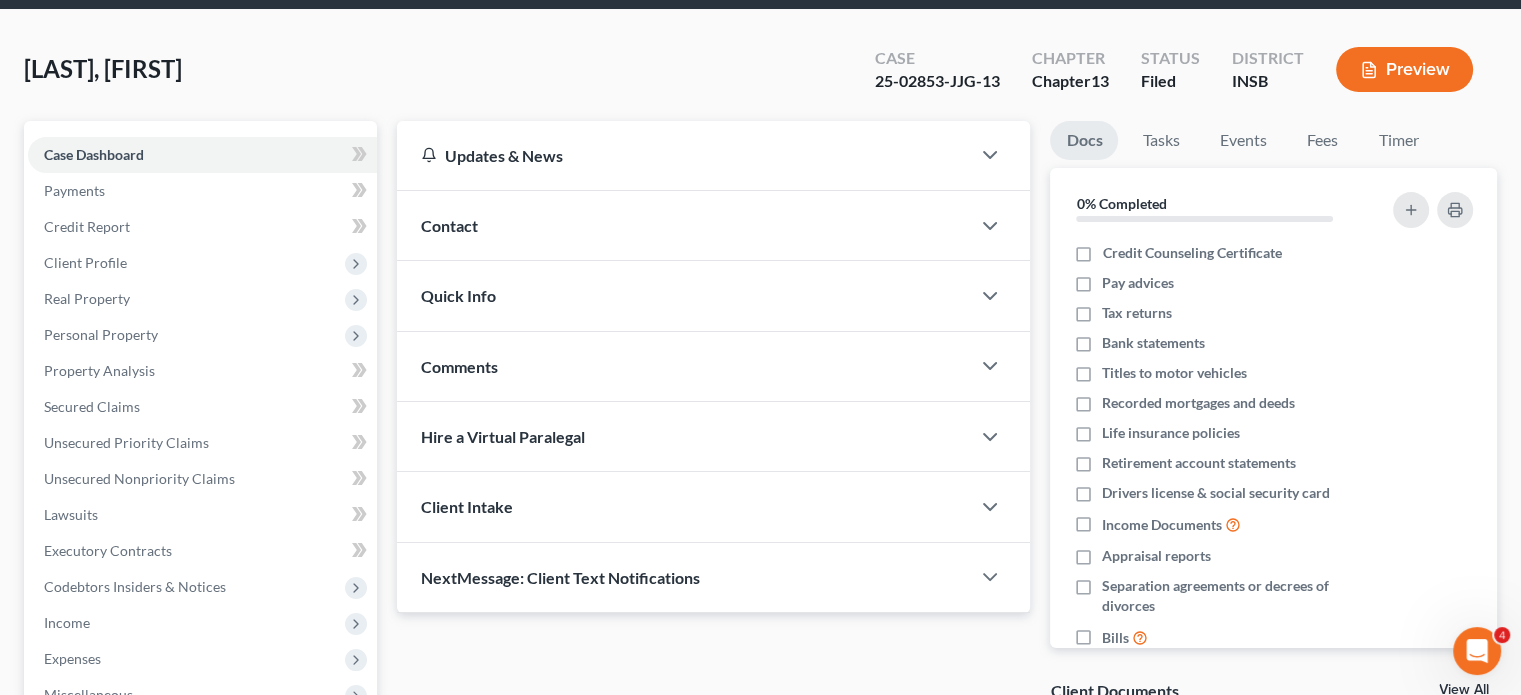 scroll, scrollTop: 400, scrollLeft: 0, axis: vertical 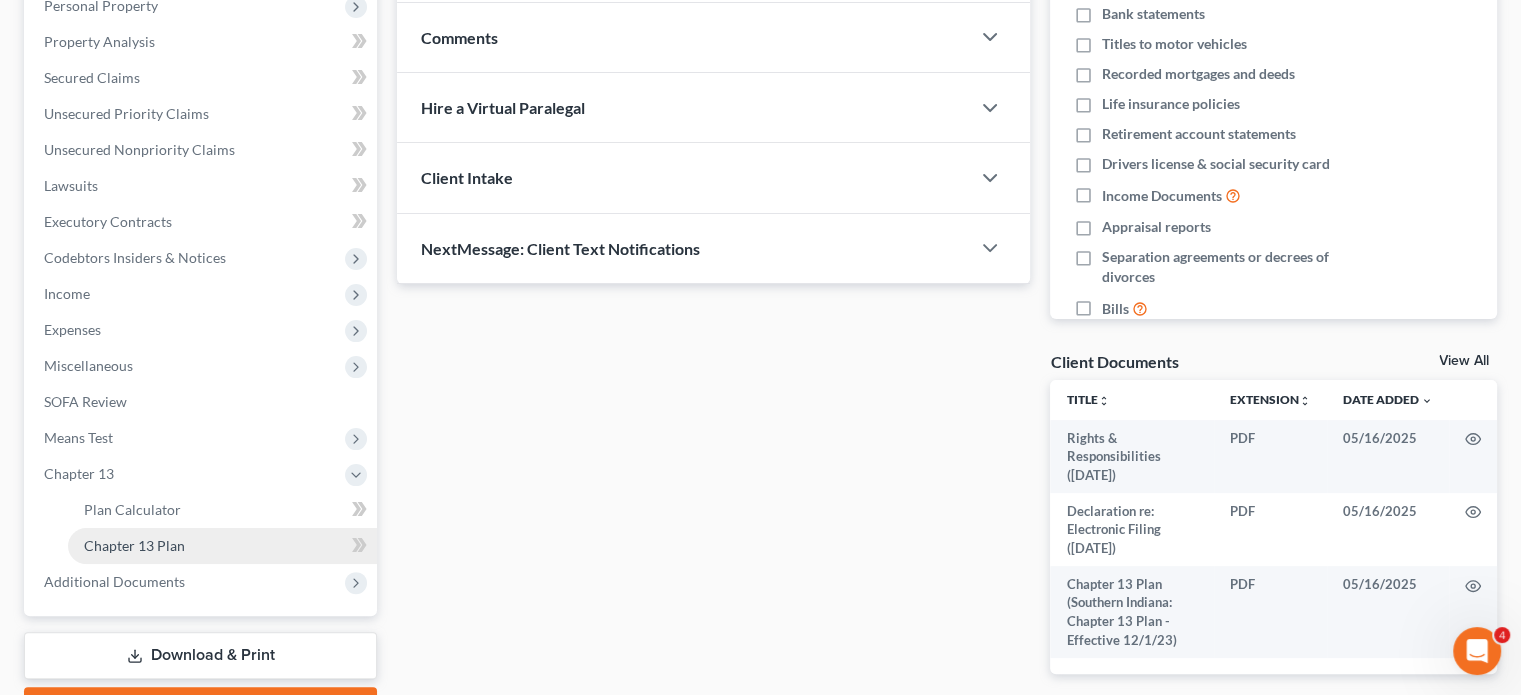 click on "Chapter 13 Plan" at bounding box center (222, 546) 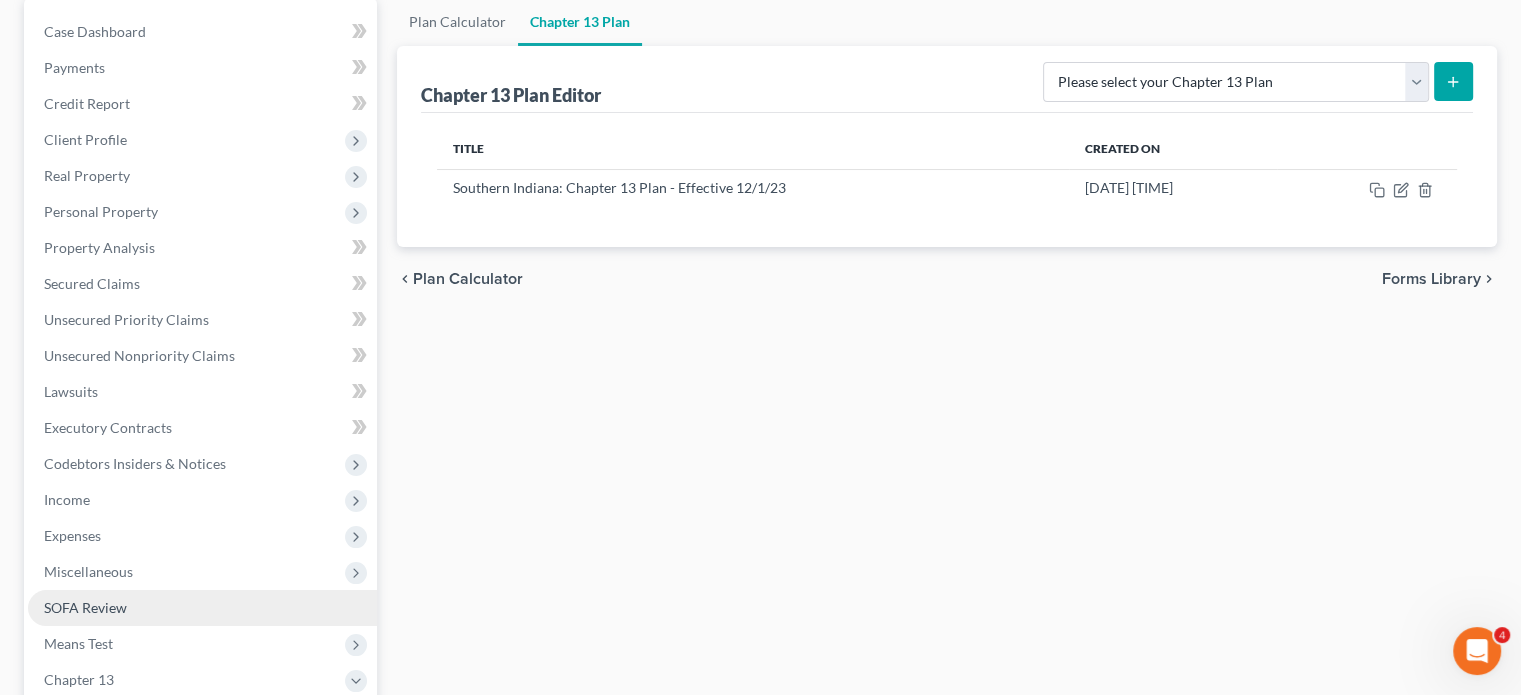 scroll, scrollTop: 400, scrollLeft: 0, axis: vertical 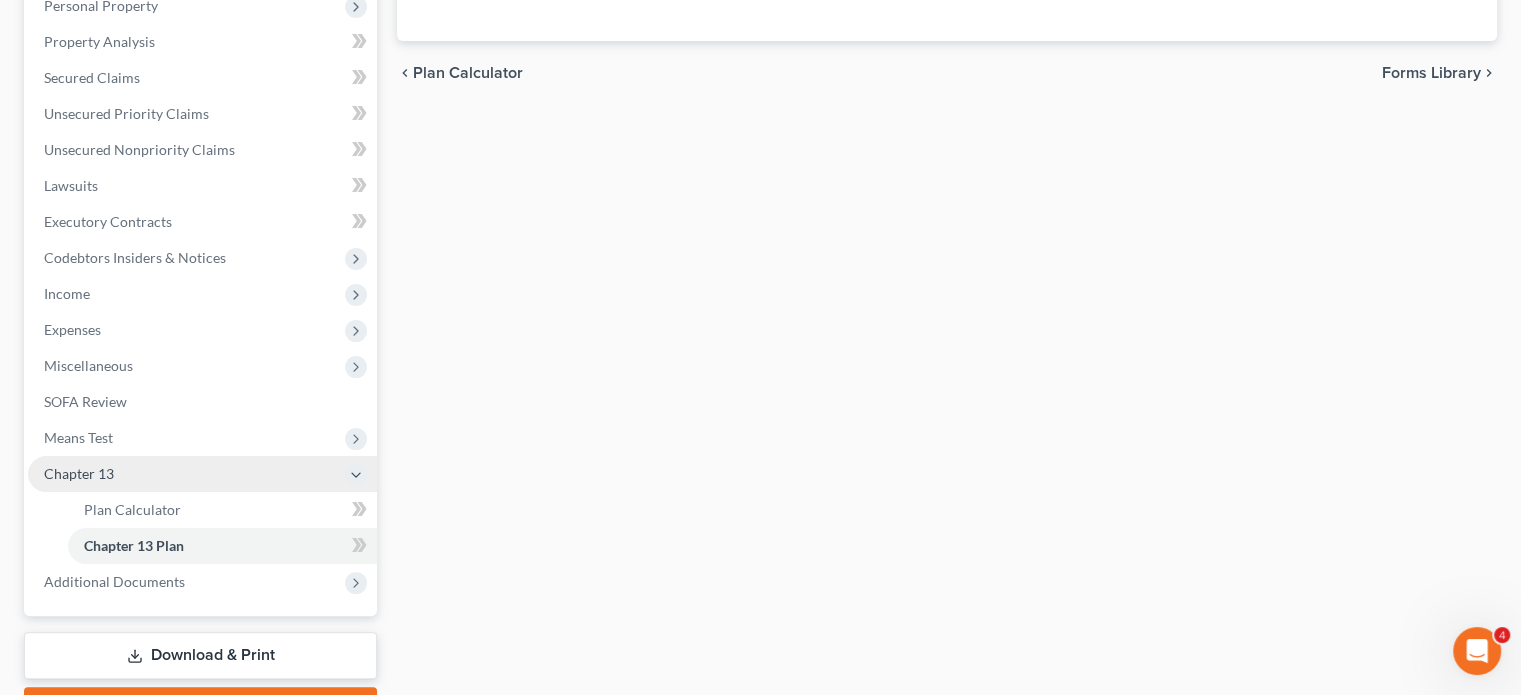 click on "Chapter 13" at bounding box center (79, 473) 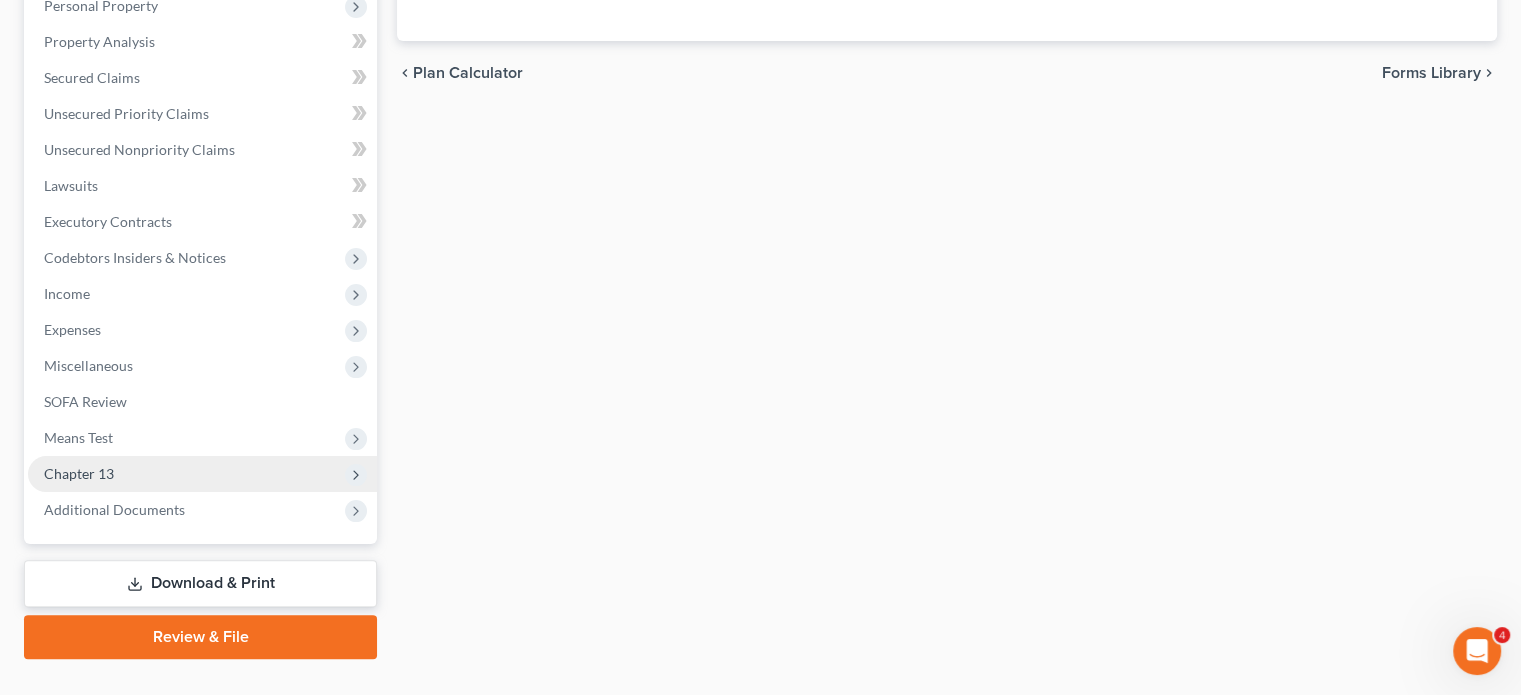 click on "Chapter 13" at bounding box center [79, 473] 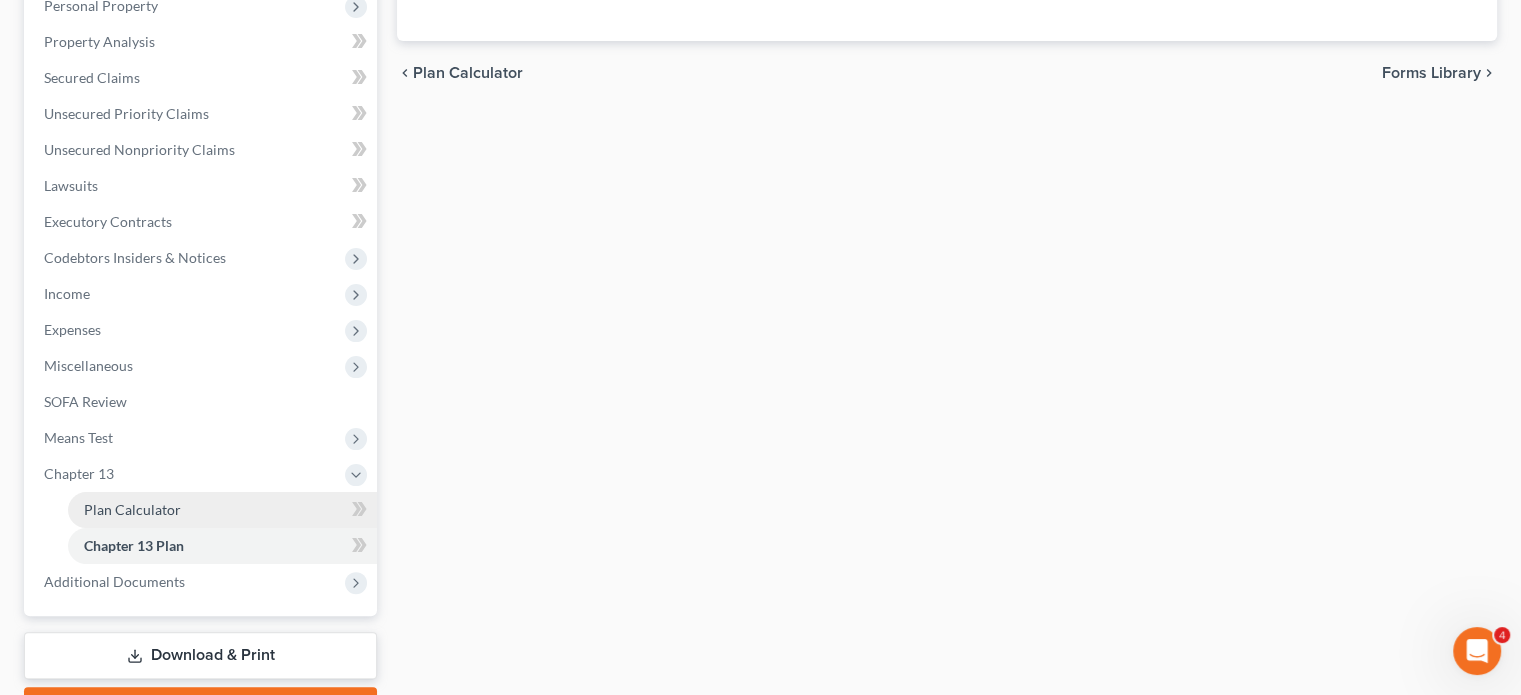 click on "Plan Calculator" at bounding box center (132, 509) 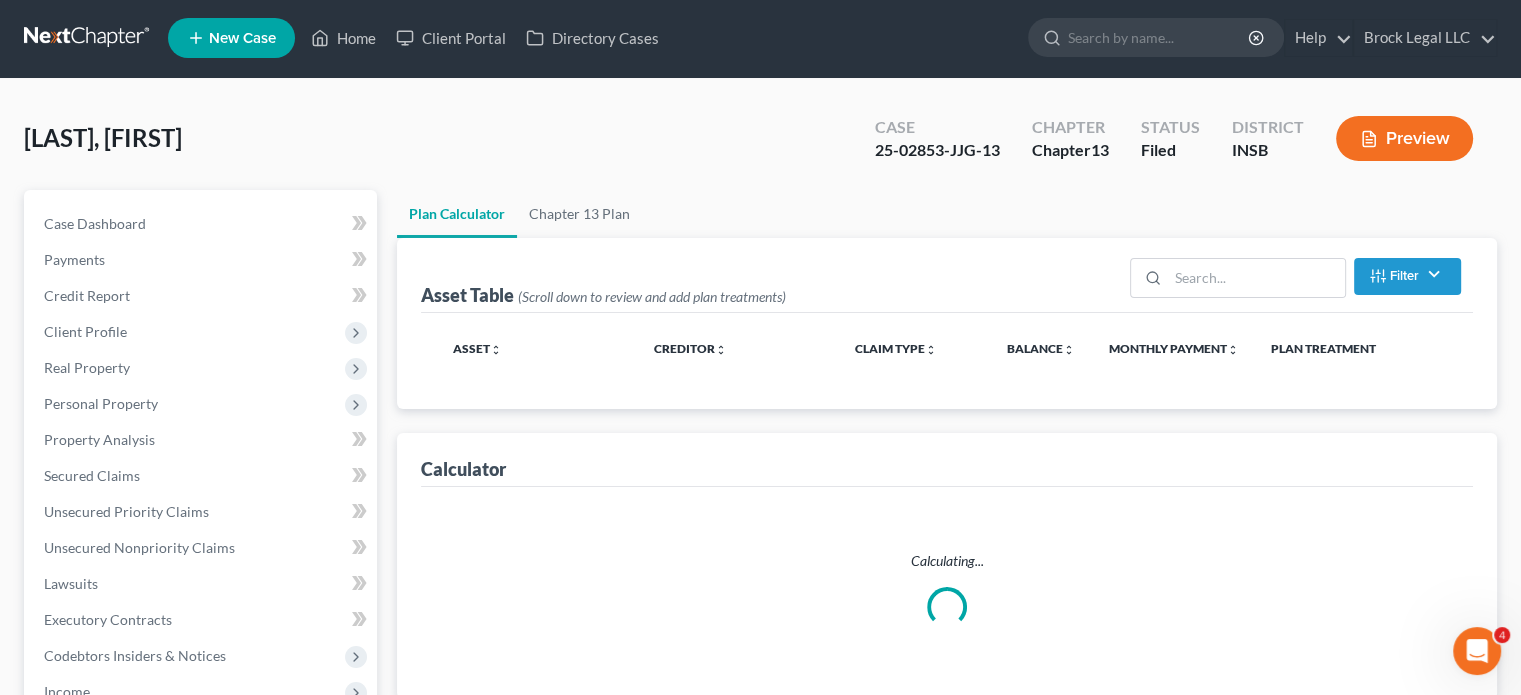 scroll, scrollTop: 0, scrollLeft: 0, axis: both 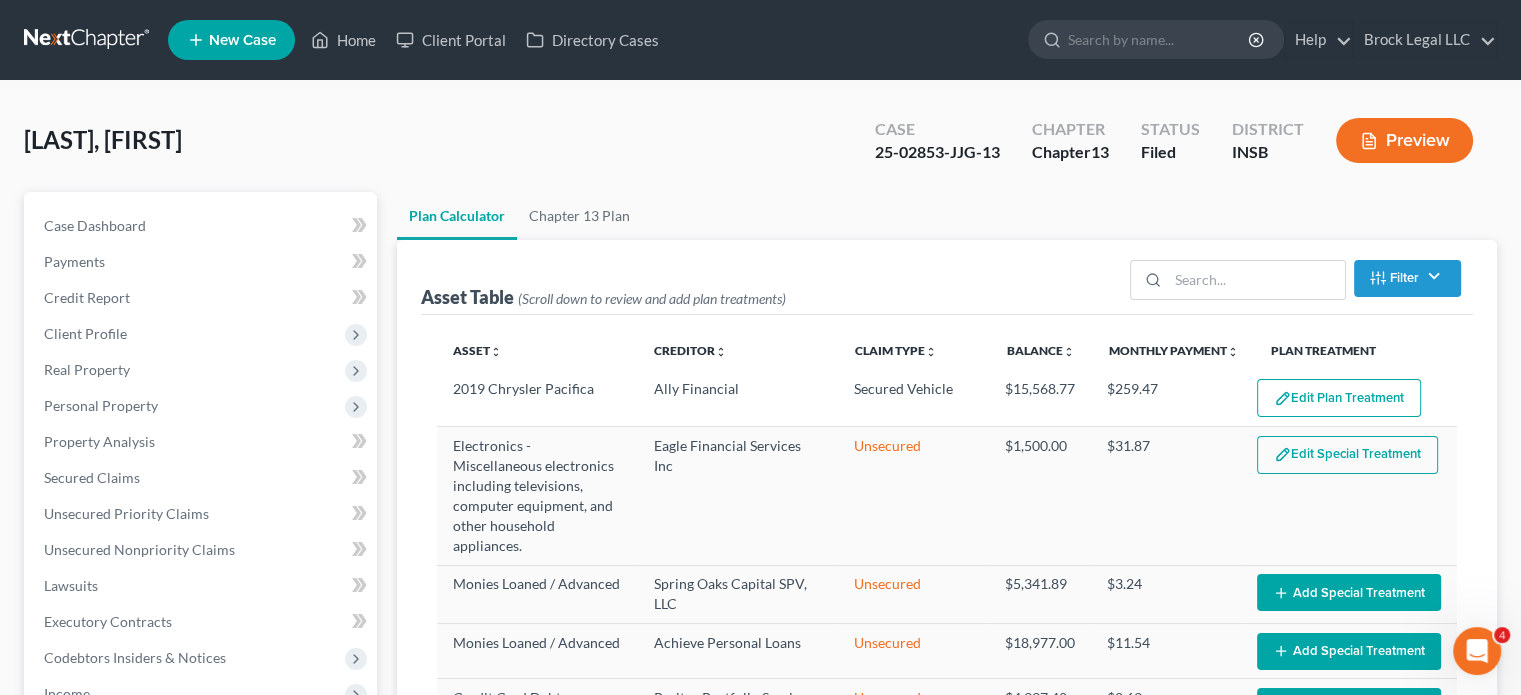 select on "59" 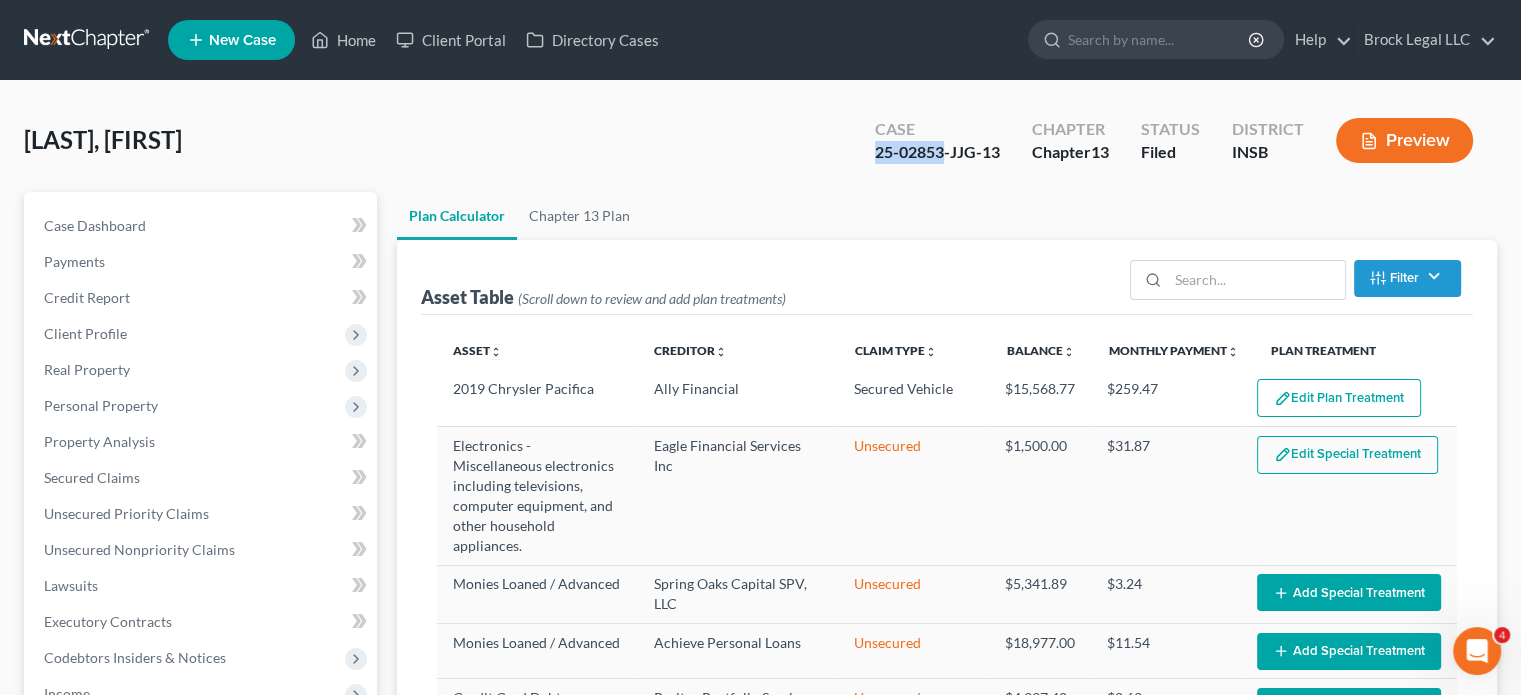 drag, startPoint x: 868, startPoint y: 154, endPoint x: 944, endPoint y: 158, distance: 76.105194 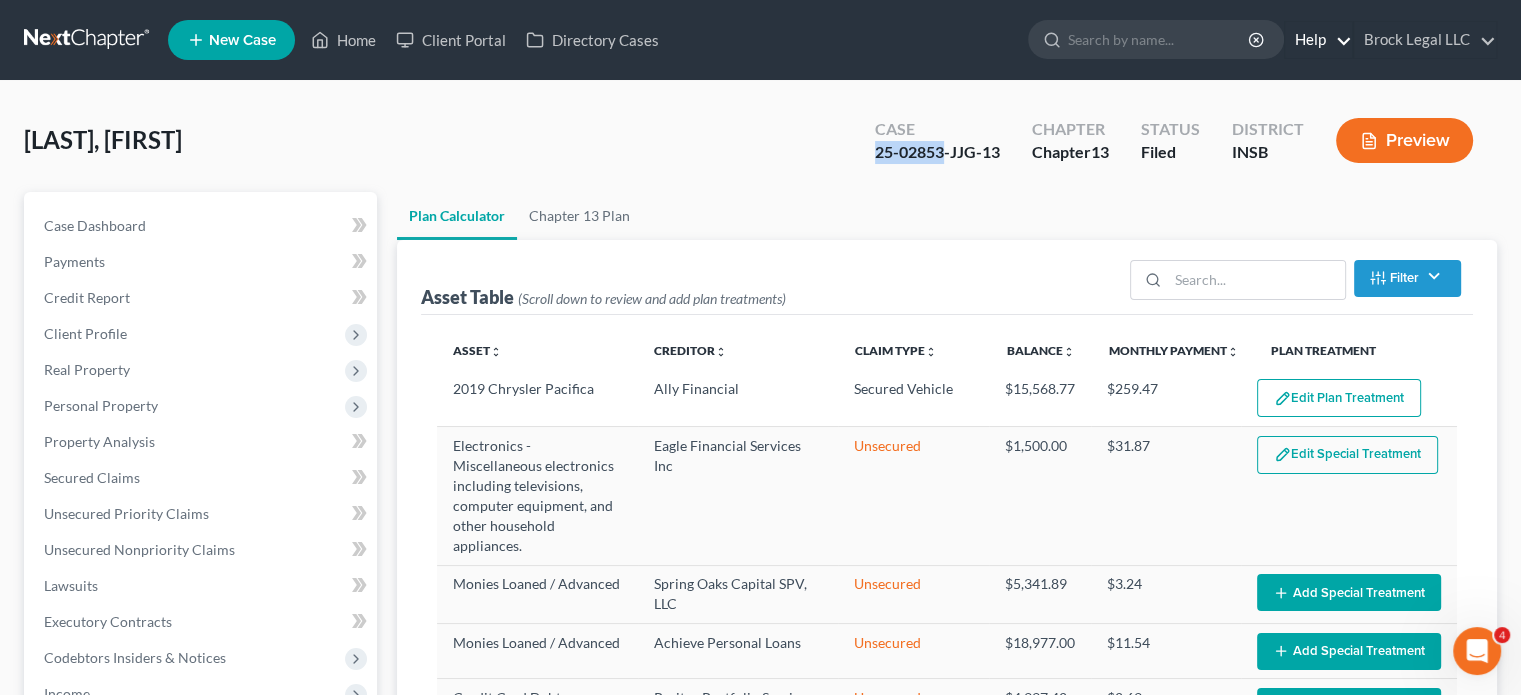 copy on "25-02853" 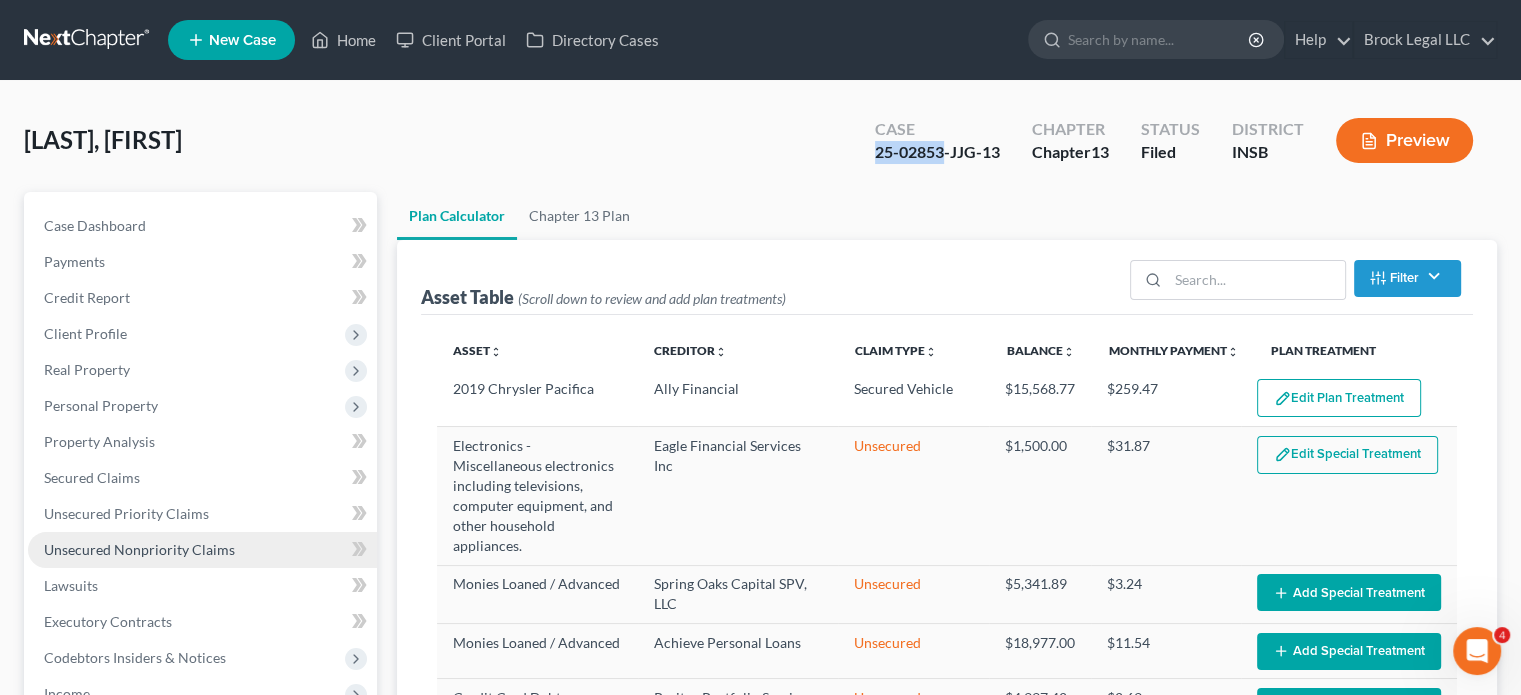click on "Unsecured Nonpriority Claims" at bounding box center [139, 549] 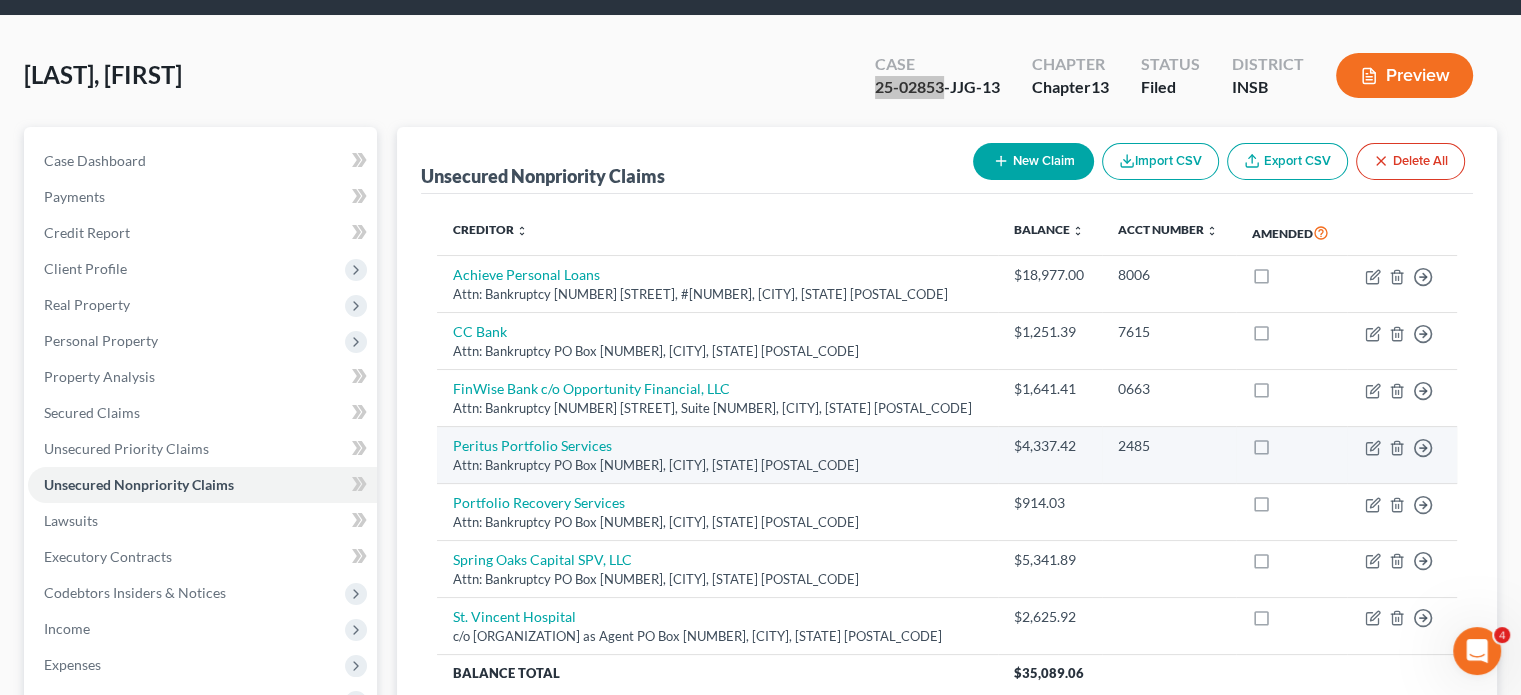 scroll, scrollTop: 100, scrollLeft: 0, axis: vertical 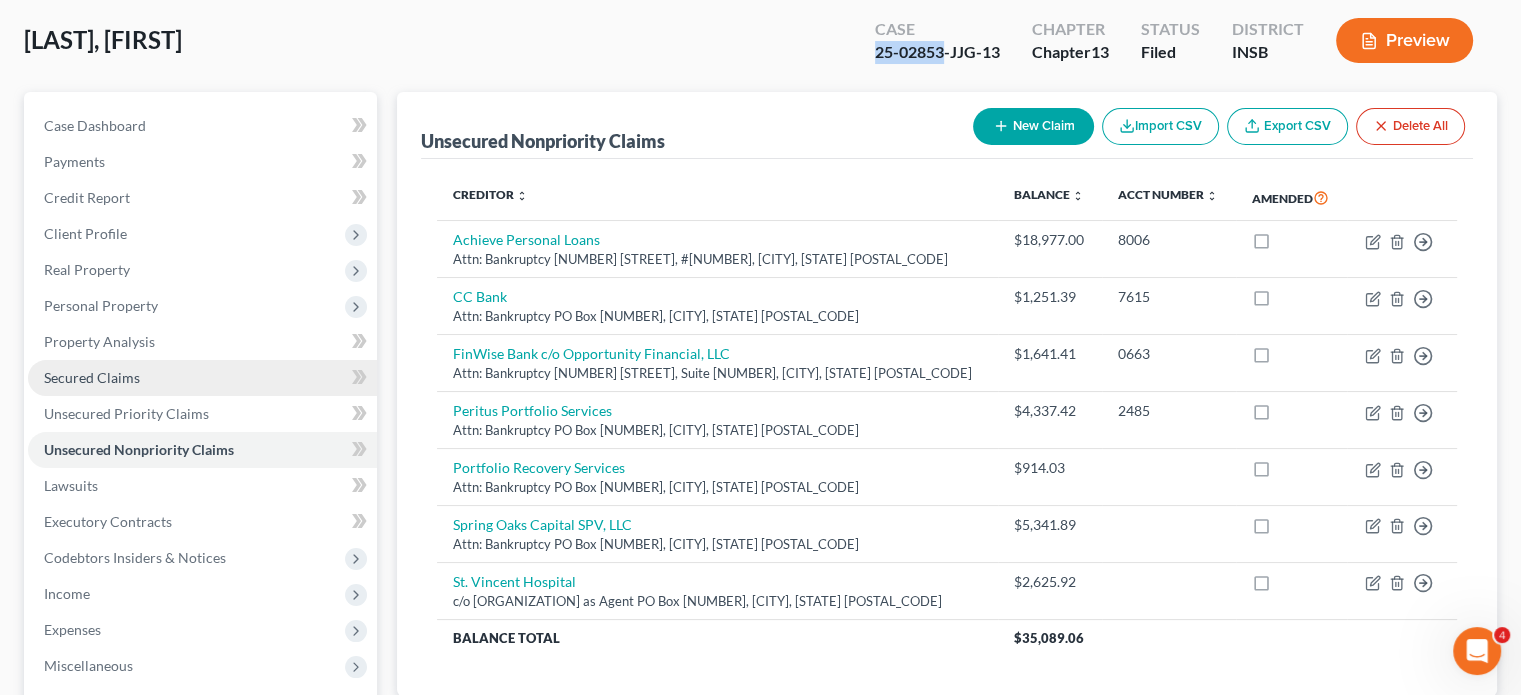 click on "Secured Claims" at bounding box center (92, 377) 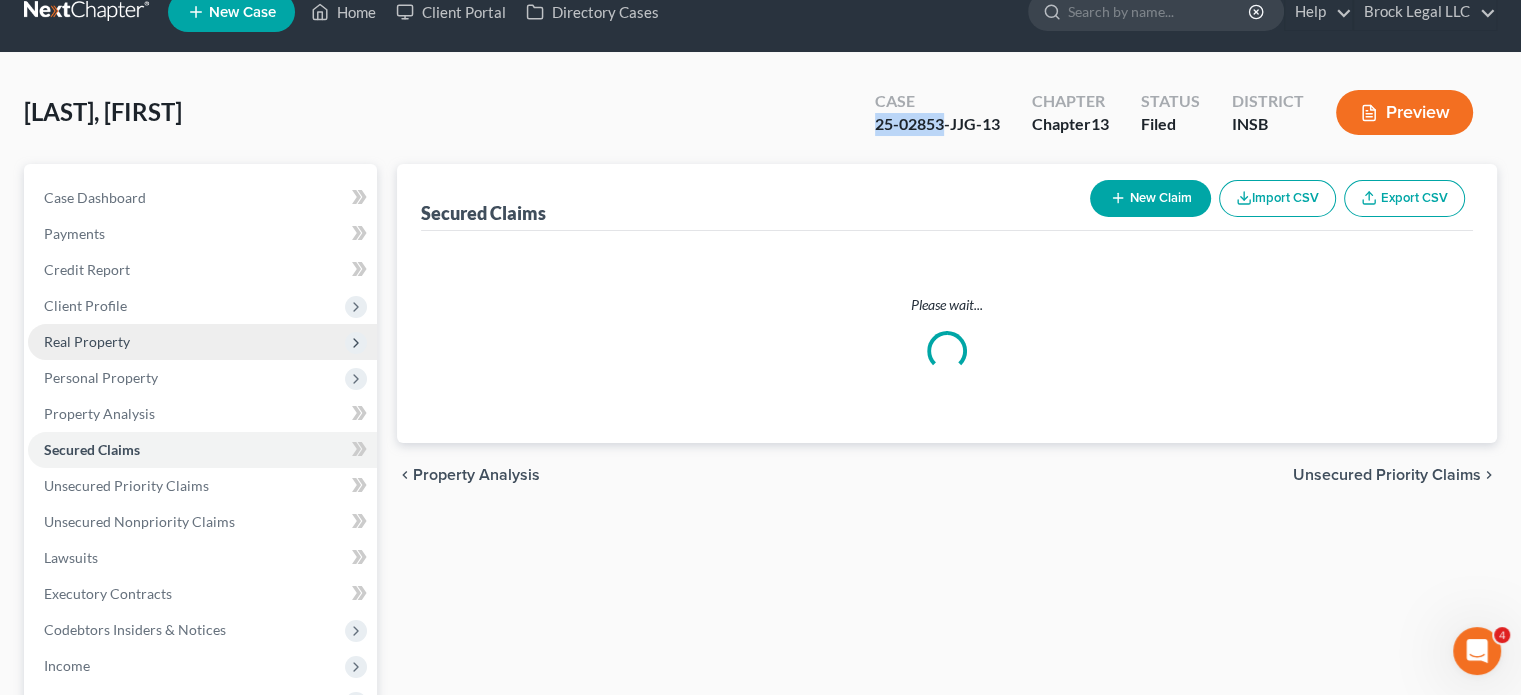 scroll, scrollTop: 0, scrollLeft: 0, axis: both 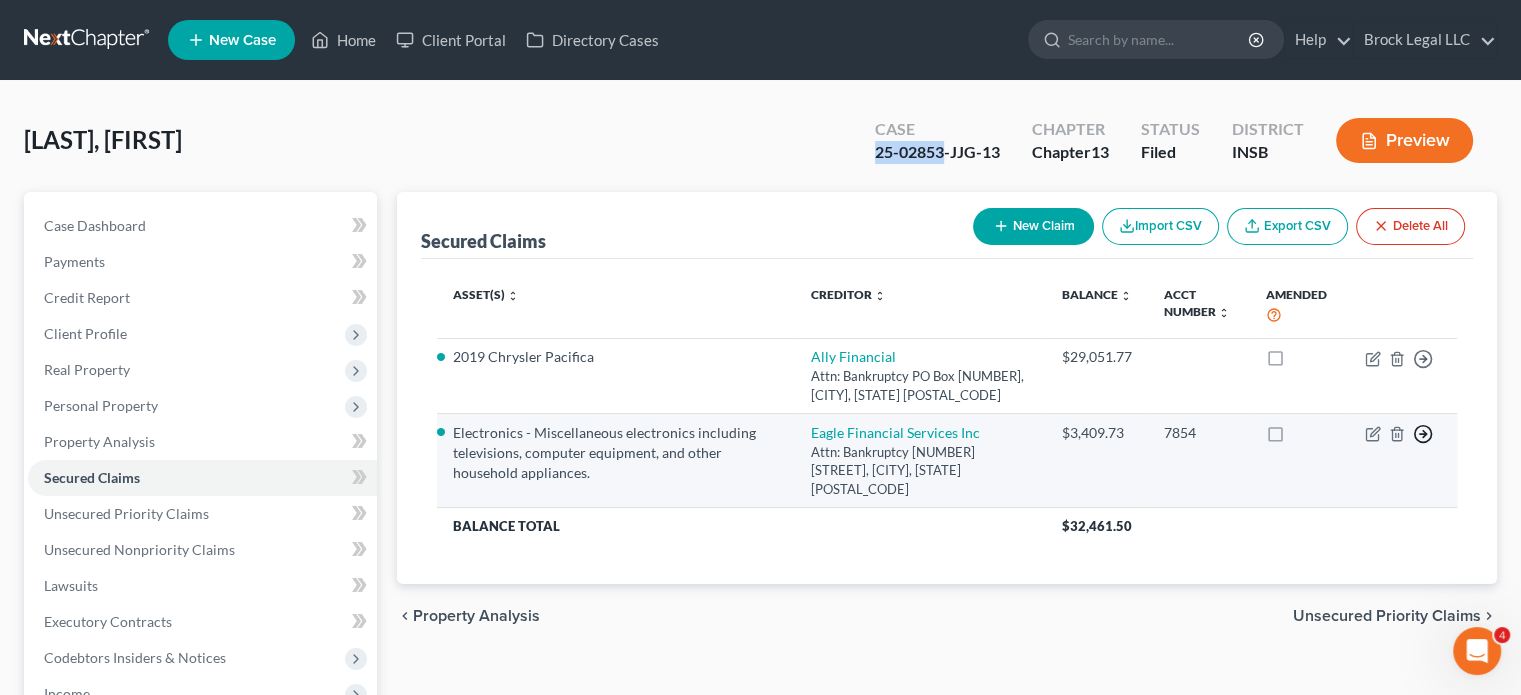 click 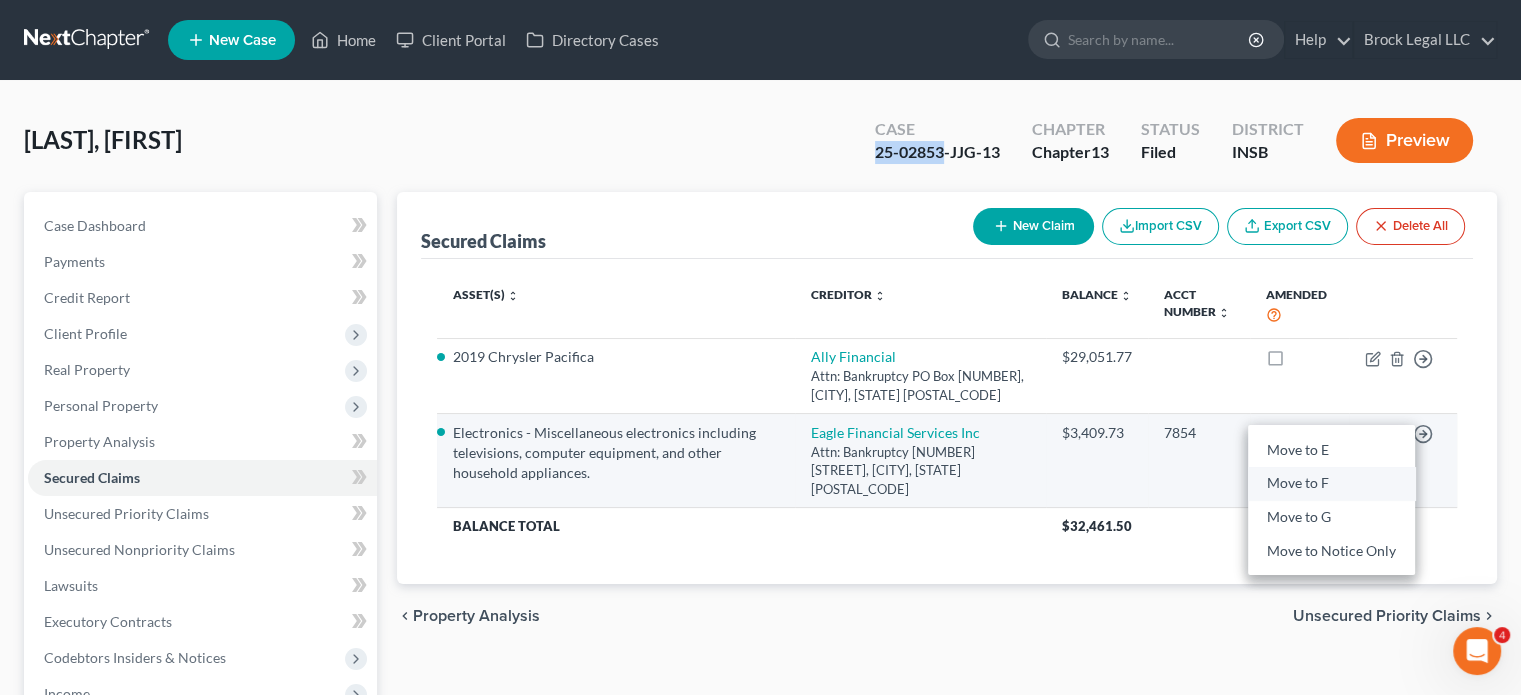click on "Move to F" at bounding box center (1331, 483) 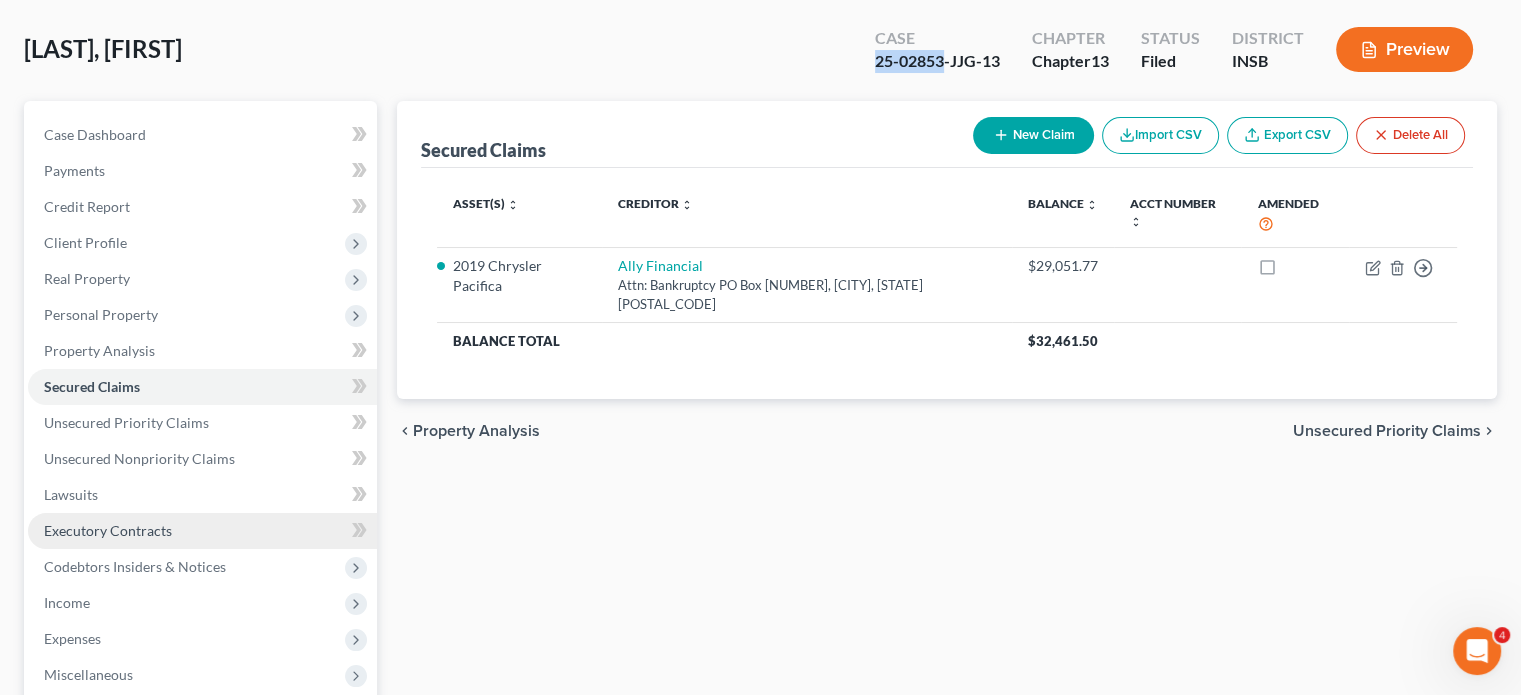 scroll, scrollTop: 300, scrollLeft: 0, axis: vertical 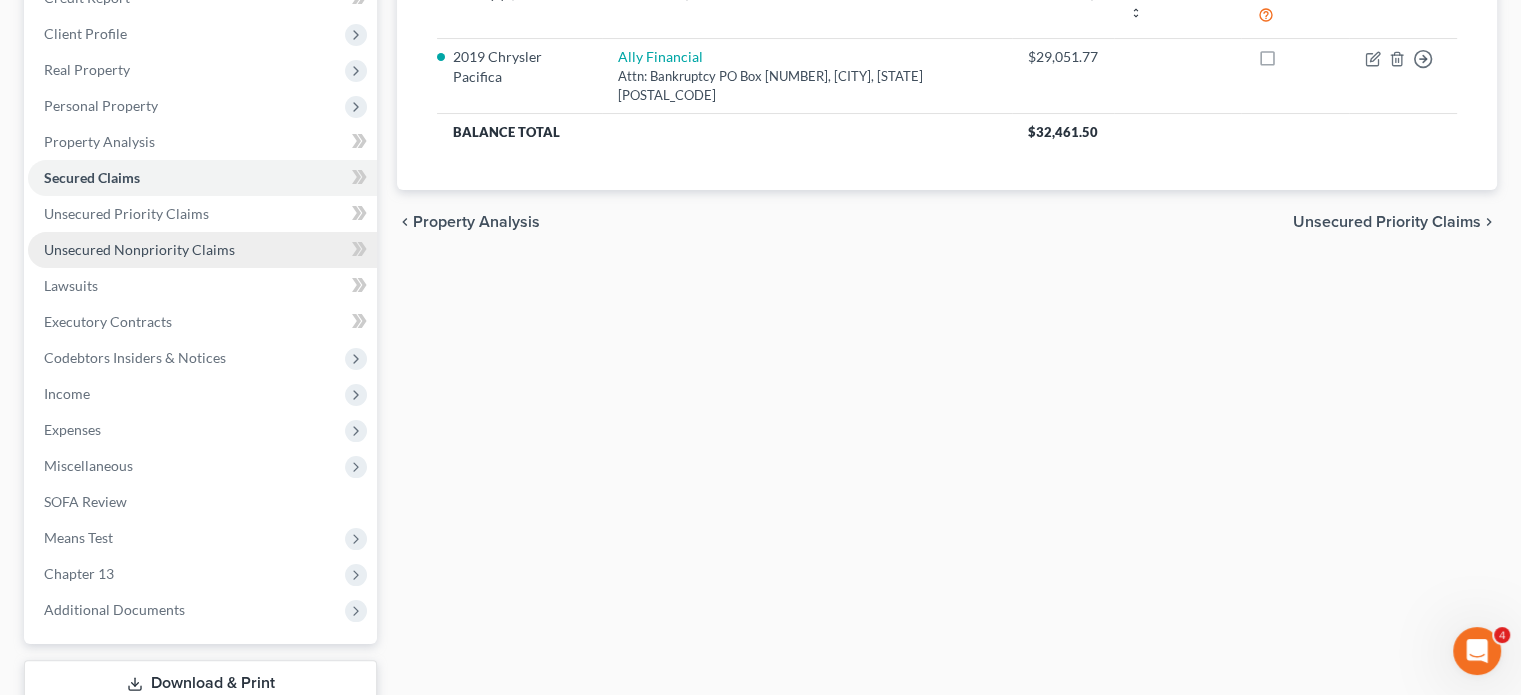 click on "Unsecured Nonpriority Claims" at bounding box center (139, 249) 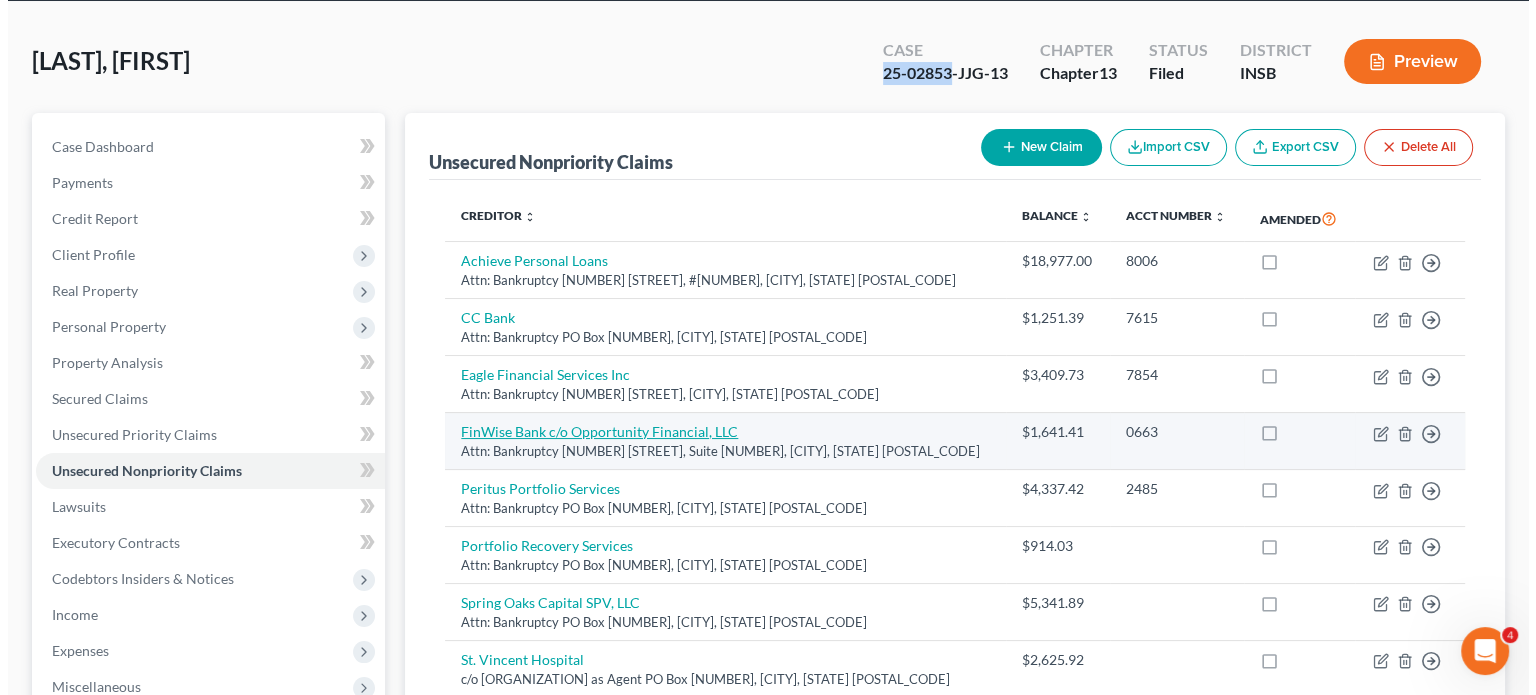 scroll, scrollTop: 200, scrollLeft: 0, axis: vertical 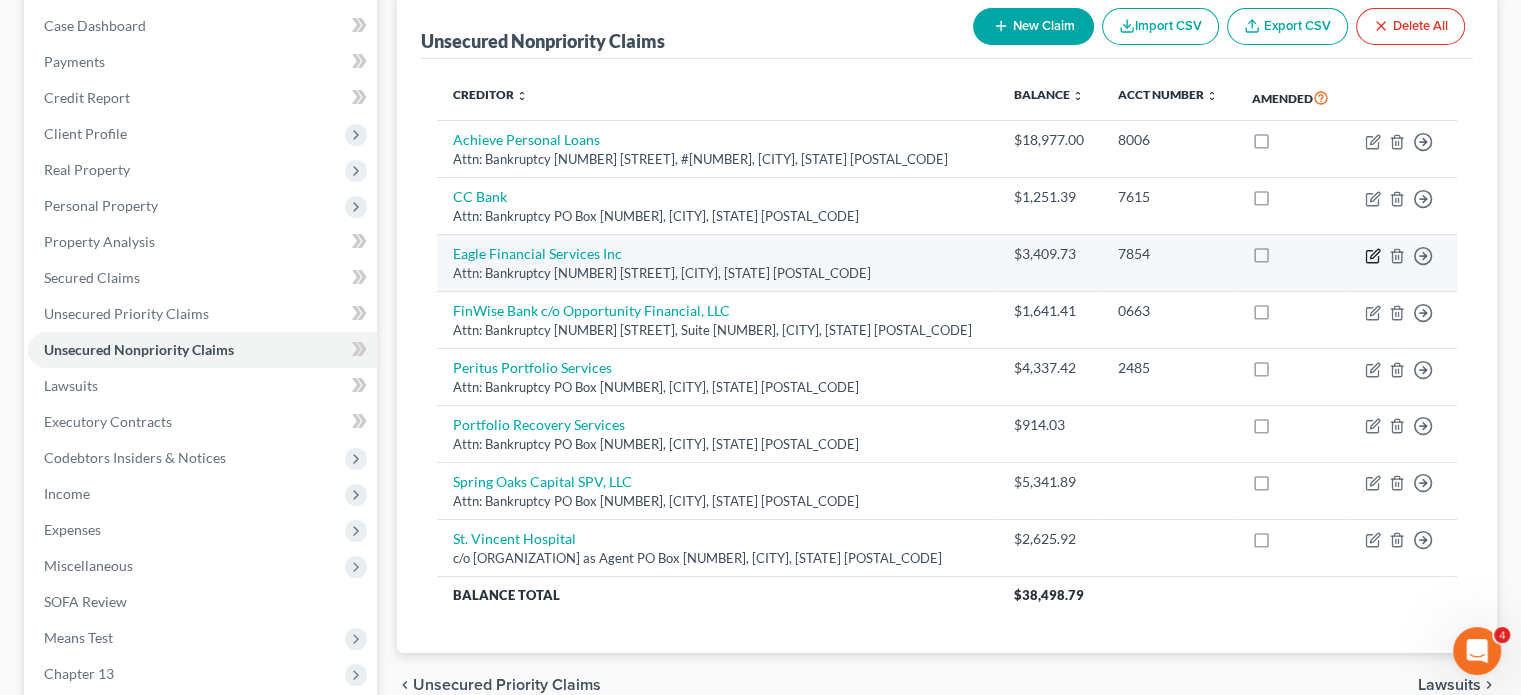 click 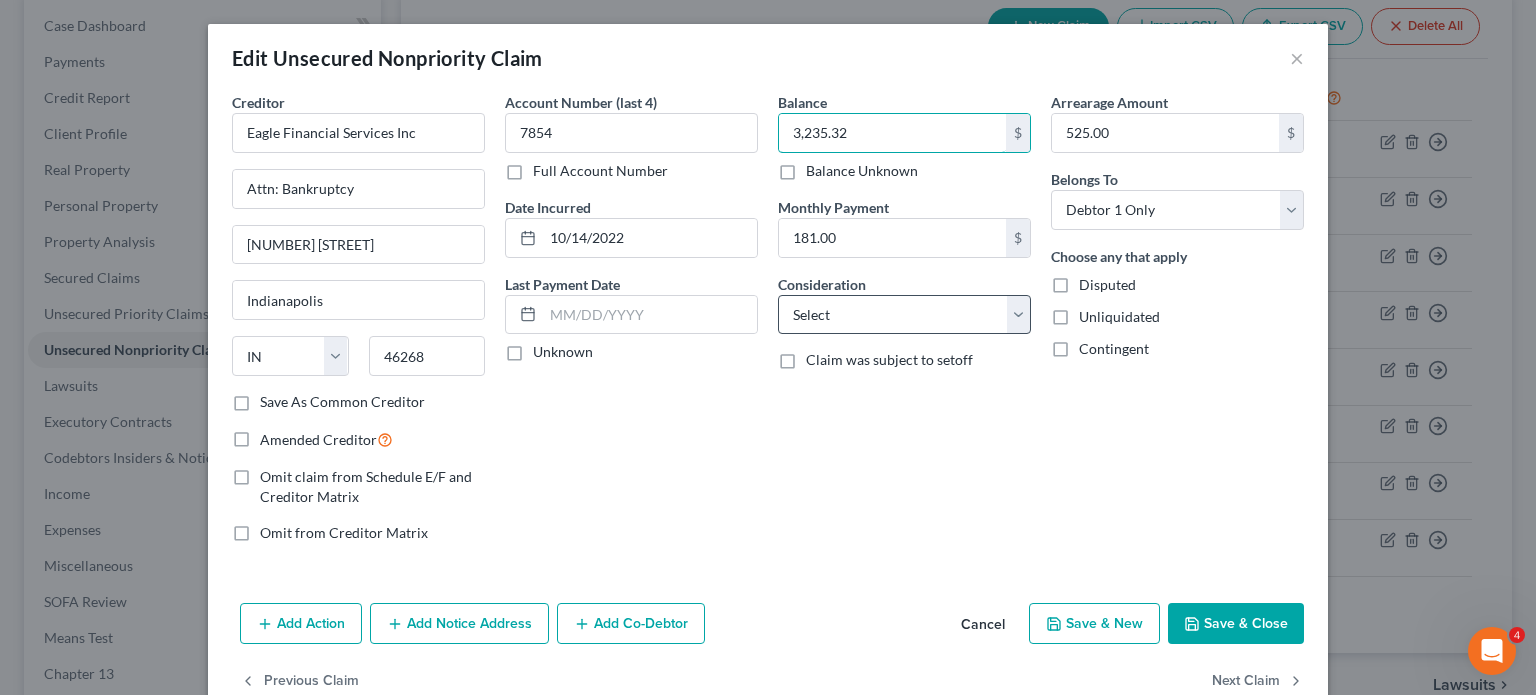 type on "3,235.32" 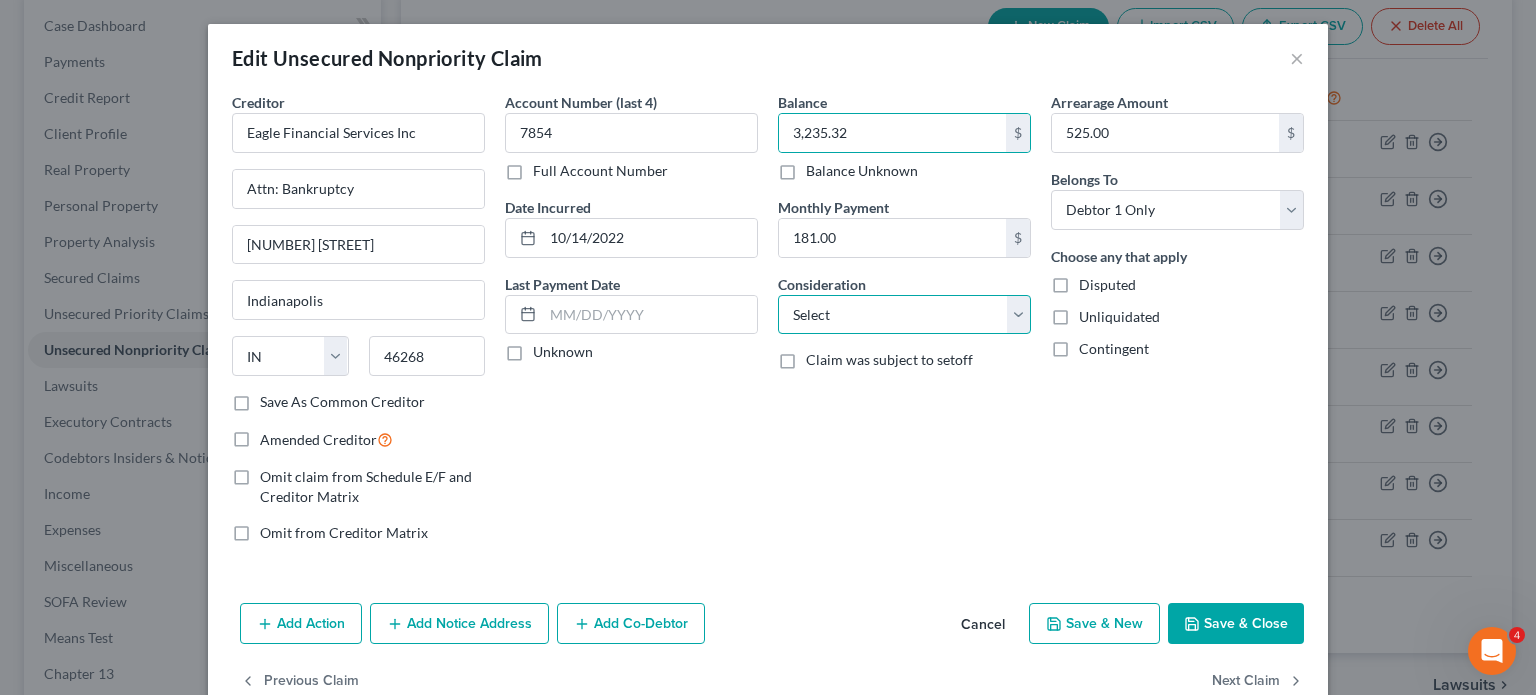 click on "Select Cable / Satellite Services Collection Agency Credit Card Debt Debt Counseling / Attorneys Deficiency Balance Domestic Support Obligations Home / Car Repairs Income Taxes Judgment Liens Medical Services Monies Loaned / Advanced Mortgage Obligation From Divorce Or Separation Obligation To Pensions Other Overdrawn Bank Account Promised To Help Pay Creditors Student Loans Suppliers And Vendors Telephone / Internet Services Utility Services" at bounding box center (904, 315) 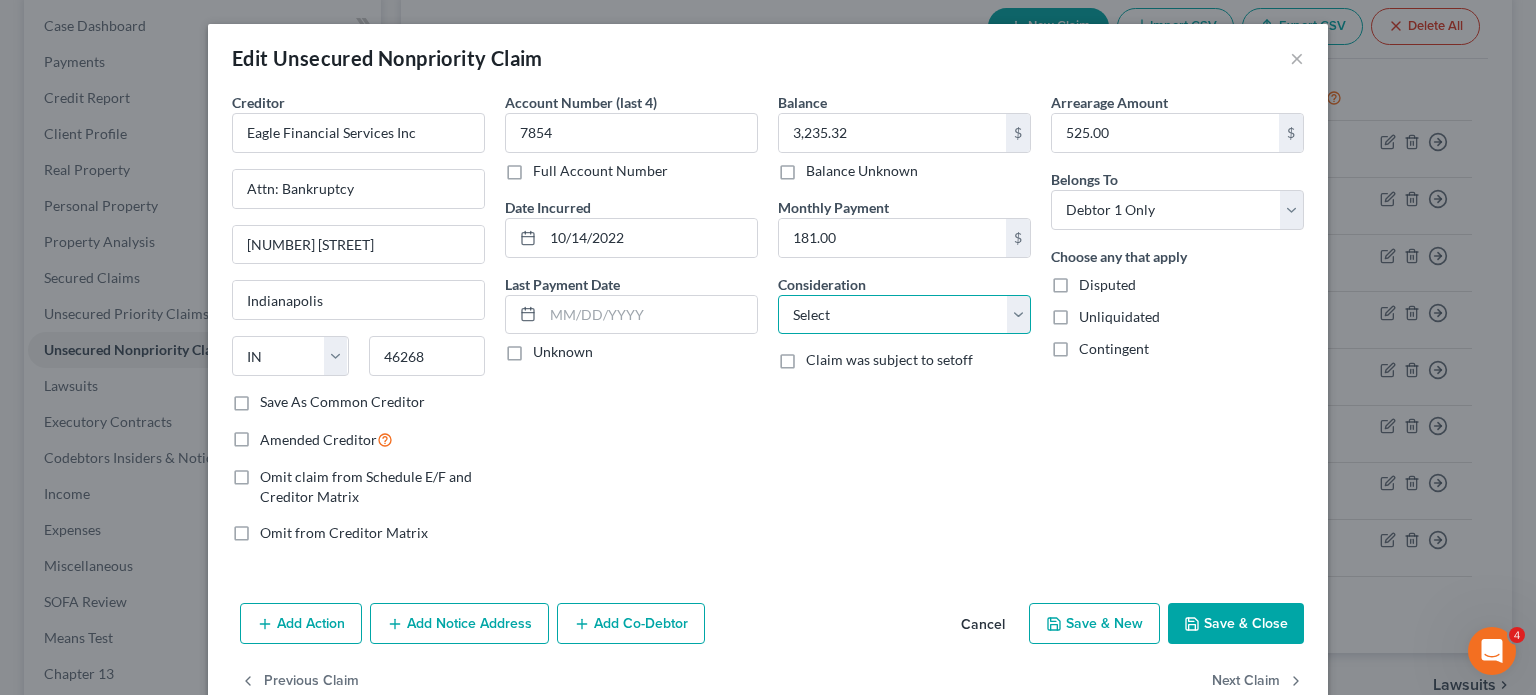 select on "10" 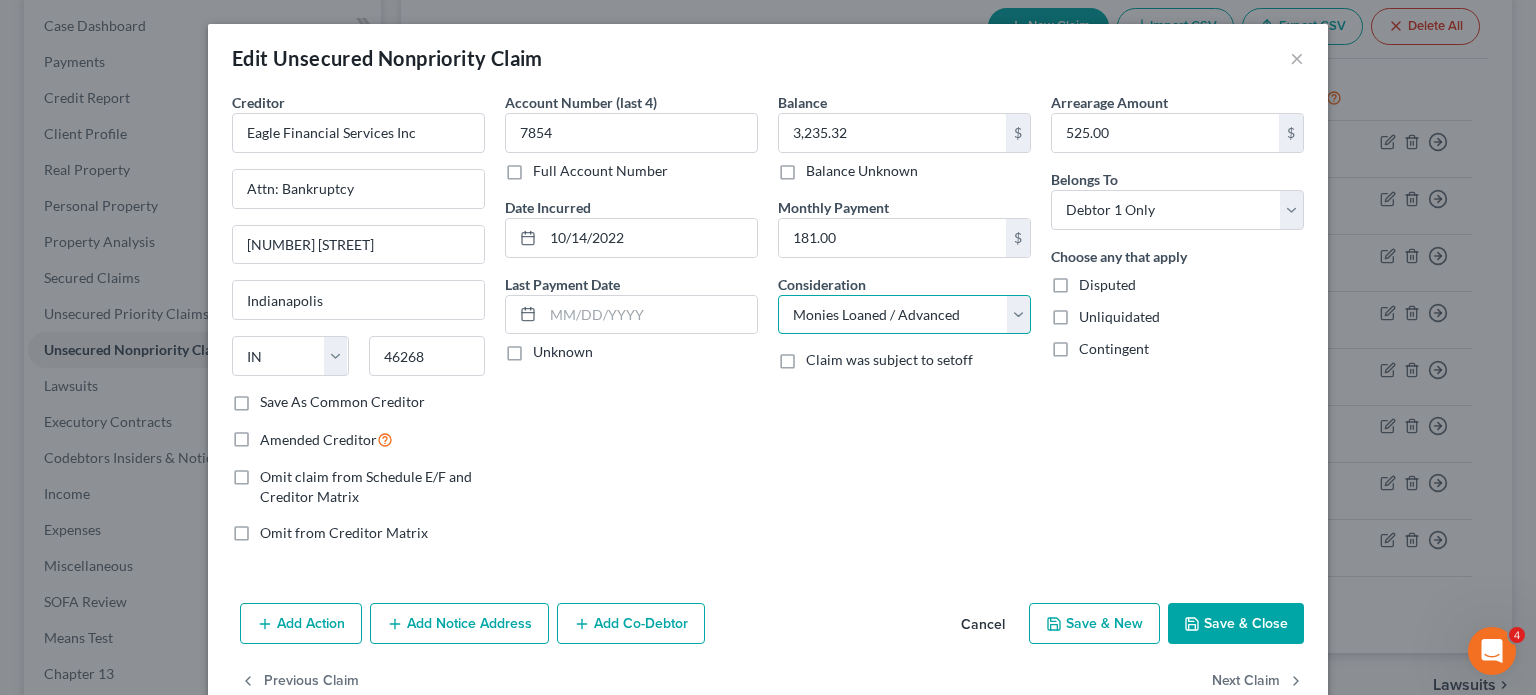 click on "Select Cable / Satellite Services Collection Agency Credit Card Debt Debt Counseling / Attorneys Deficiency Balance Domestic Support Obligations Home / Car Repairs Income Taxes Judgment Liens Medical Services Monies Loaned / Advanced Mortgage Obligation From Divorce Or Separation Obligation To Pensions Other Overdrawn Bank Account Promised To Help Pay Creditors Student Loans Suppliers And Vendors Telephone / Internet Services Utility Services" at bounding box center (904, 315) 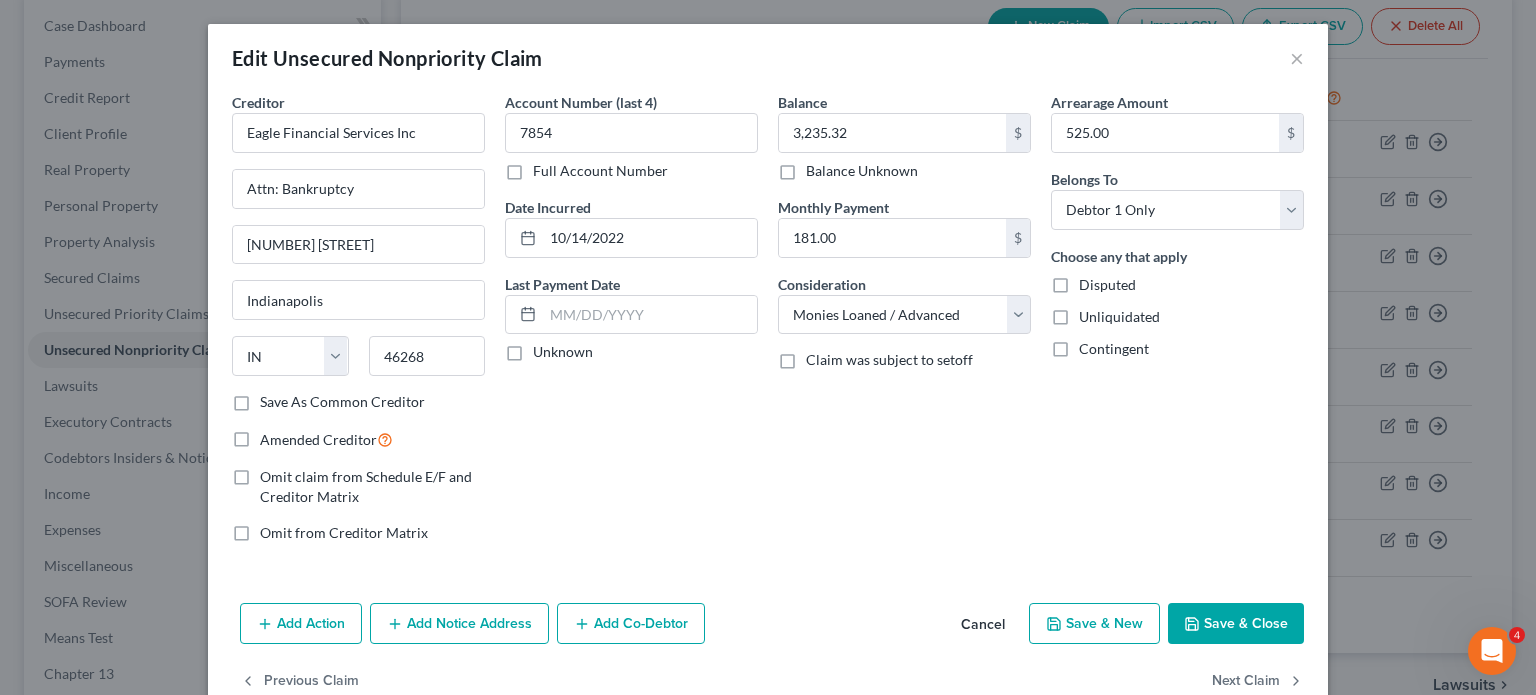 click on "Account Number (last 4)
7854
Full Account Number
Date Incurred         10/14/2022 Last Payment Date         Unknown" at bounding box center [631, 325] 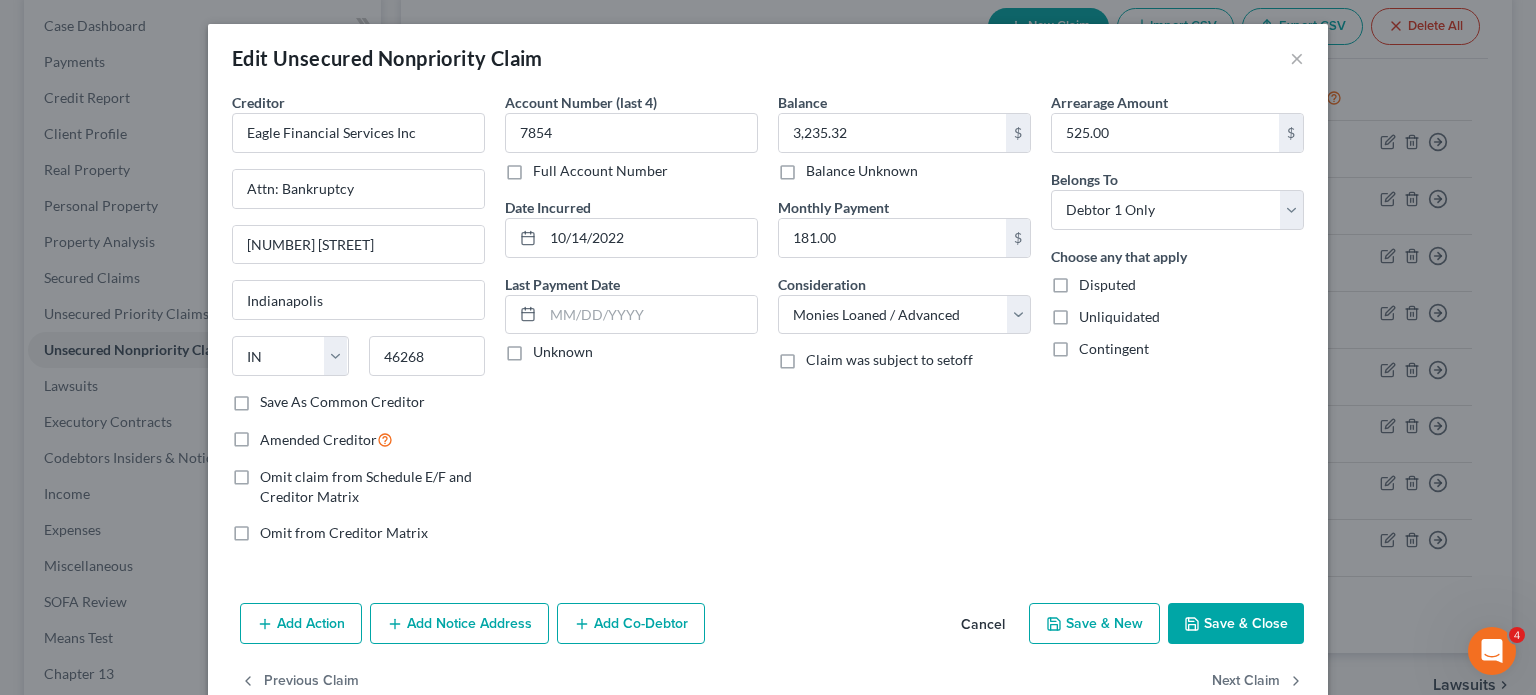 click on "Save & Close" at bounding box center [1236, 624] 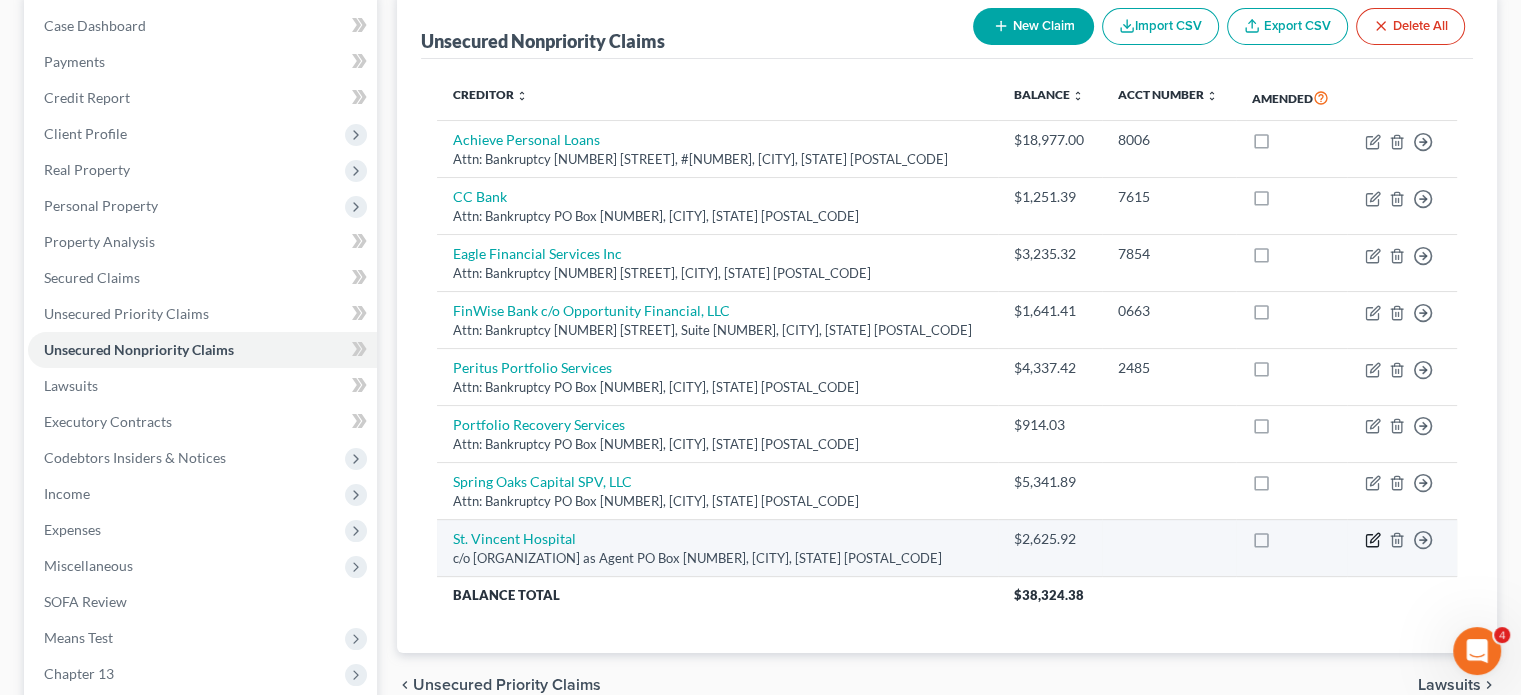 click 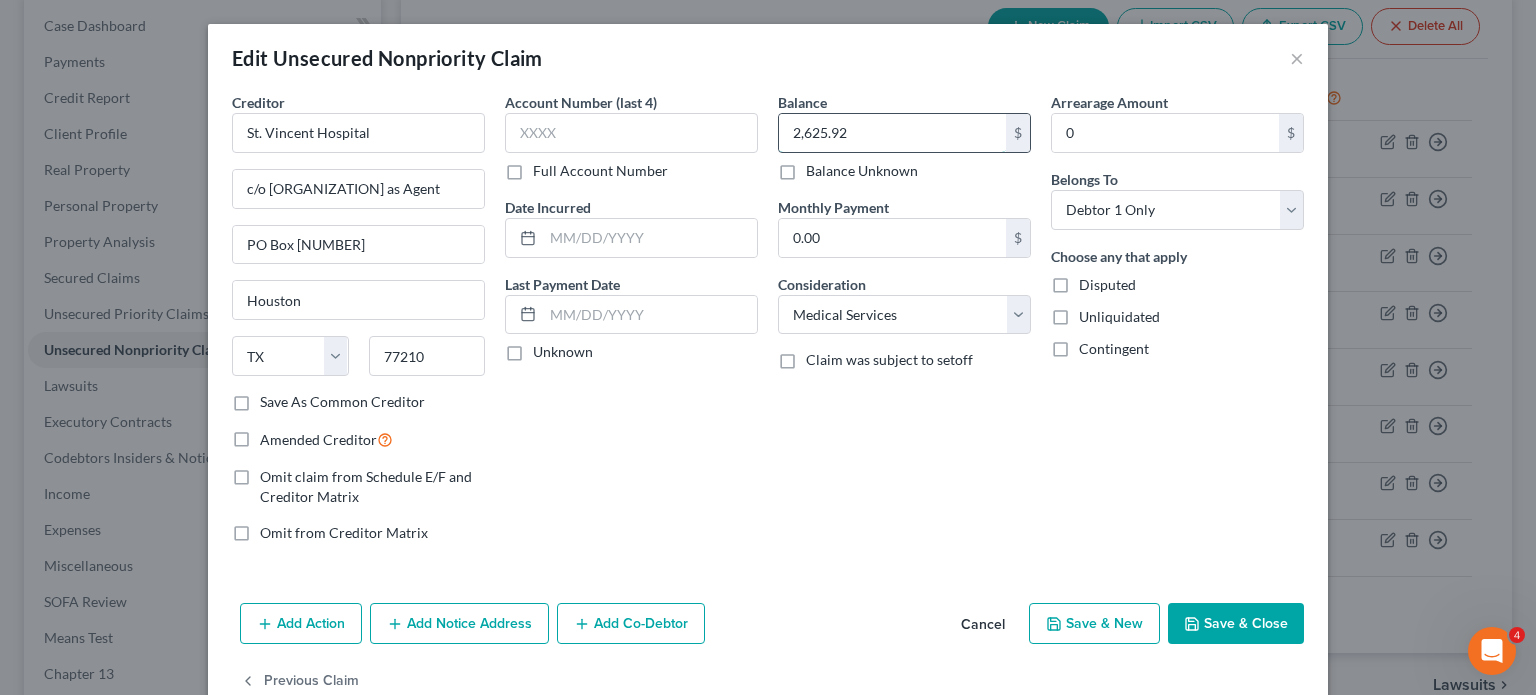 click on "2,625.92" at bounding box center [892, 133] 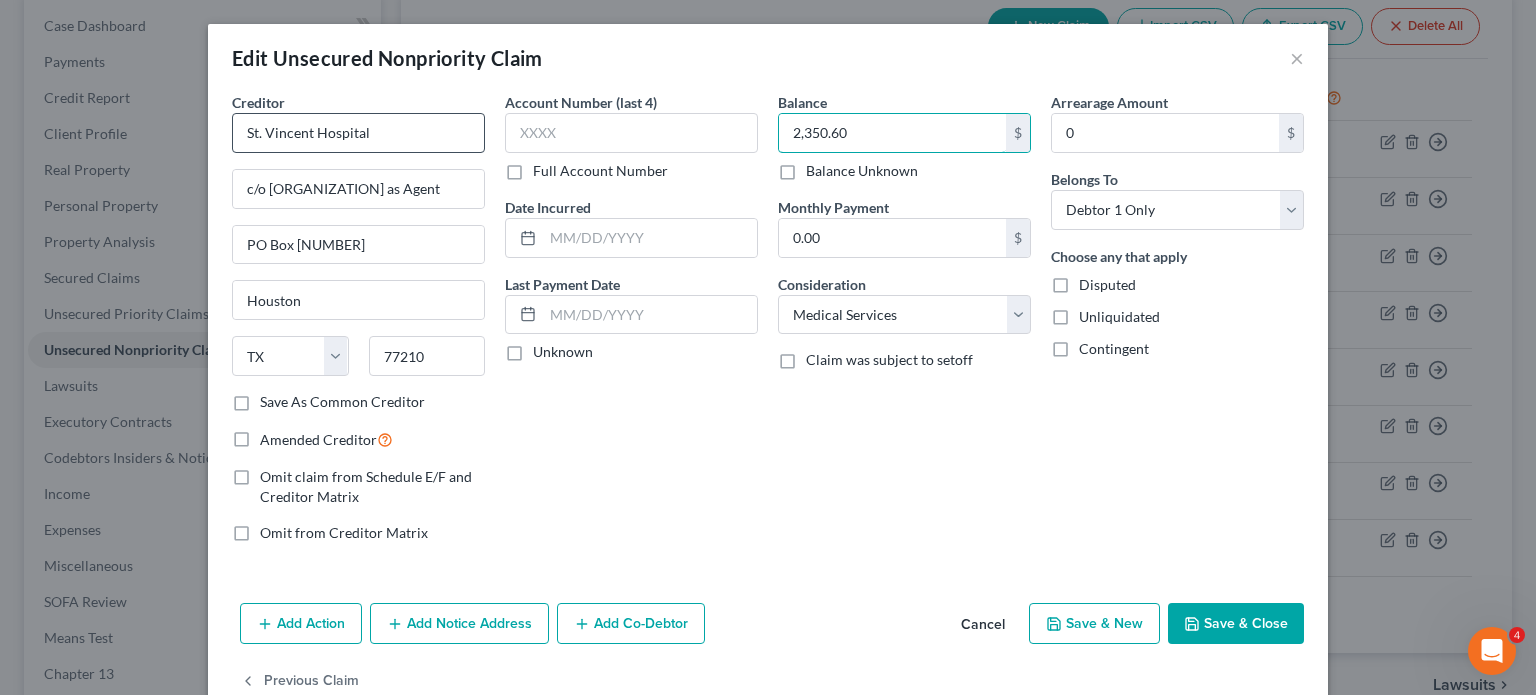 type on "2,350.60" 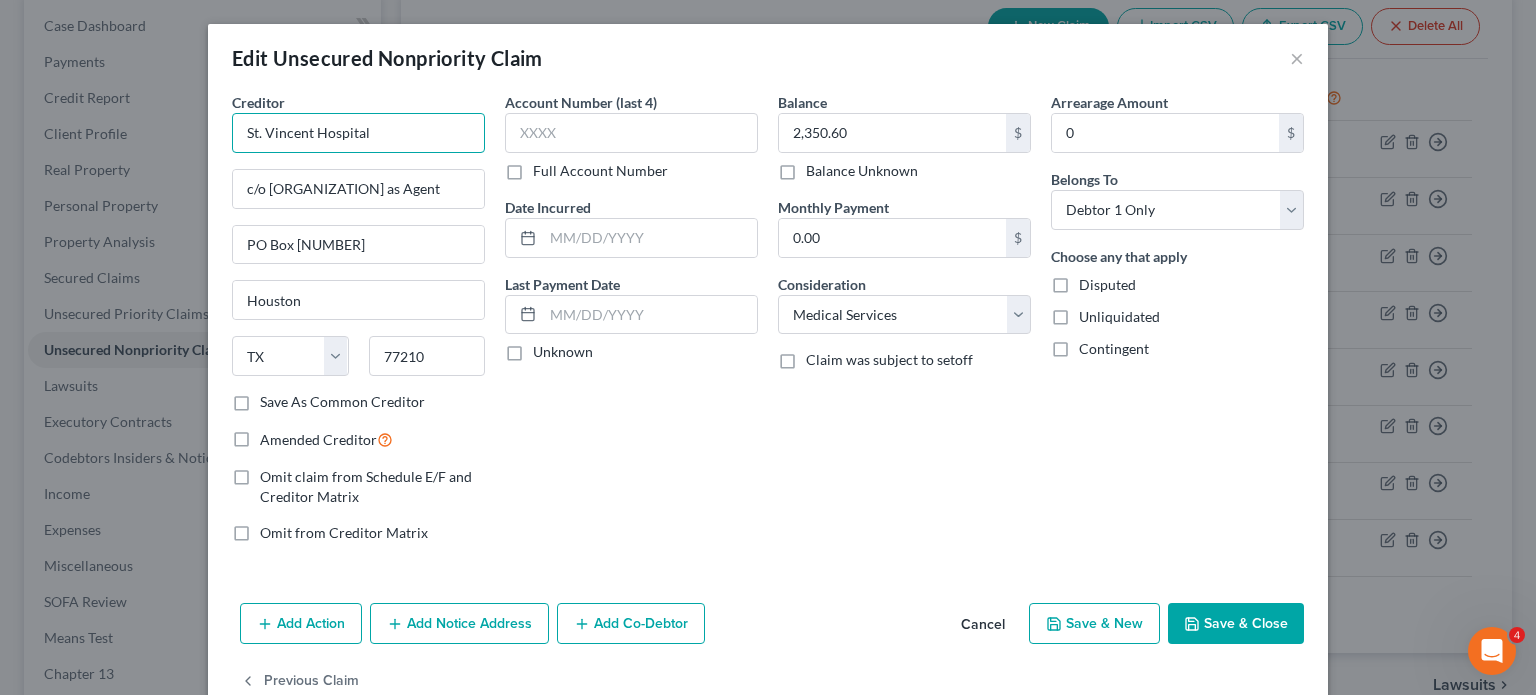 click on "St. Vincent Hospital" at bounding box center [358, 133] 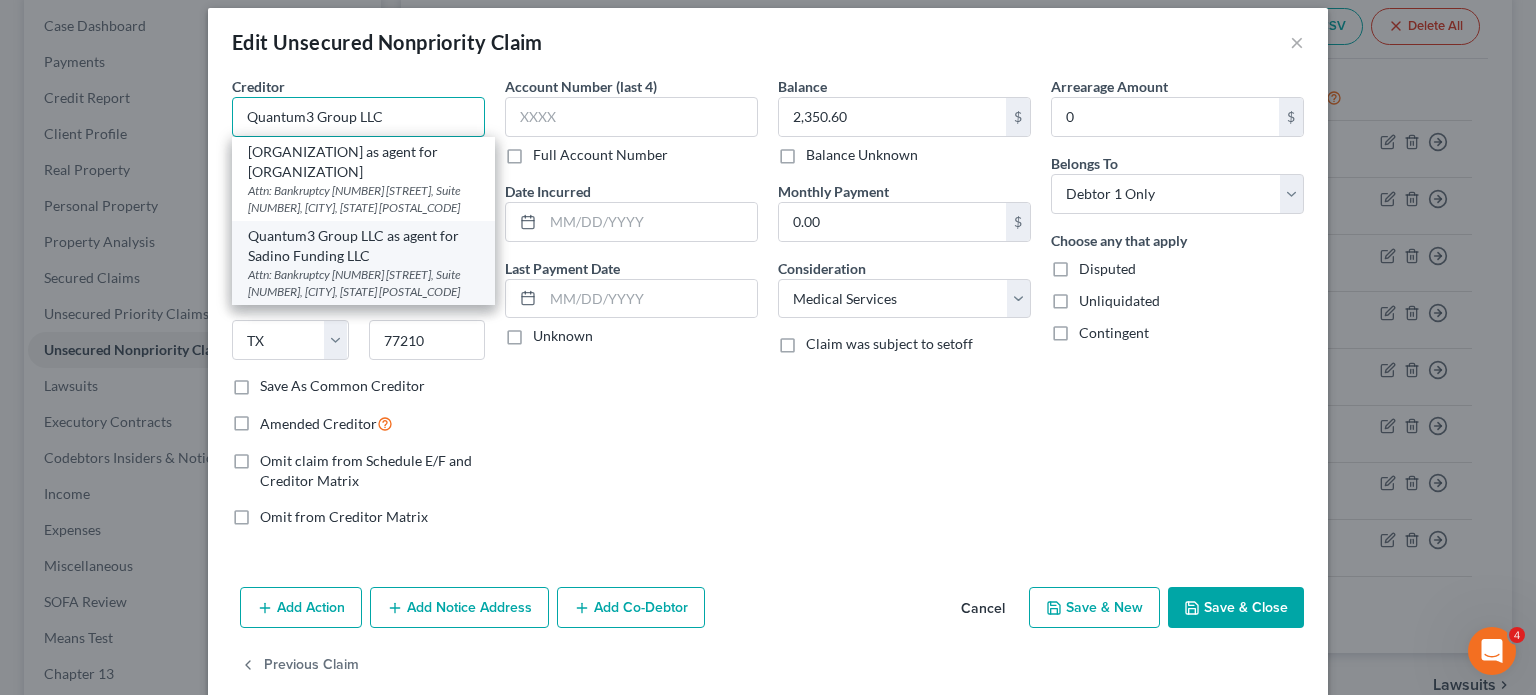 scroll, scrollTop: 0, scrollLeft: 0, axis: both 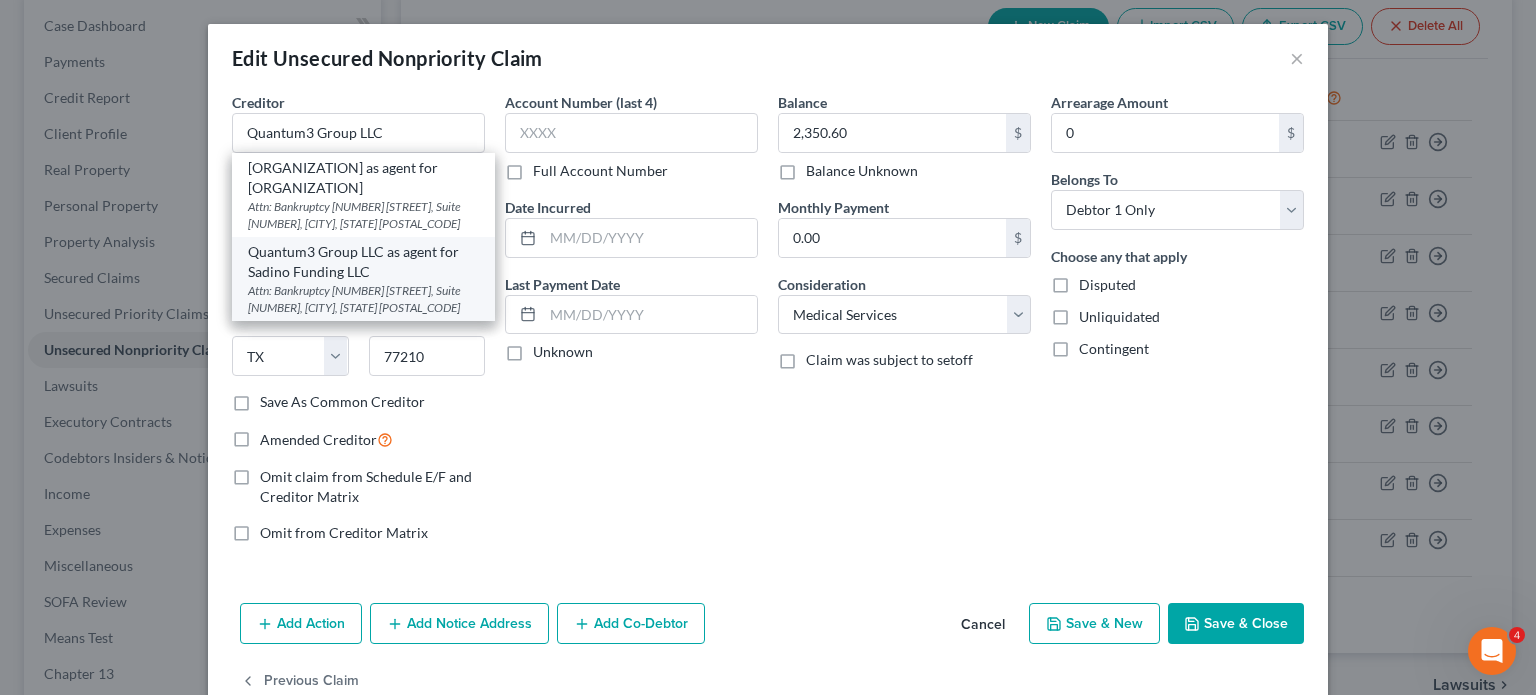 click on "Quantum3 Group LLC as agent for Sadino Funding LLC" at bounding box center [363, 262] 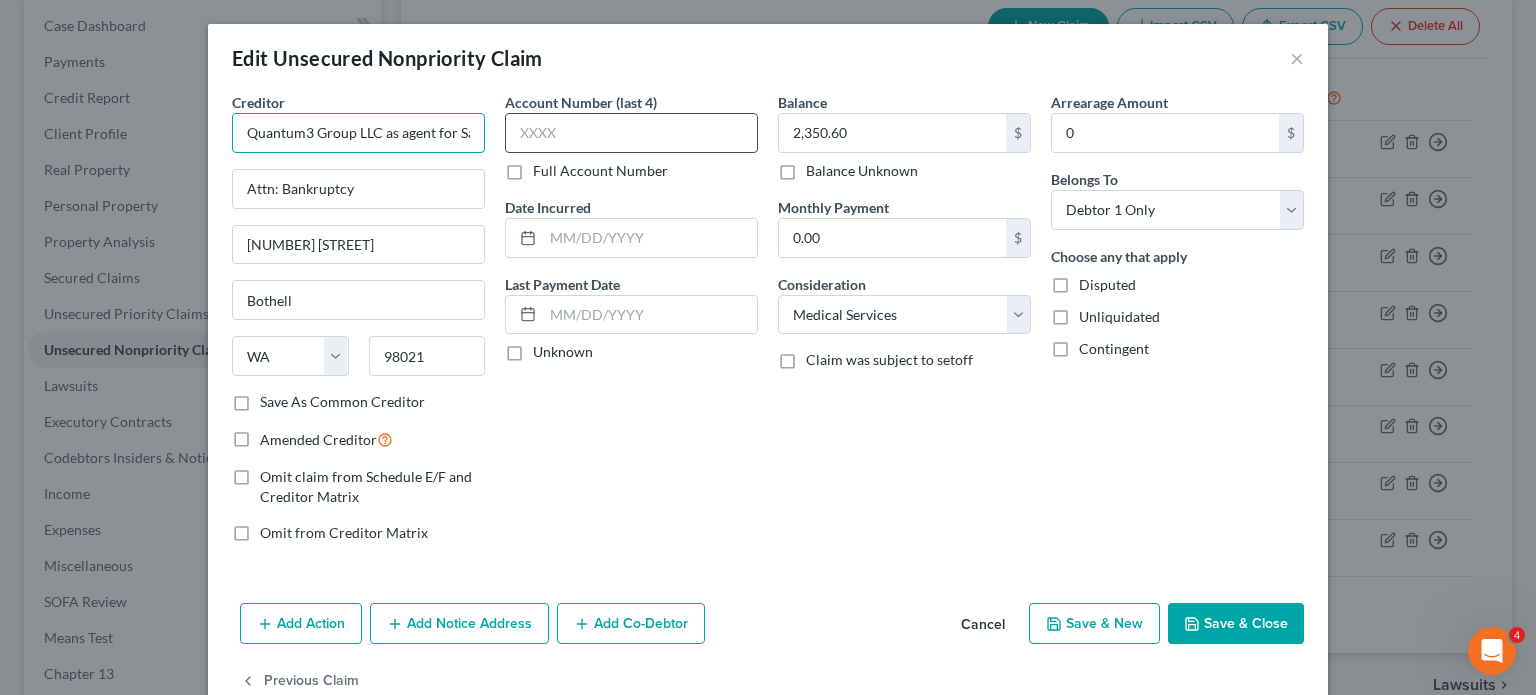 scroll, scrollTop: 0, scrollLeft: 108, axis: horizontal 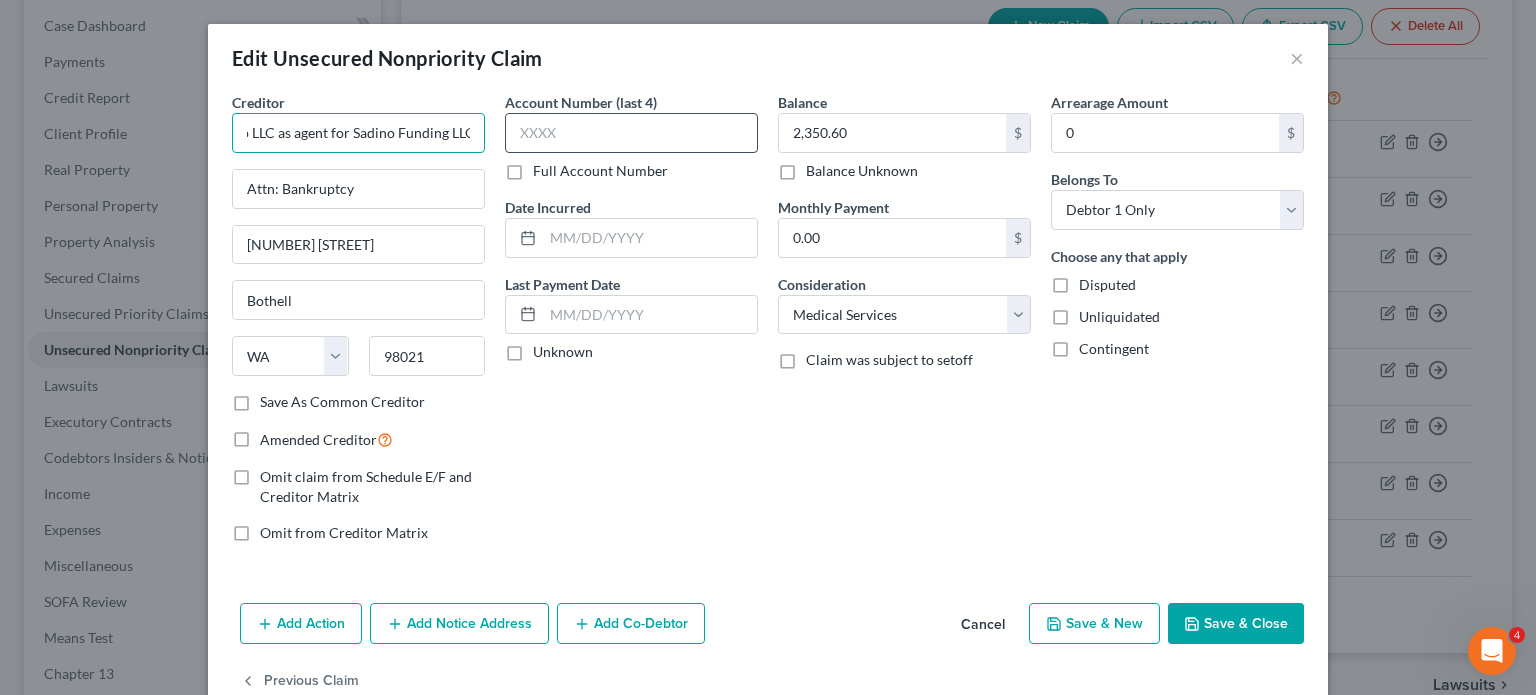 drag, startPoint x: 345, startPoint y: 123, endPoint x: 656, endPoint y: 125, distance: 311.00644 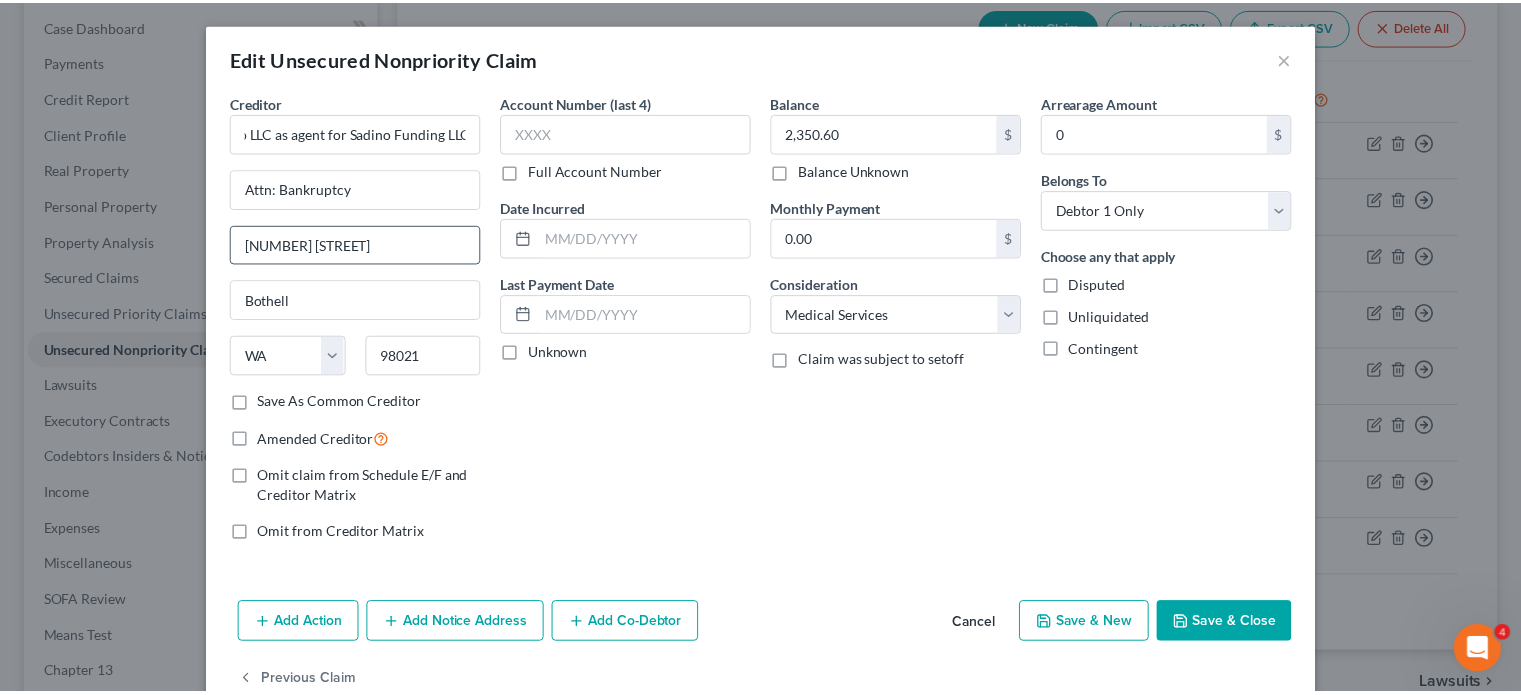 scroll, scrollTop: 0, scrollLeft: 0, axis: both 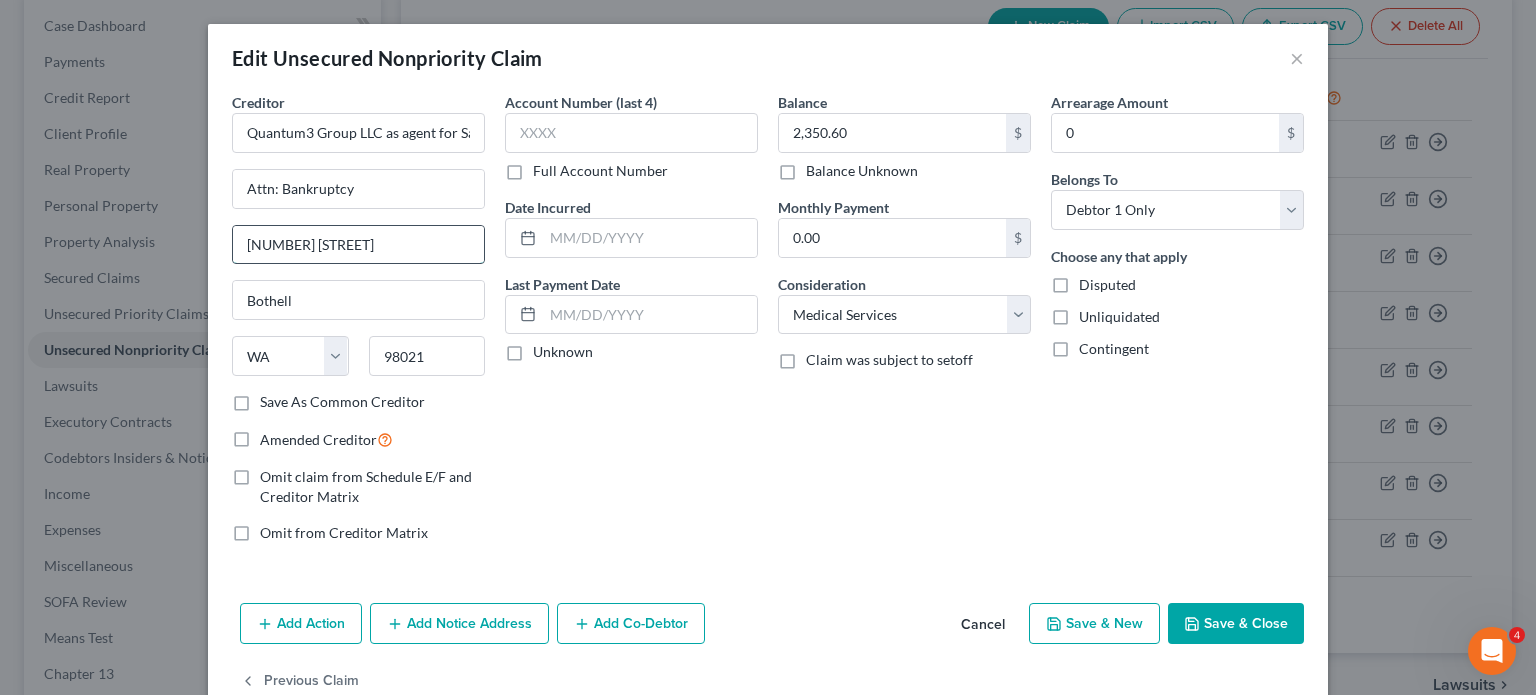 click on "17th Ave SE, Suite 220" at bounding box center [358, 245] 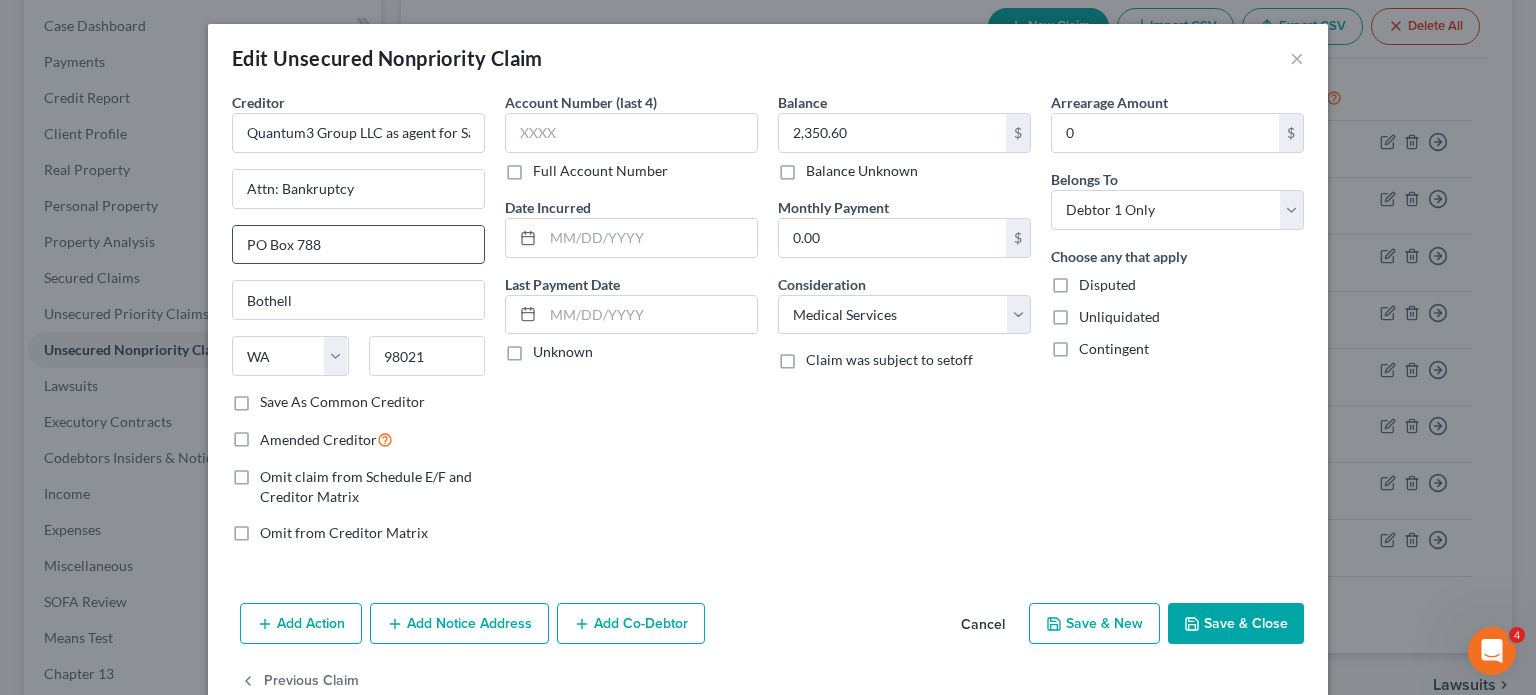 type on "PO Box 788" 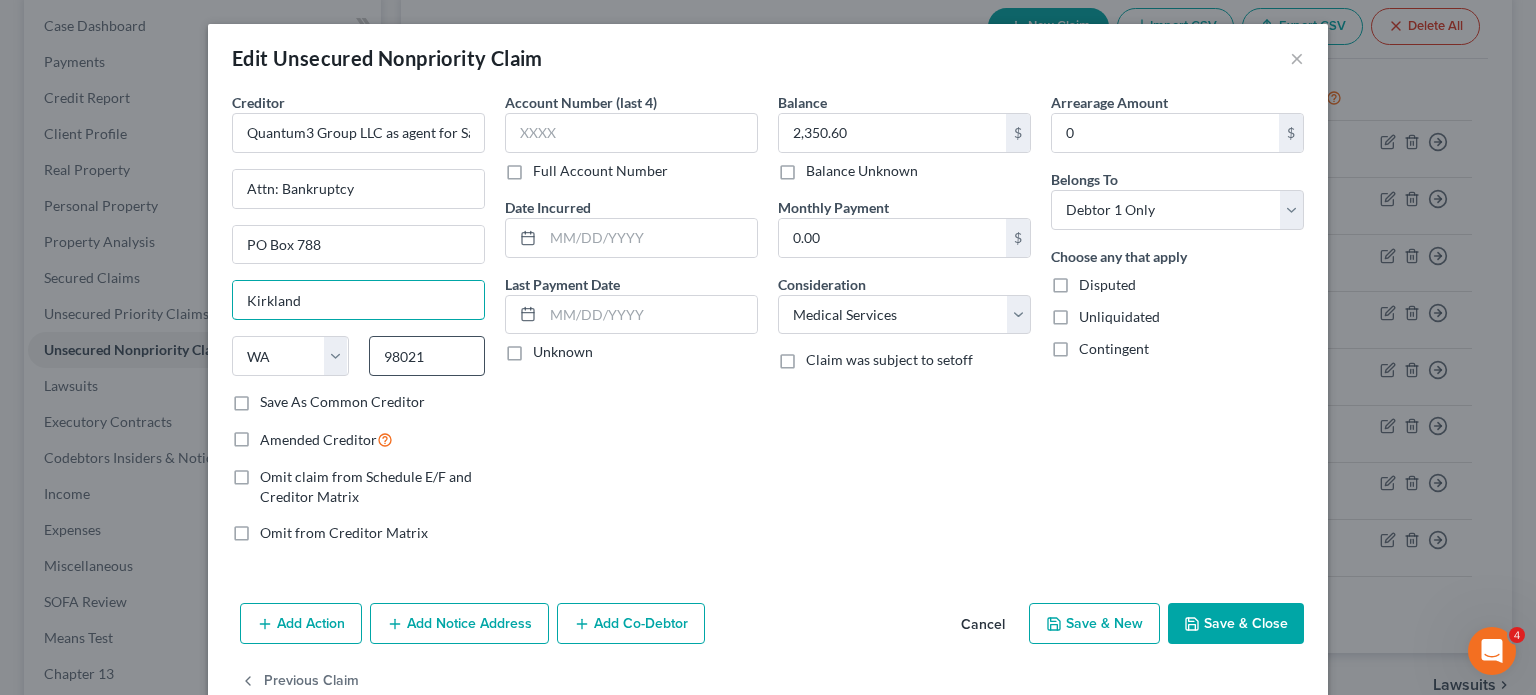 type on "Kirkland" 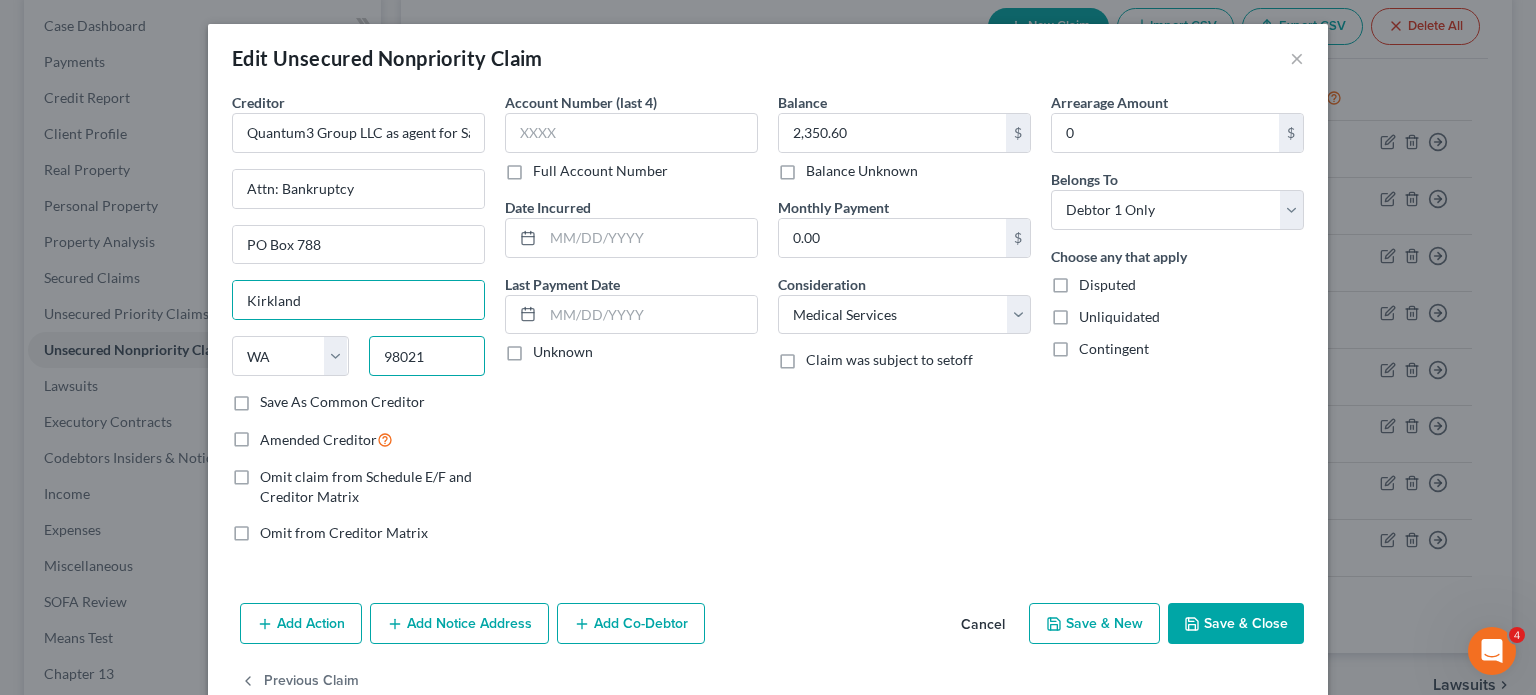 click on "98021" at bounding box center [427, 356] 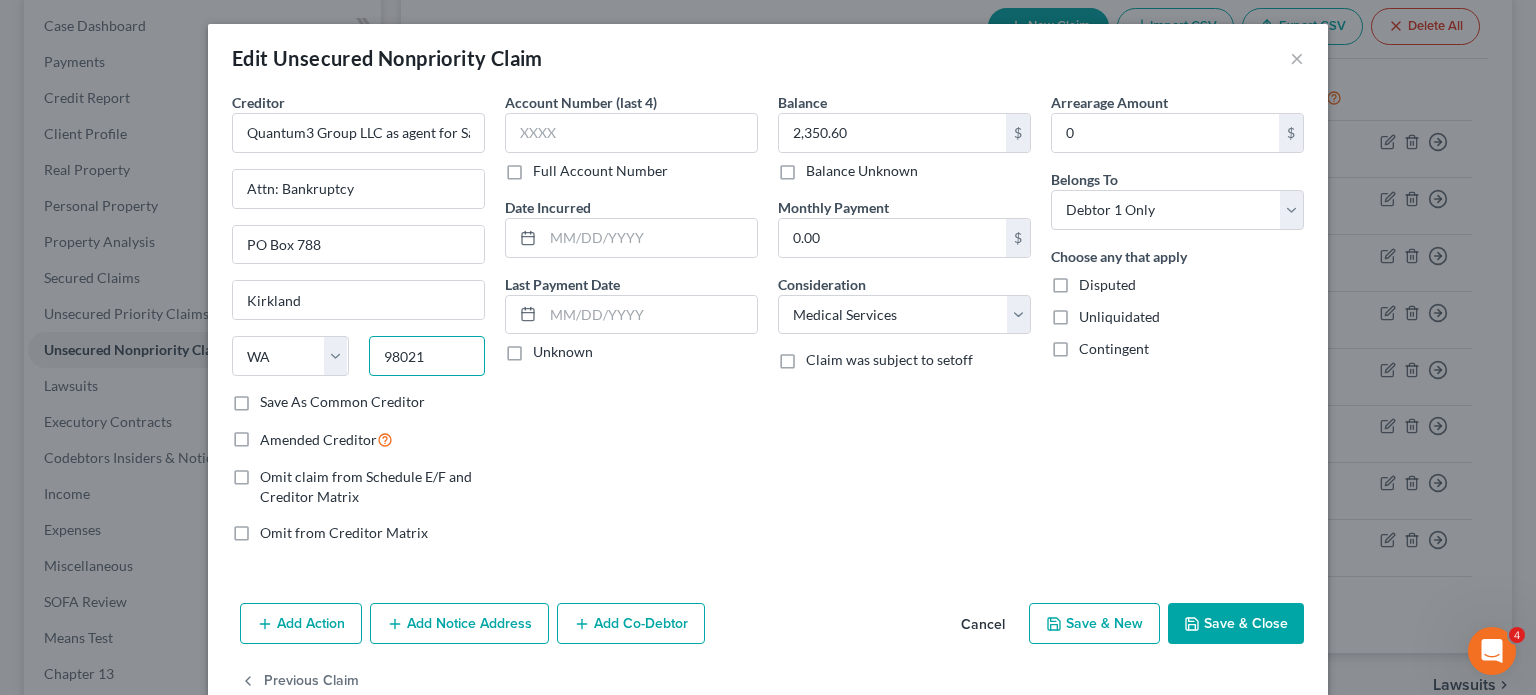 click on "98021" at bounding box center [427, 356] 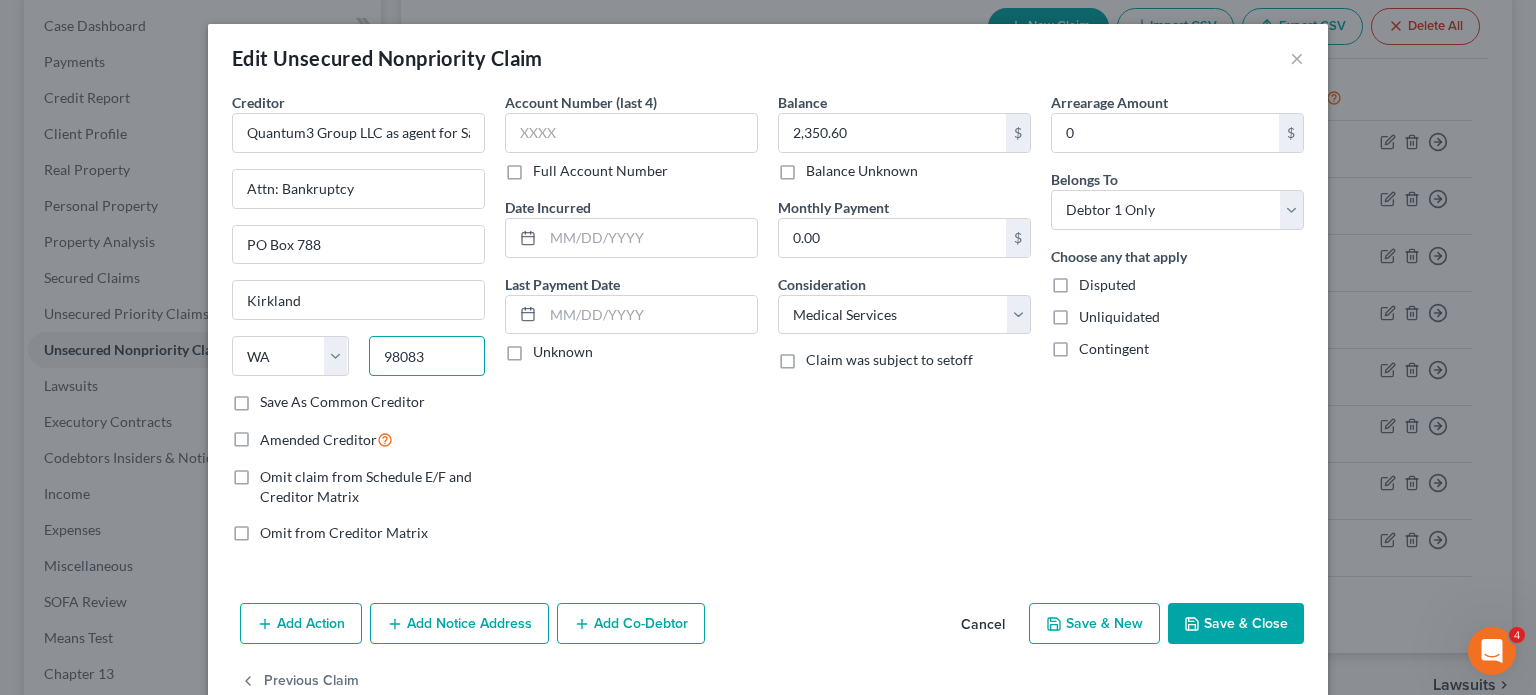 type on "98083" 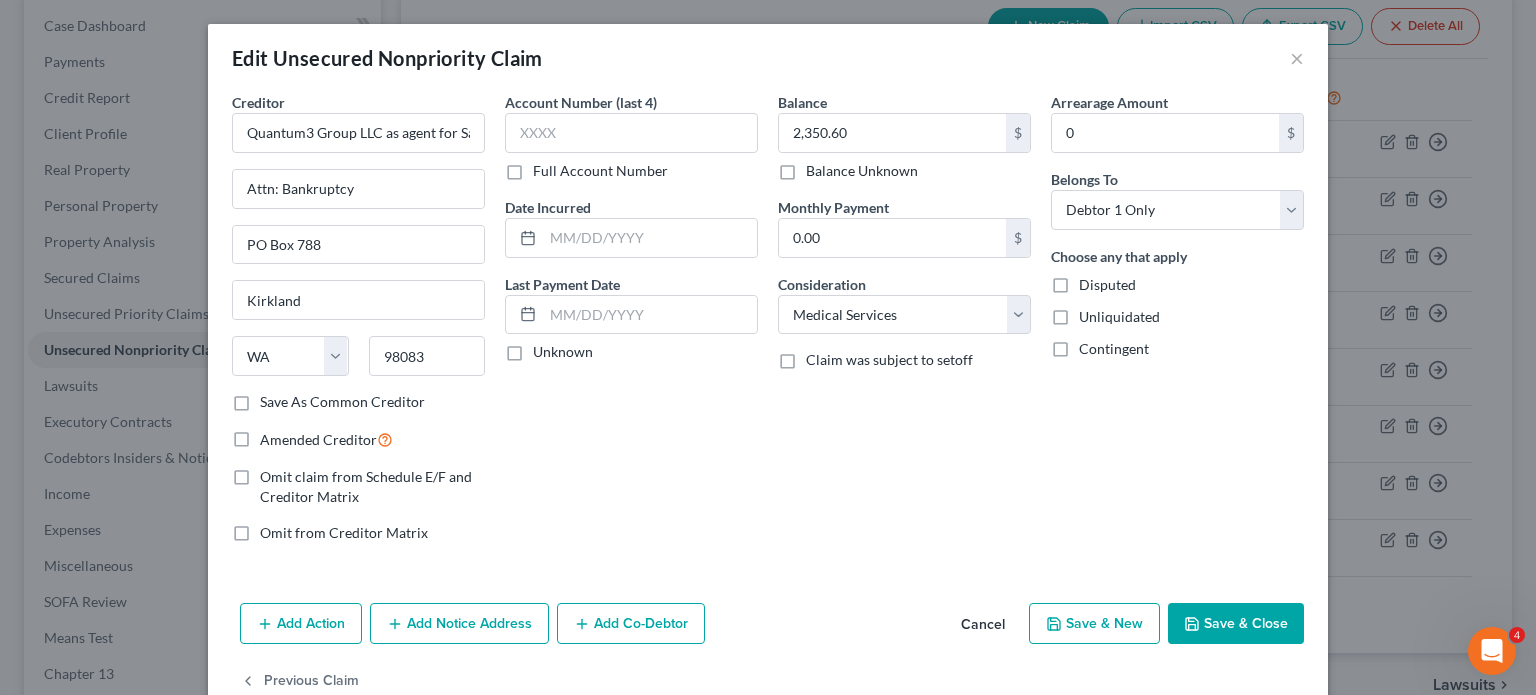click on "Account Number (last 4)
Full Account Number
Date Incurred         Last Payment Date         Unknown" at bounding box center [631, 325] 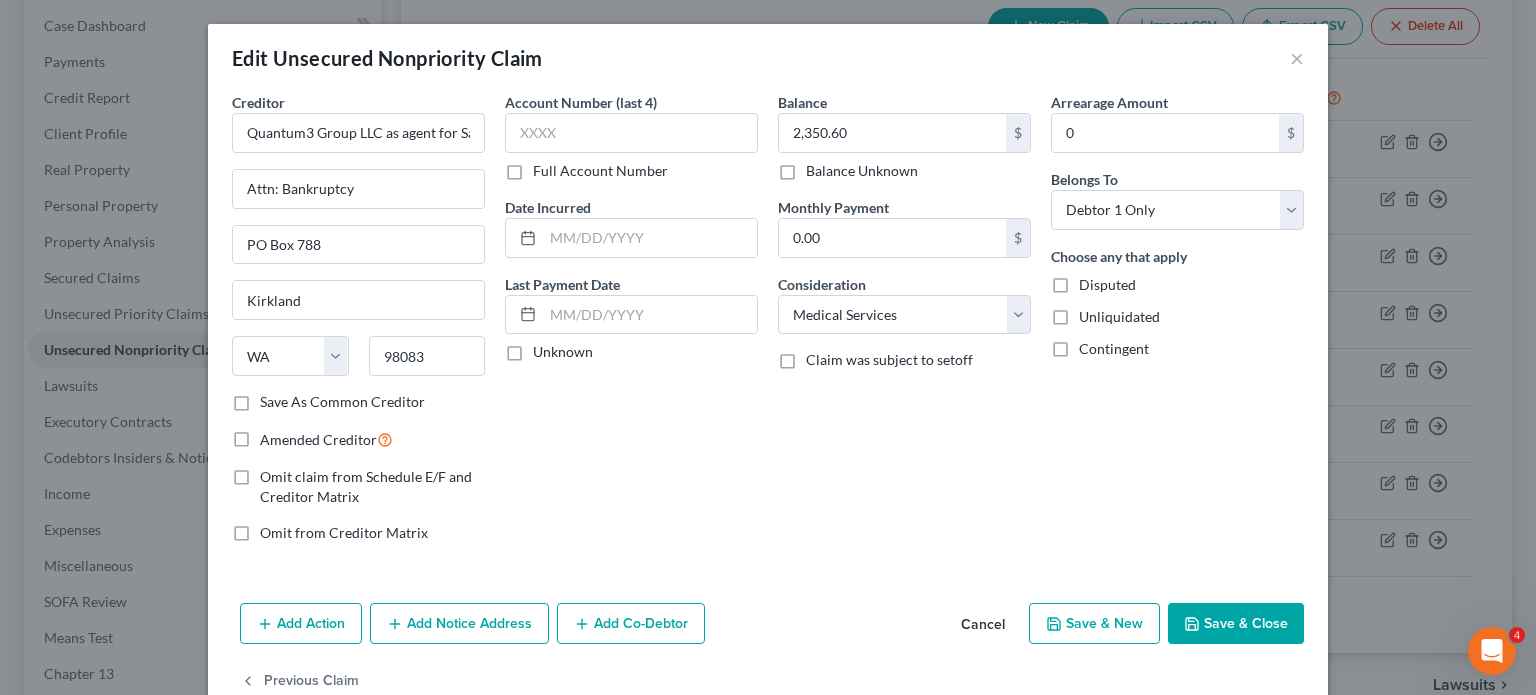 drag, startPoint x: 1251, startPoint y: 628, endPoint x: 1157, endPoint y: 610, distance: 95.707886 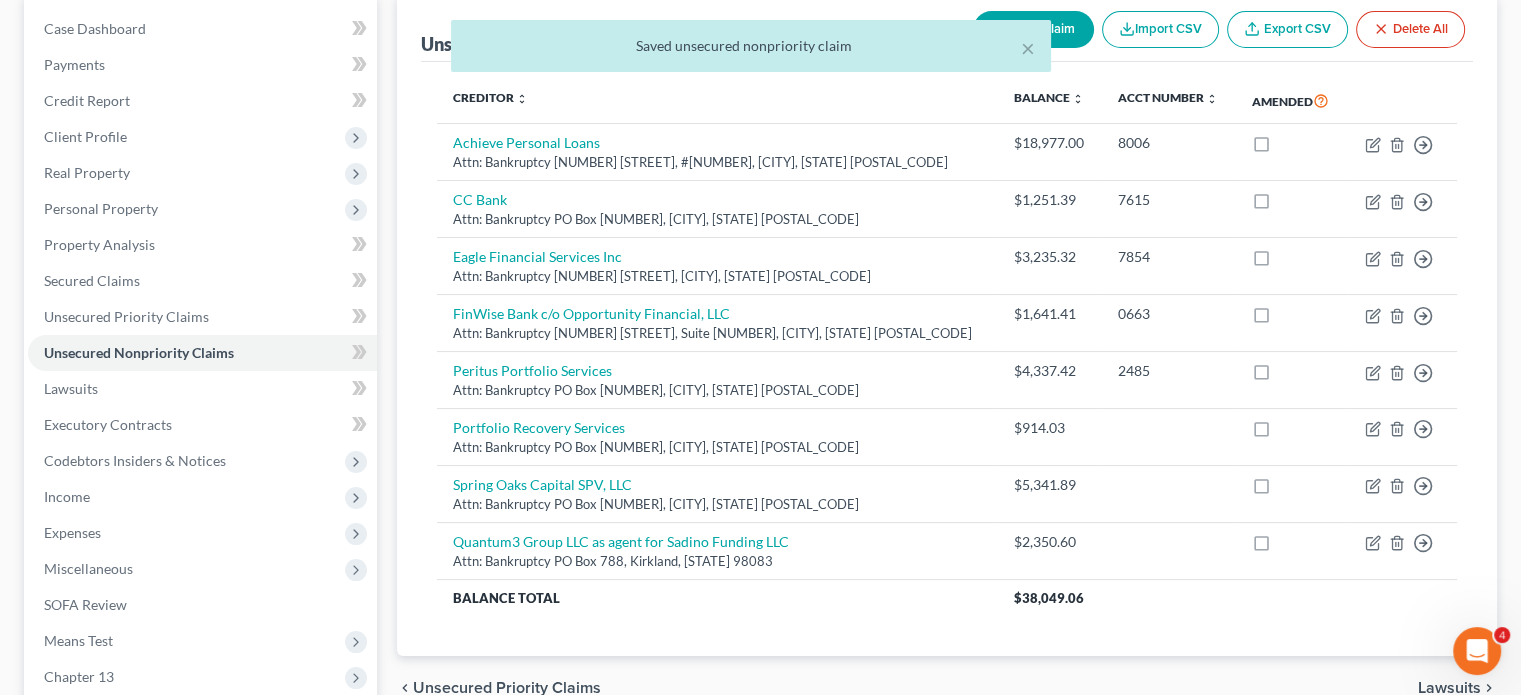 scroll, scrollTop: 100, scrollLeft: 0, axis: vertical 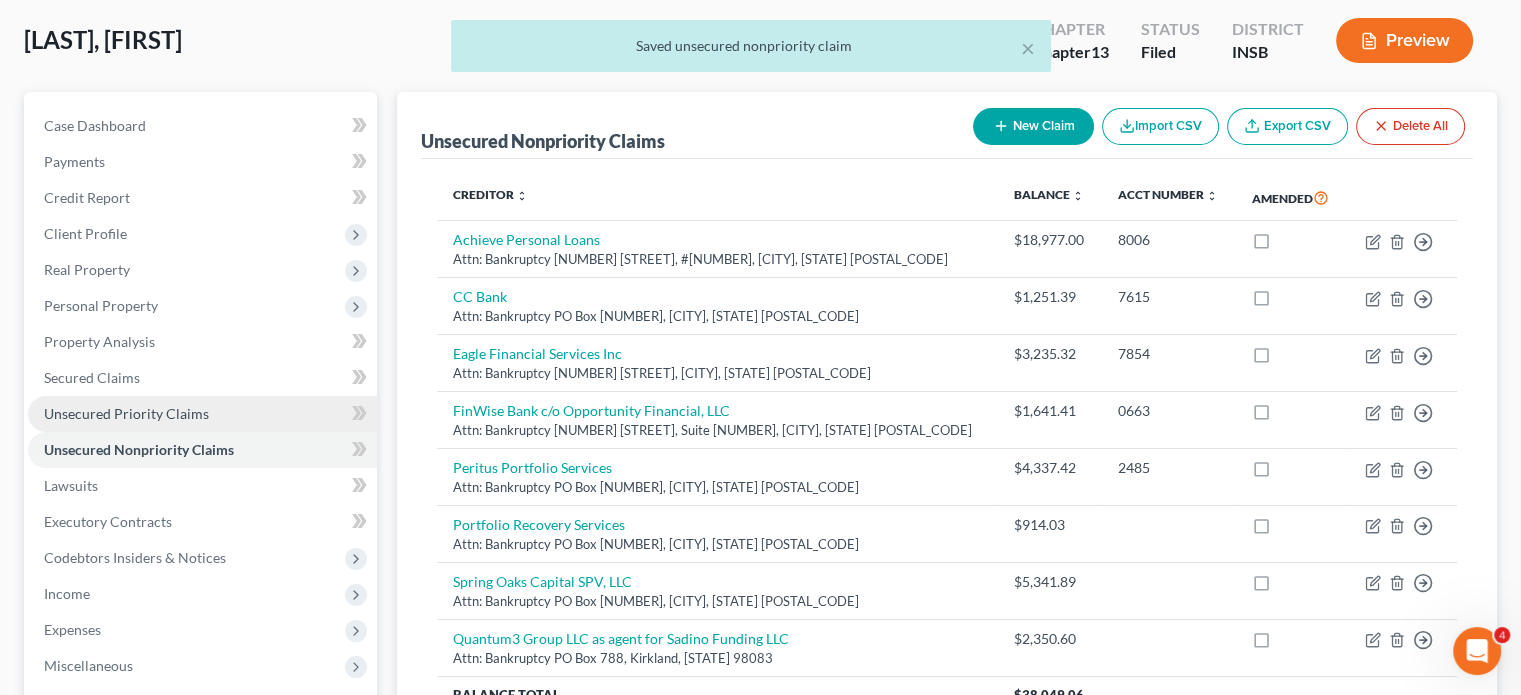 click on "Unsecured Priority Claims" at bounding box center [126, 413] 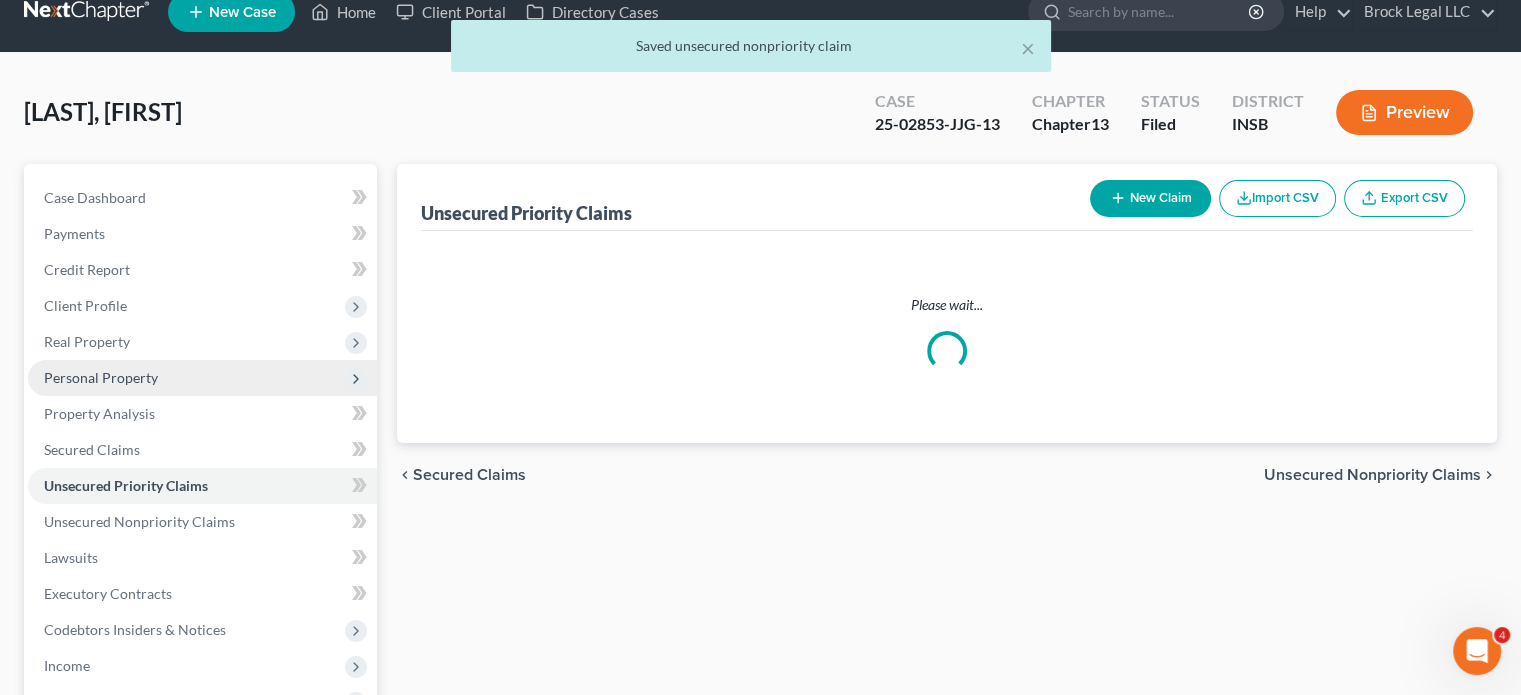 scroll, scrollTop: 0, scrollLeft: 0, axis: both 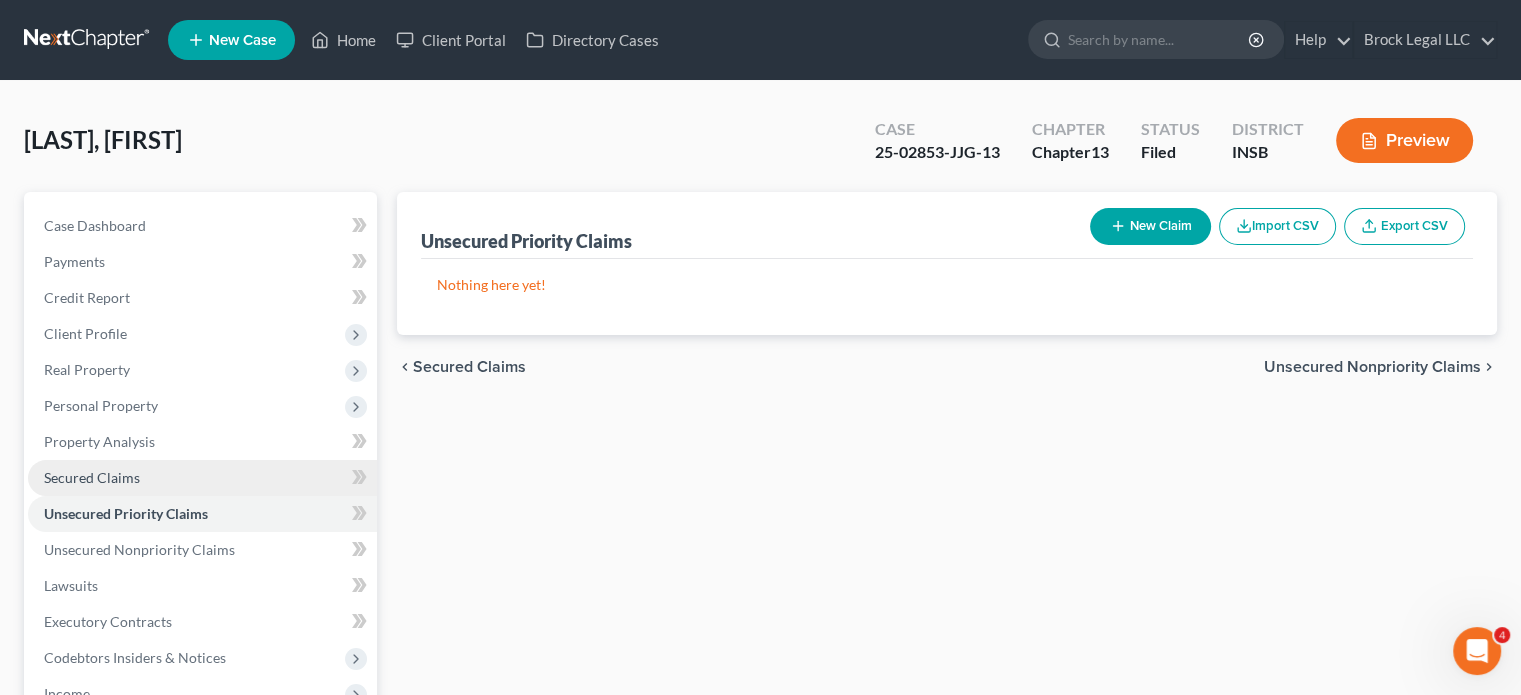 click on "Secured Claims" at bounding box center [92, 477] 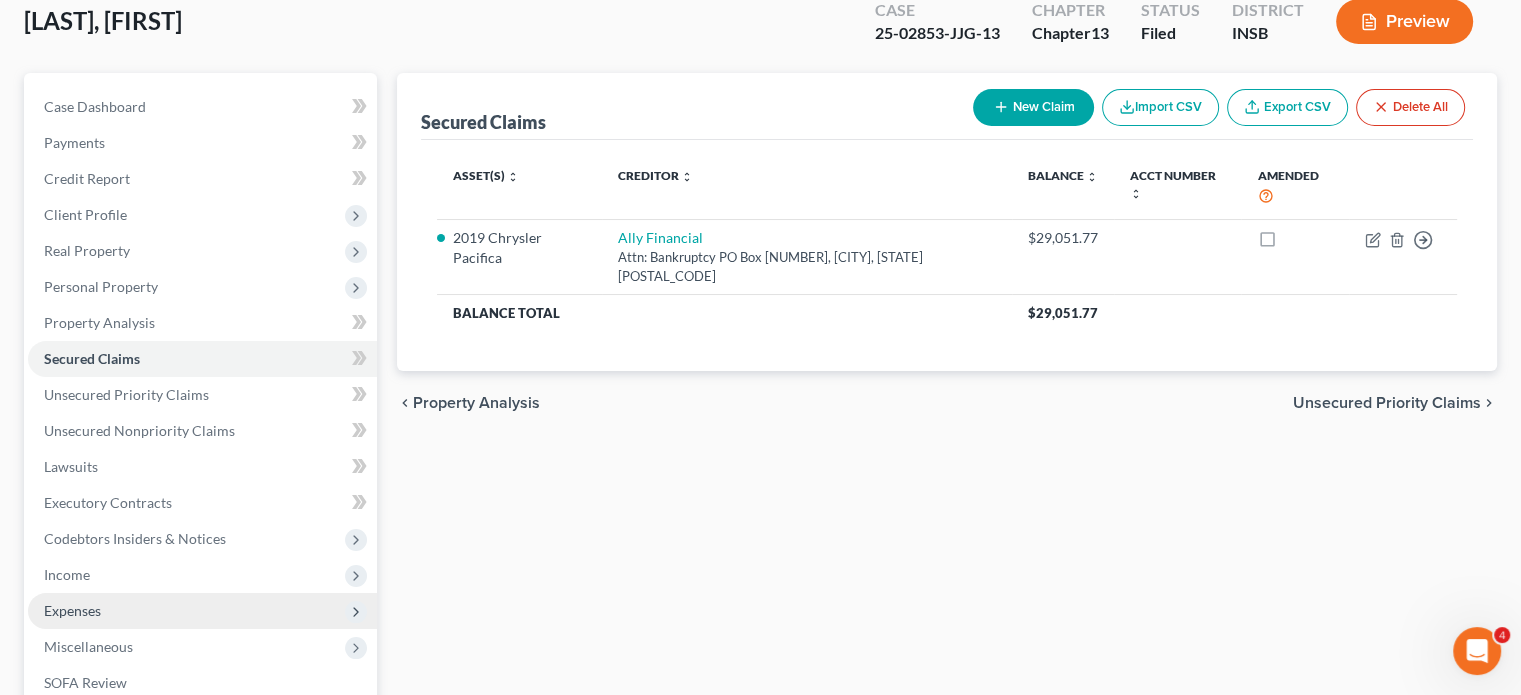 scroll, scrollTop: 300, scrollLeft: 0, axis: vertical 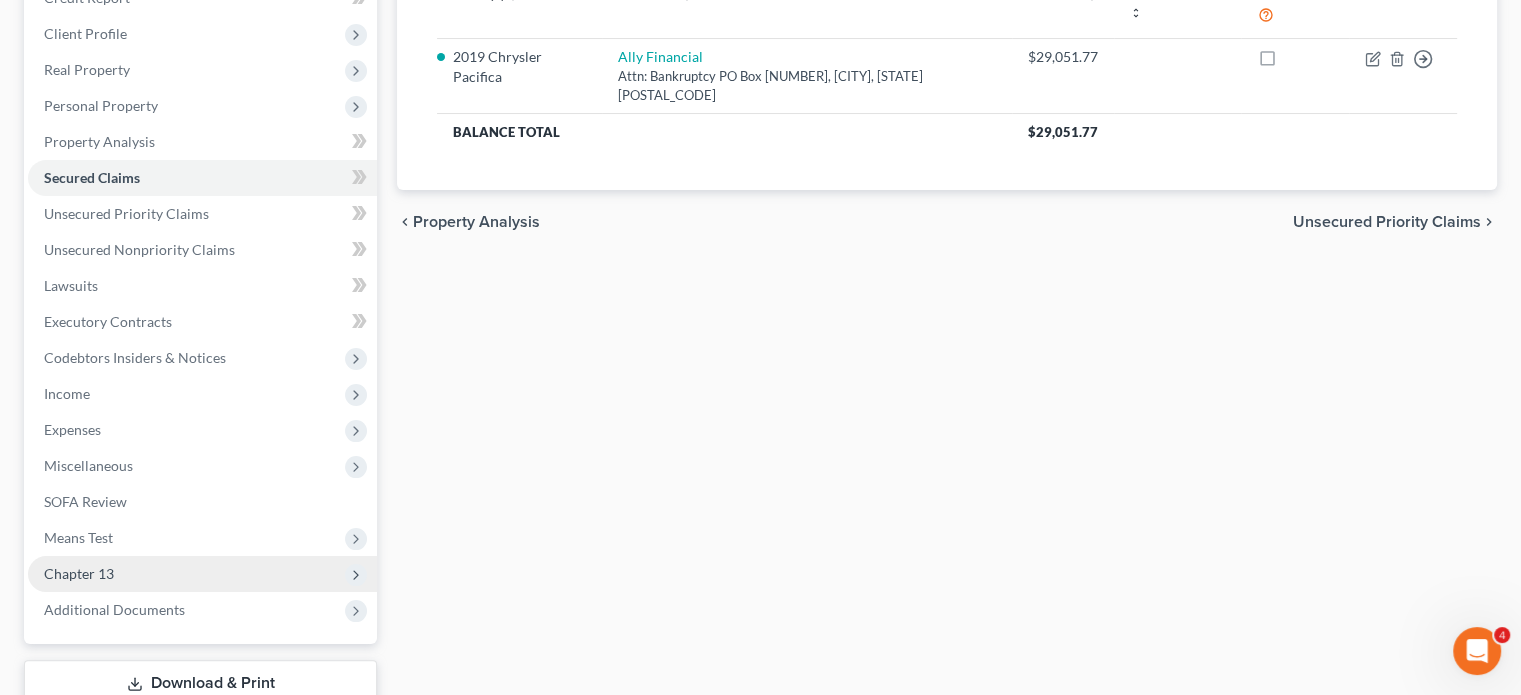 click on "Chapter 13" at bounding box center (79, 573) 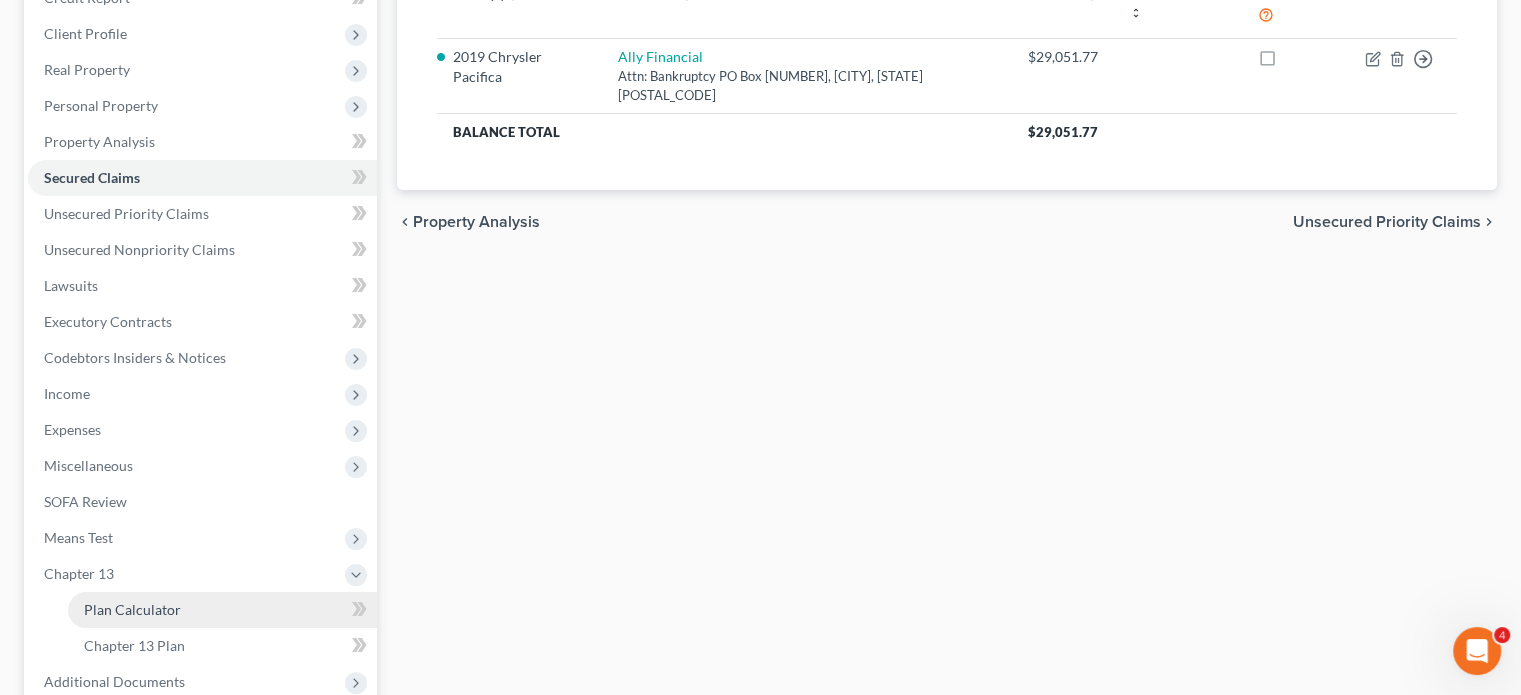 click on "Plan Calculator" at bounding box center [132, 609] 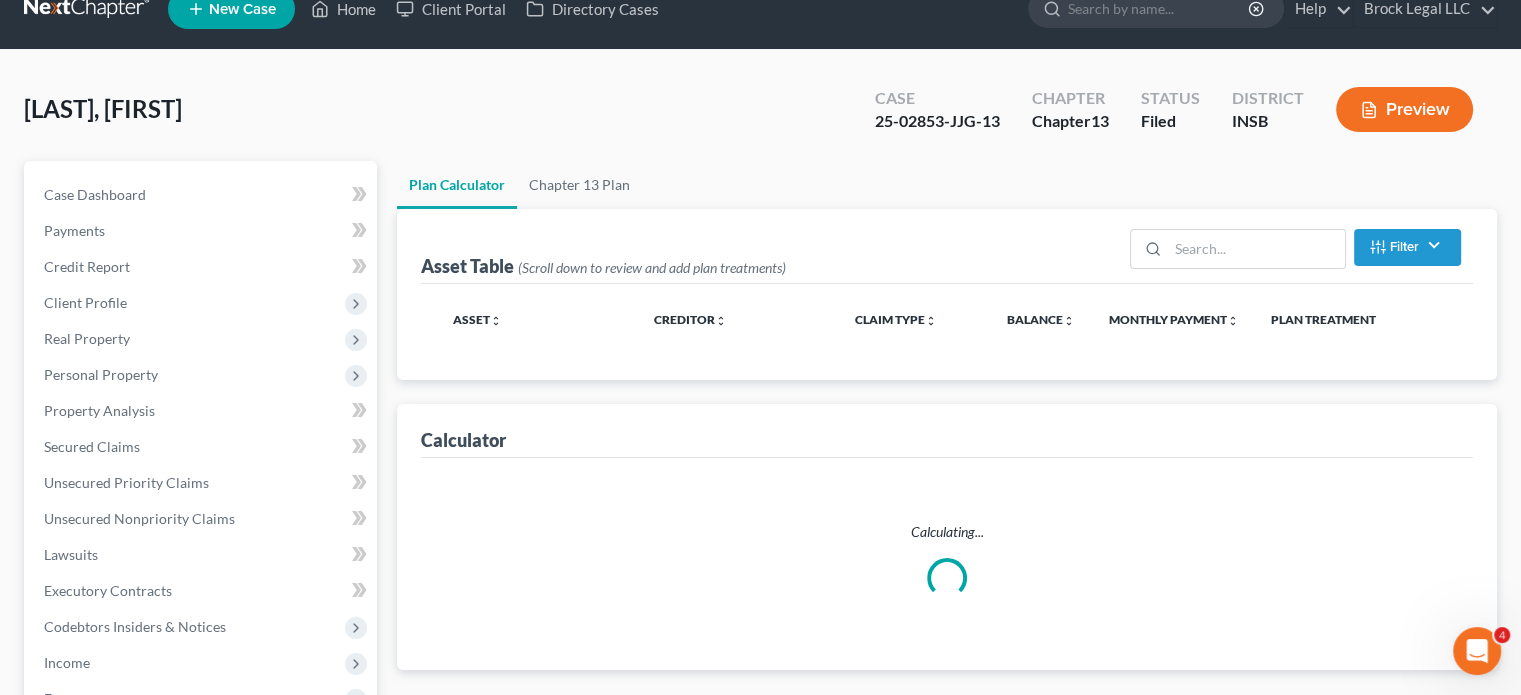 scroll, scrollTop: 0, scrollLeft: 0, axis: both 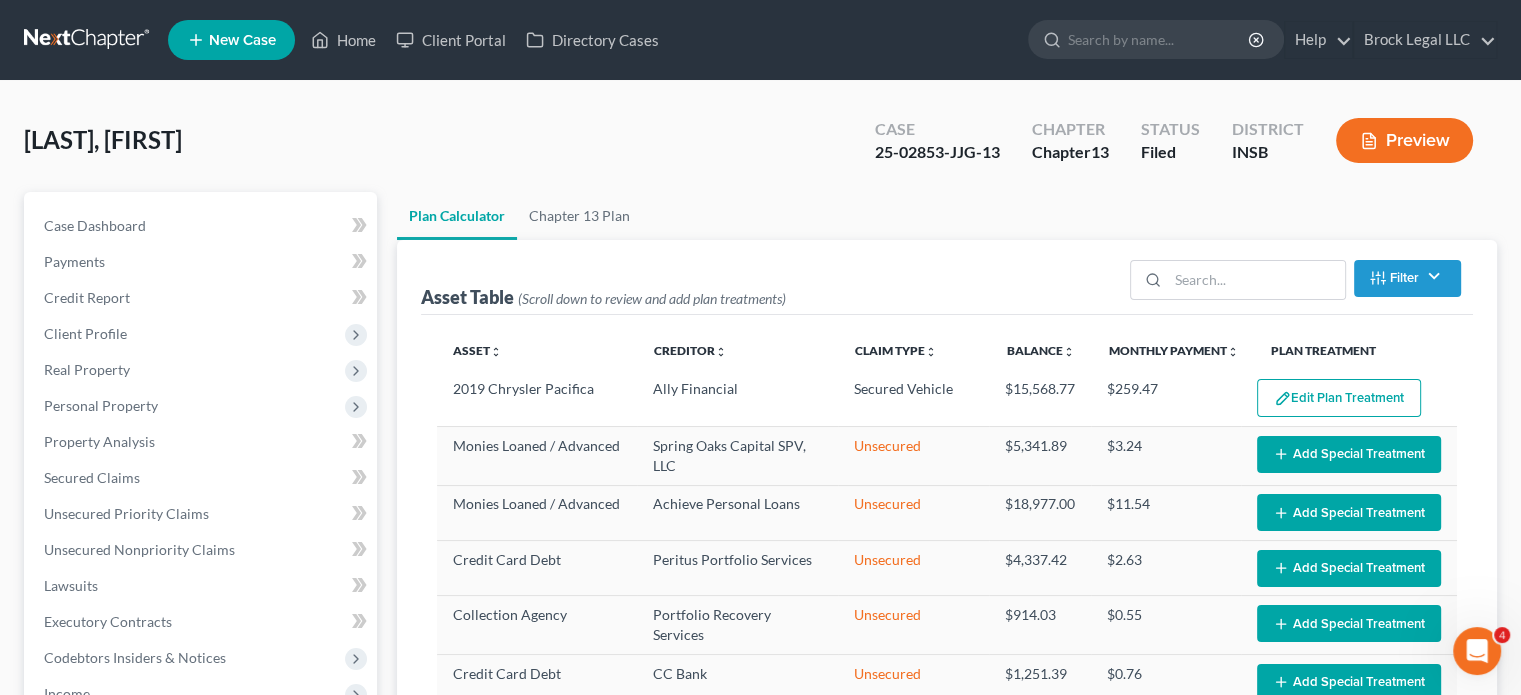 select on "59" 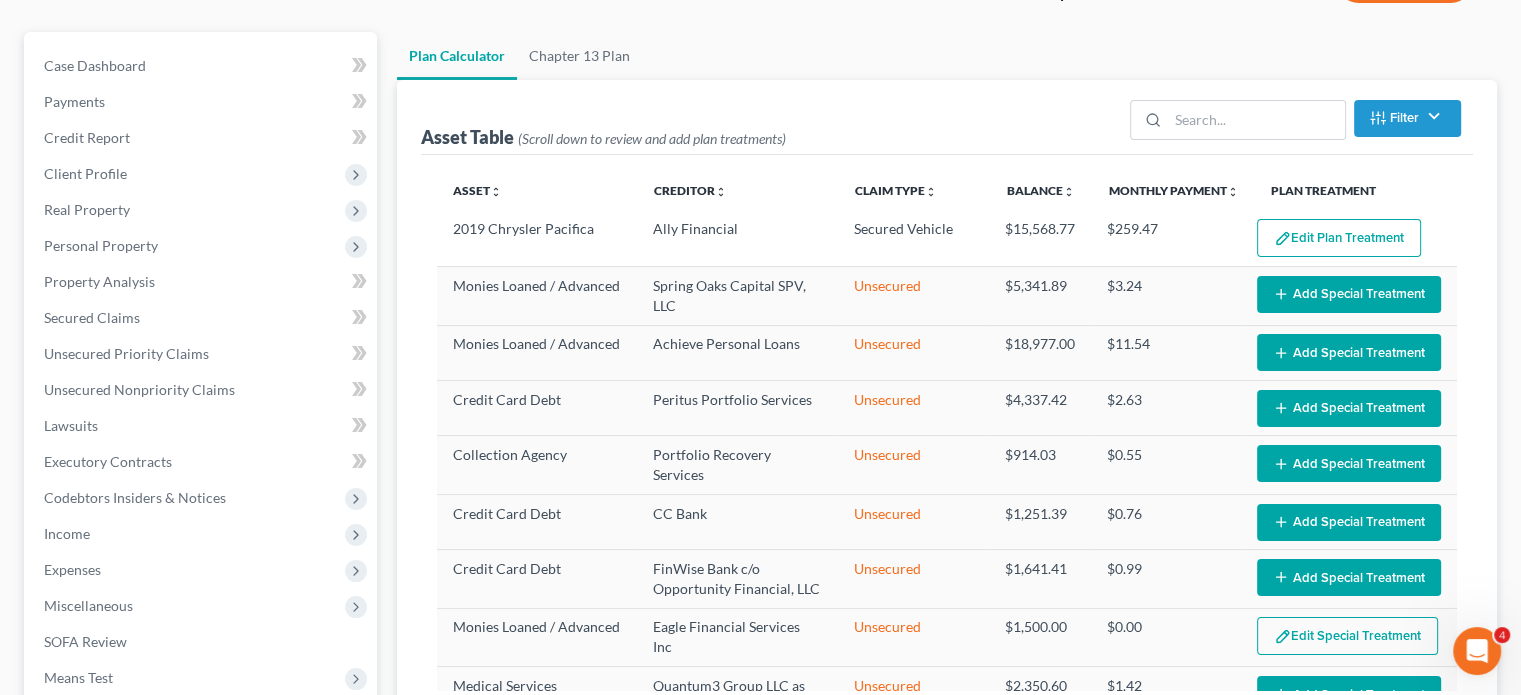 scroll, scrollTop: 500, scrollLeft: 0, axis: vertical 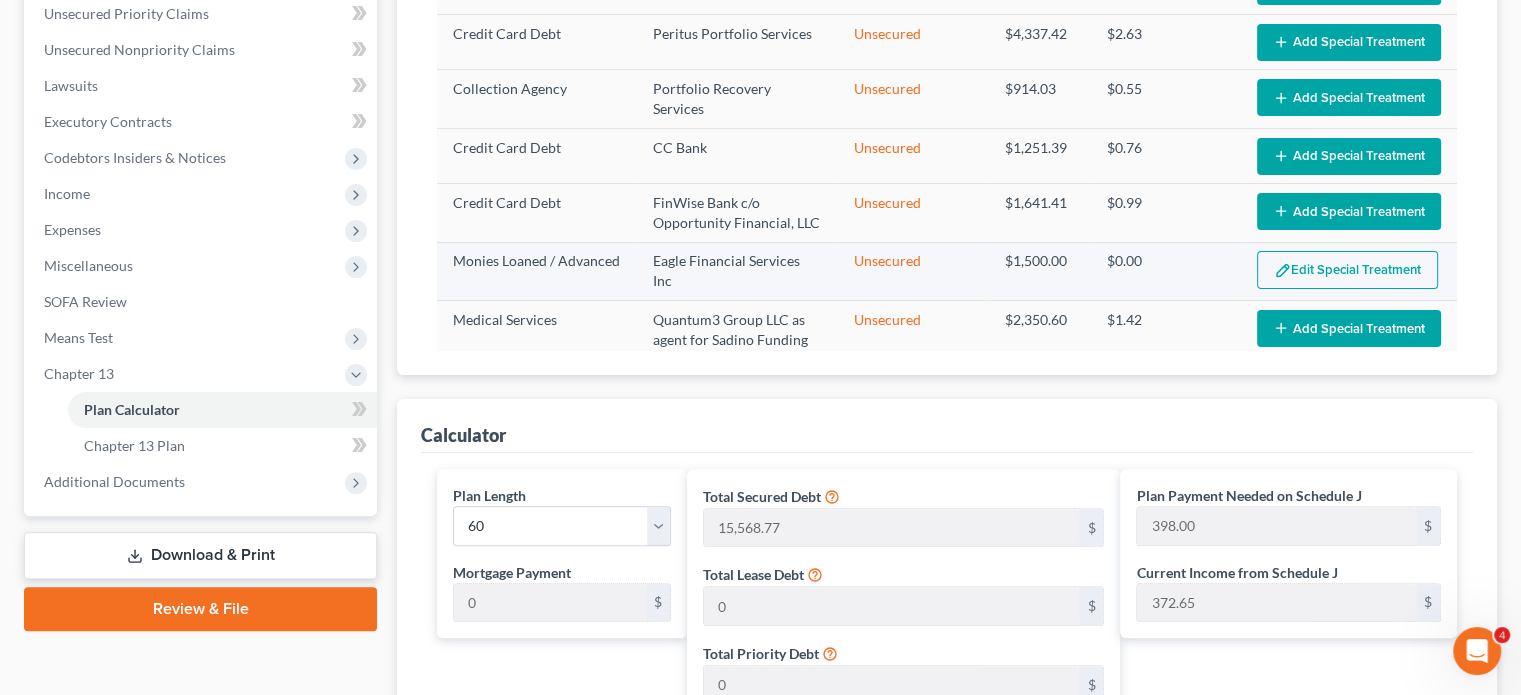 click on "Edit Special Treatment" at bounding box center (1347, 270) 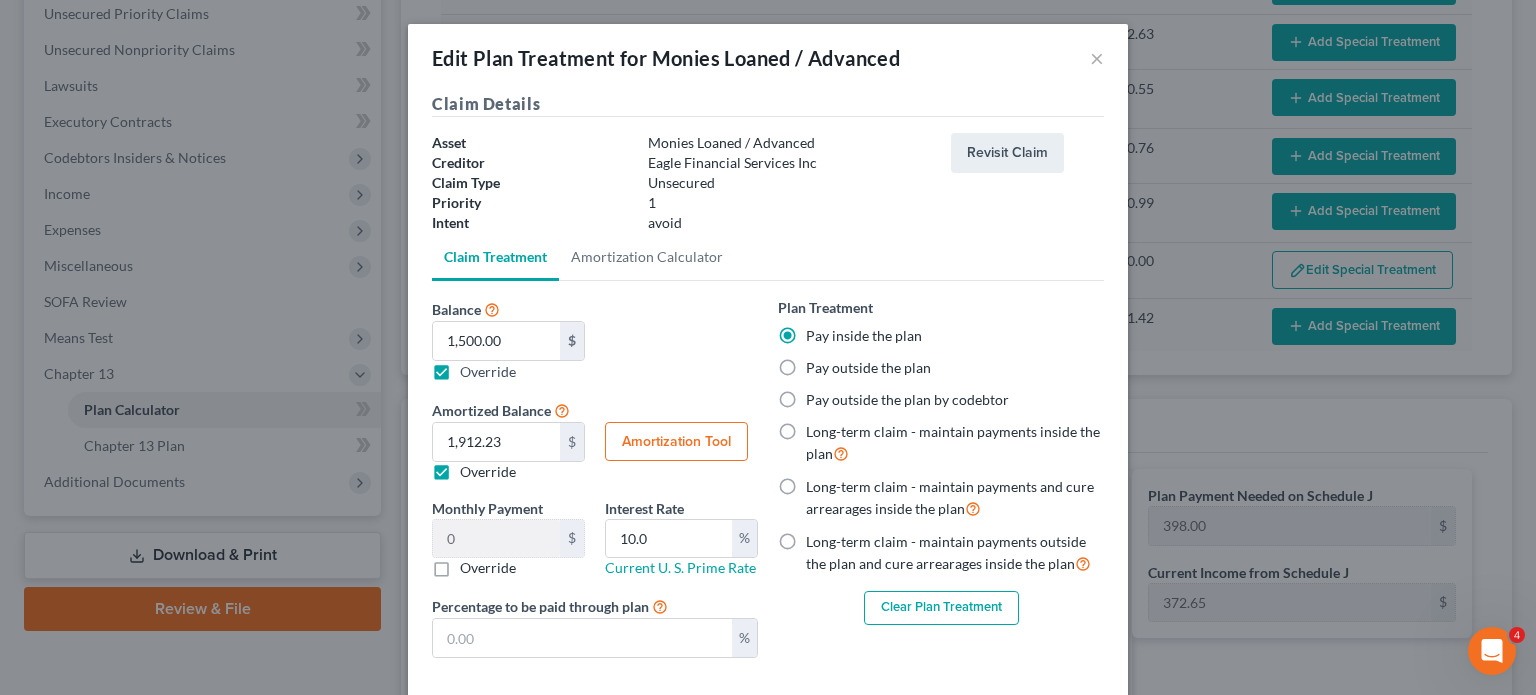 click on "Override" at bounding box center [488, 371] 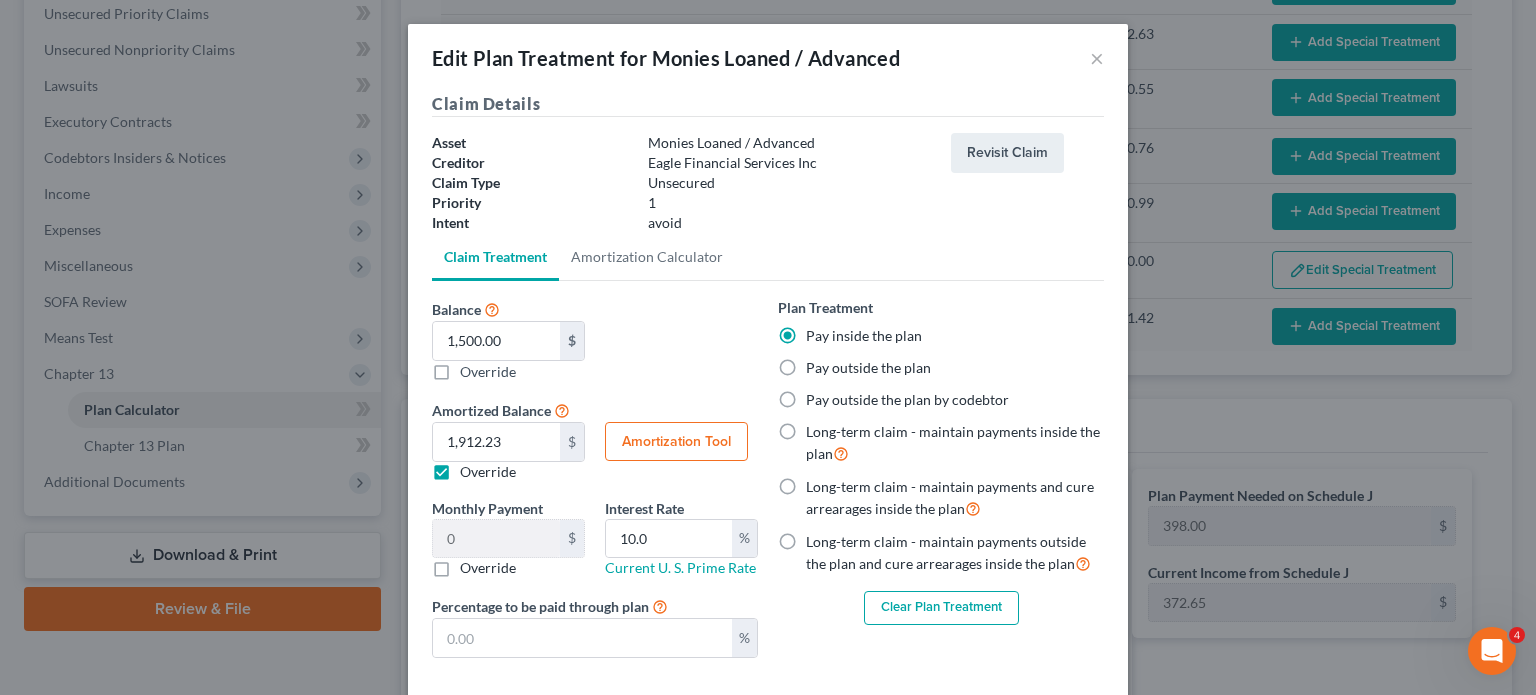 type on "3,235.32" 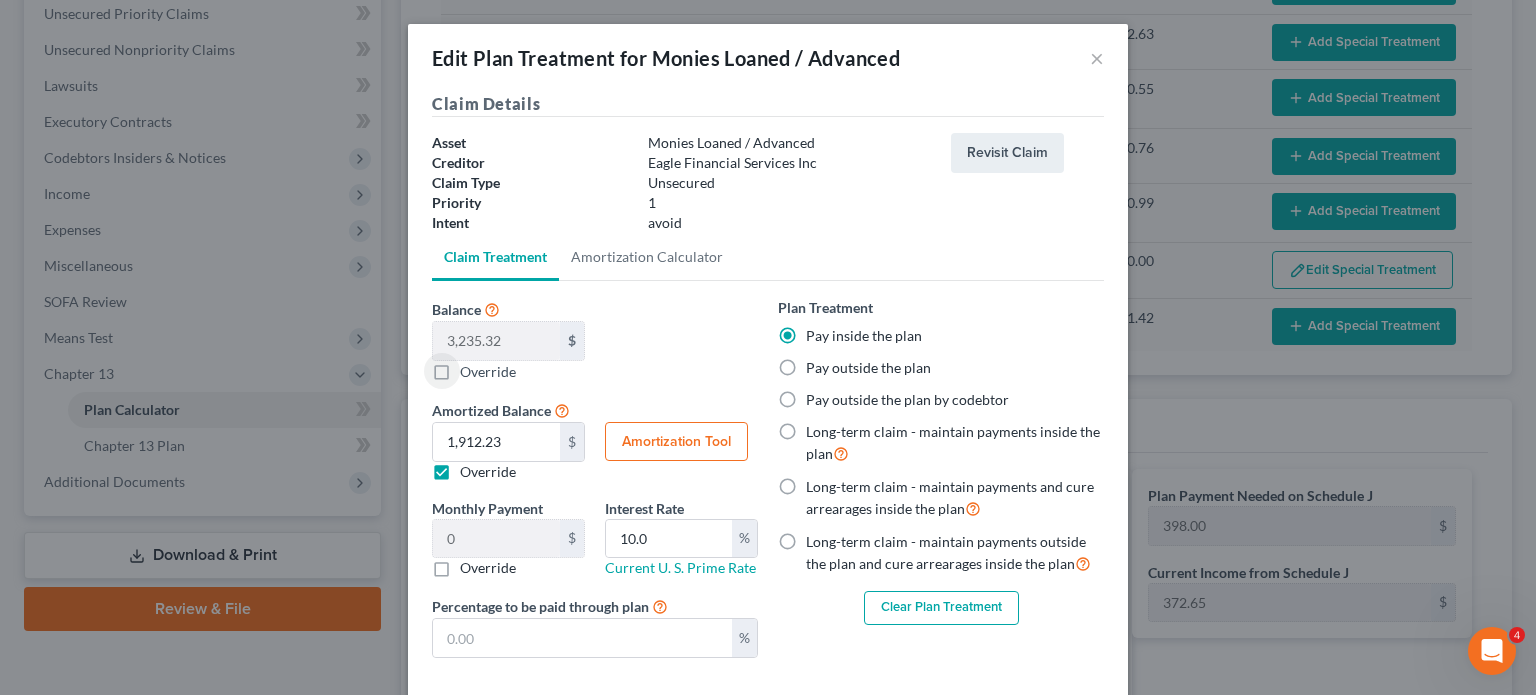 click on "Override" at bounding box center [488, 472] 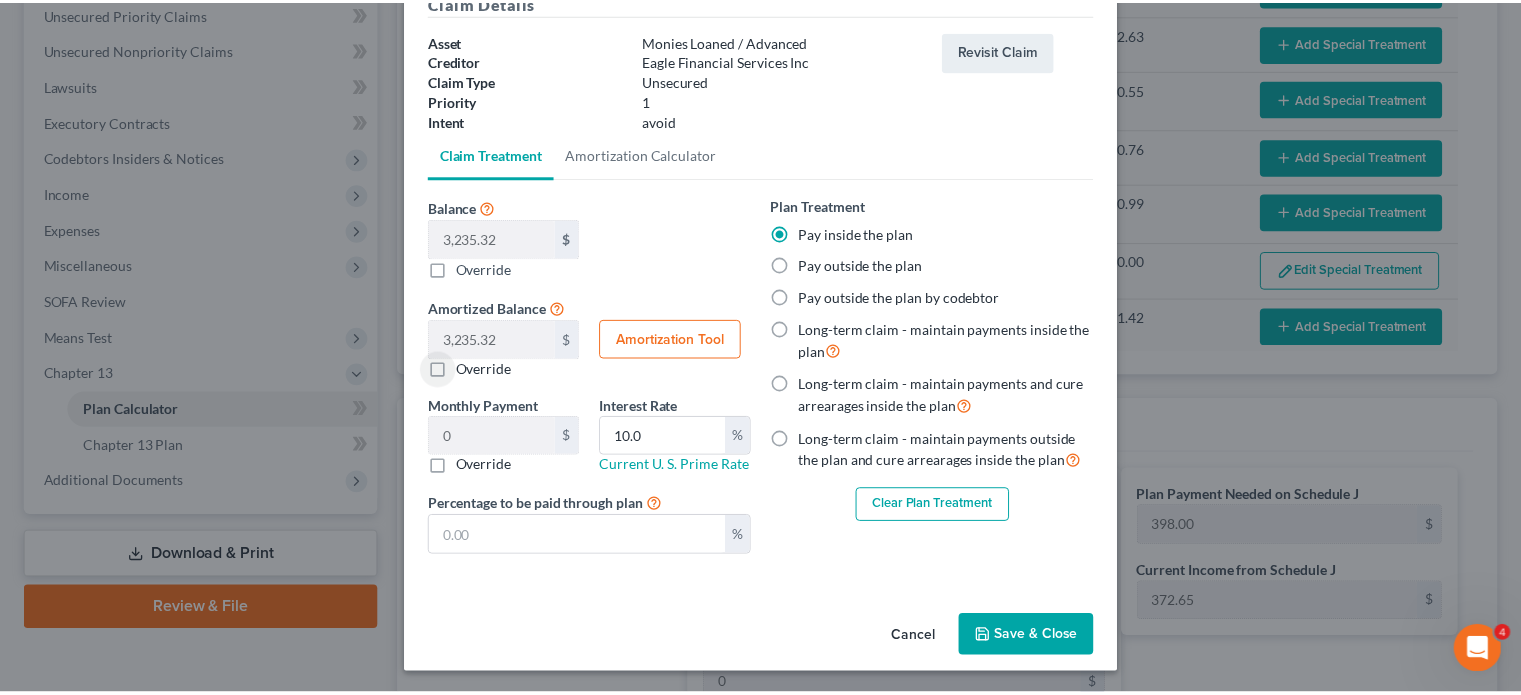 scroll, scrollTop: 103, scrollLeft: 0, axis: vertical 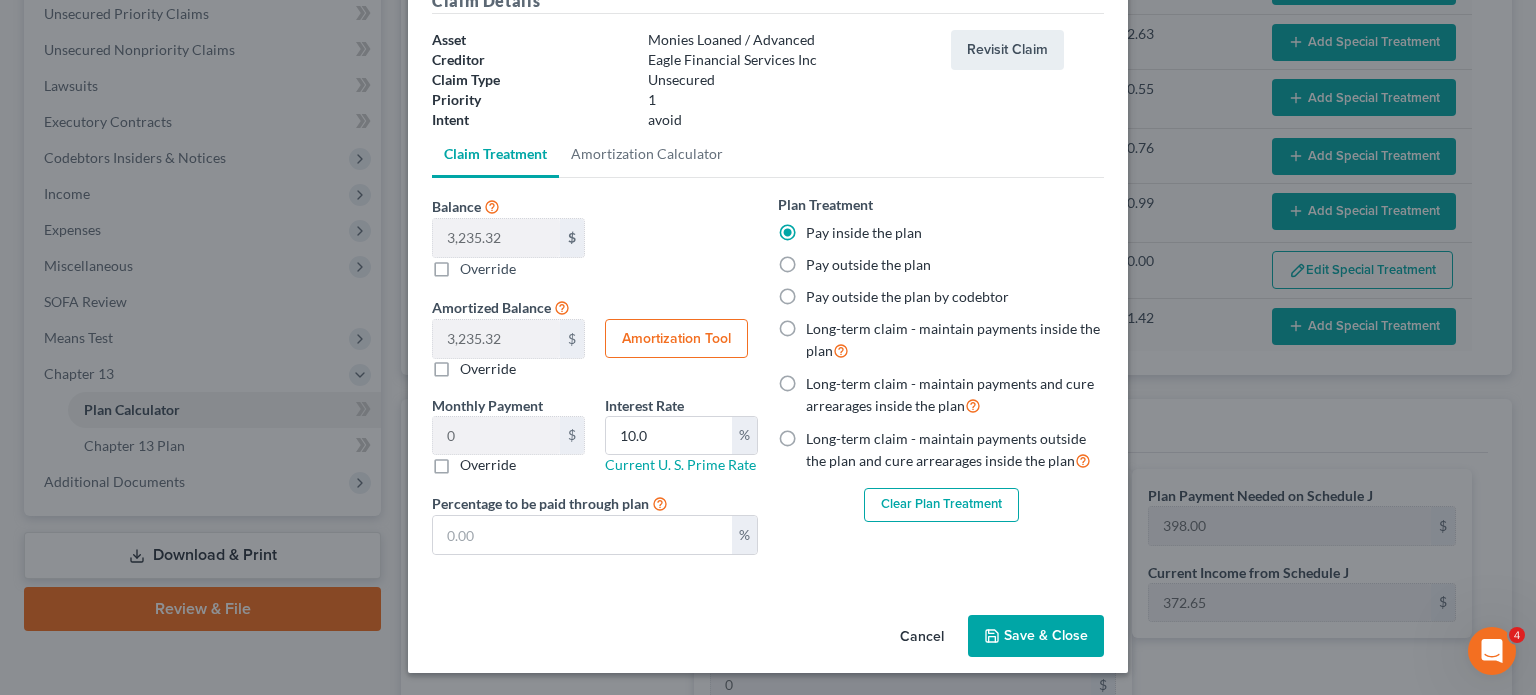 click on "Clear Plan Treatment" at bounding box center (941, 505) 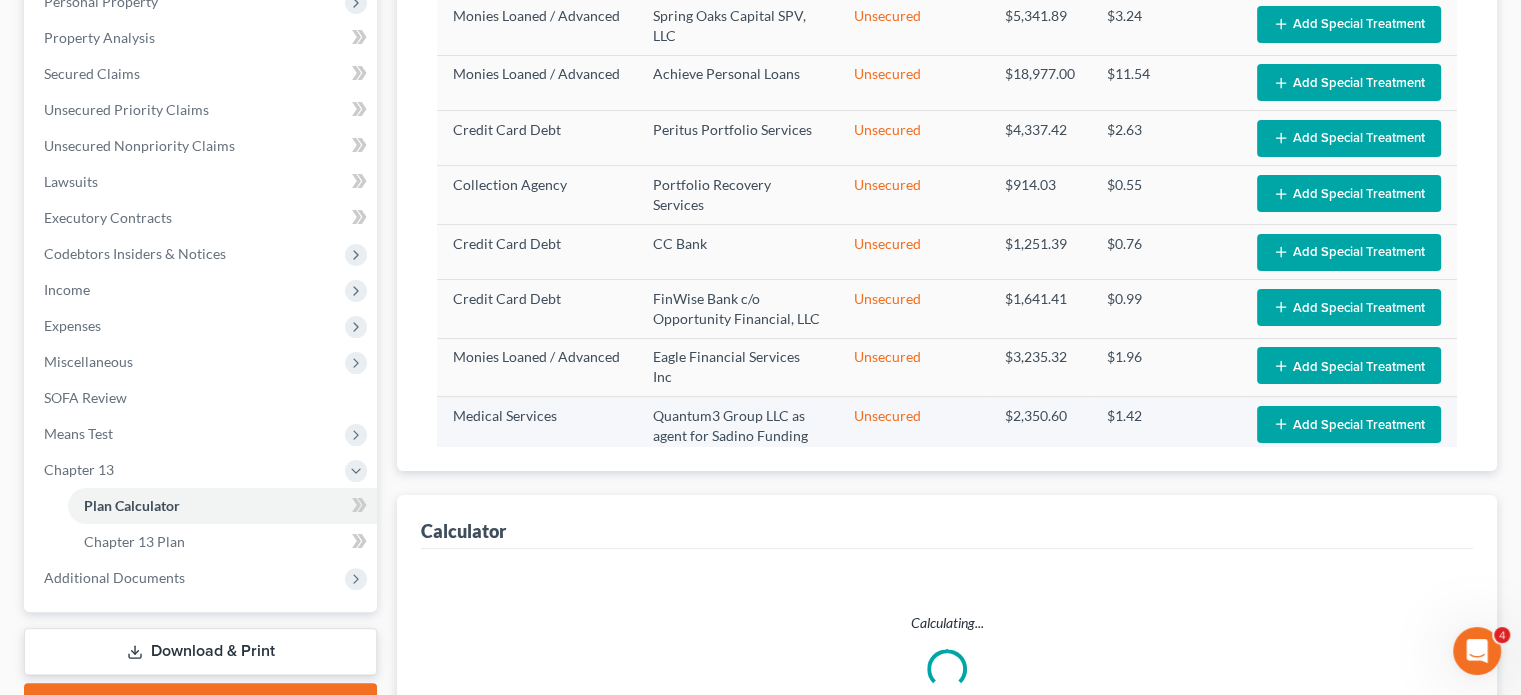 scroll, scrollTop: 400, scrollLeft: 0, axis: vertical 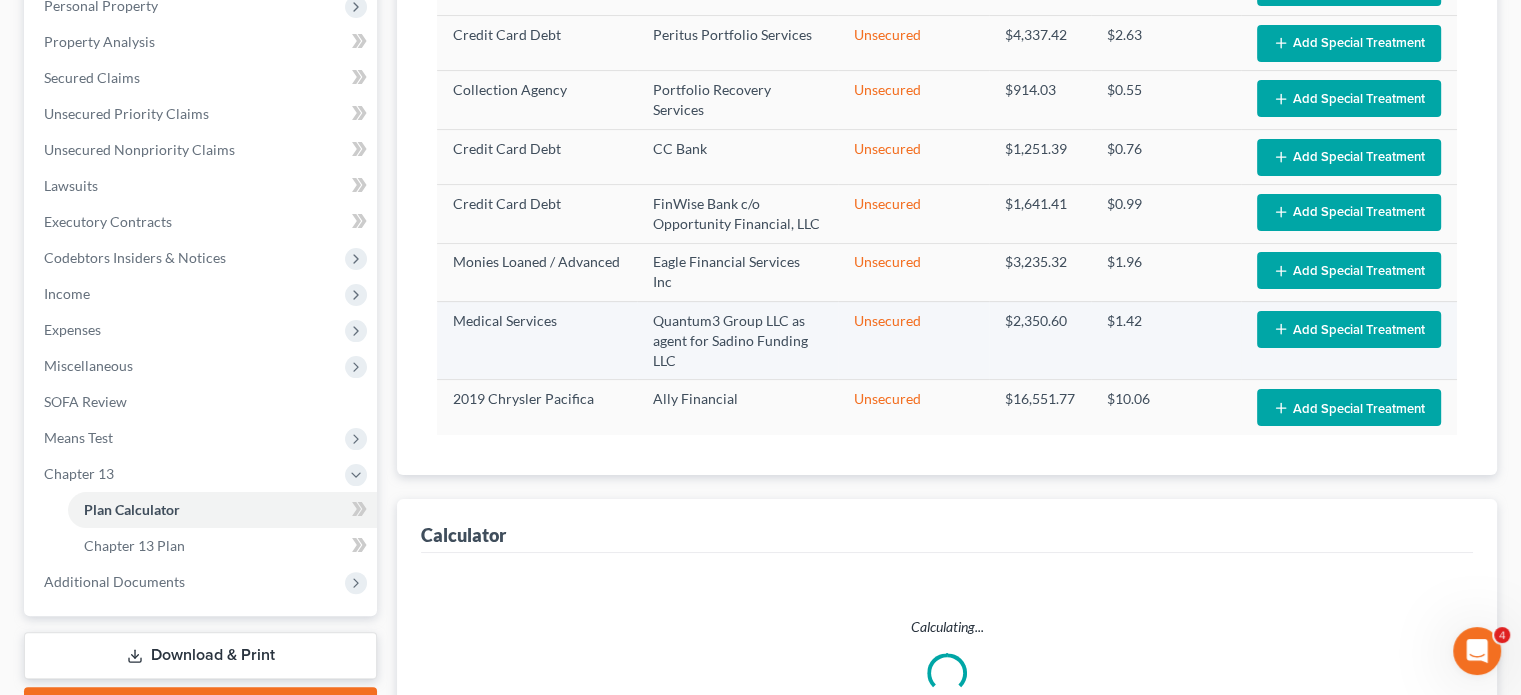 select on "59" 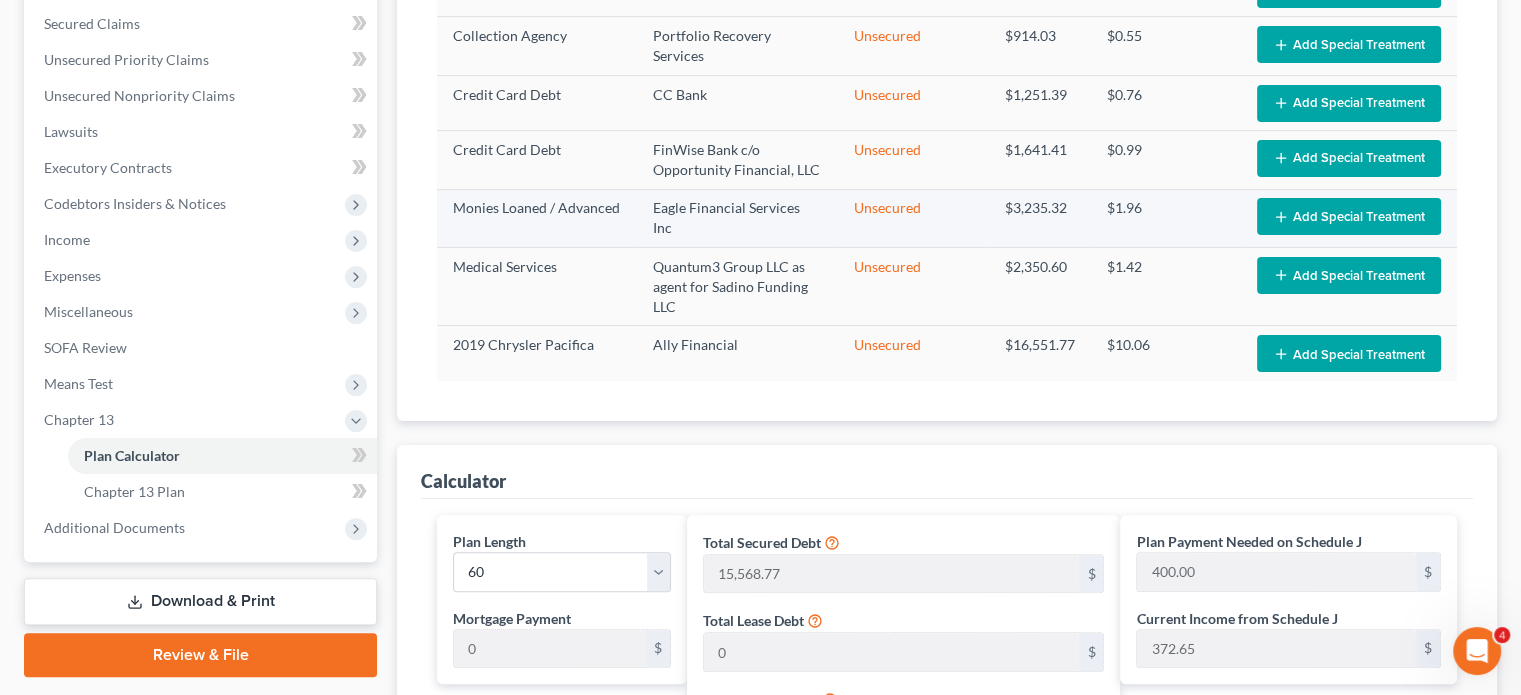scroll, scrollTop: 300, scrollLeft: 0, axis: vertical 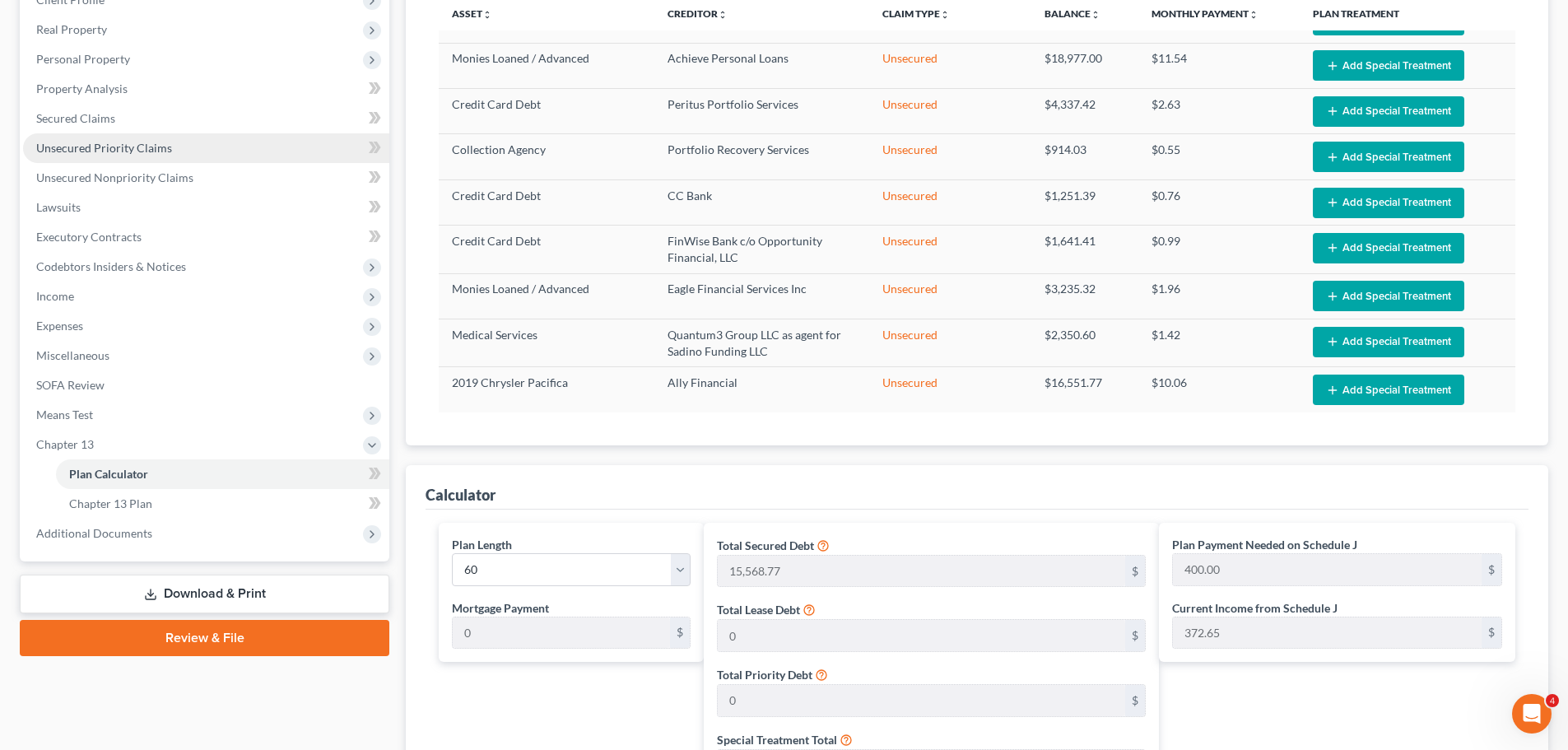 click on "Unsecured Priority Claims" at bounding box center (104, 147) 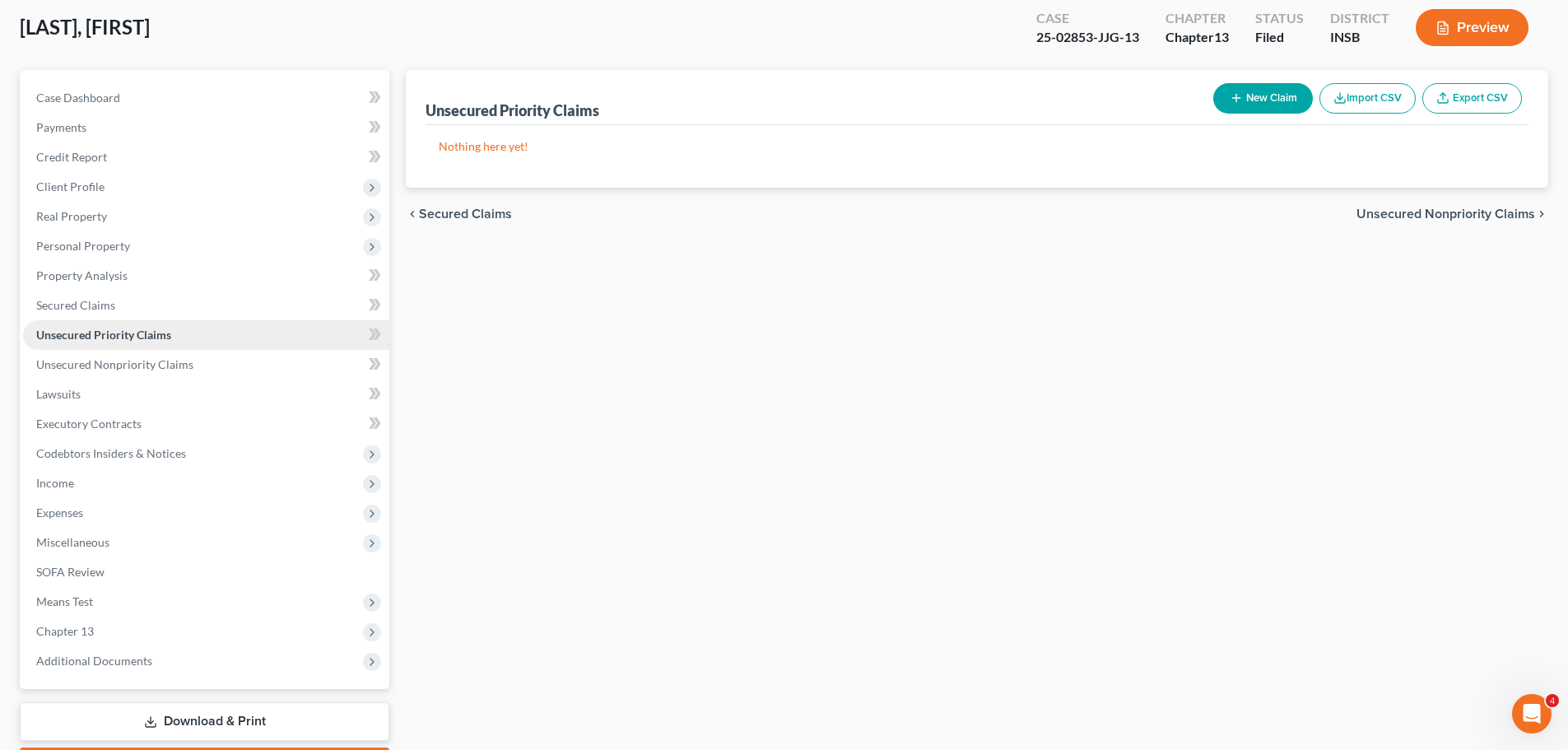 scroll, scrollTop: 0, scrollLeft: 0, axis: both 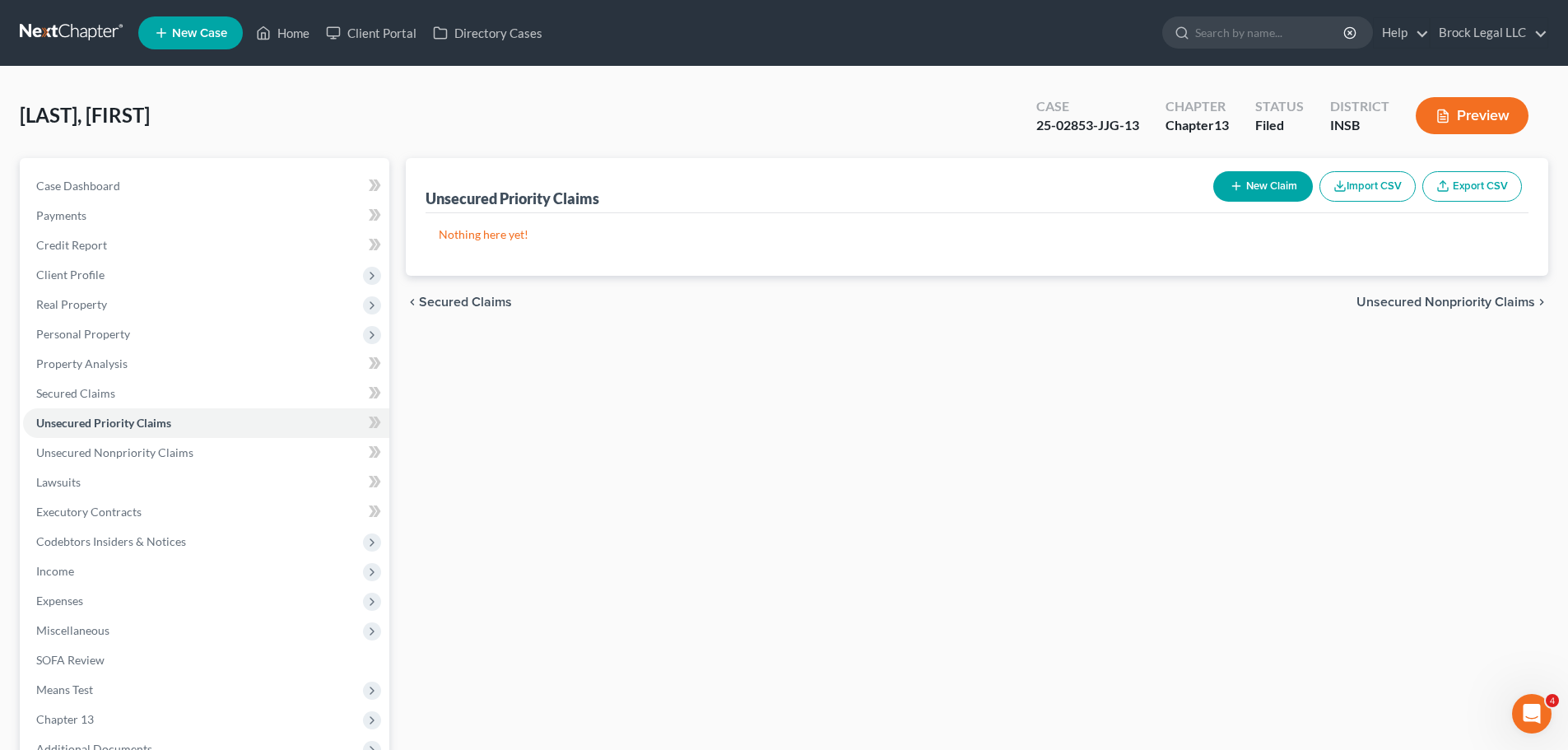 click on "New Claim" at bounding box center [1263, 186] 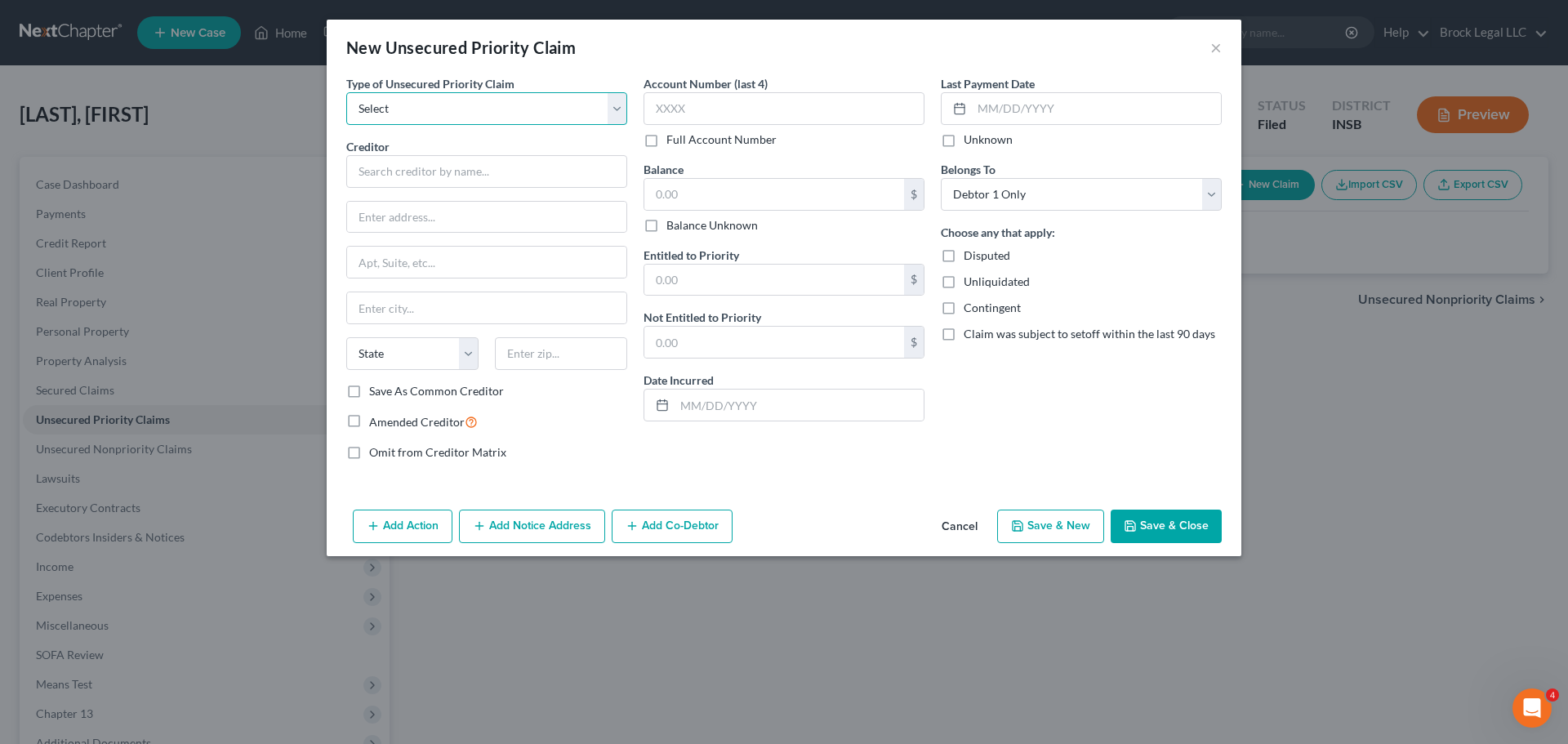drag, startPoint x: 454, startPoint y: 114, endPoint x: 443, endPoint y: 124, distance: 14.866069 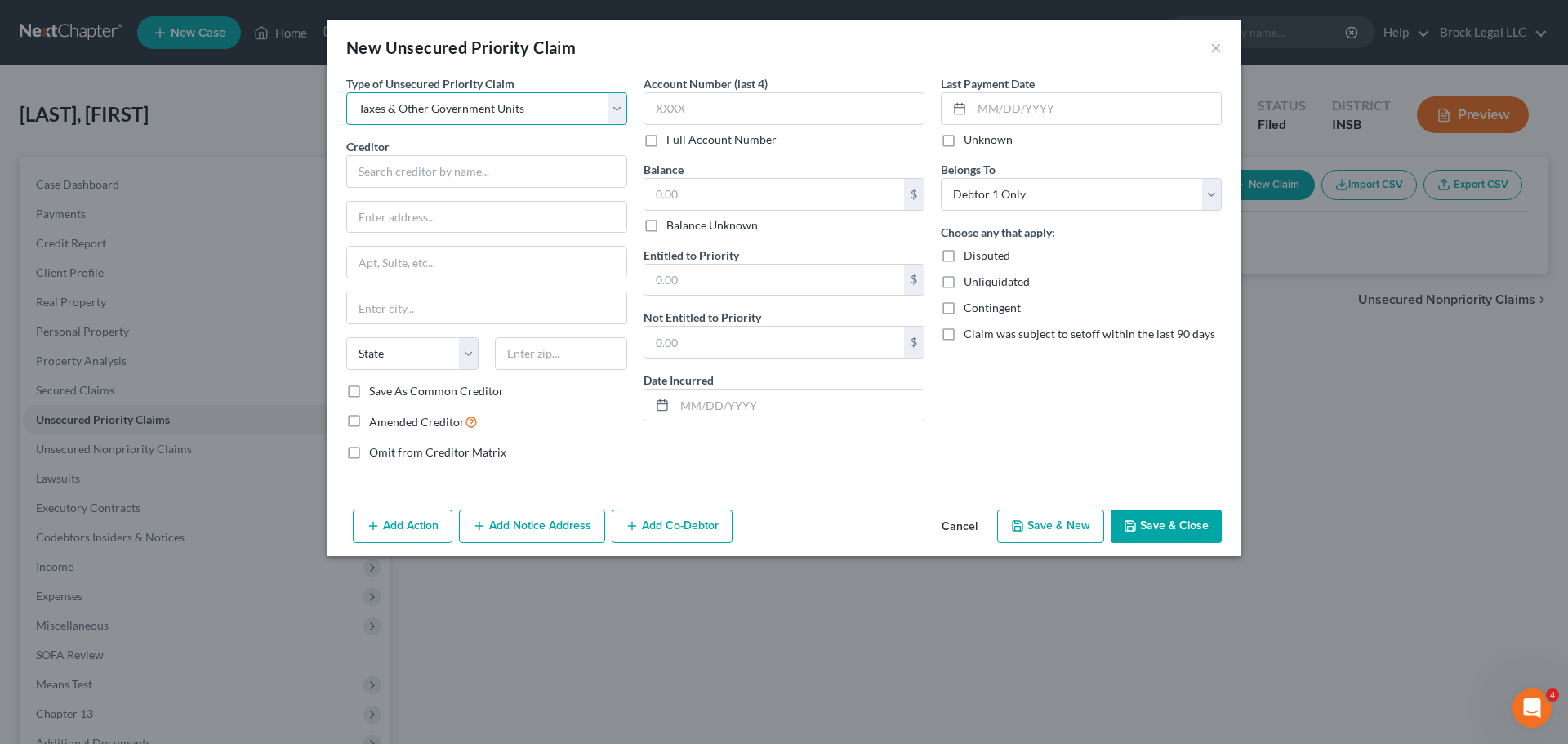 click on "Select Taxes & Other Government Units Domestic Support Obligations Extensions of credit in an involuntary case Wages, Salaries, Commissions Contributions to employee benefits Certain farmers and fisherman Deposits by individuals Commitments to maintain capitals Claims for death or injury while intoxicated Other" at bounding box center (487, 109) 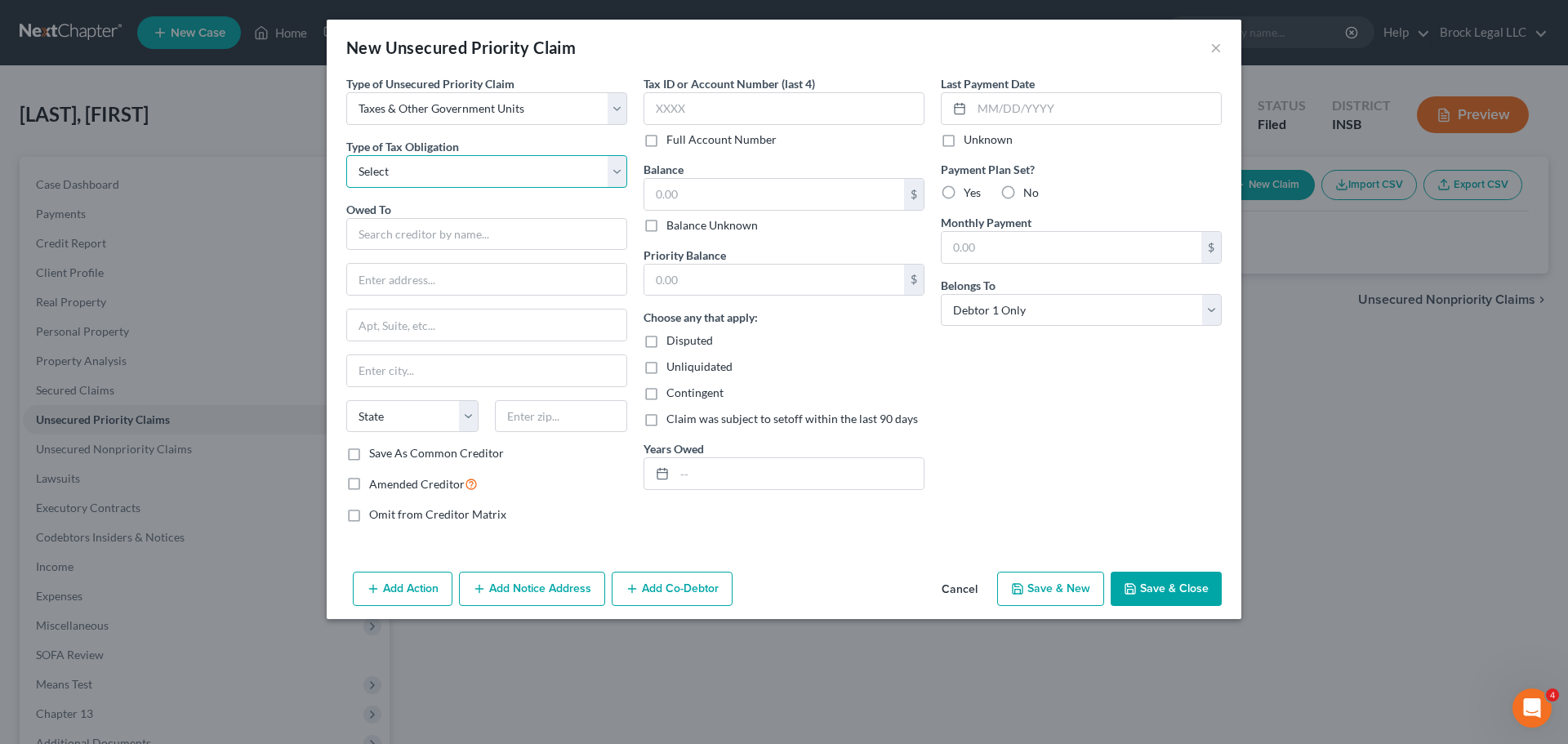 drag, startPoint x: 434, startPoint y: 175, endPoint x: 428, endPoint y: 187, distance: 13.416408 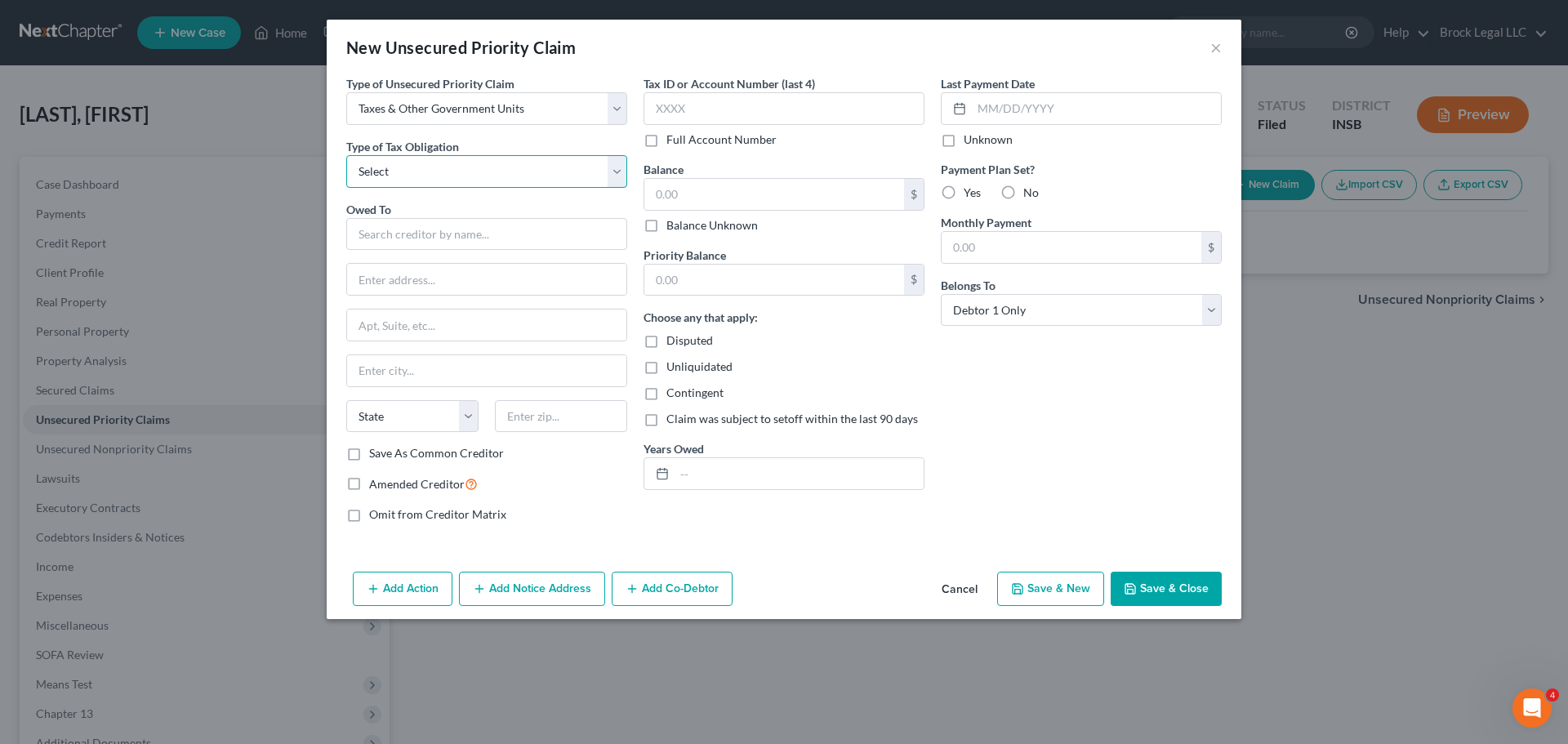 select on "2" 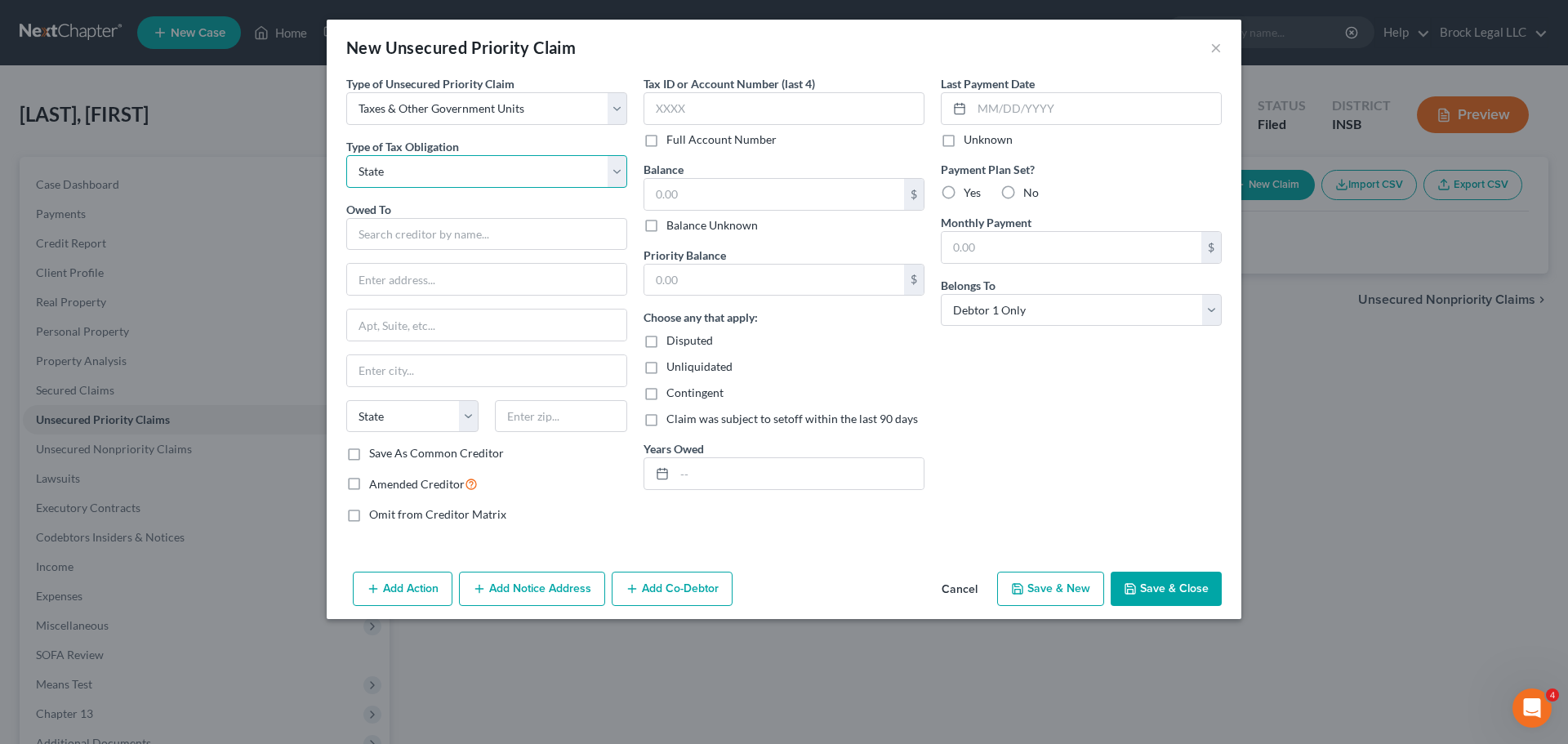 click on "Select Federal City State Franchise Tax Board Other" at bounding box center (487, 172) 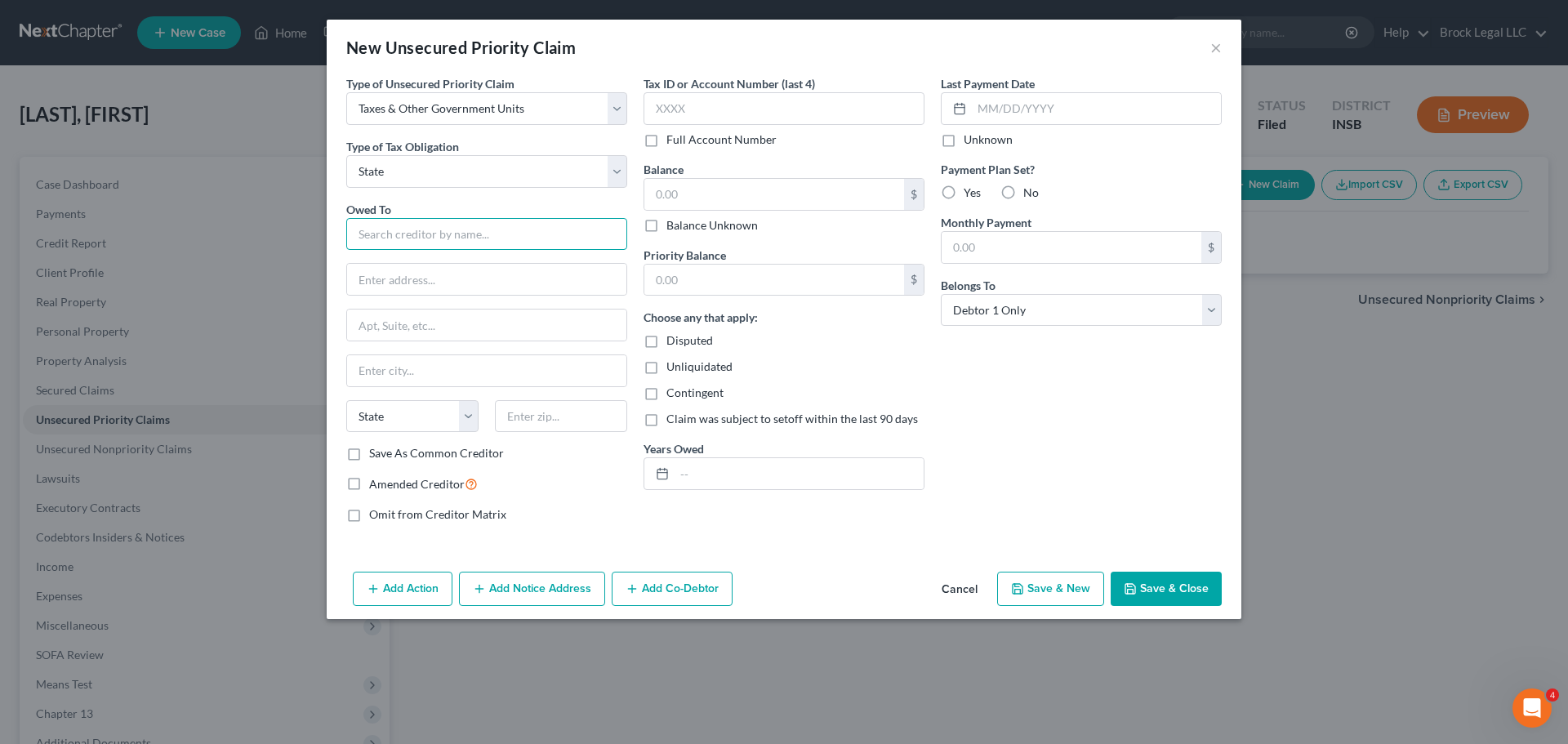 click at bounding box center [487, 234] 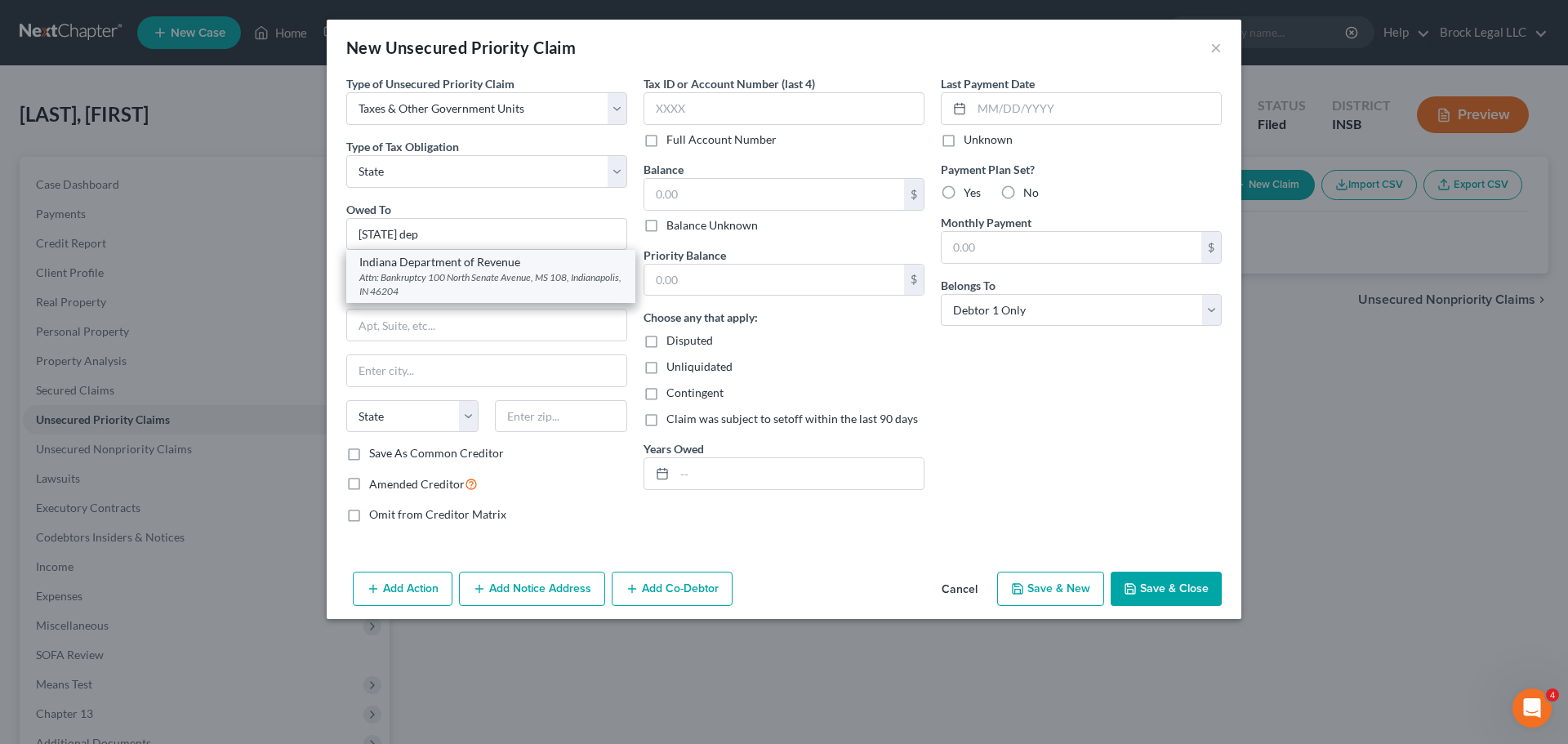 click on "Attn: Bankruptcy 100 North Senate Avenue, MS 108, Indianapolis, IN 46204" at bounding box center [491, 284] 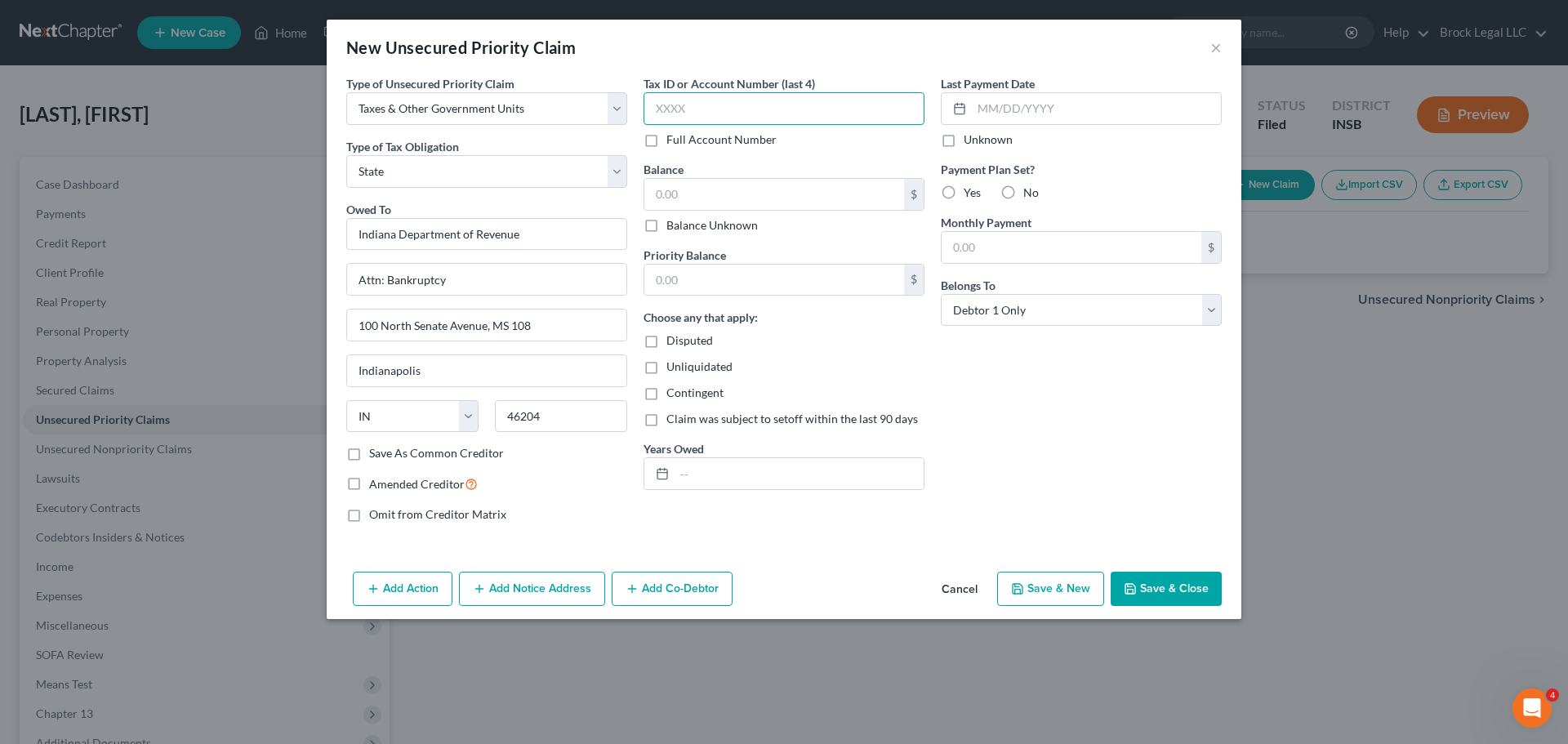 click at bounding box center (784, 109) 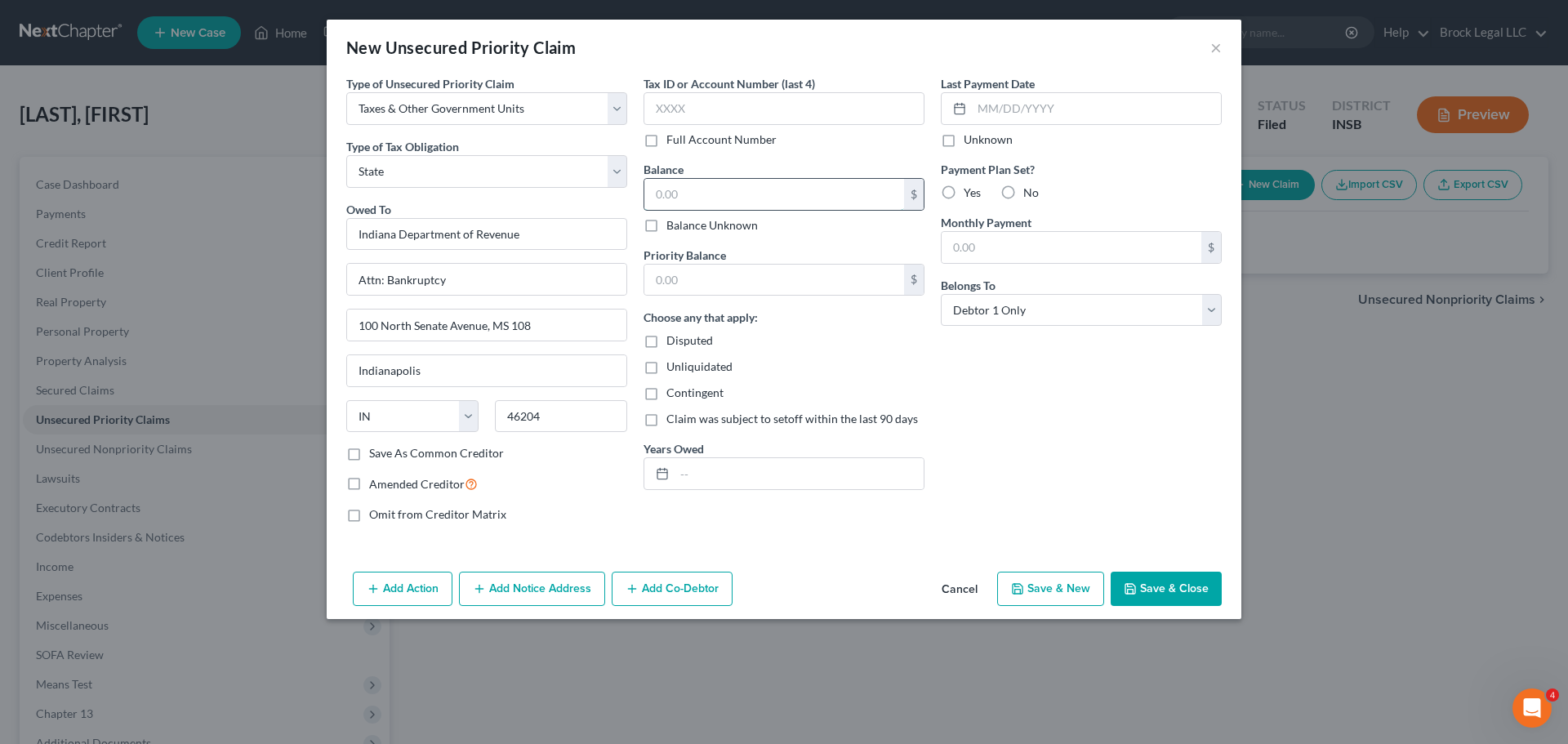 click at bounding box center (774, 194) 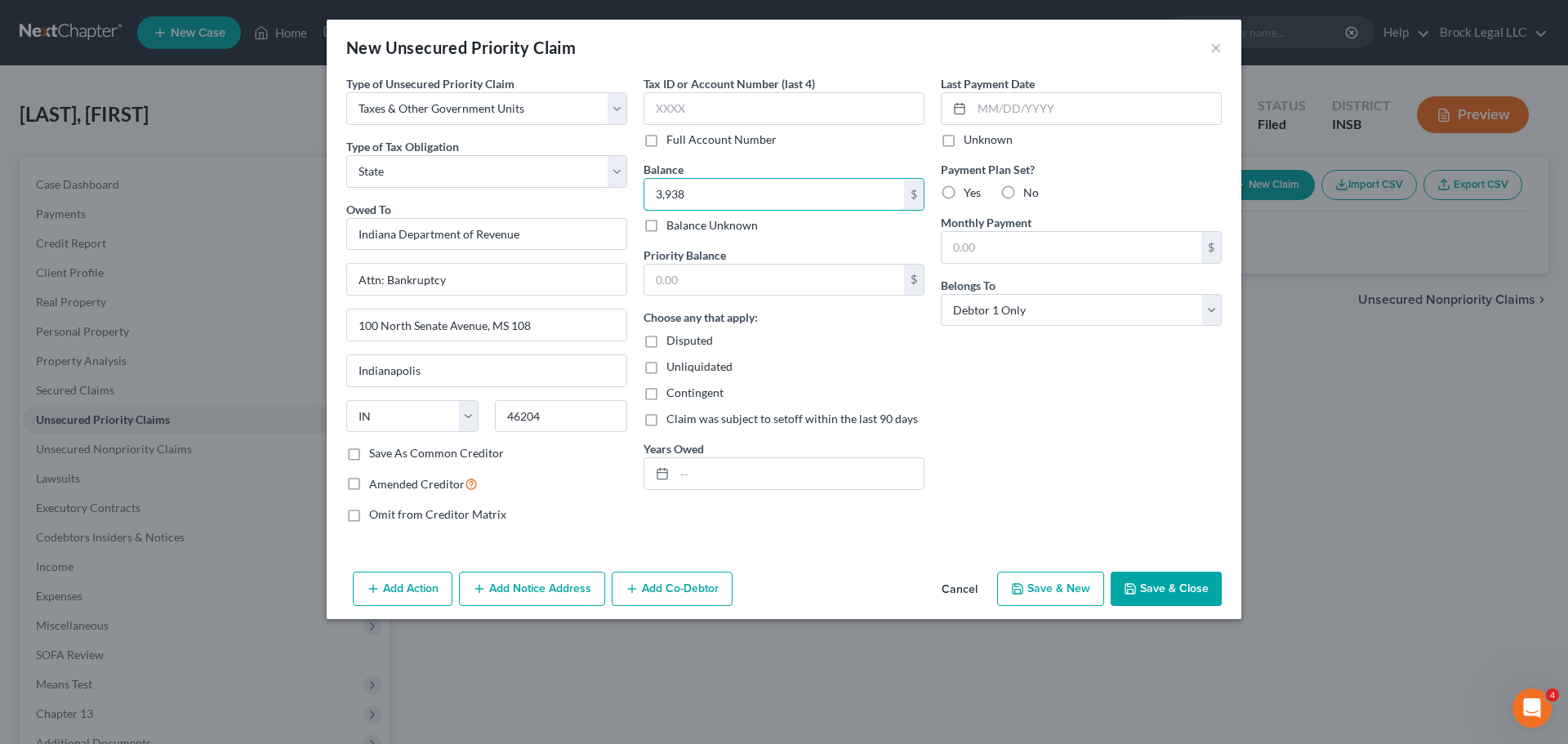 type on "3,938" 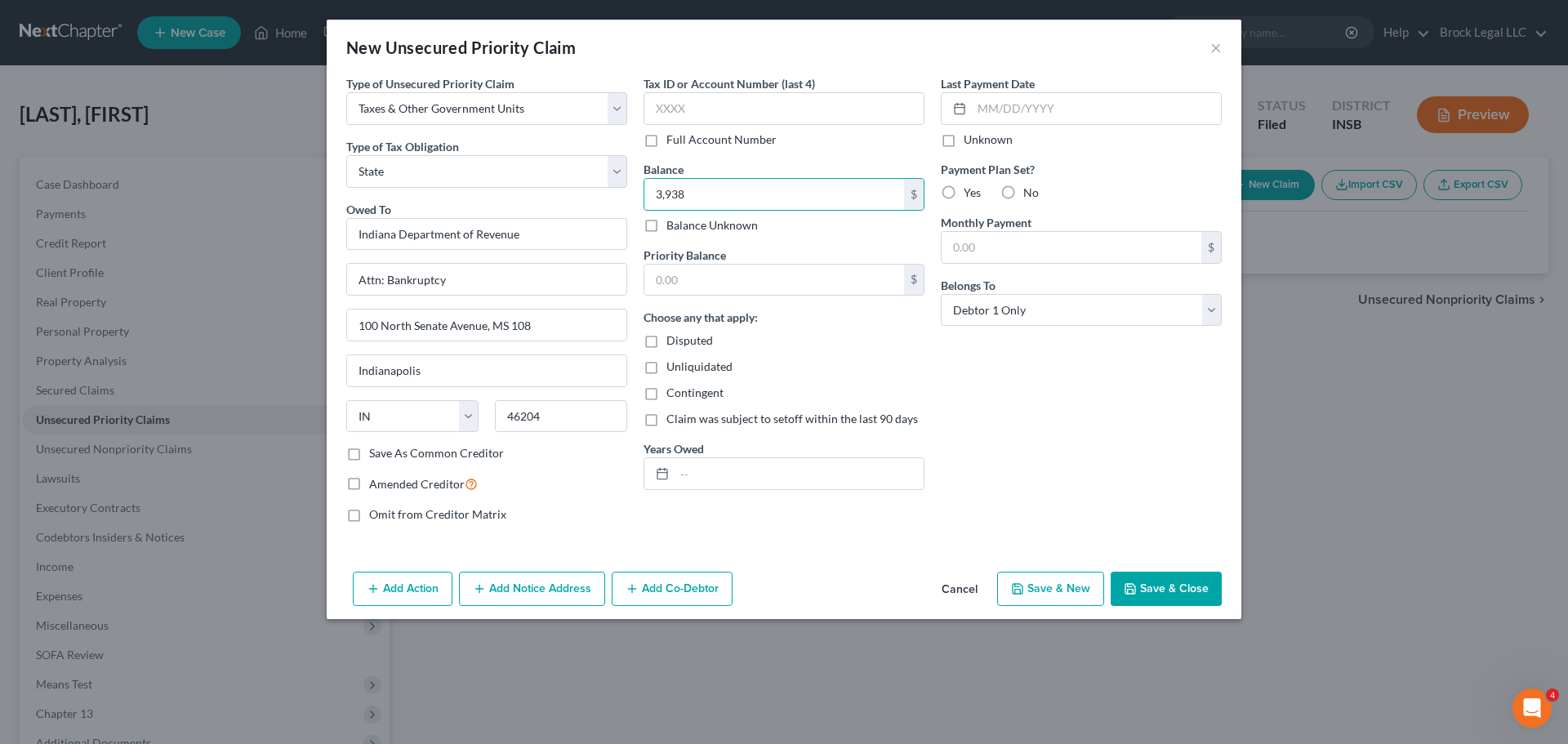 click on "Priority Balance $" at bounding box center [784, 271] 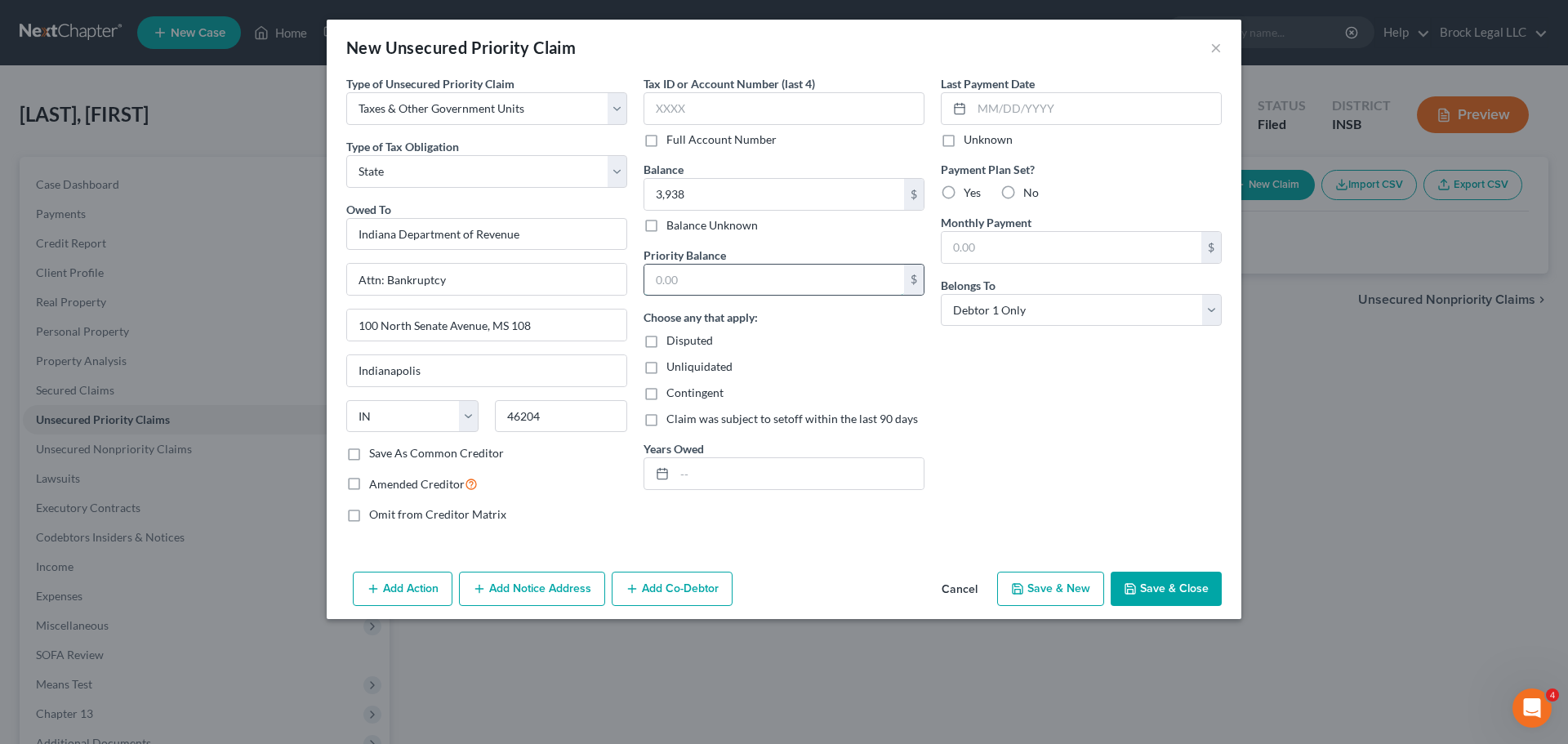 click at bounding box center [774, 280] 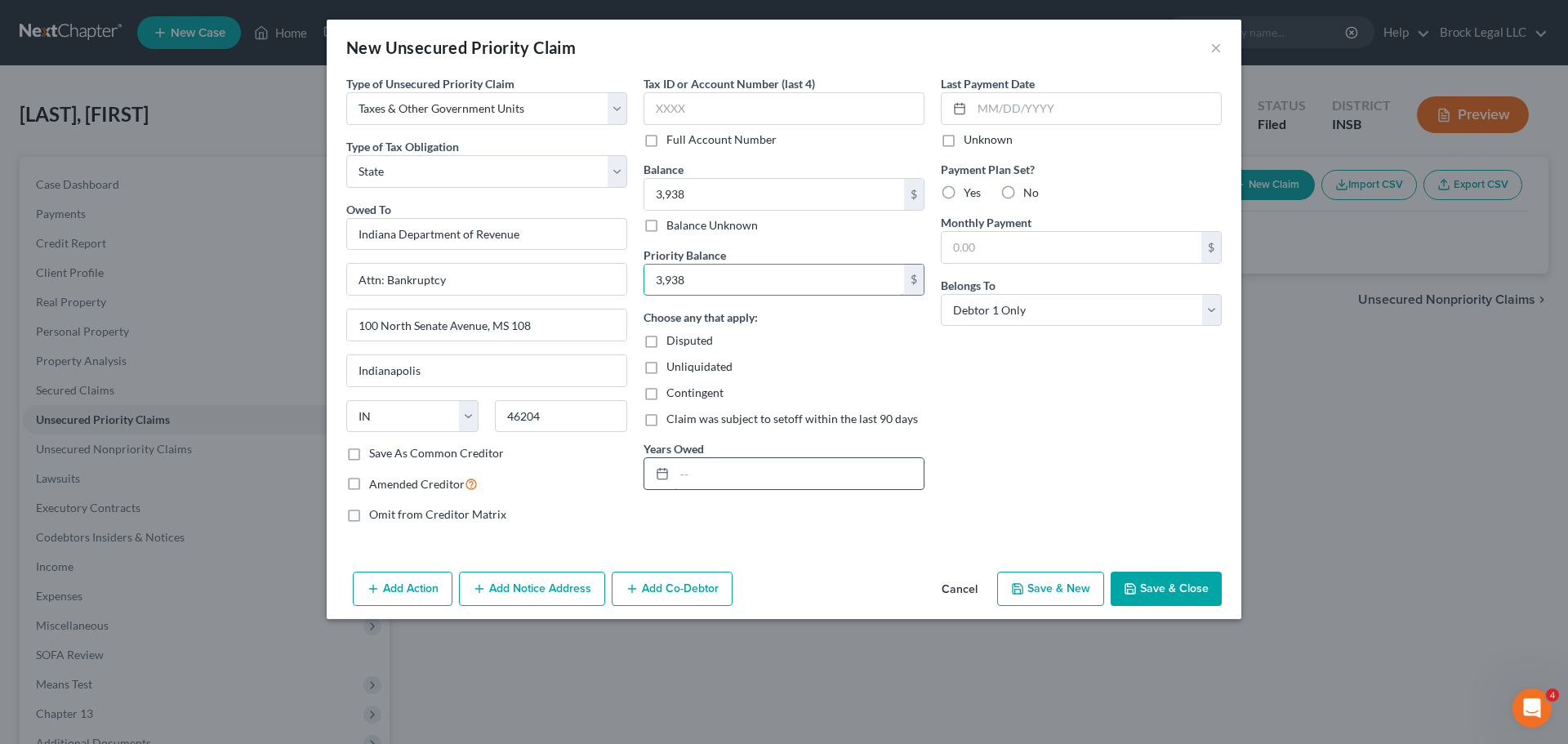 type on "3,938" 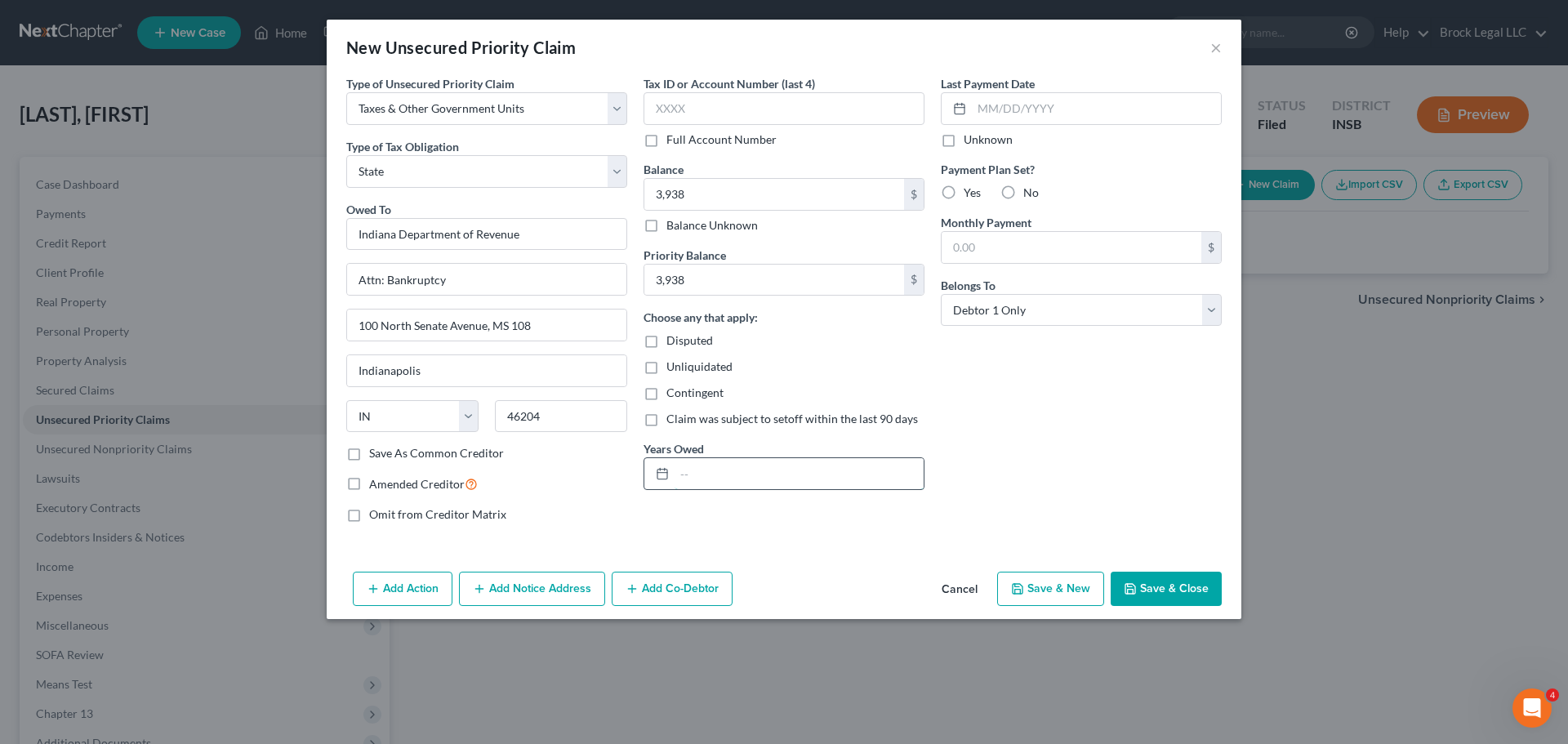 click at bounding box center [799, 474] 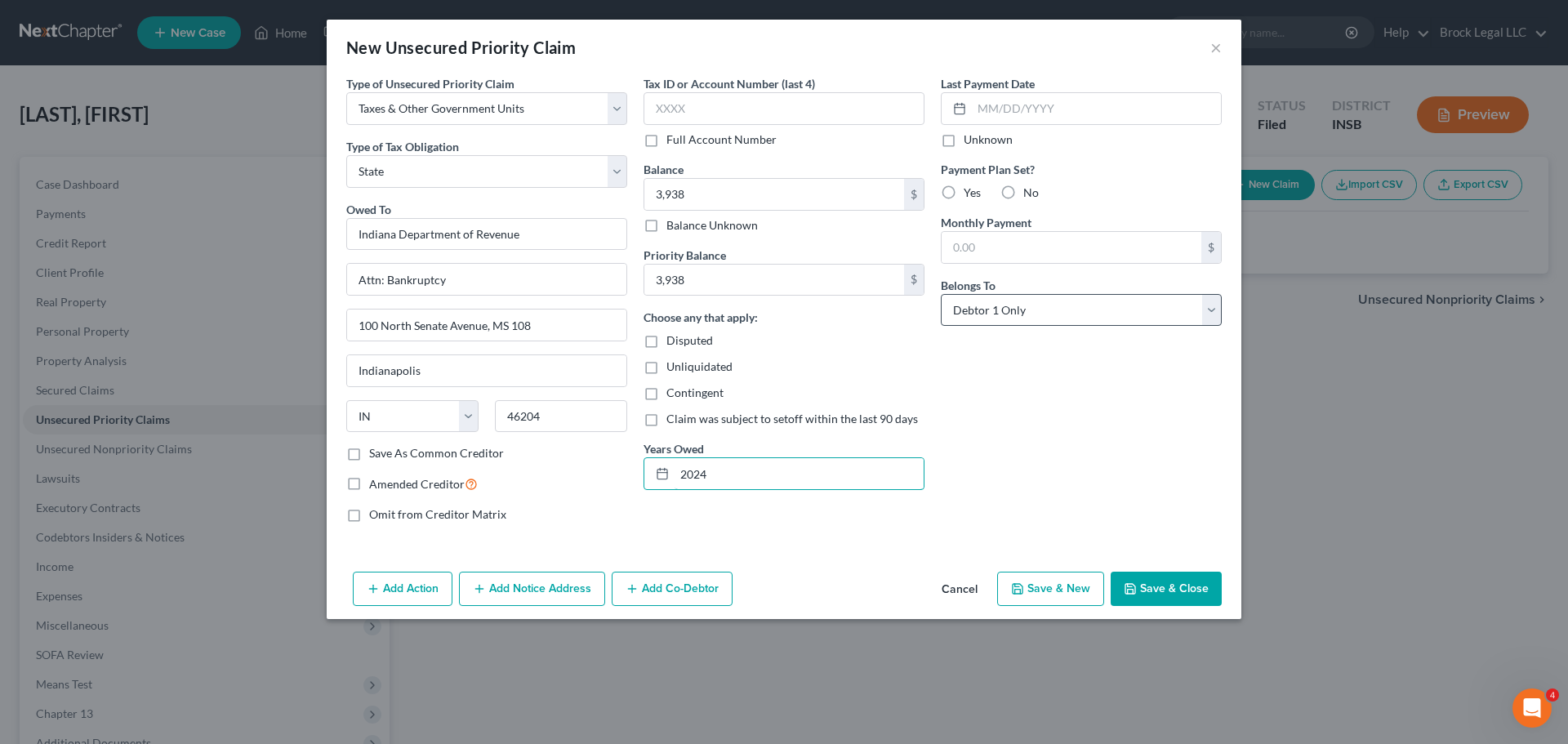 type on "2024" 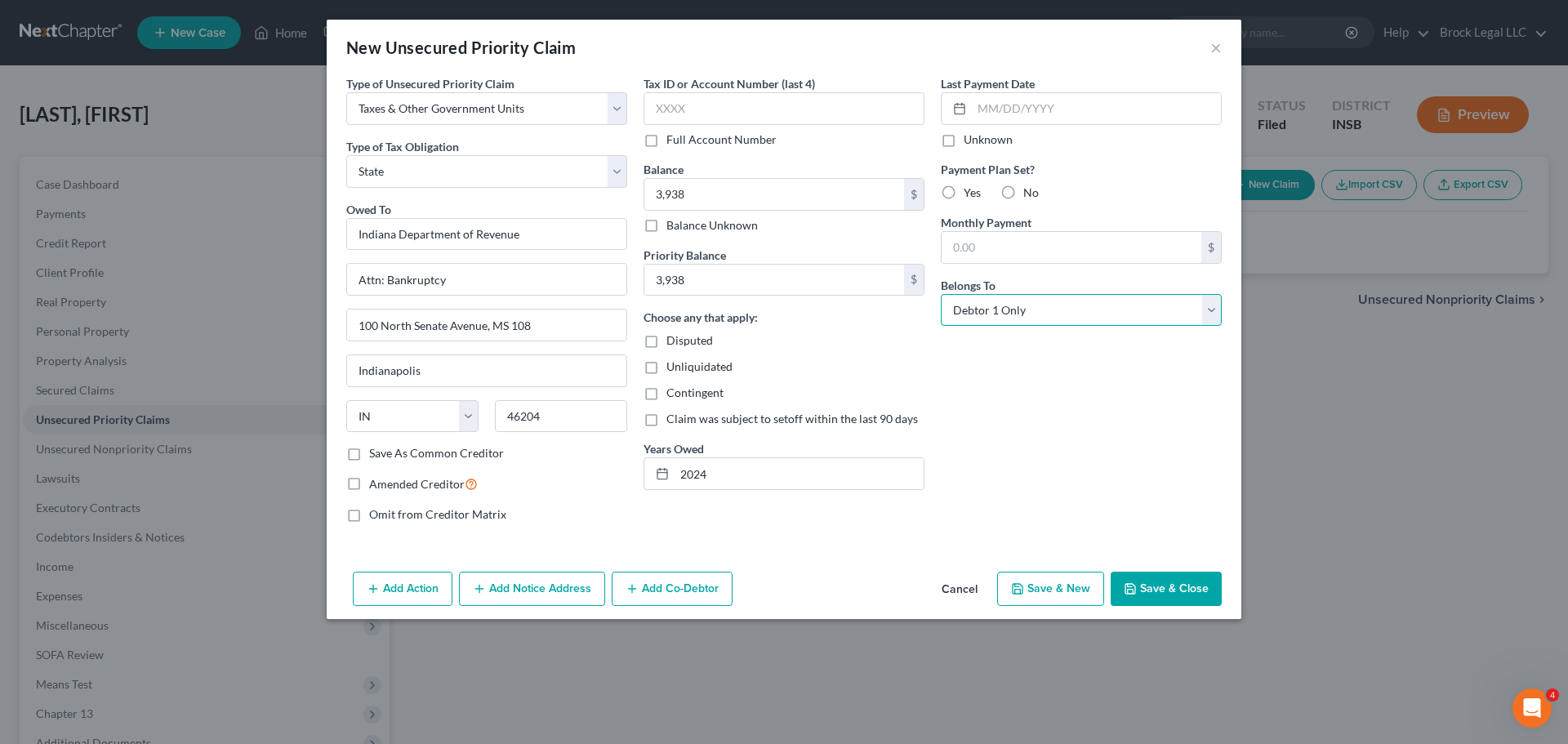 click on "Select Debtor 1 Only Debtor 2 Only Debtor 1 And Debtor 2 Only At Least One Of The Debtors And Another Community Property" at bounding box center [1081, 310] 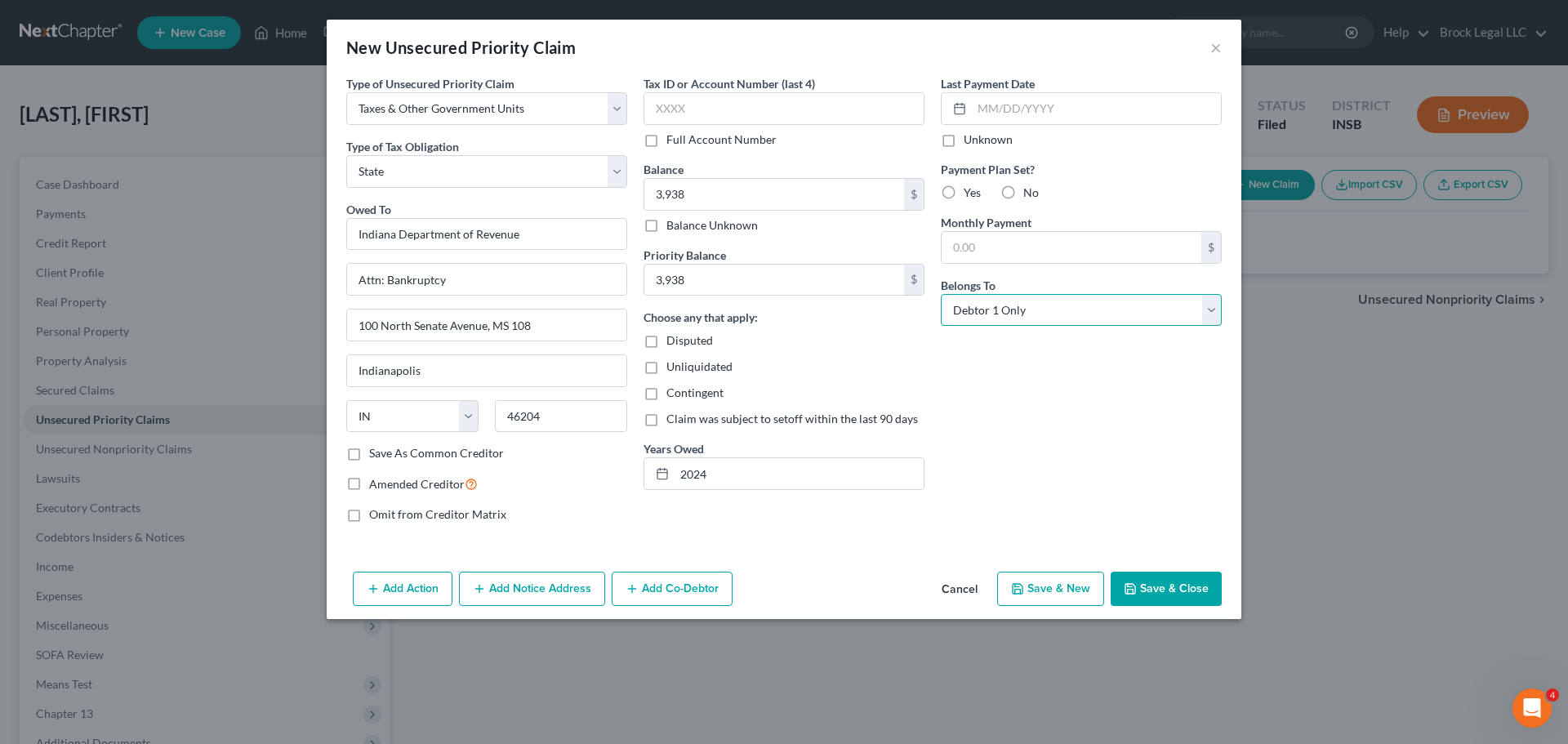 select on "3" 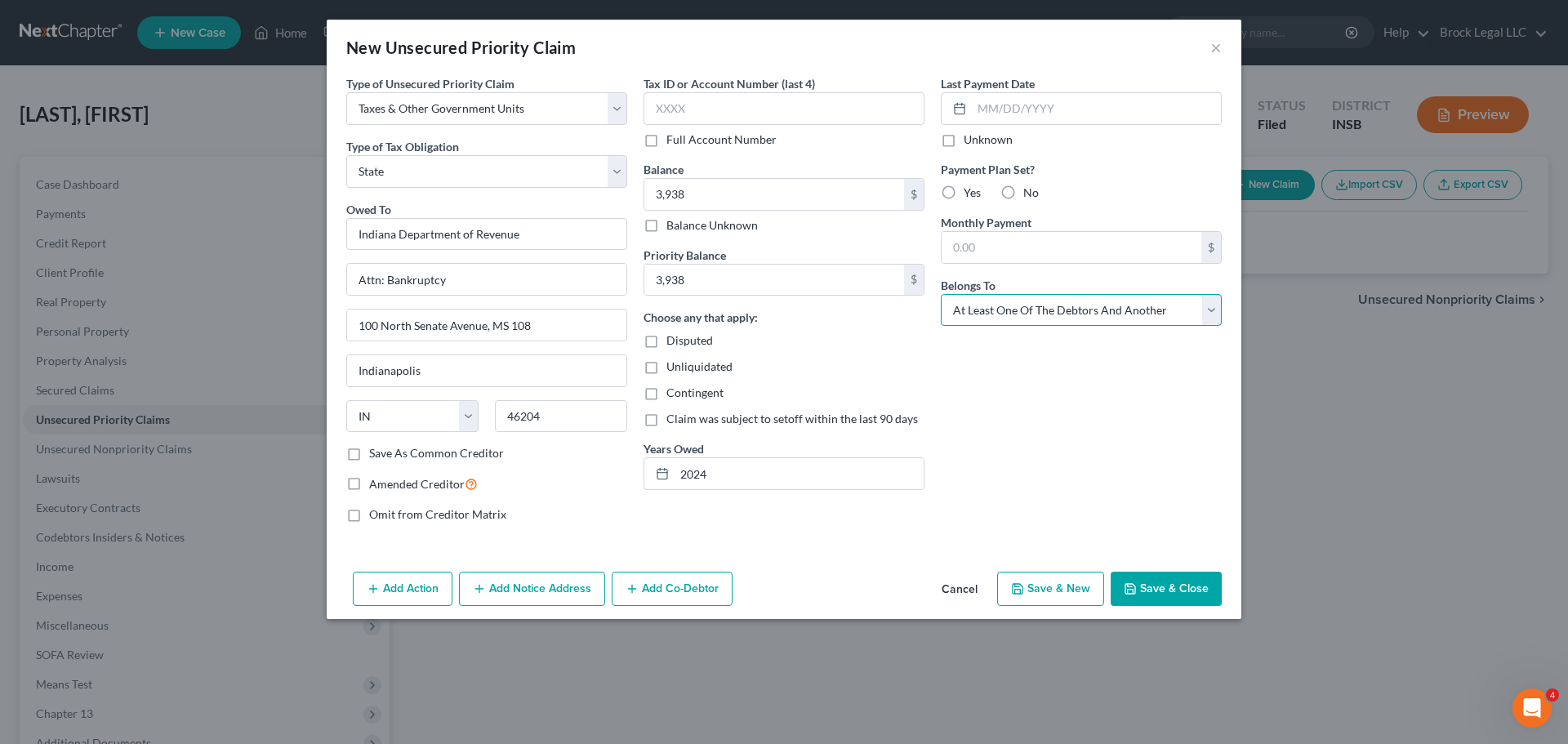 click on "Select Debtor 1 Only Debtor 2 Only Debtor 1 And Debtor 2 Only At Least One Of The Debtors And Another Community Property" at bounding box center (1081, 310) 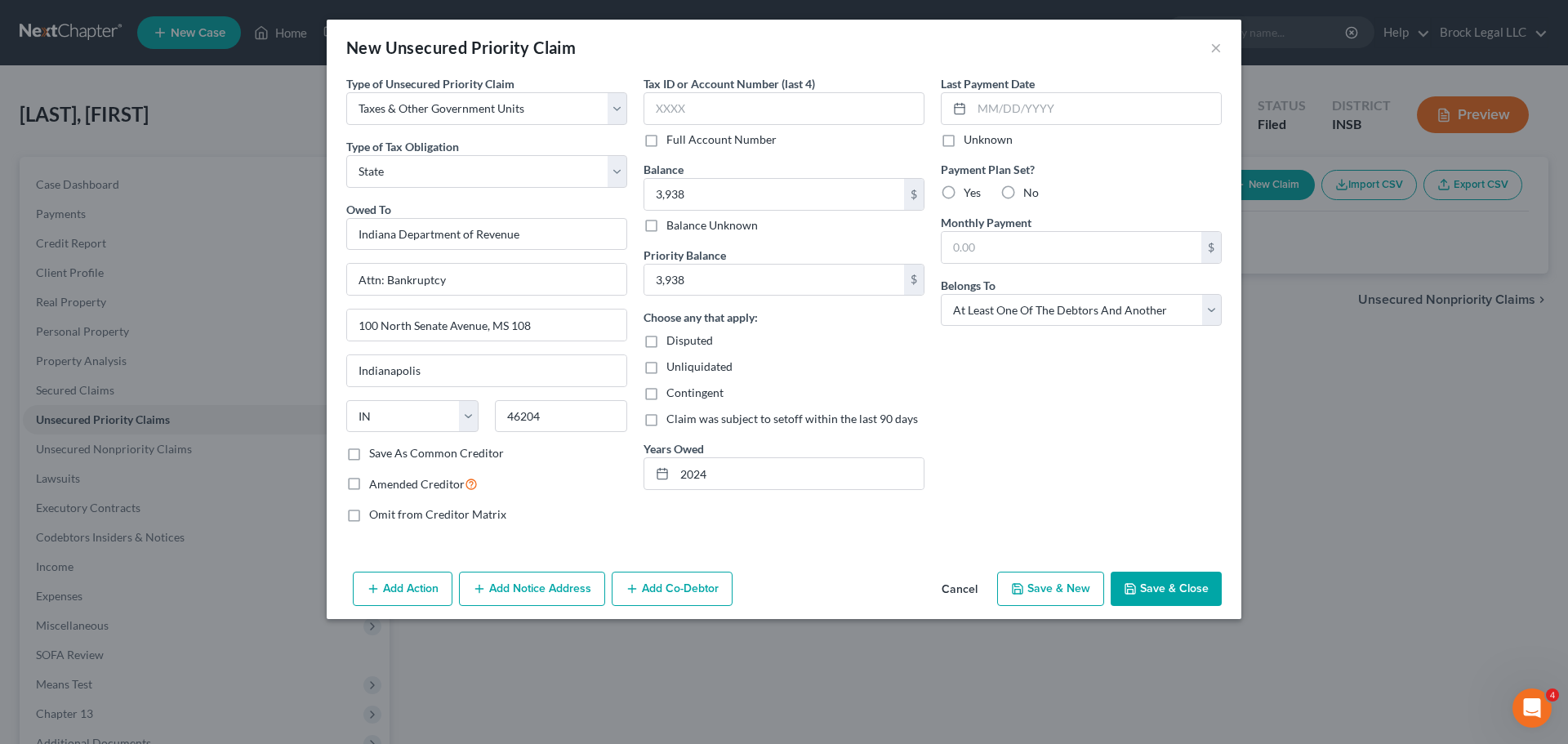 click on "Last Payment Date         Unknown Payment Plan Set? Yes No Monthly Payment $
Belongs To
*
Select Debtor 1 Only Debtor 2 Only Debtor 1 And Debtor 2 Only At Least One Of The Debtors And Another Community Property" at bounding box center (1081, 305) 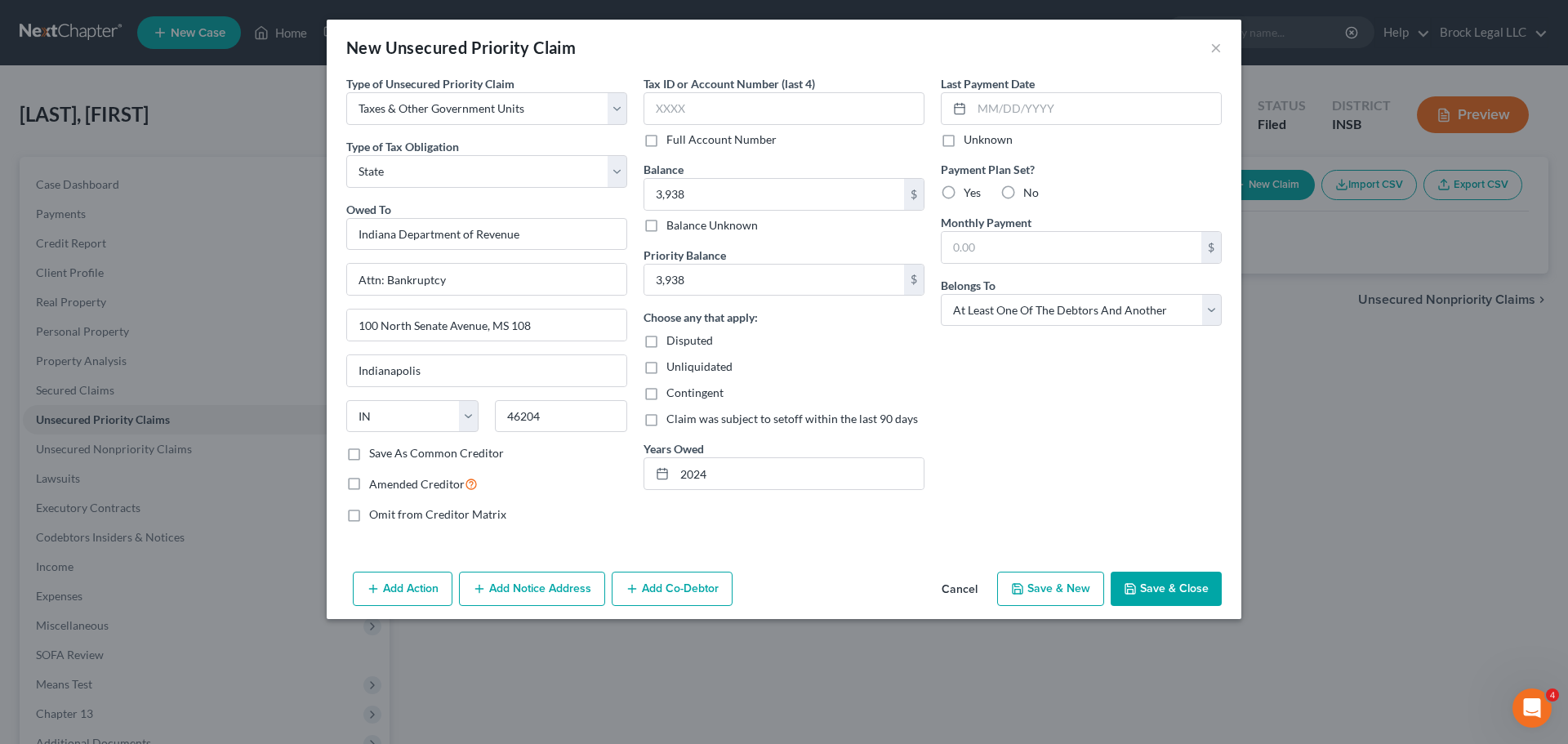 click on "Save & Close" at bounding box center (1166, 589) 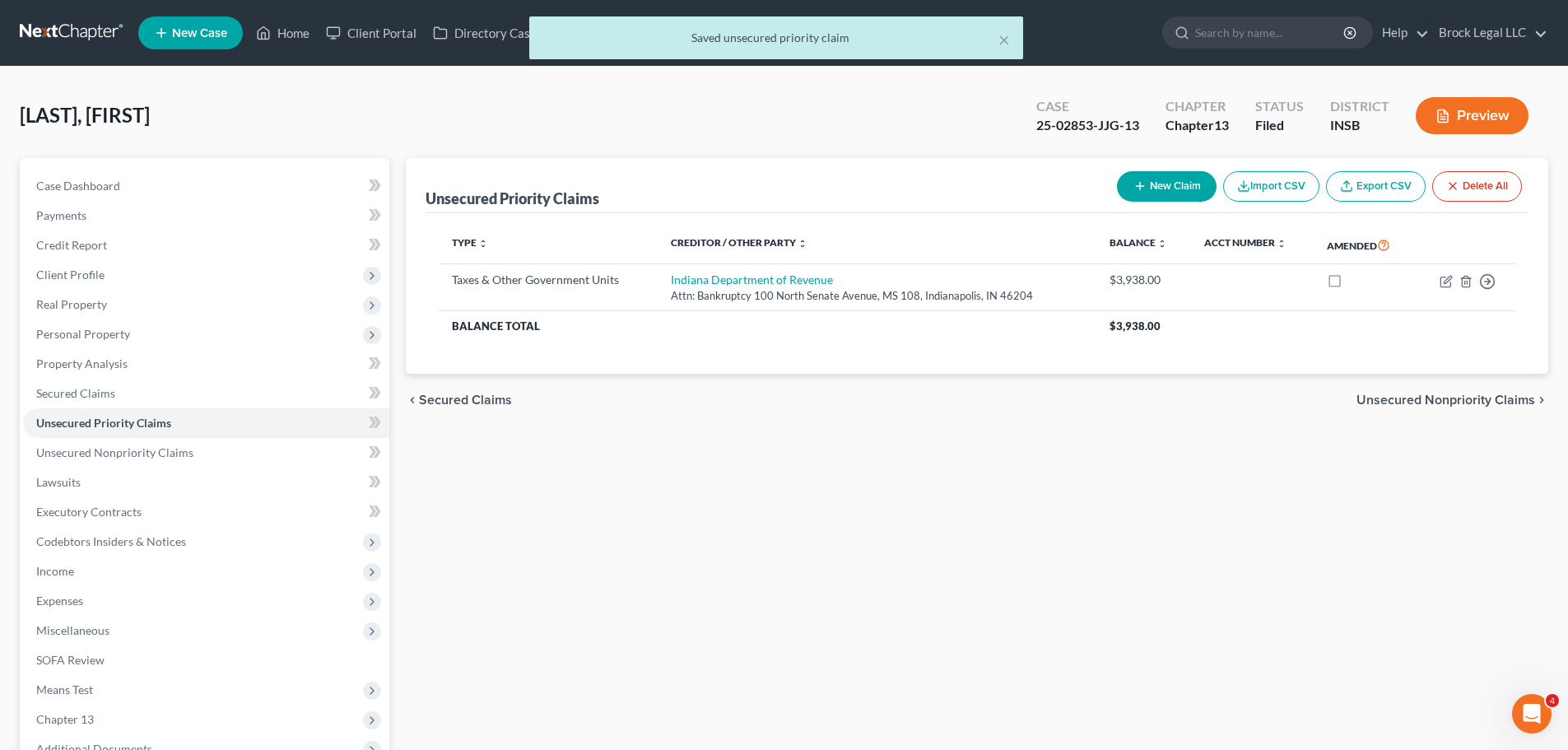 click on "Unsecured Priority Claims New Claim
Import CSV
Export CSV Delete All
Type  expand_more   expand_less   unfold_more Creditor / Other Party  expand_more   expand_less   unfold_more Balance  expand_more   expand_less   unfold_more Acct Number  expand_more   expand_less   unfold_more Amended  Taxes & Other Government Units Indiana Department of Revenue Attn: Bankruptcy 100 North Senate Avenue, MS 108, Indianapolis, IN 46204 $3,938.00 Move to D Move to F Move to G Move to Notice Only Balance Total $3,938.00
Previous
1
Next
chevron_left
Secured Claims
Unsecured Nonpriority Claims
chevron_right" at bounding box center (977, 515) 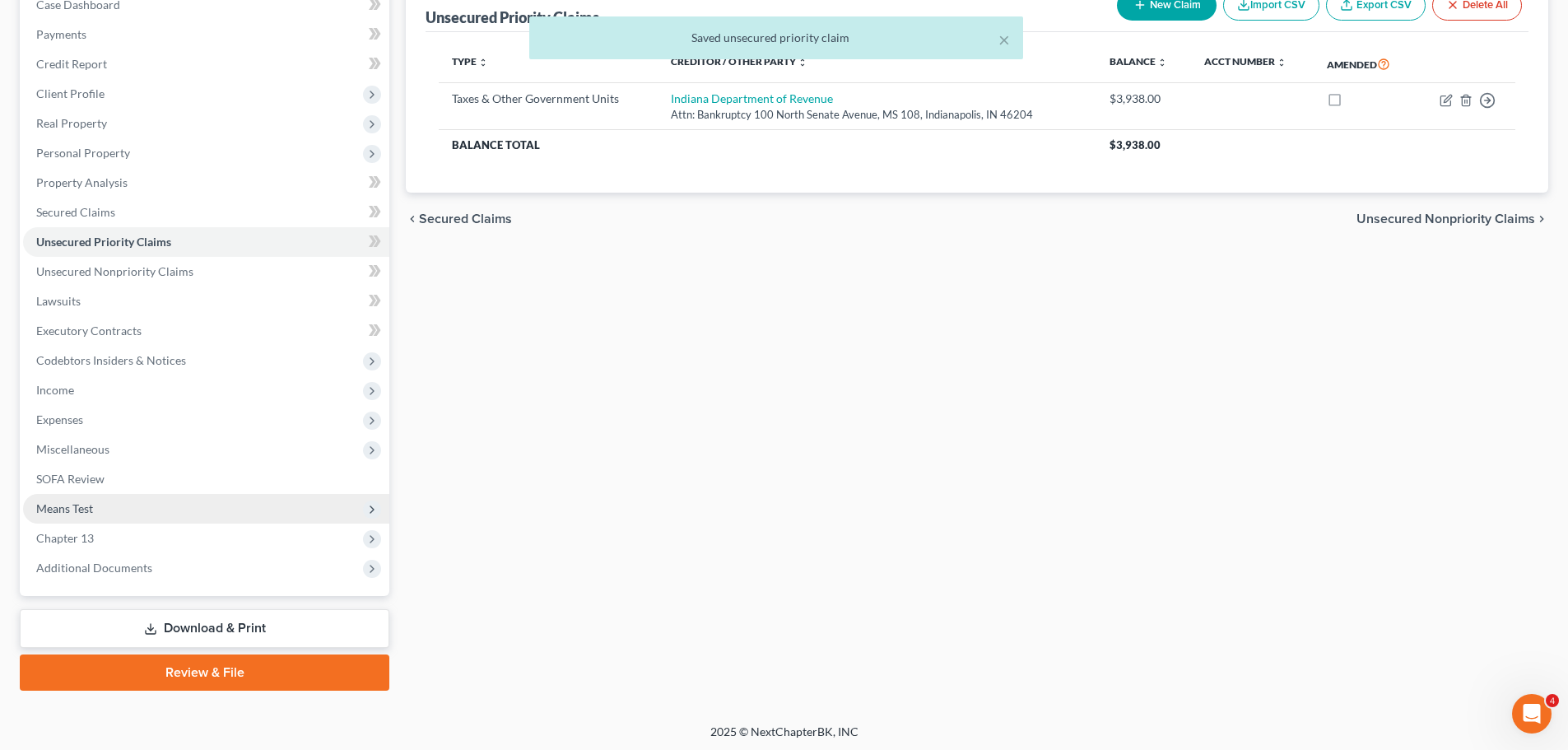 scroll, scrollTop: 184, scrollLeft: 0, axis: vertical 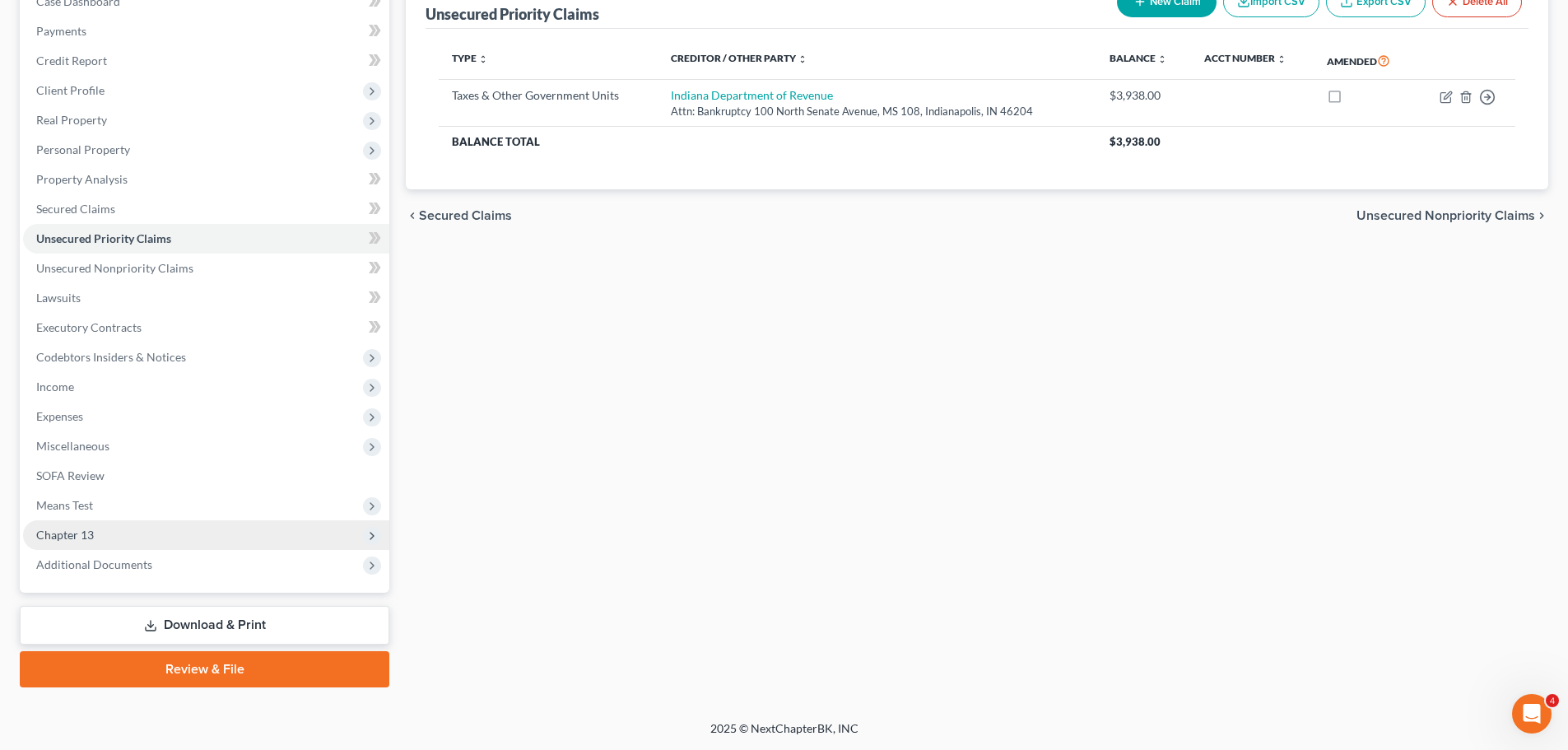 click on "Chapter 13" at bounding box center (206, 535) 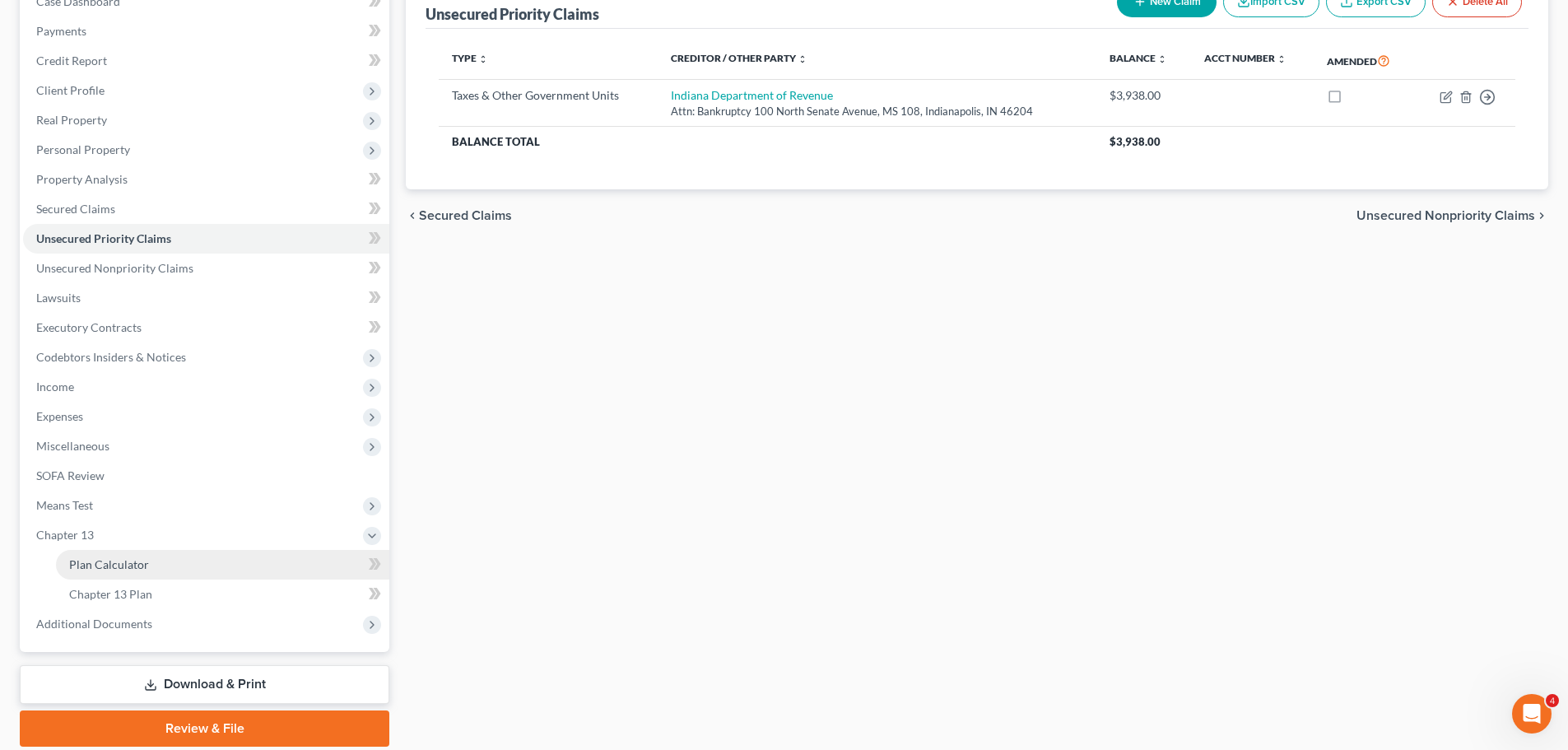 click on "Plan Calculator" at bounding box center (222, 565) 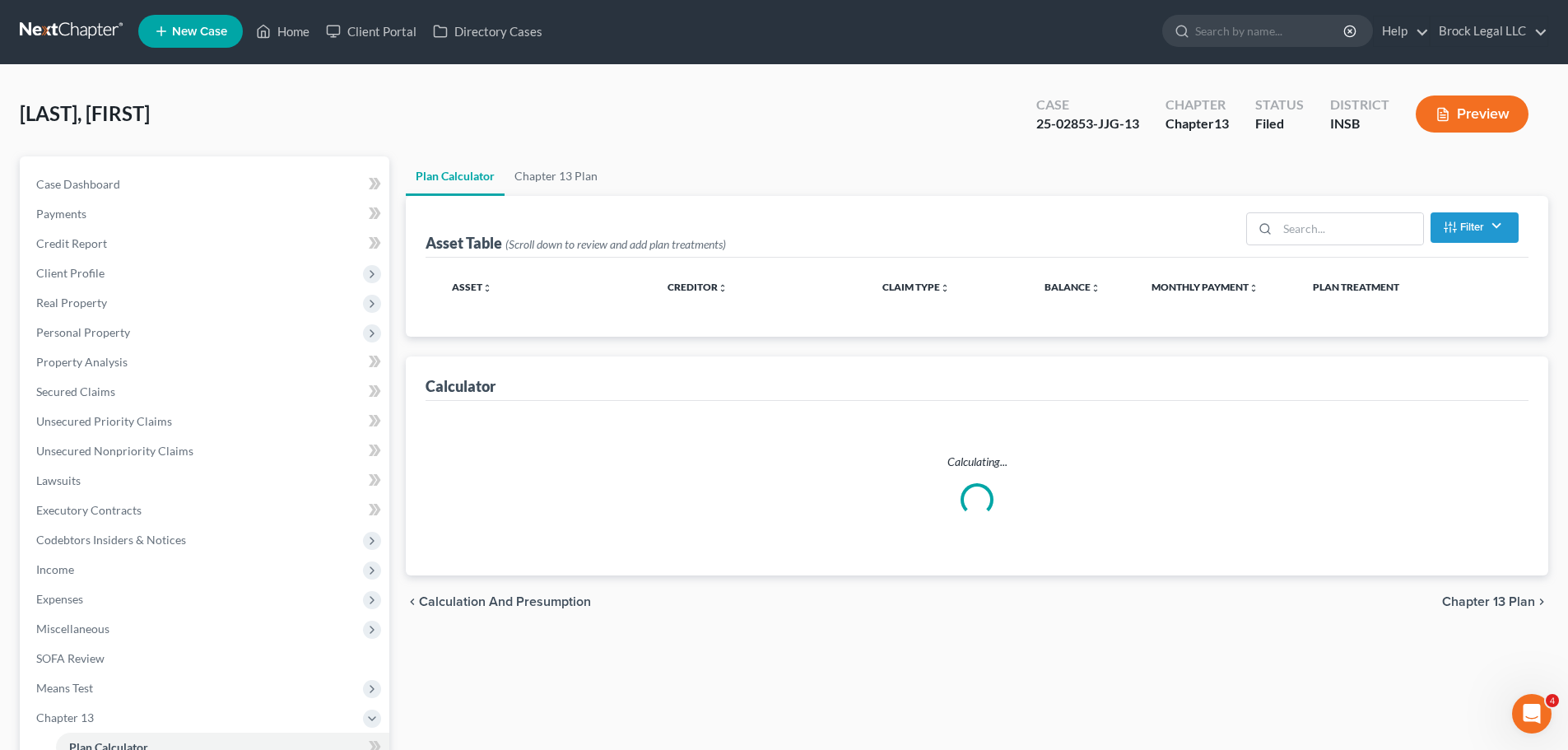 scroll, scrollTop: 0, scrollLeft: 0, axis: both 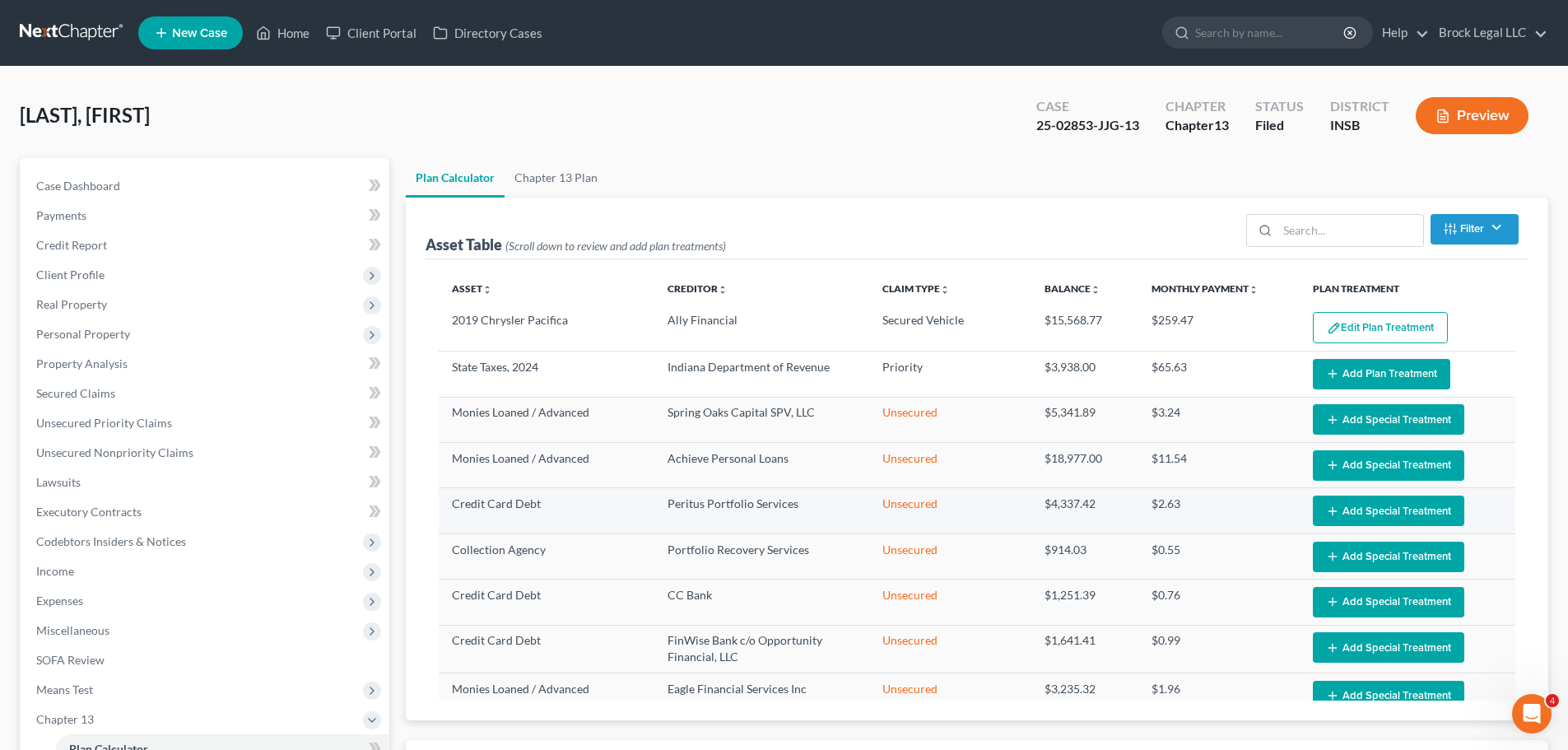 select on "59" 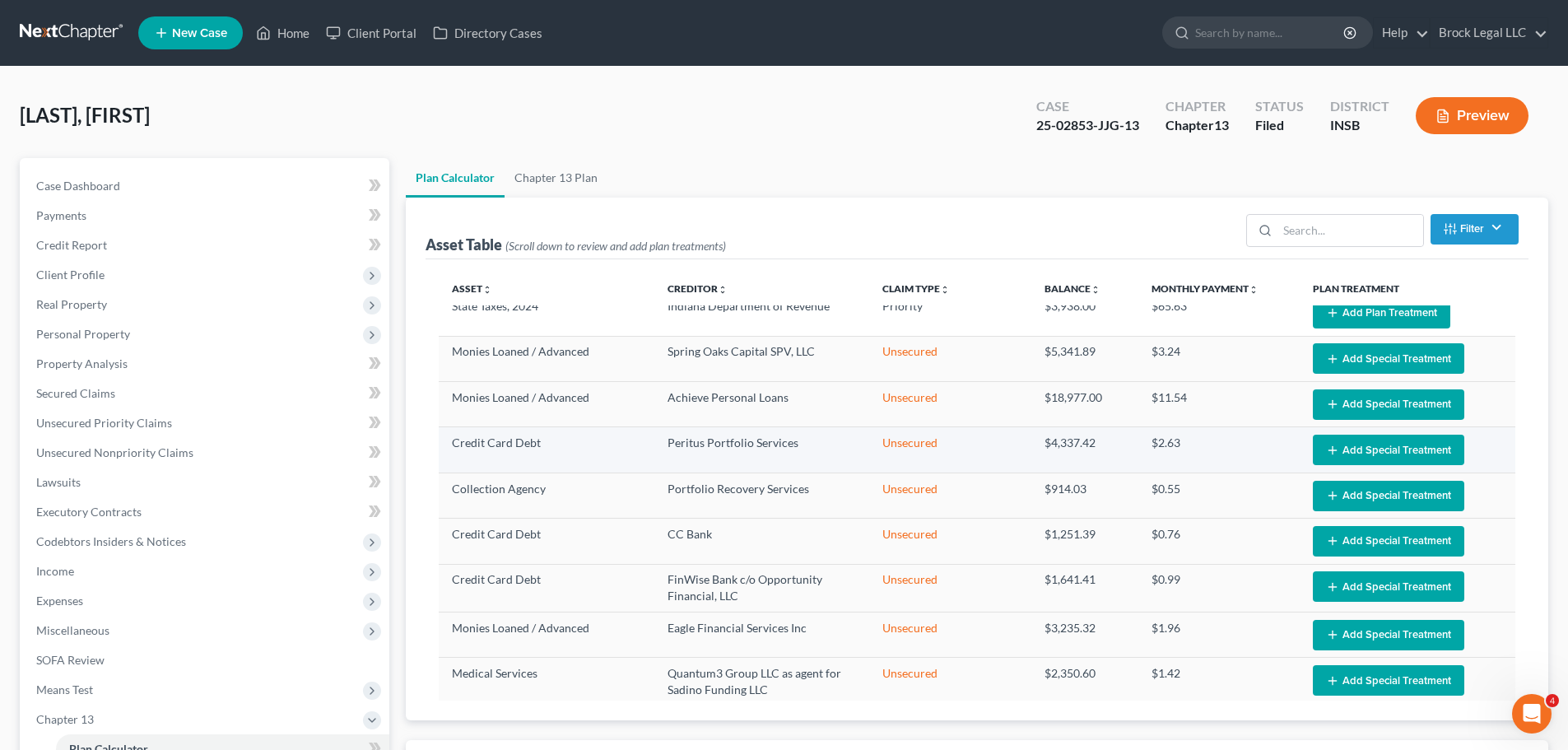 scroll, scrollTop: 124, scrollLeft: 0, axis: vertical 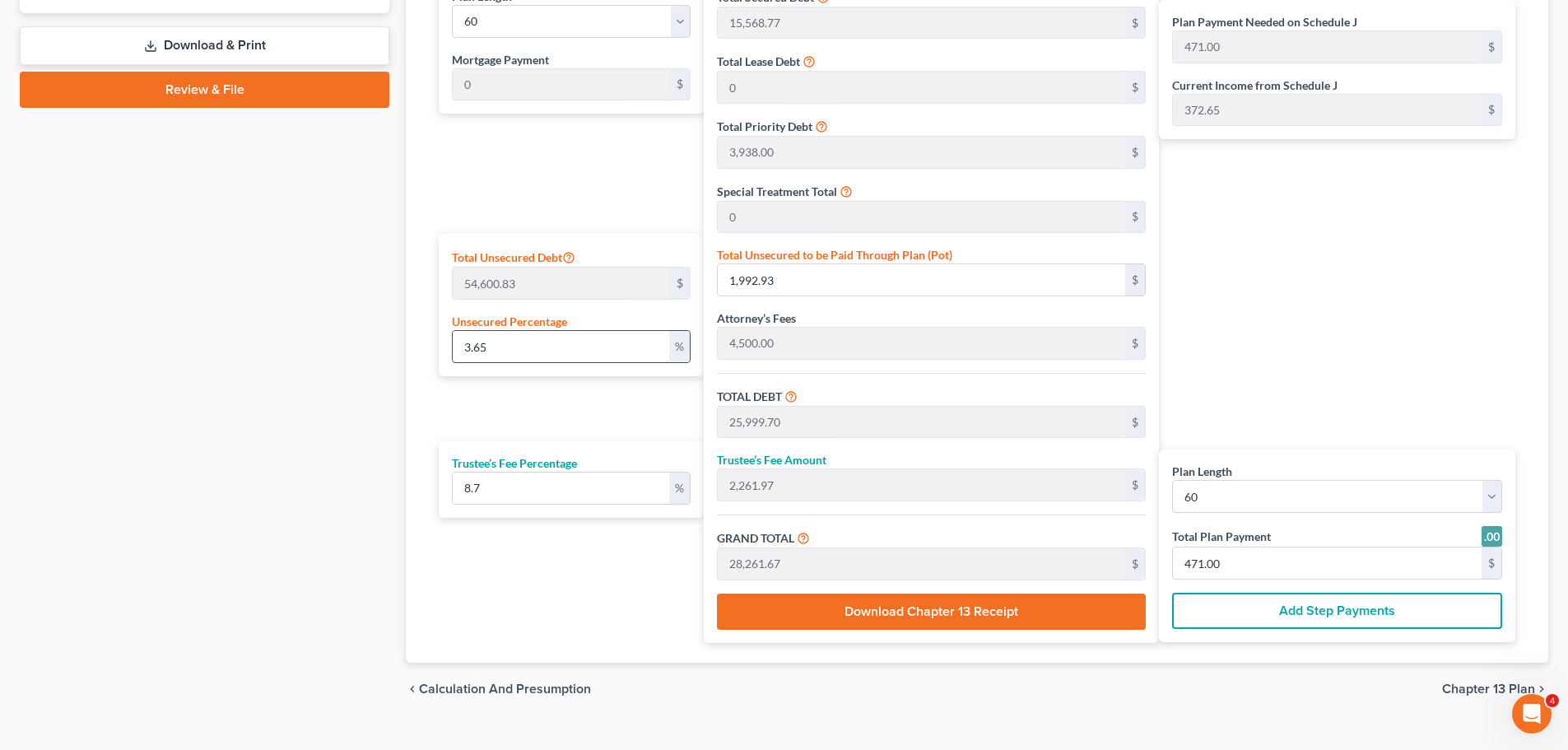click on "3.65" at bounding box center [561, 347] 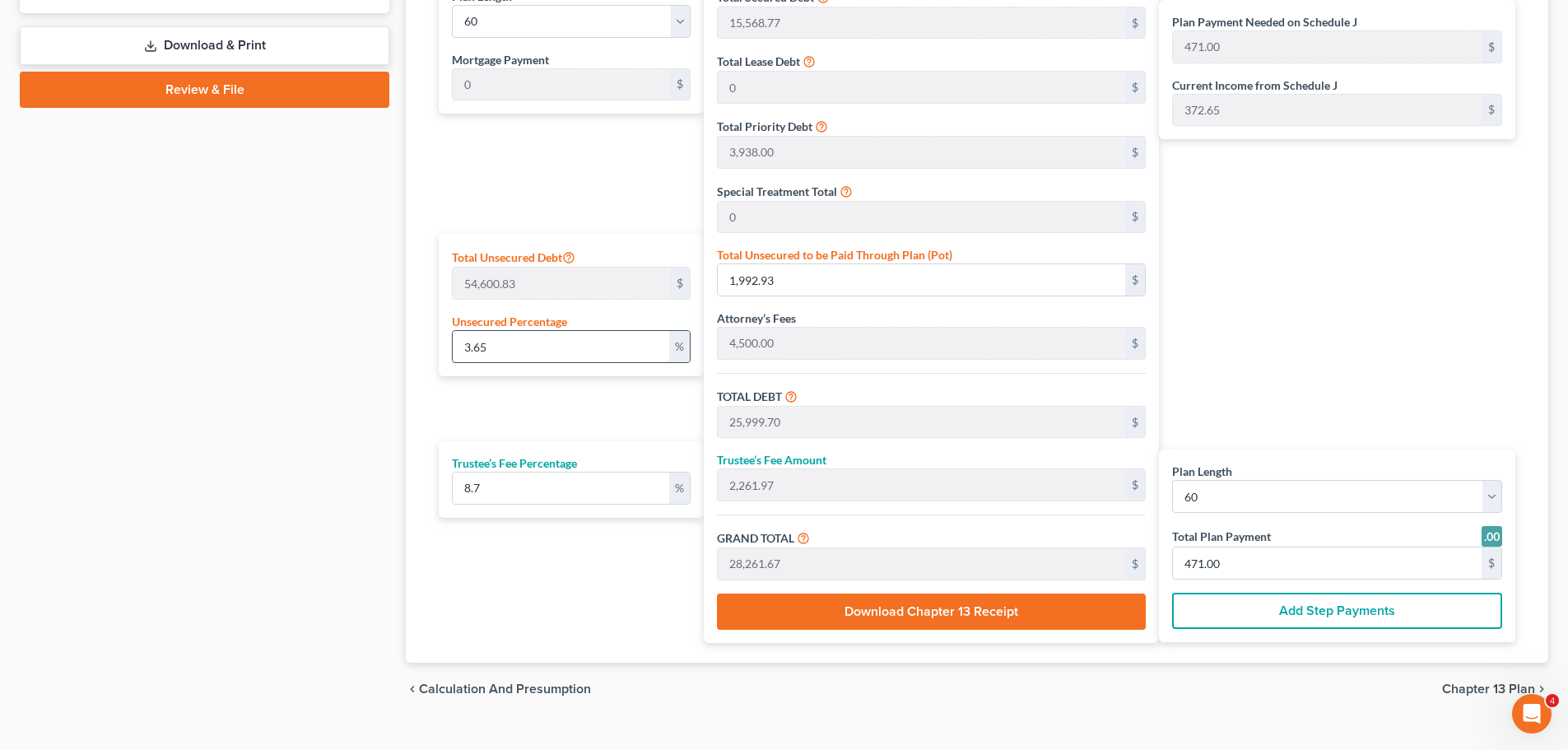 click on "3.65" at bounding box center [561, 347] 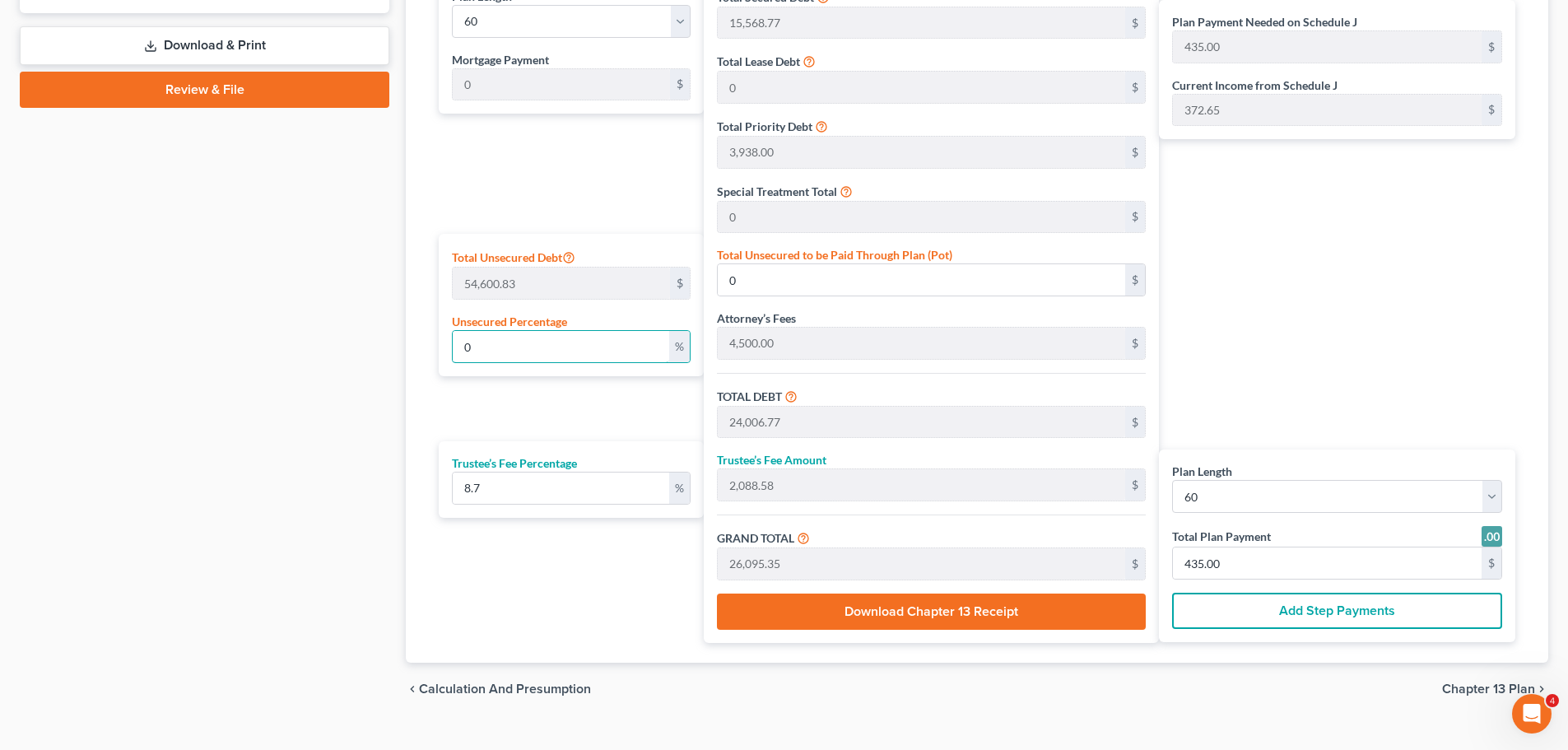 type on "0" 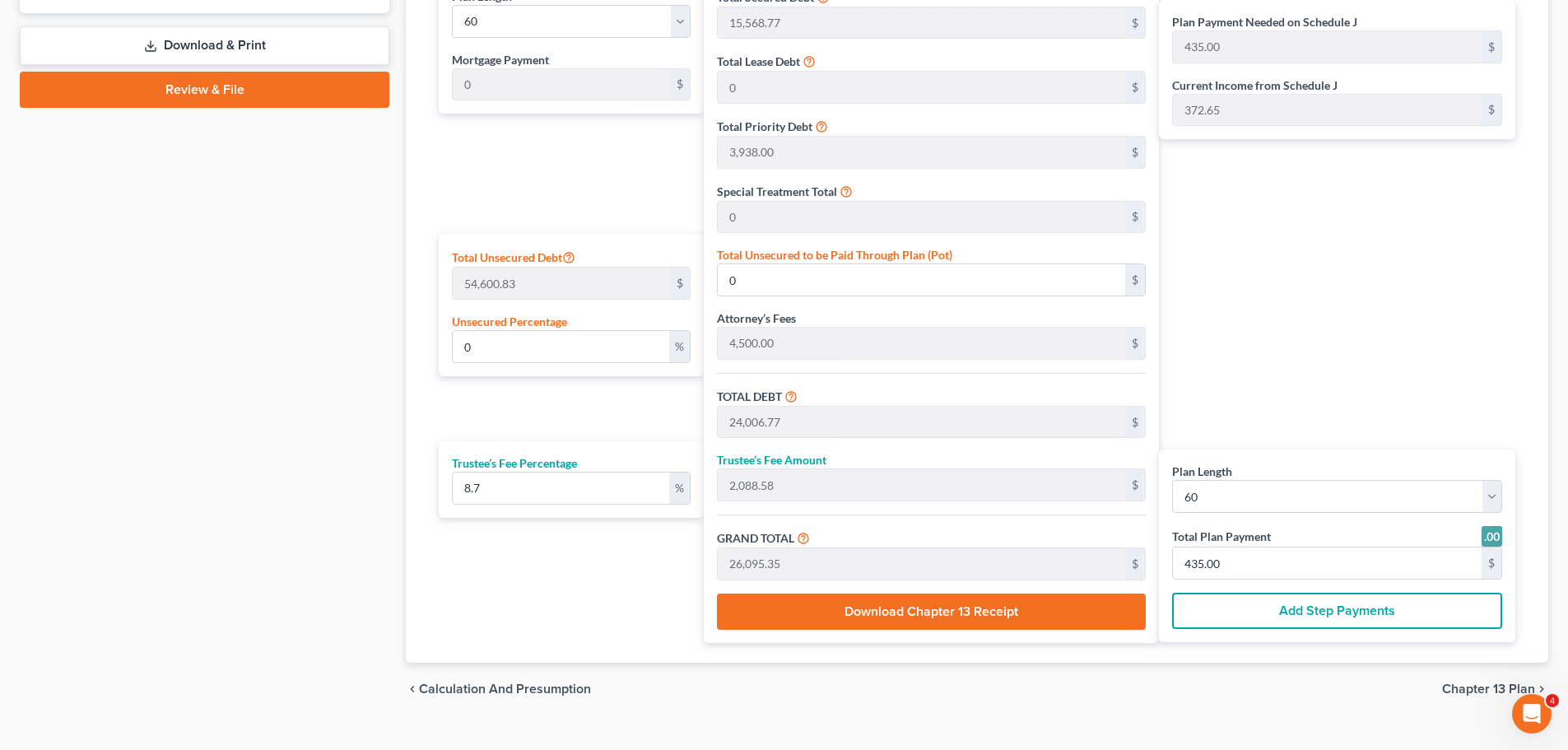 click on "Case Dashboard
Payments
Invoices
Payments
Payments
Credit Report
Client Profile" at bounding box center (204, 25) 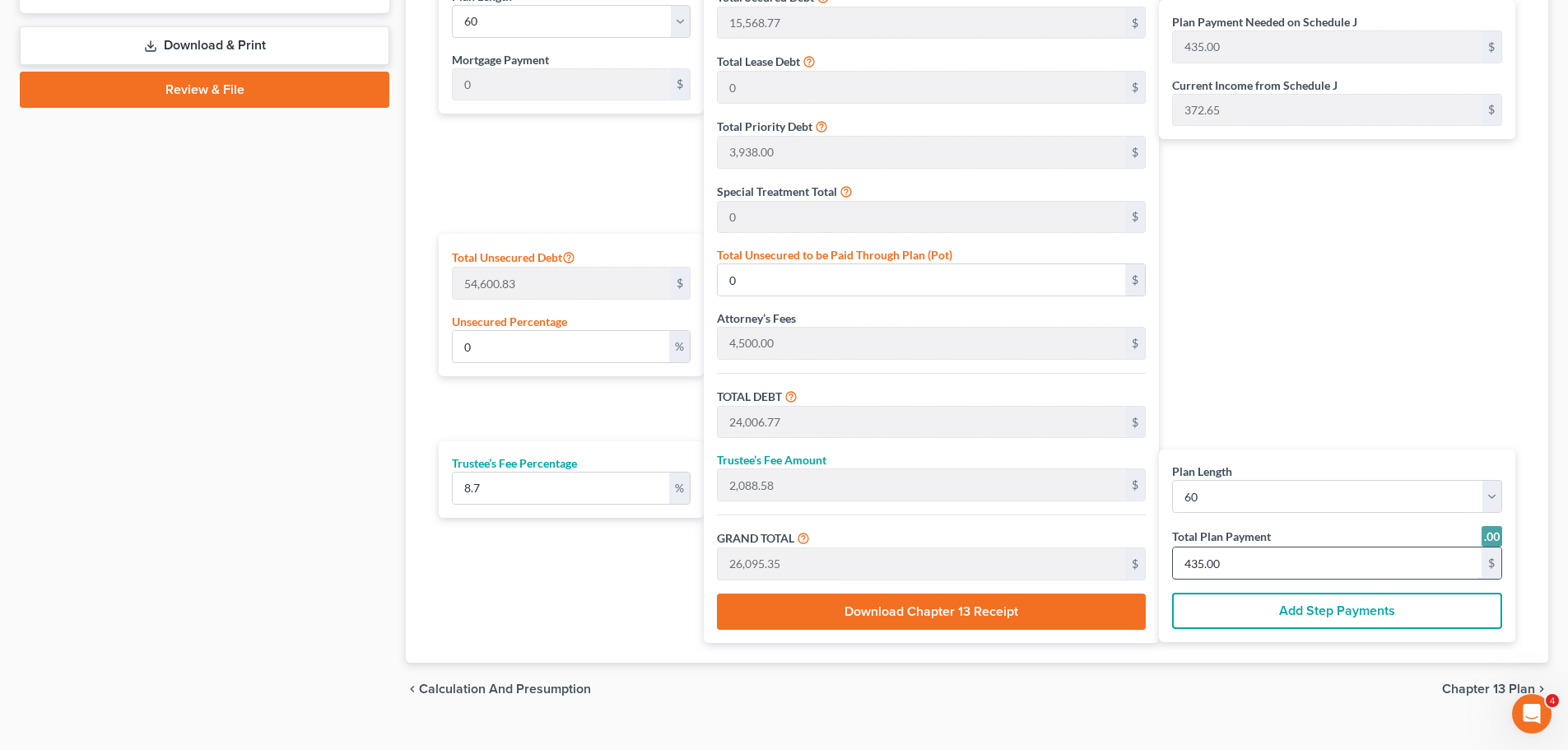 click on "435.00" at bounding box center (1327, 563) 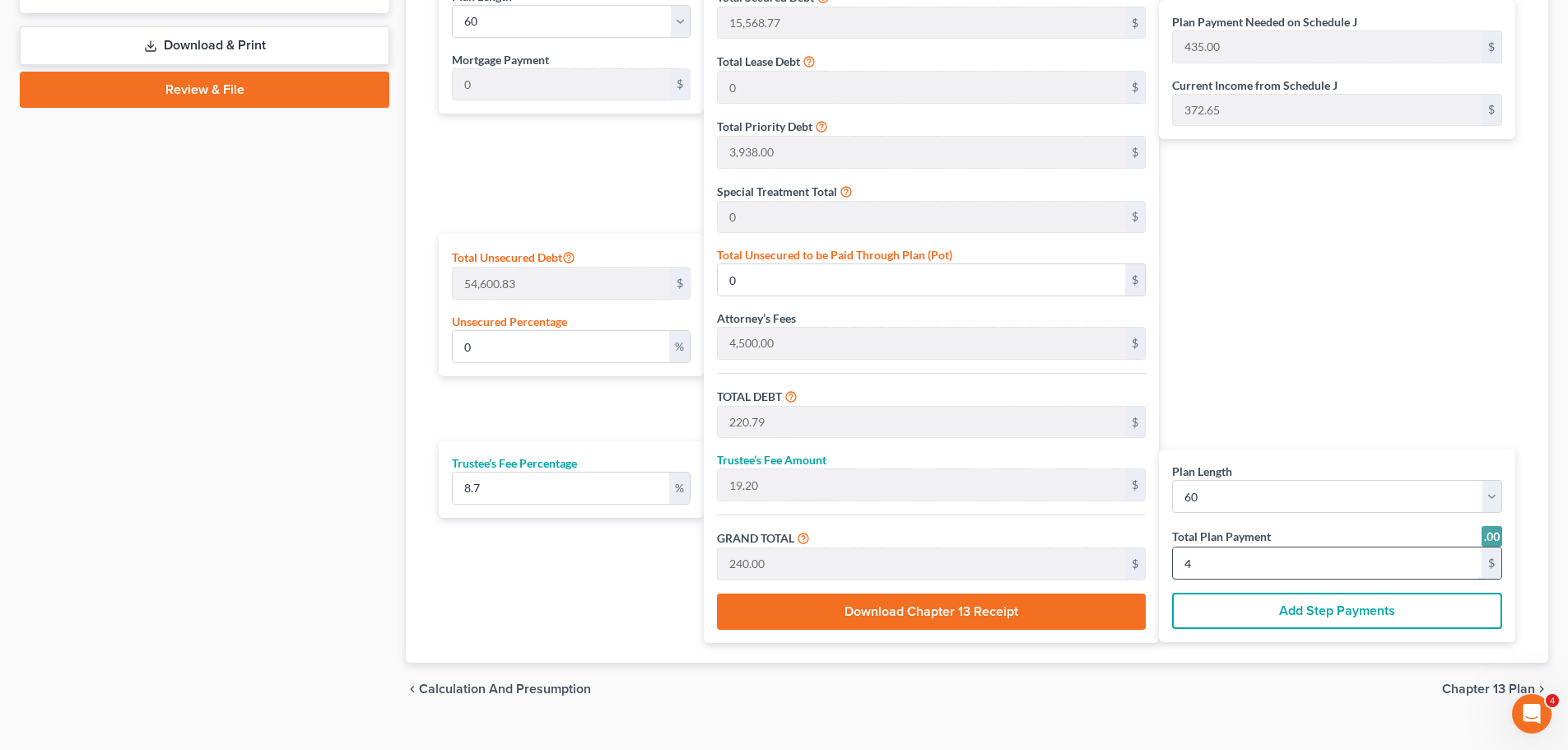 type on "2,373.50" 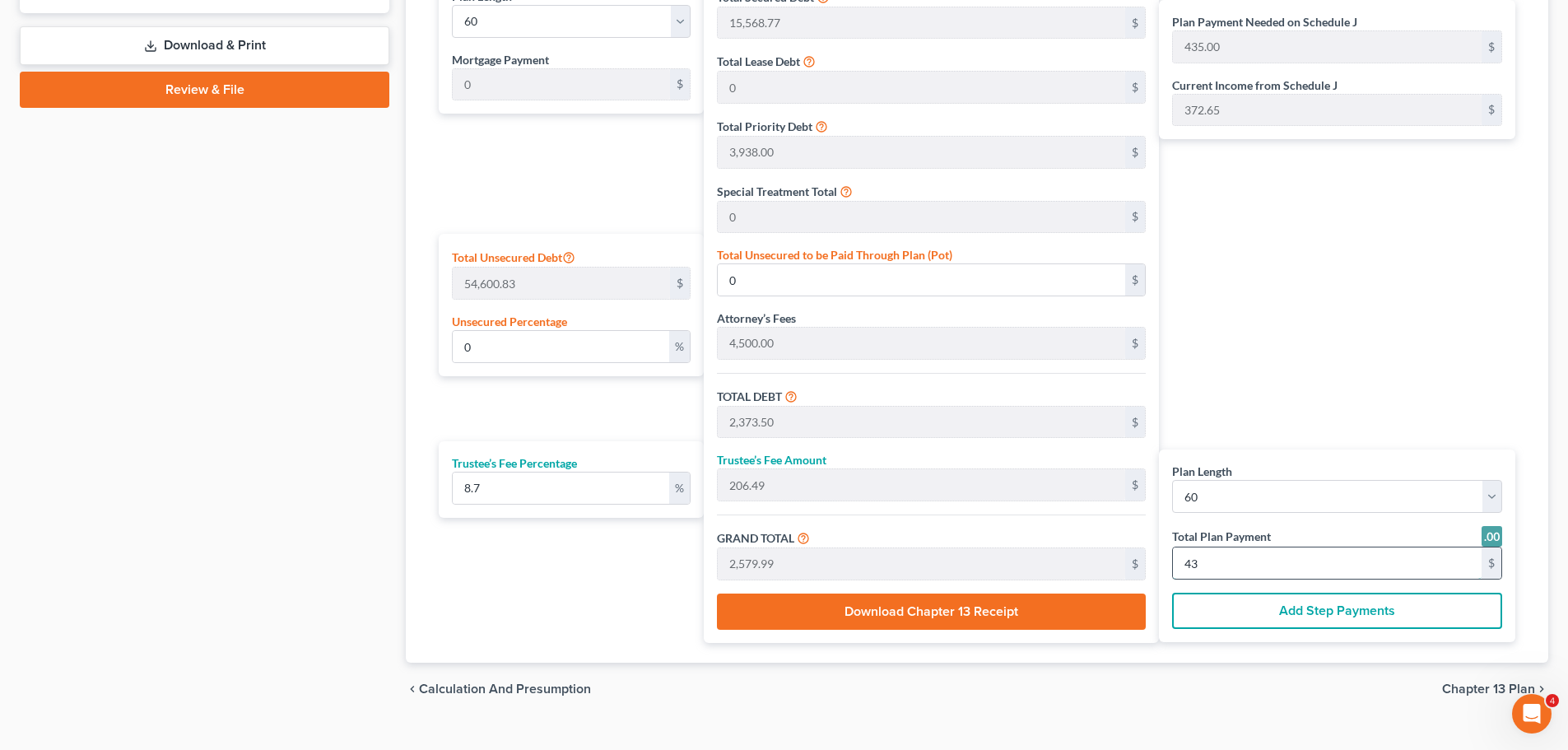 type on "435" 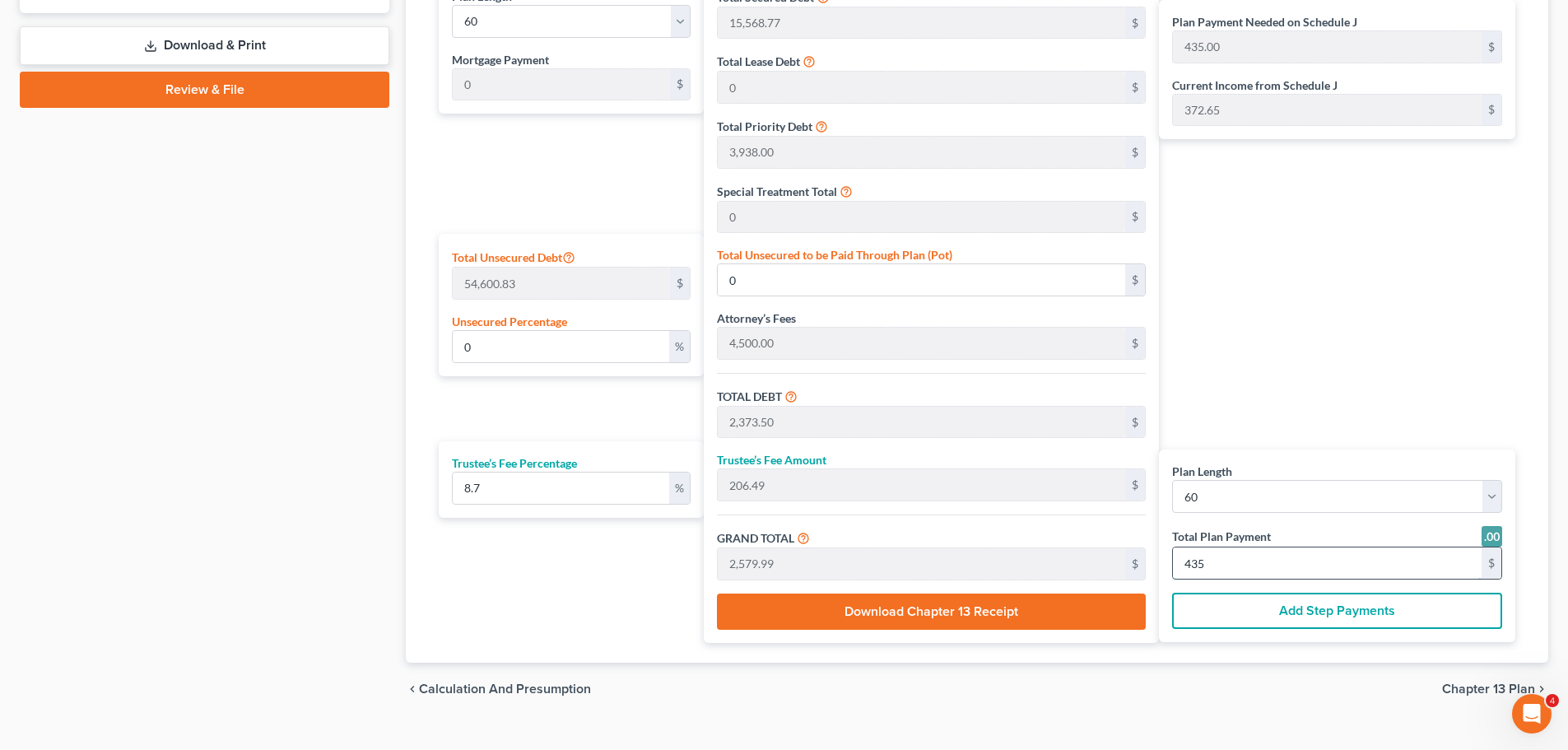 type on "395.99" 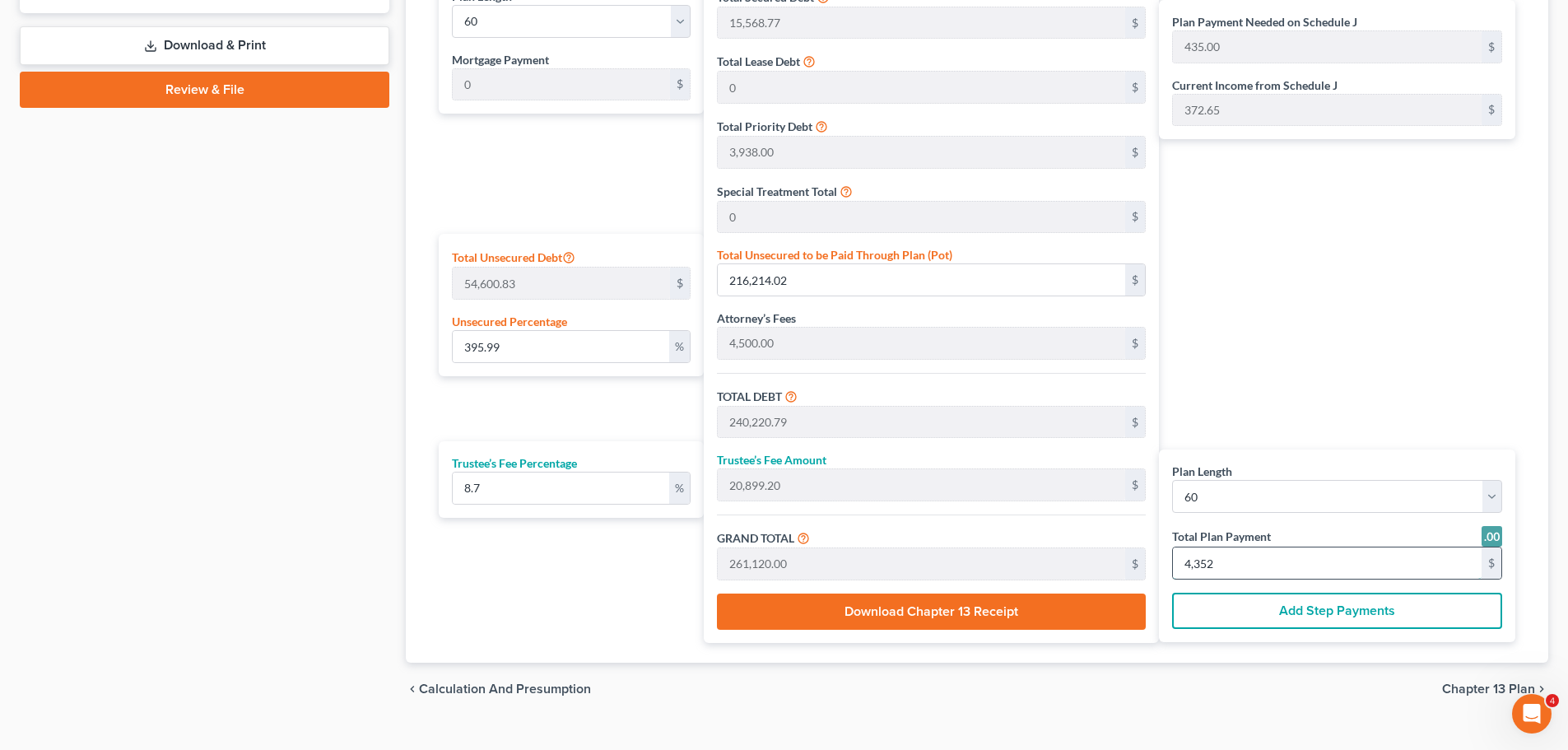type on "4,35" 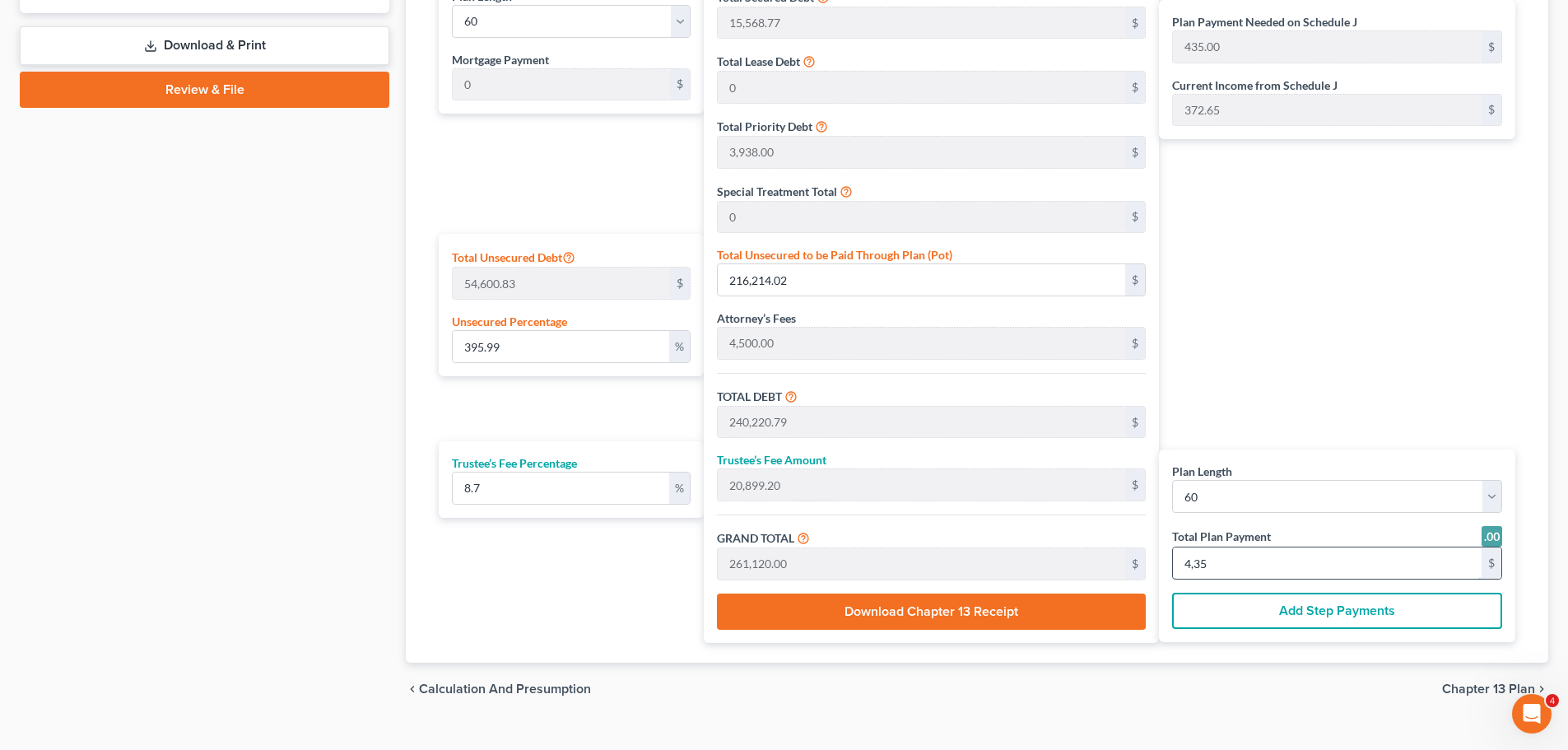 type on "0.01" 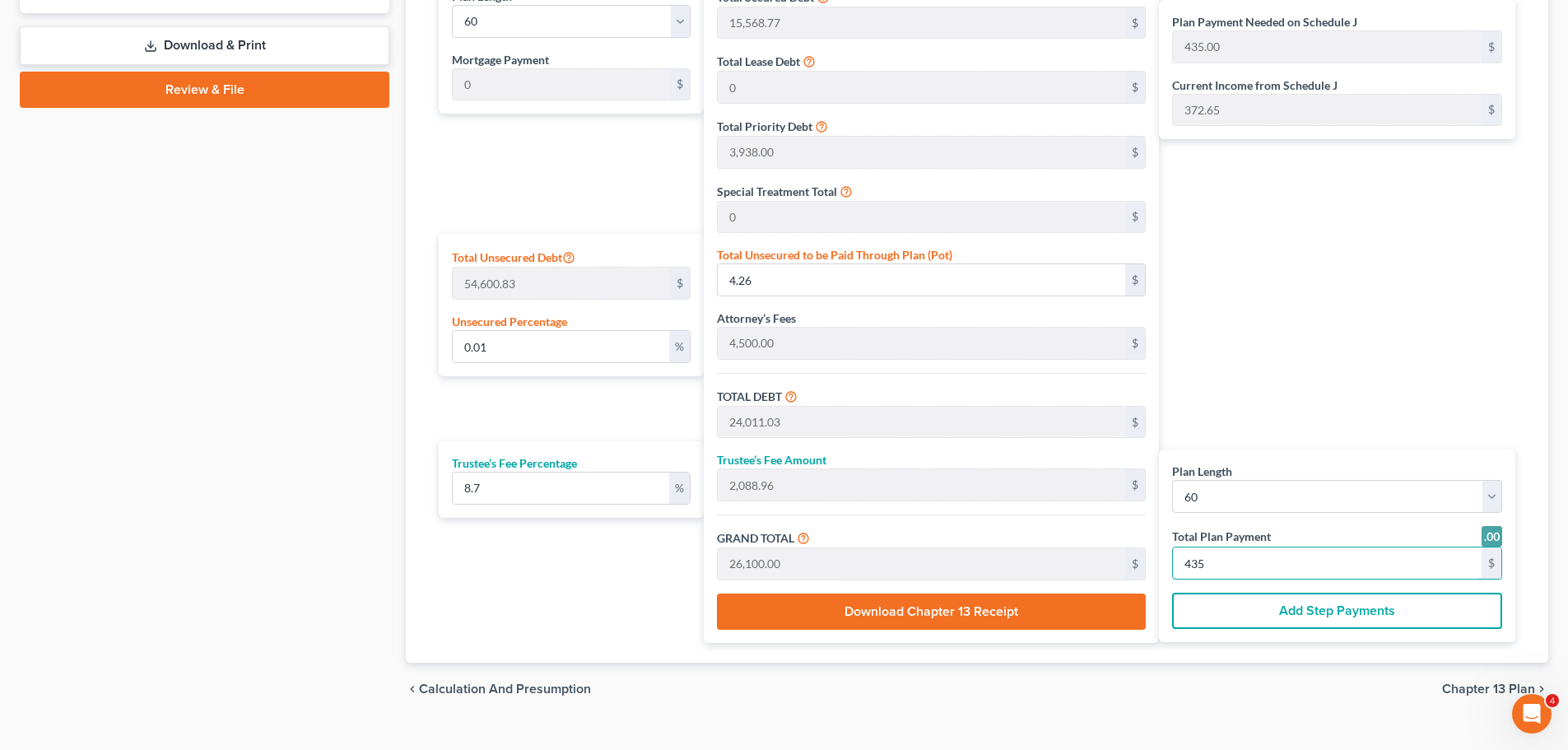 type on "435" 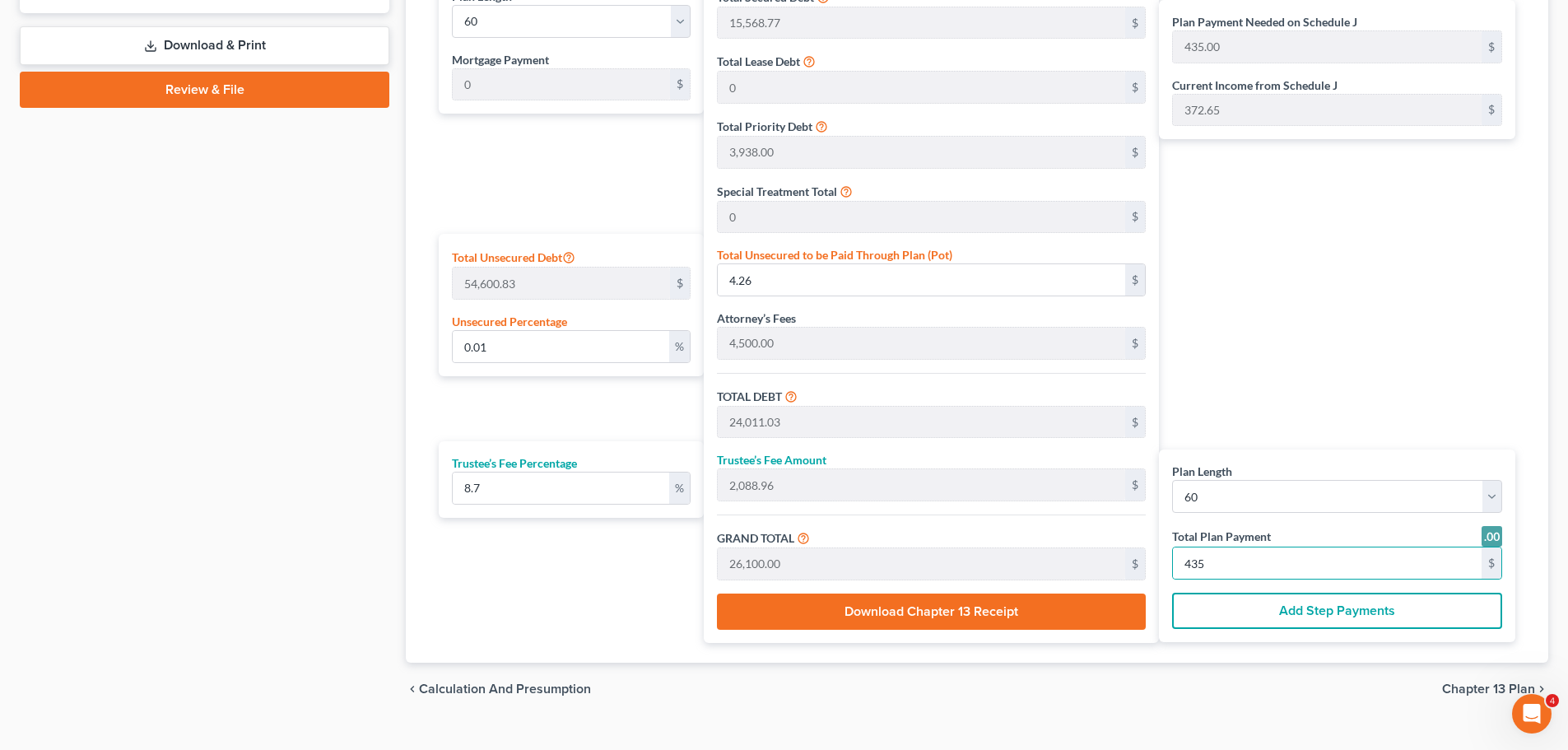 drag, startPoint x: 1271, startPoint y: 329, endPoint x: 1323, endPoint y: 324, distance: 52.23983 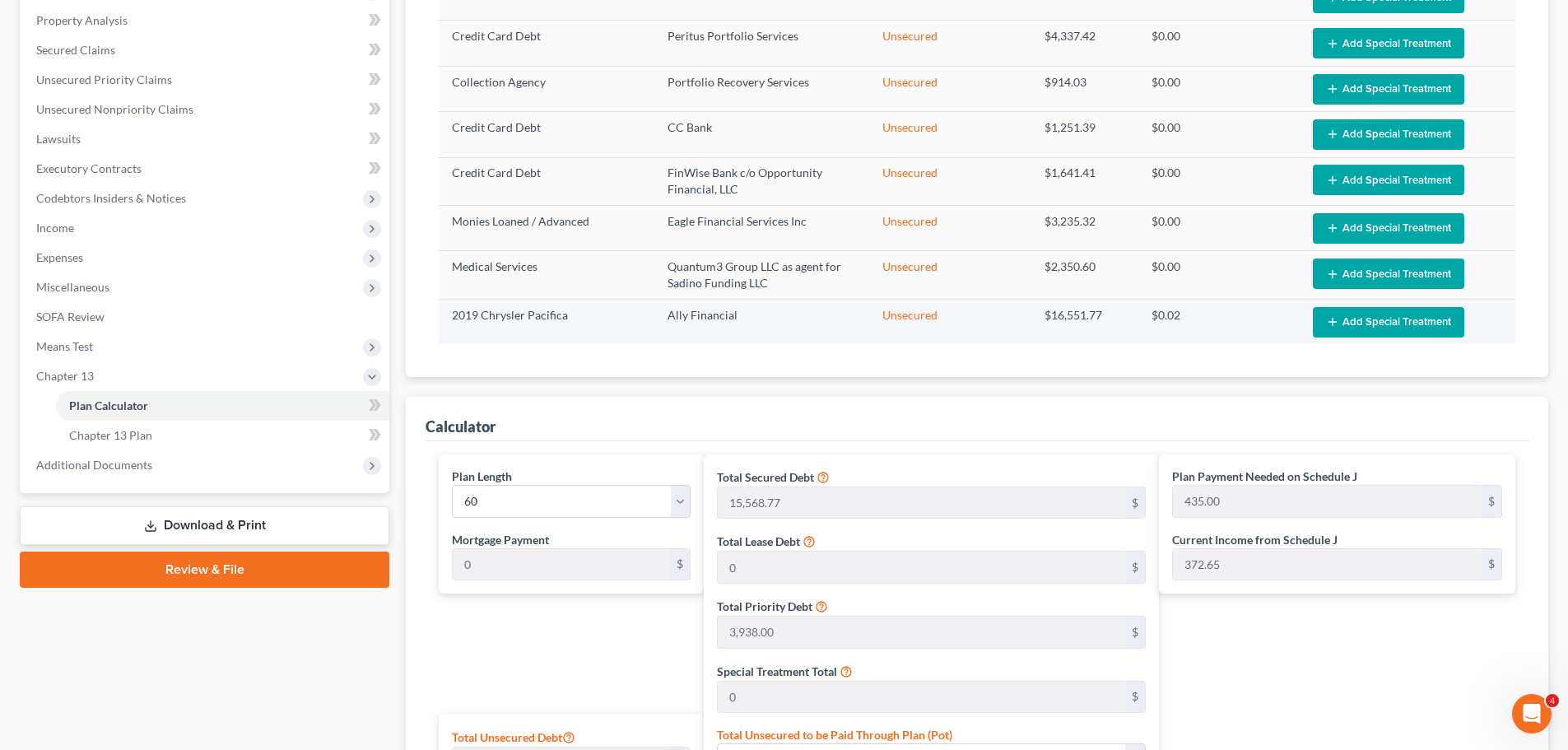 scroll, scrollTop: 329, scrollLeft: 0, axis: vertical 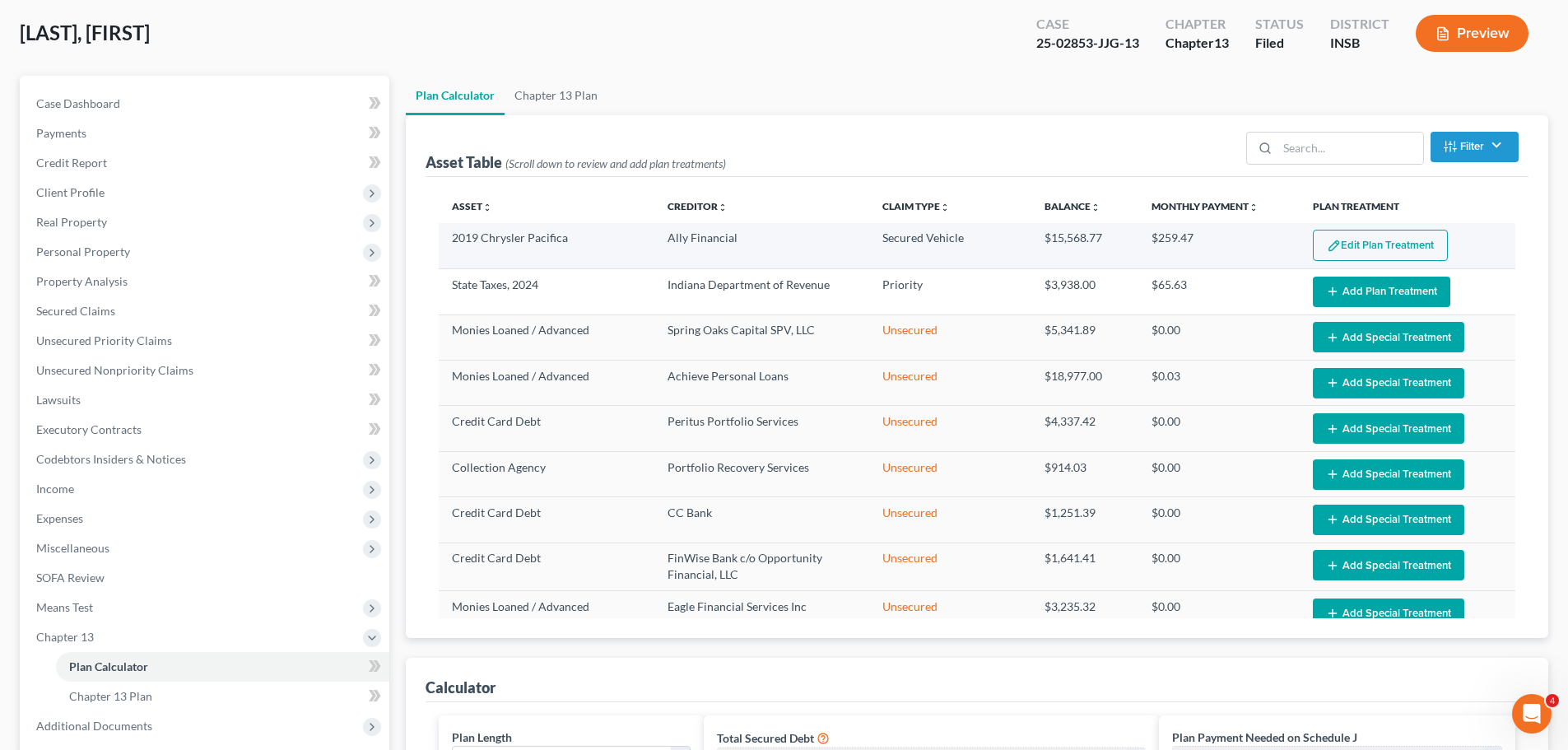 click on "Edit Plan Treatment" at bounding box center [1380, 245] 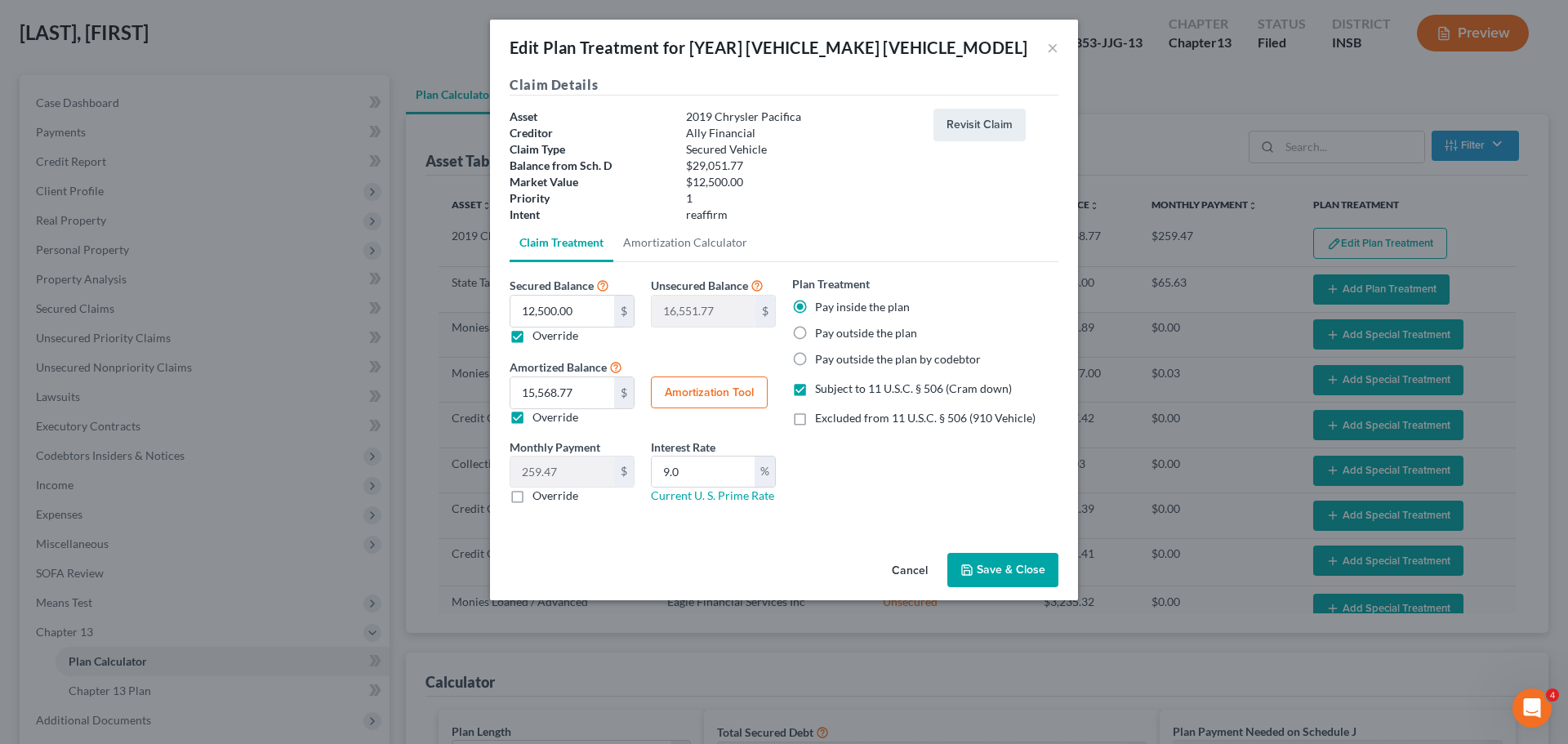 click on "Amortization Tool" at bounding box center [709, 393] 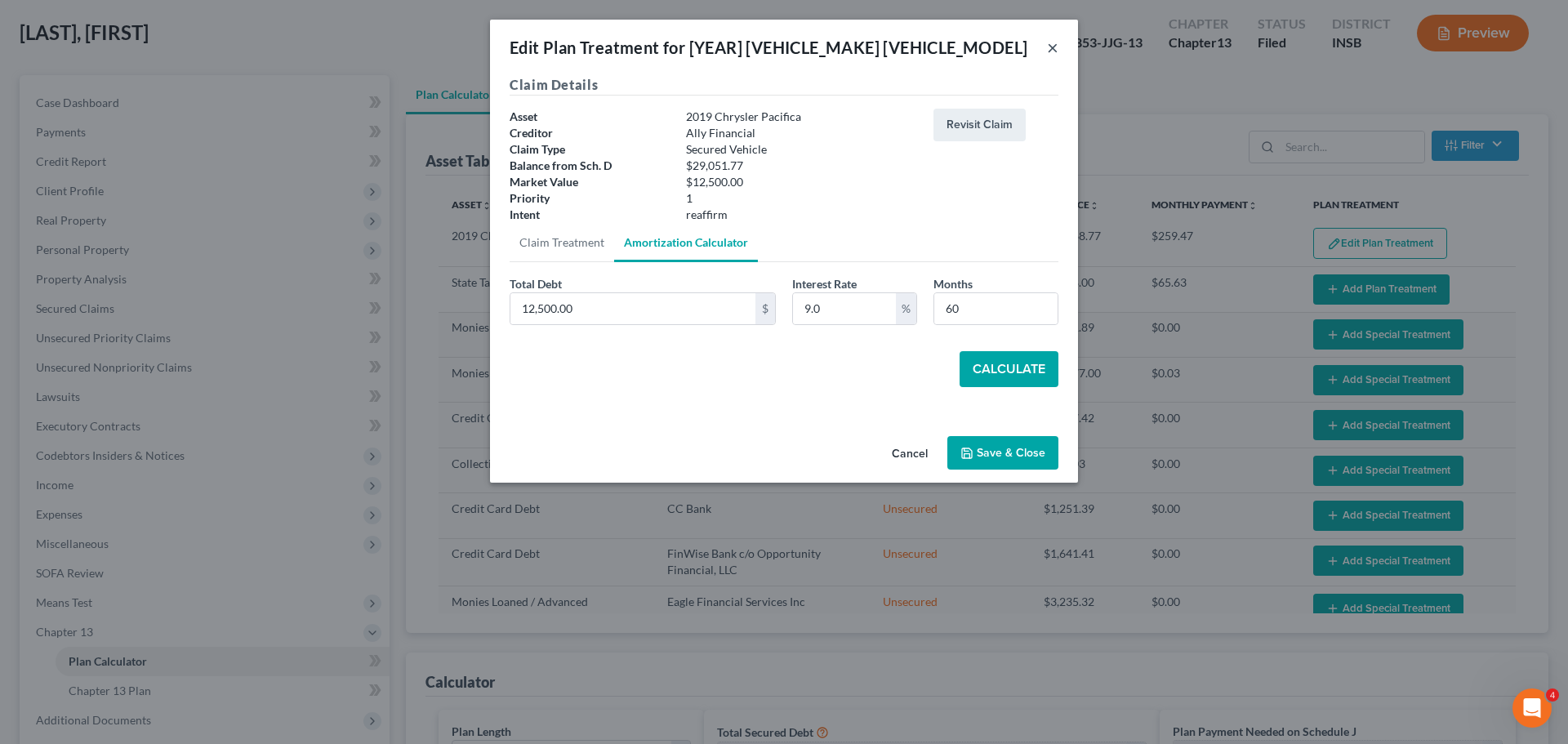 click on "×" at bounding box center [1053, 47] 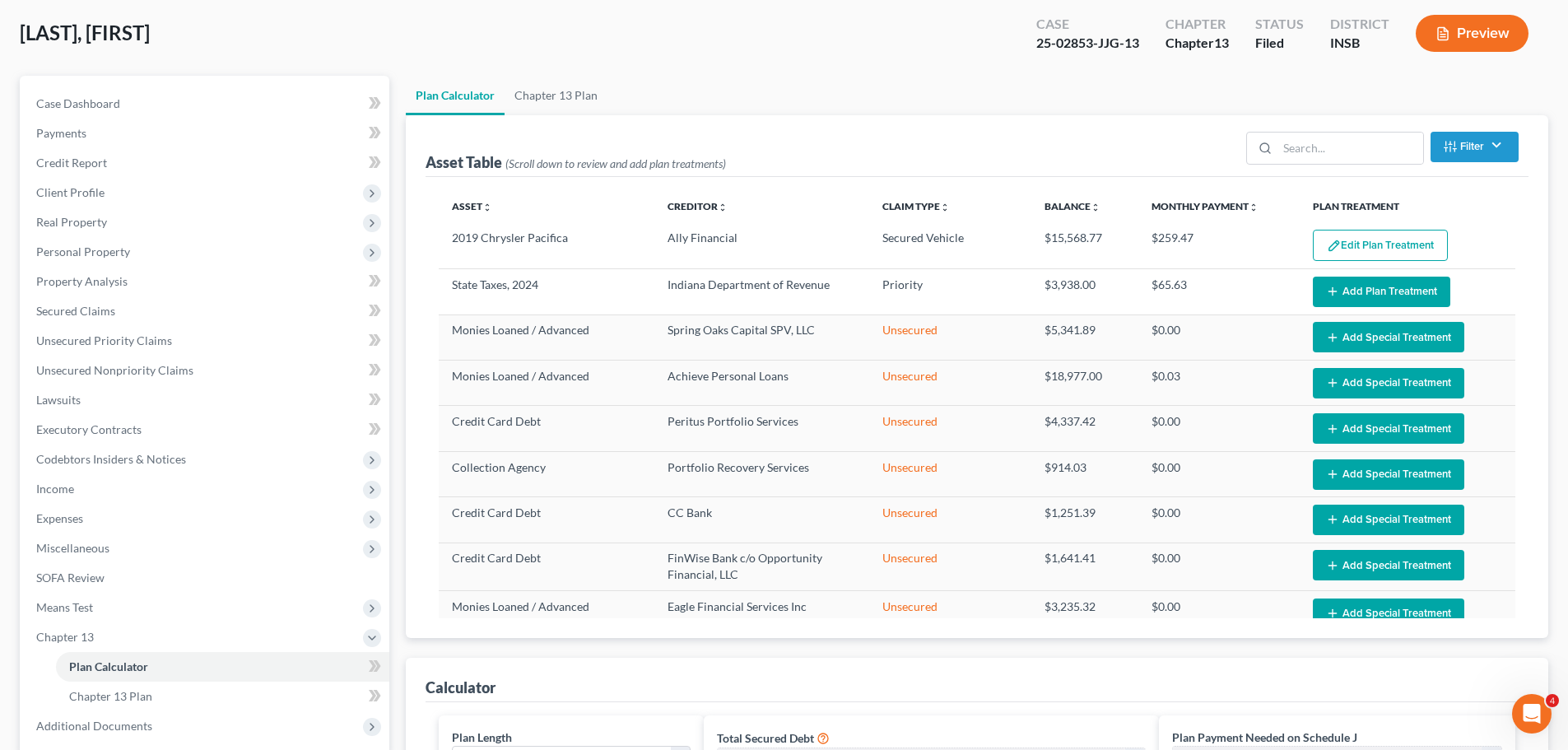 scroll, scrollTop: 0, scrollLeft: 0, axis: both 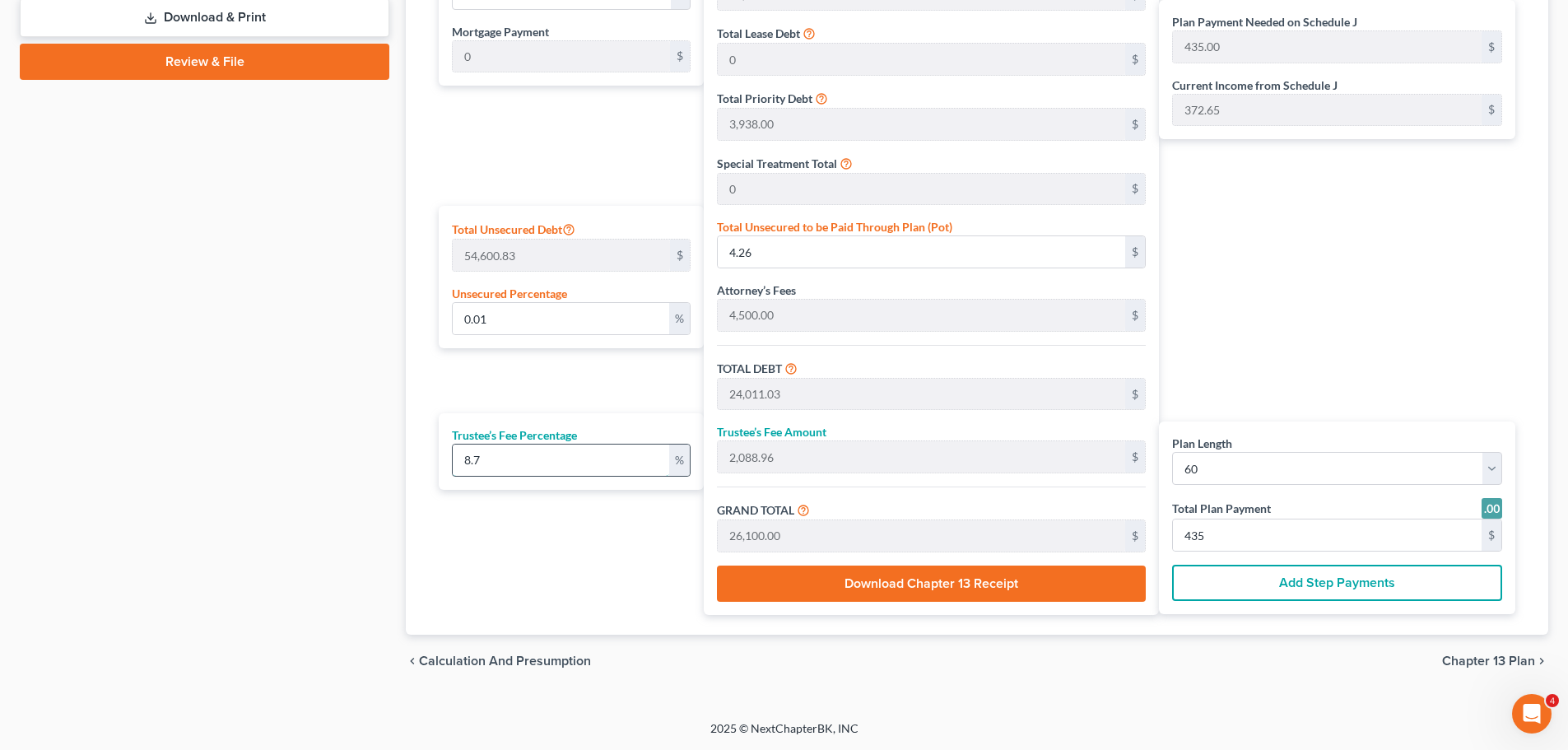 click on "8.7" at bounding box center (561, 460) 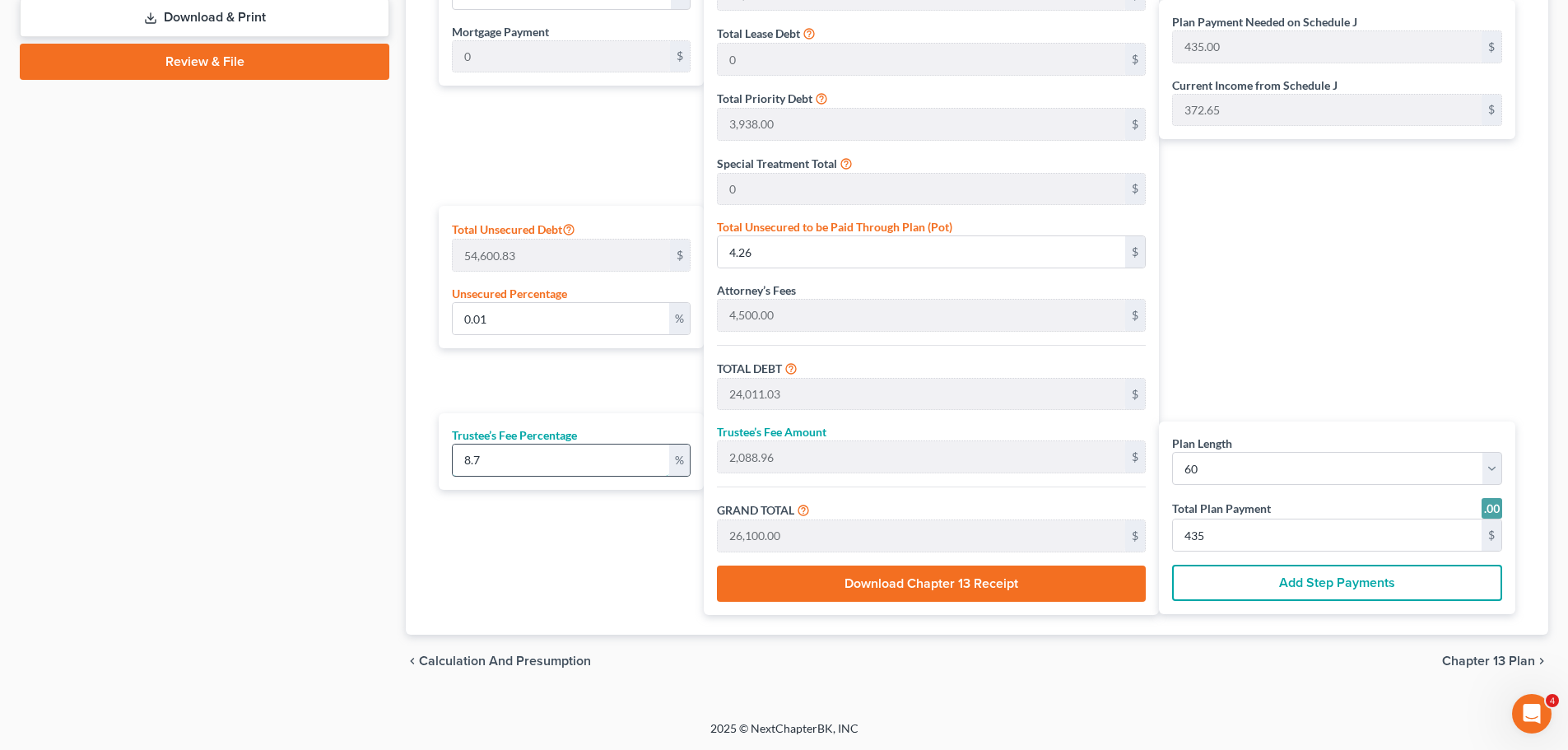 type on "8" 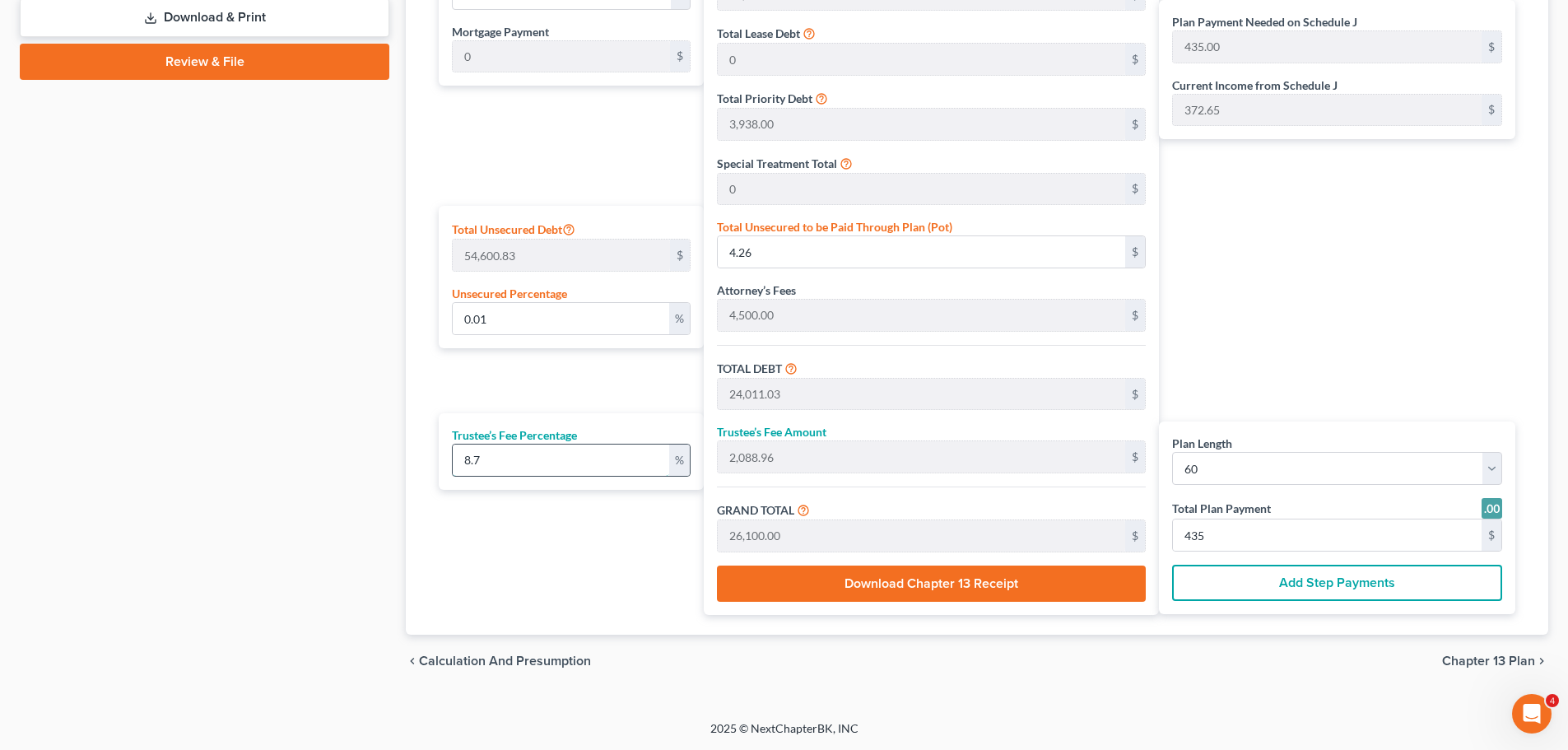 type on "1,920.88" 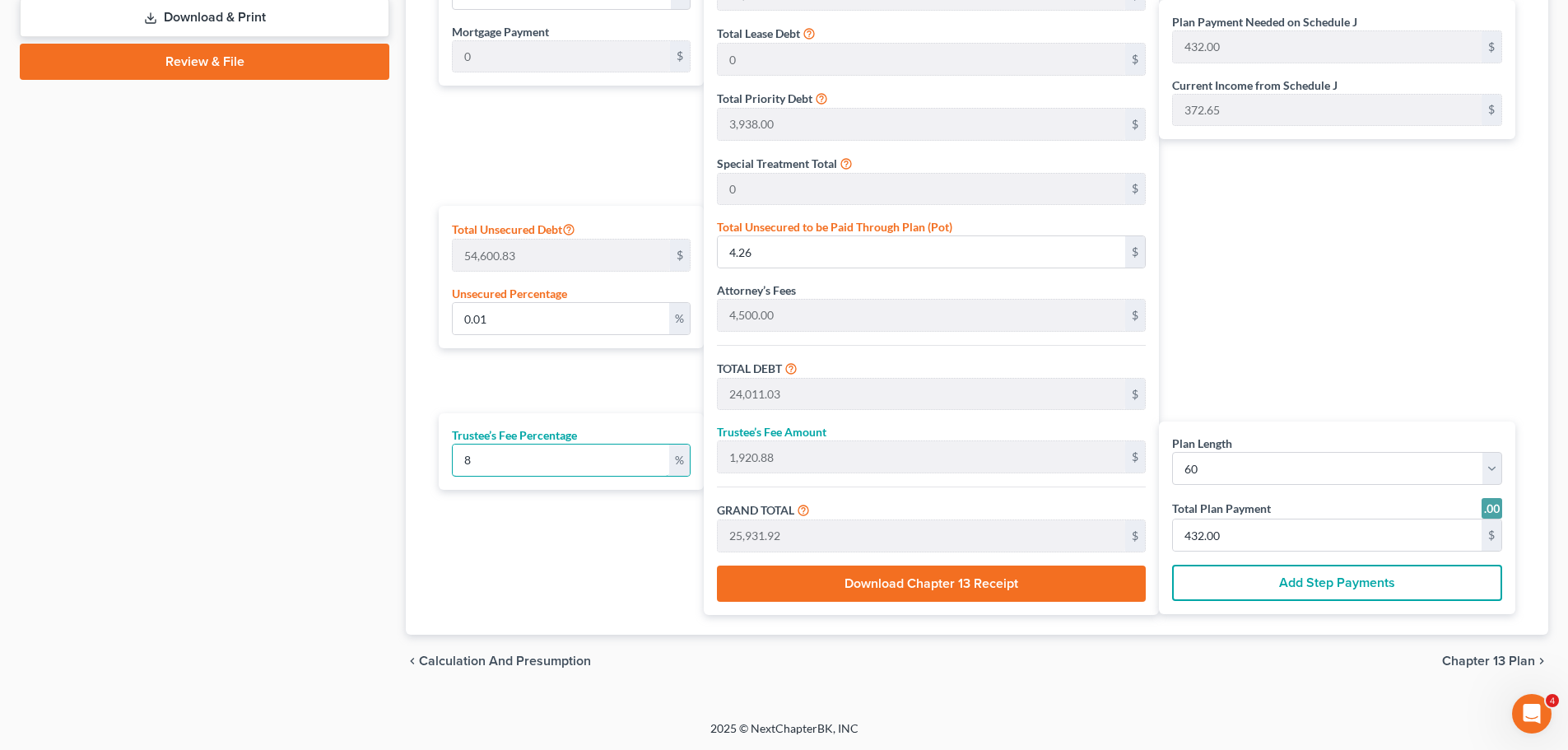 type on "8" 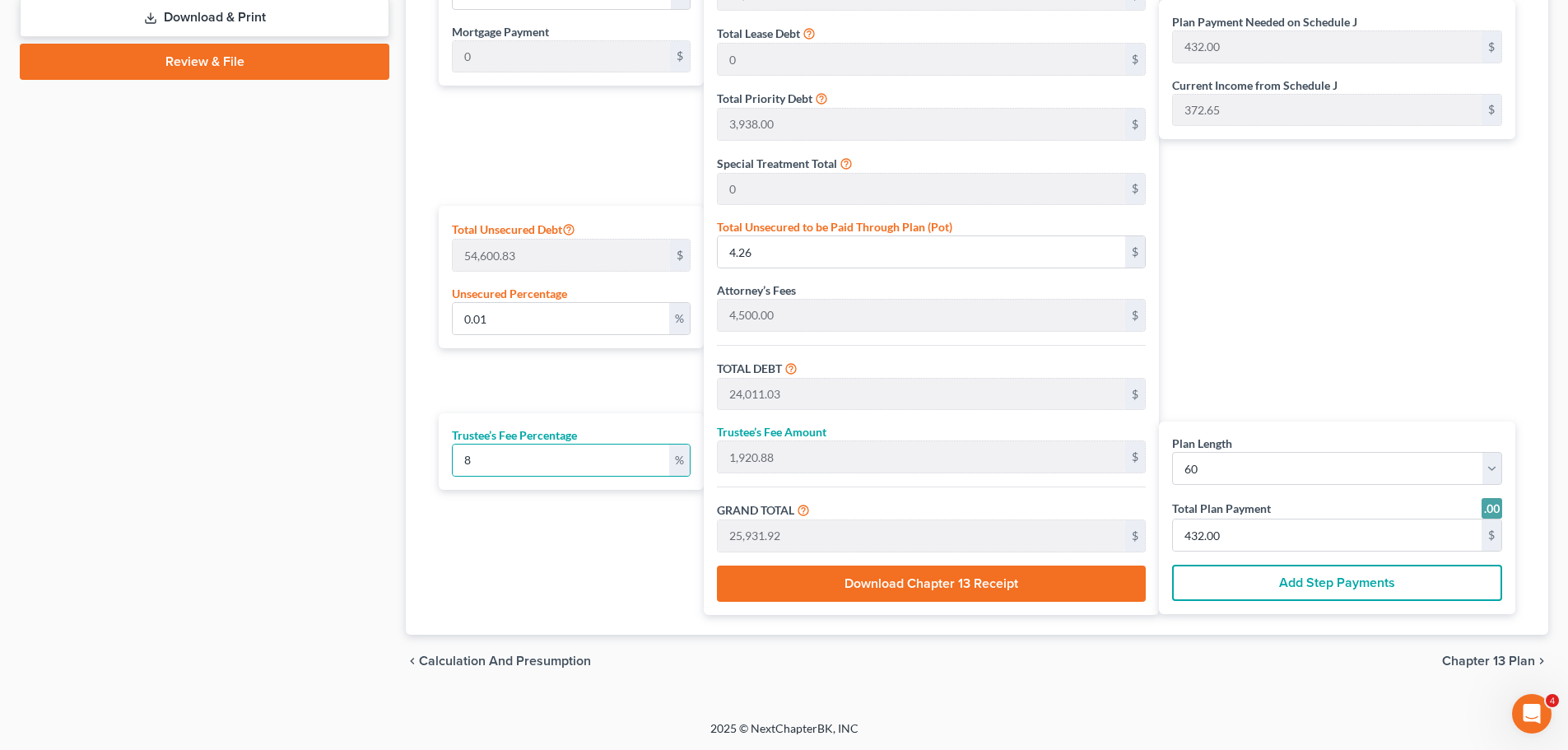 click on "Plan Length  1 2 3 4 5 6 7 8 9 10 11 12 13 14 15 16 17 18 19 20 21 22 23 24 25 26 27 28 29 30 31 32 33 34 35 36 37 38 39 40 41 42 43 44 45 46 47 48 49 50 51 52 53 54 55 56 57 58 59 60 61 62 63 64 65 66 67 68 69 70 71 72 73 74 75 76 77 78 79 80 81 82 83 84 Mortgage Payment 0 $ Total Unsecured Debt  54,600.83 $ Unsecured Percentage 0.01 % Trustee’s Fee Percentage 8 %" at bounding box center (567, 281) 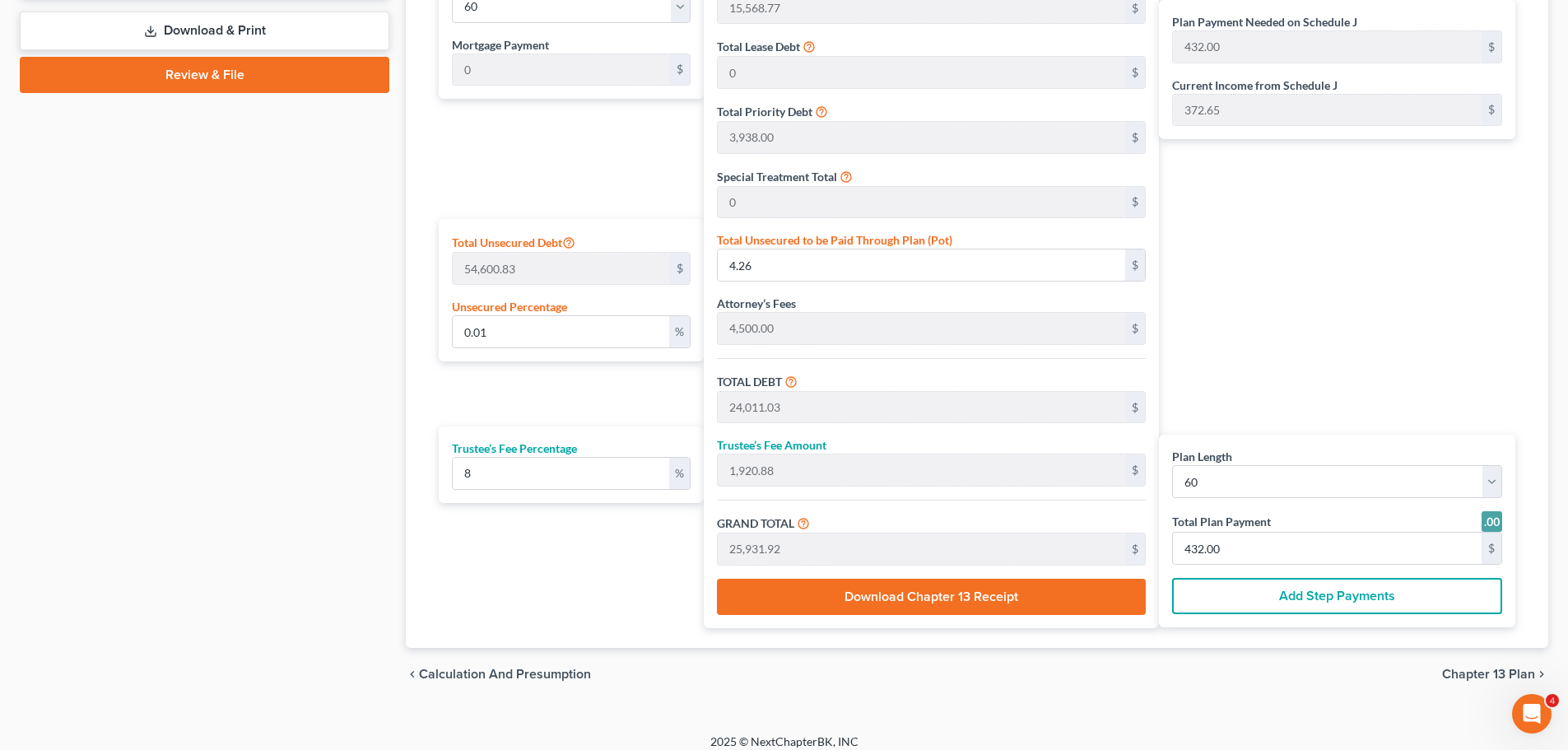 scroll, scrollTop: 851, scrollLeft: 0, axis: vertical 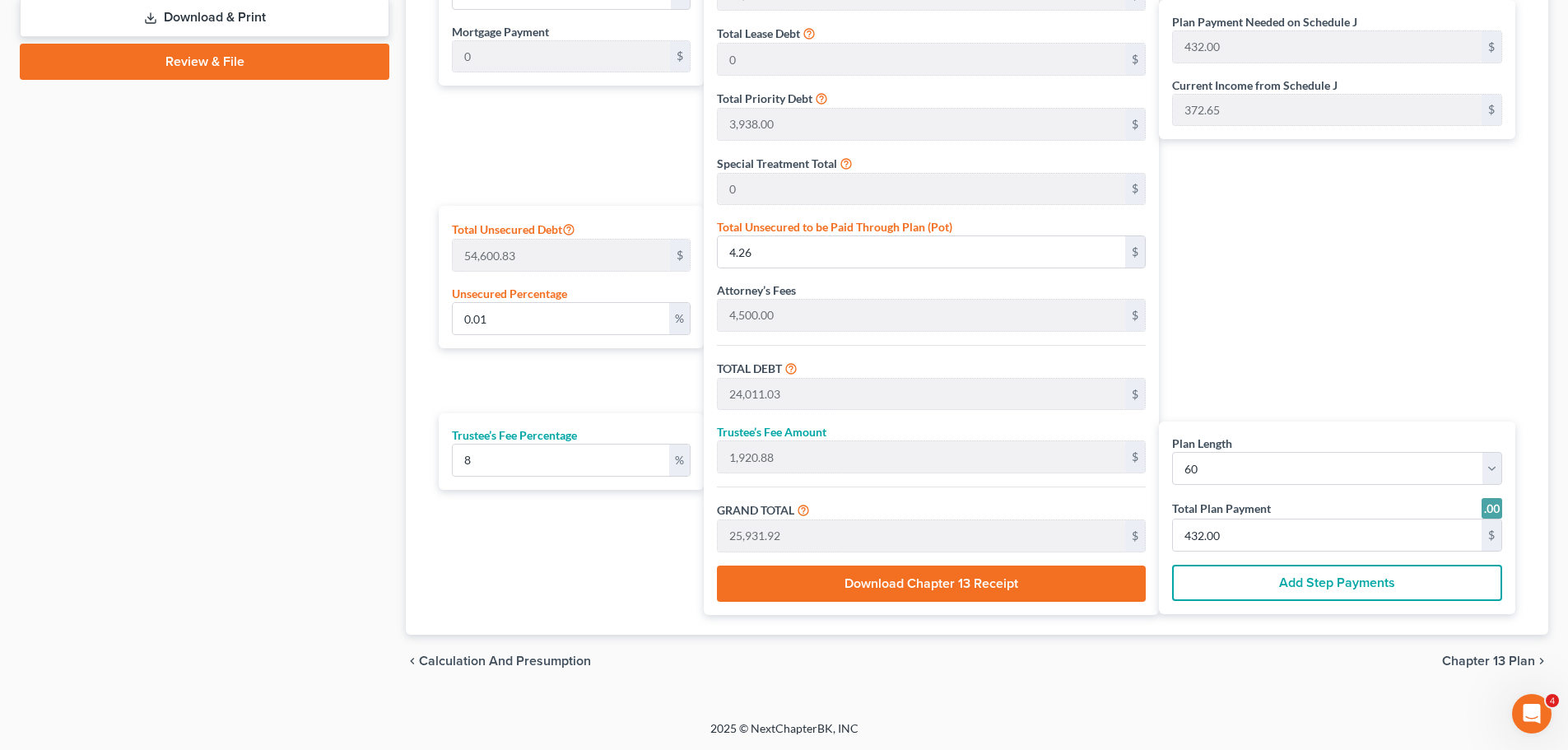 click on "Plan Payment Needed on Schedule J 432.00 $ Current Income from Schedule J 372.65 $ Plan Length  1 2 3 4 5 6 7 8 9 10 11 12 13 14 15 16 17 18 19 20 21 22 23 24 25 26 27 28 29 30 31 32 33 34 35 36 37 38 39 40 41 42 43 44 45 46 47 48 49 50 51 52 53 54 55 56 57 58 59 60 61 62 63 64 65 66 67 68 69 70 71 72 73 74 75 76 77 78 79 80 81 82 83 84 Total Plan Payment 432.00 $ Add Step Payments" at bounding box center (1341, 281) 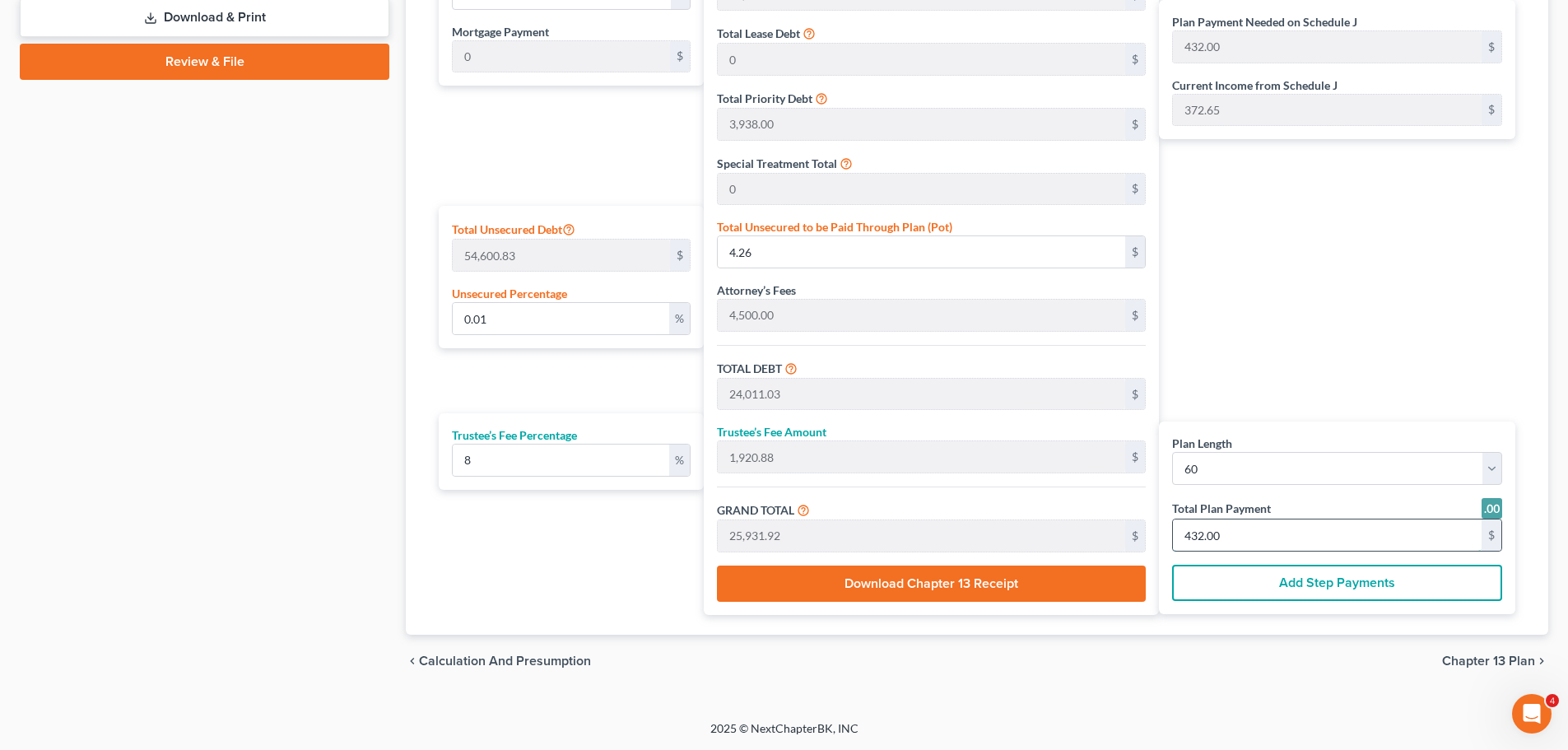 click on "432.00" at bounding box center (1327, 535) 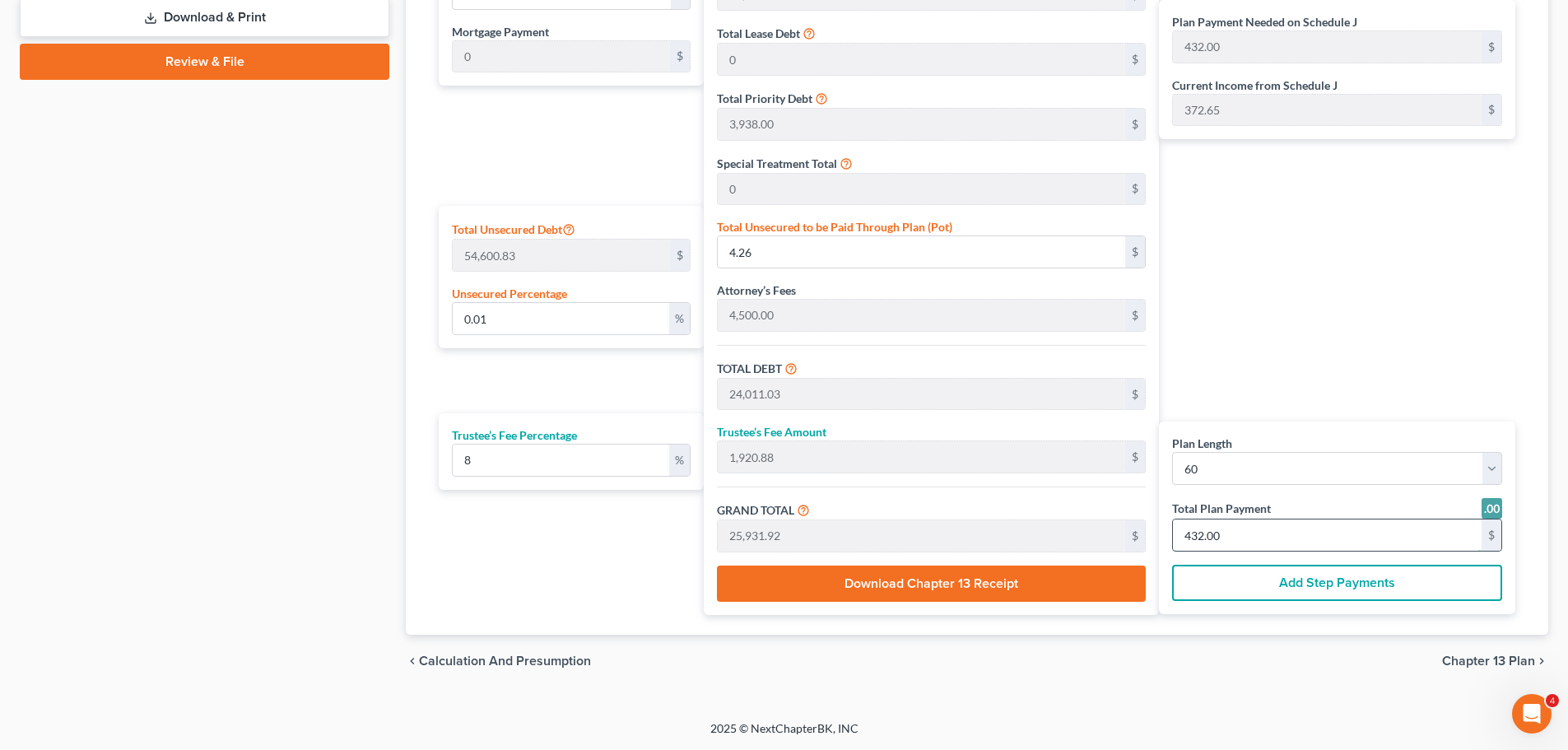 type on "4" 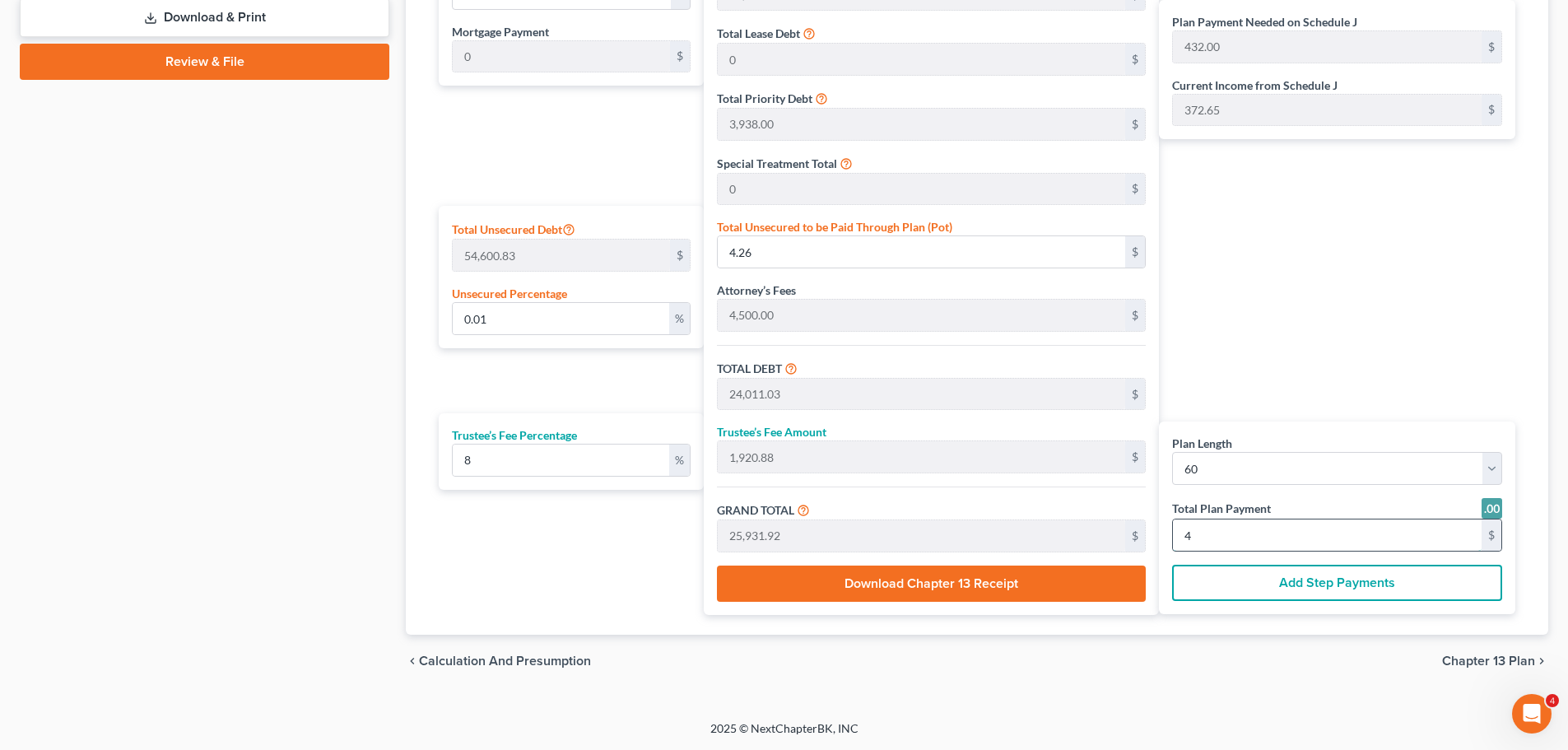 type on "0" 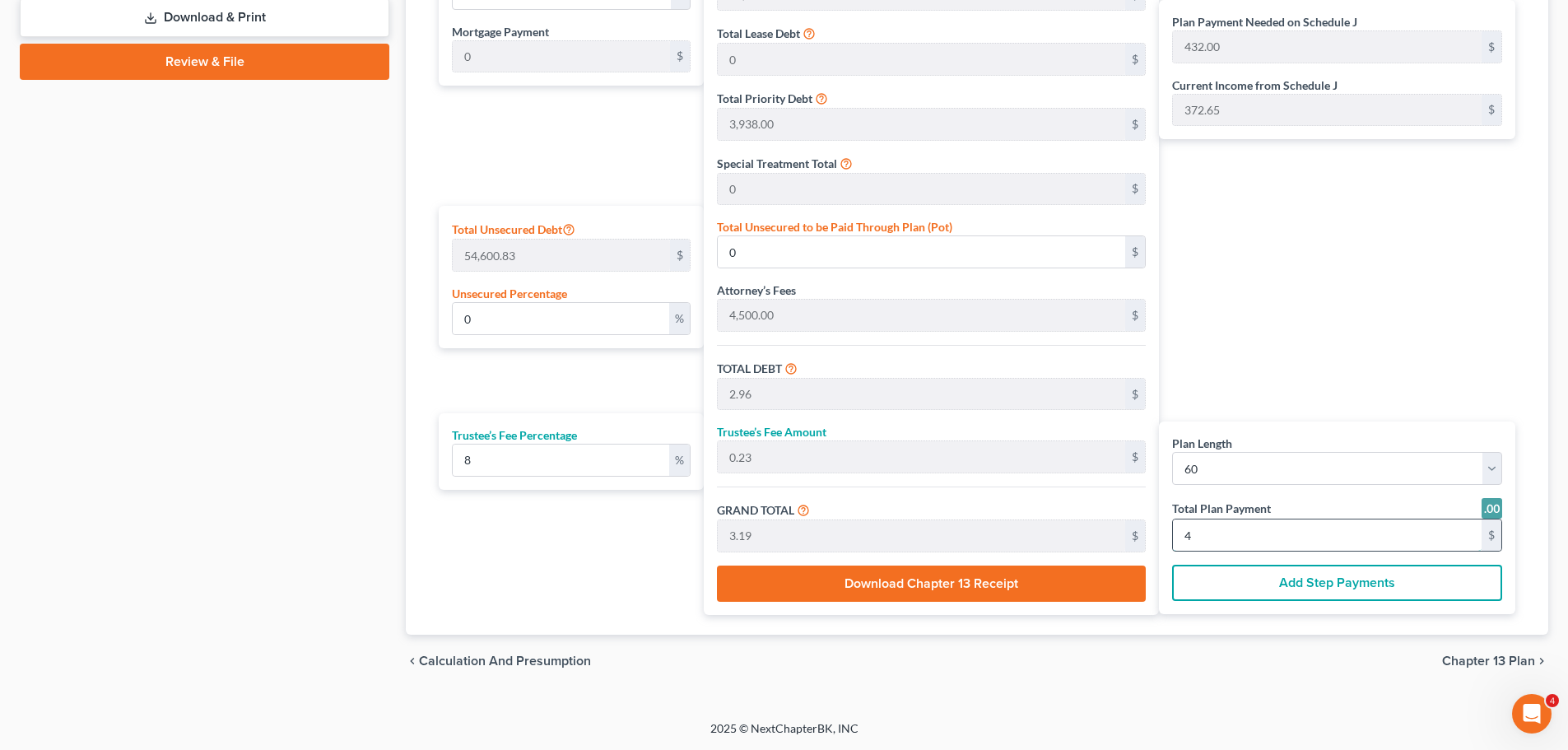 type on "31.85" 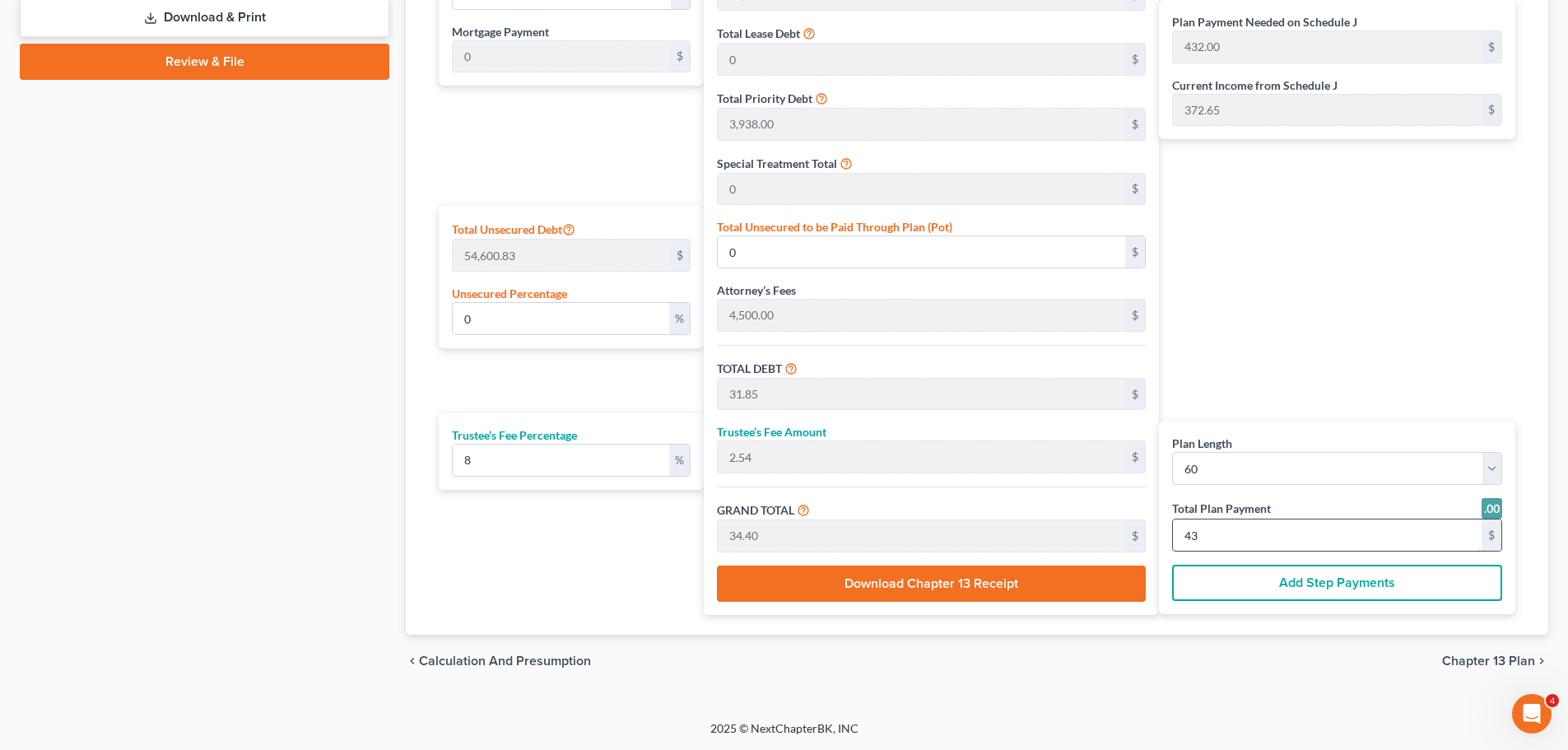 type on "3.24" 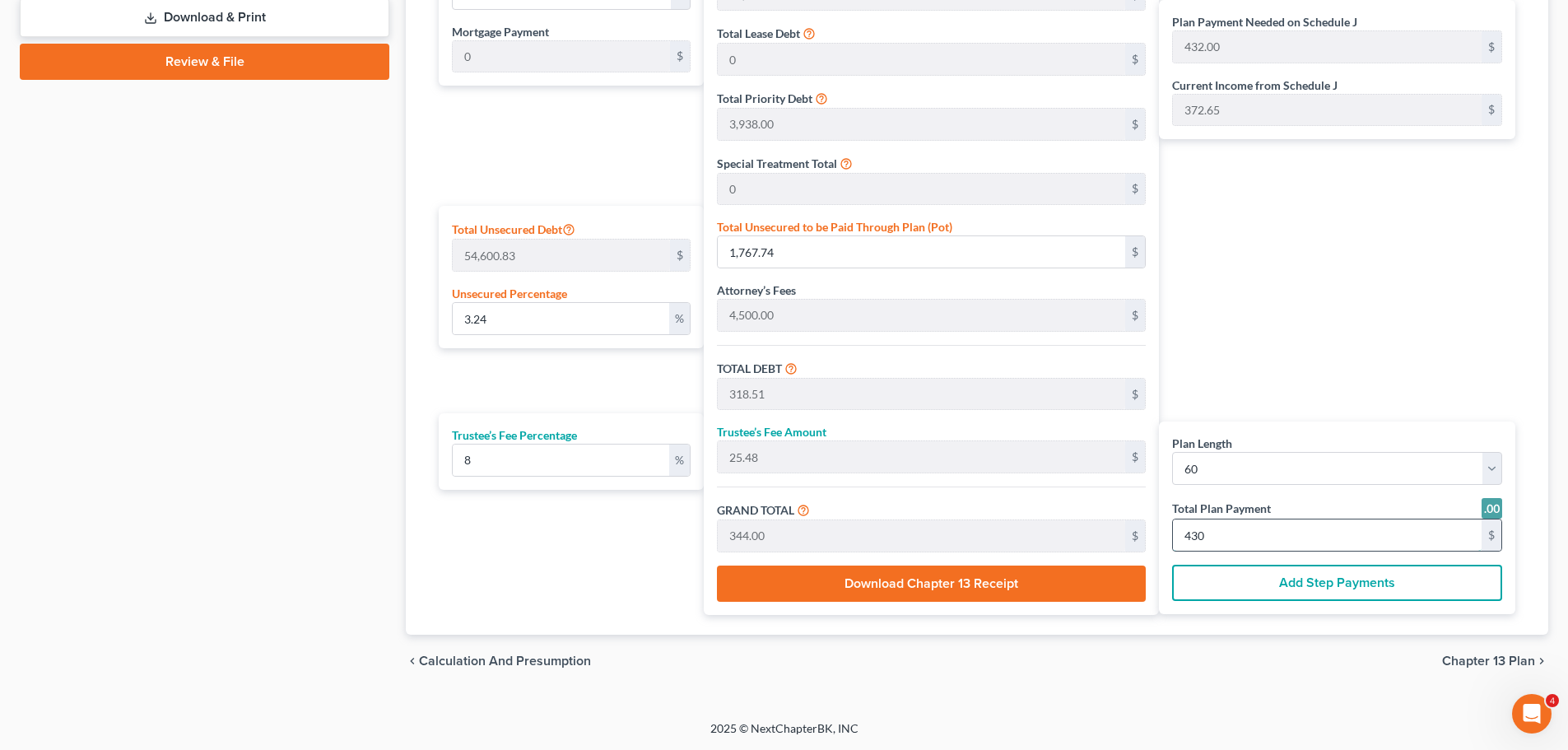 type on "0" 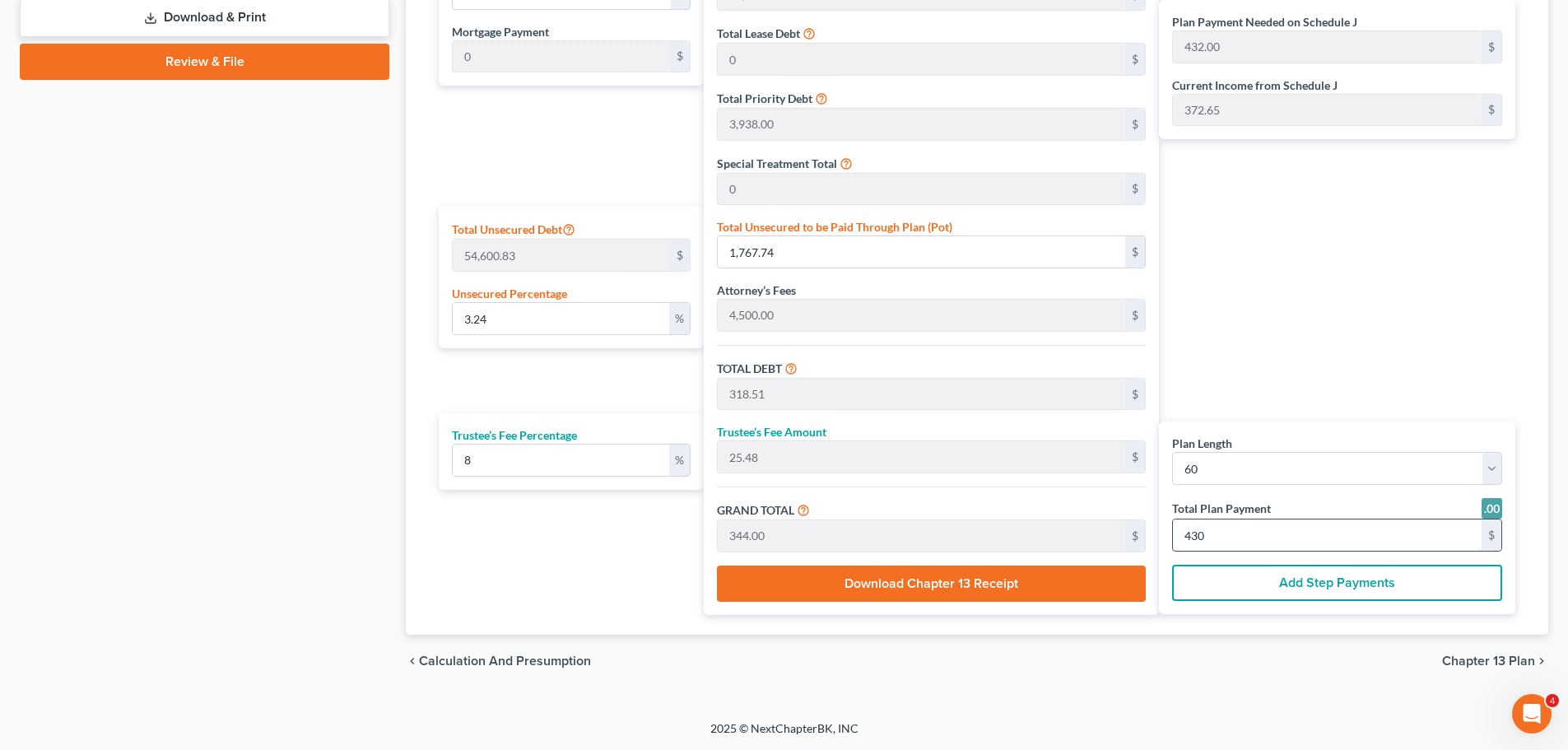 type on "0" 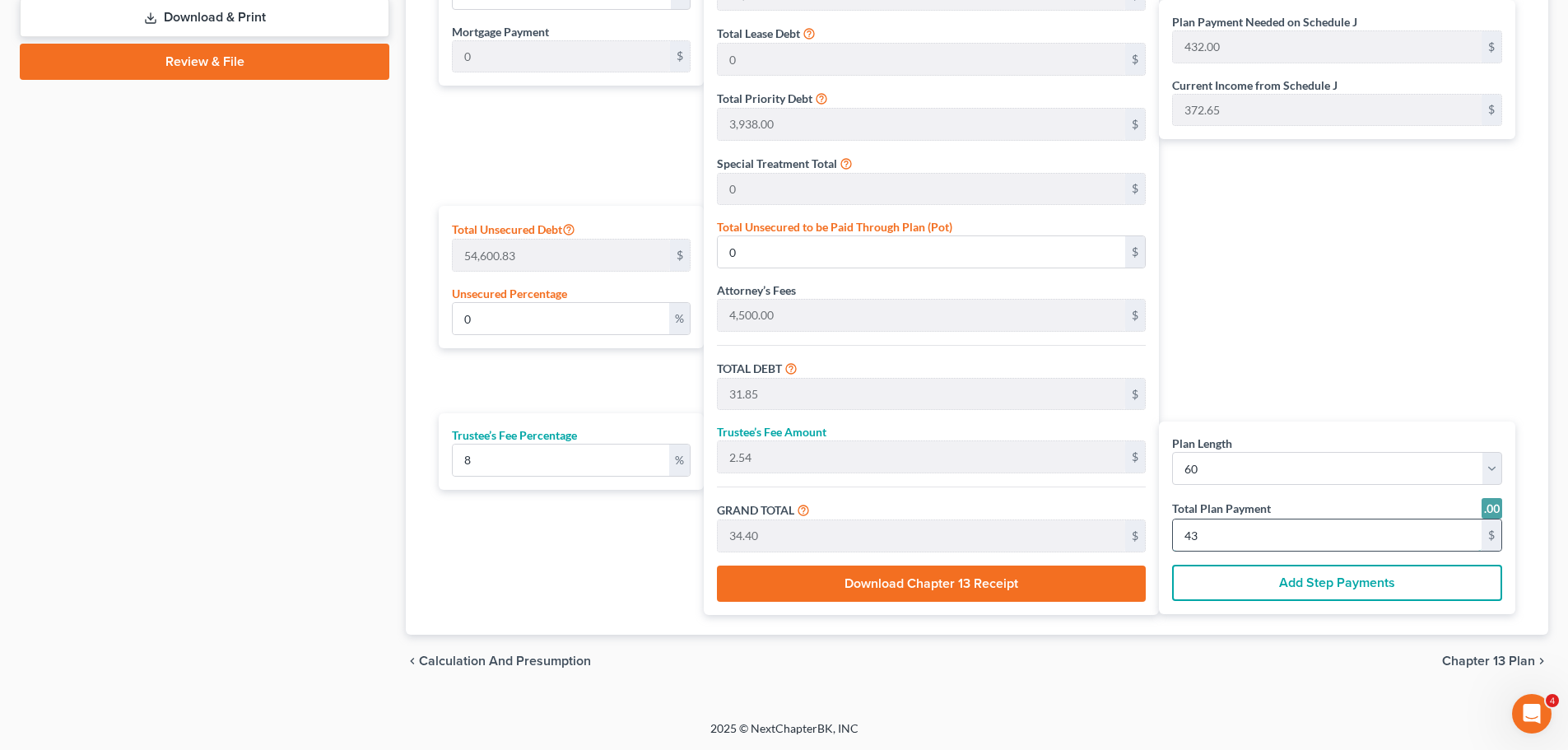 type on "2.96" 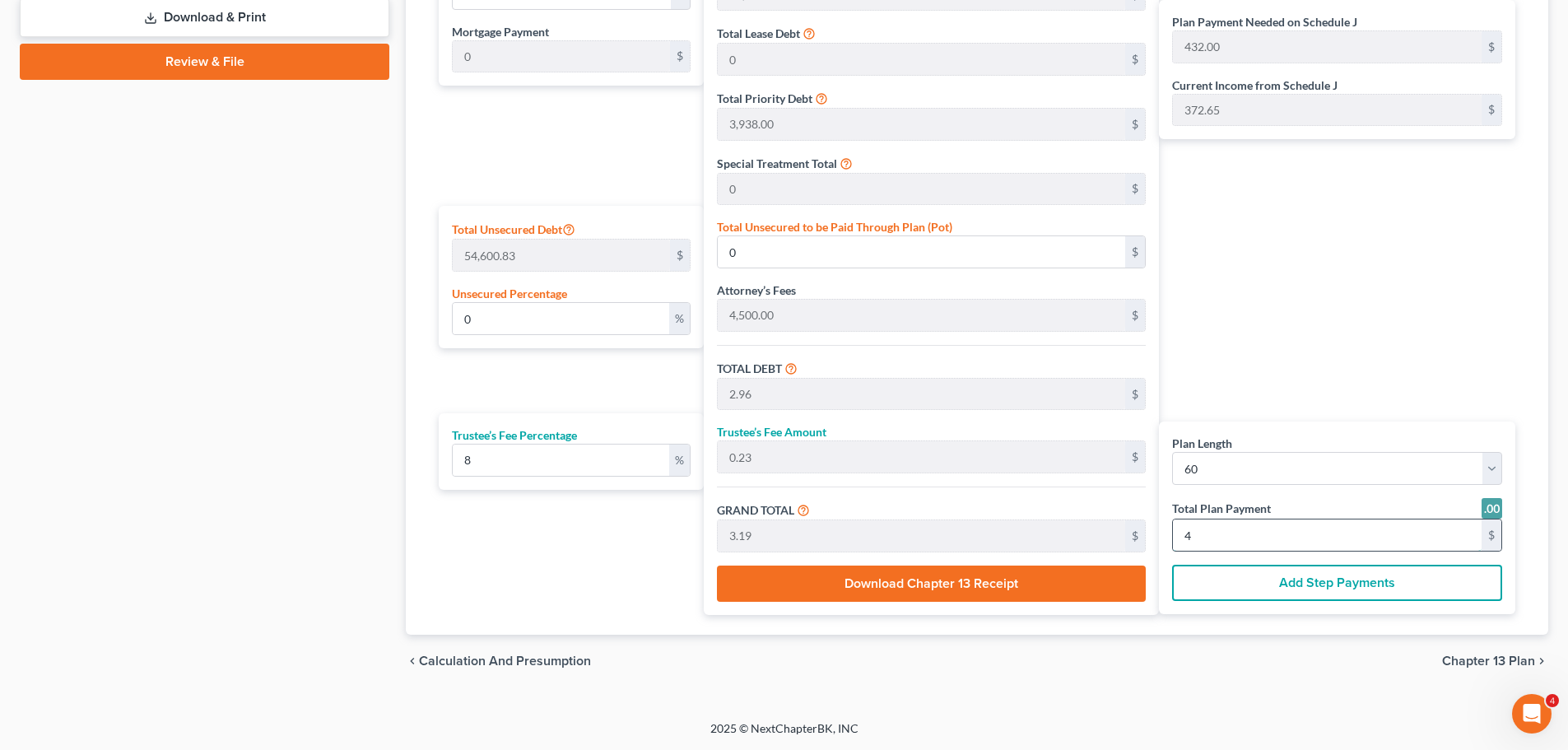 type on "31.11" 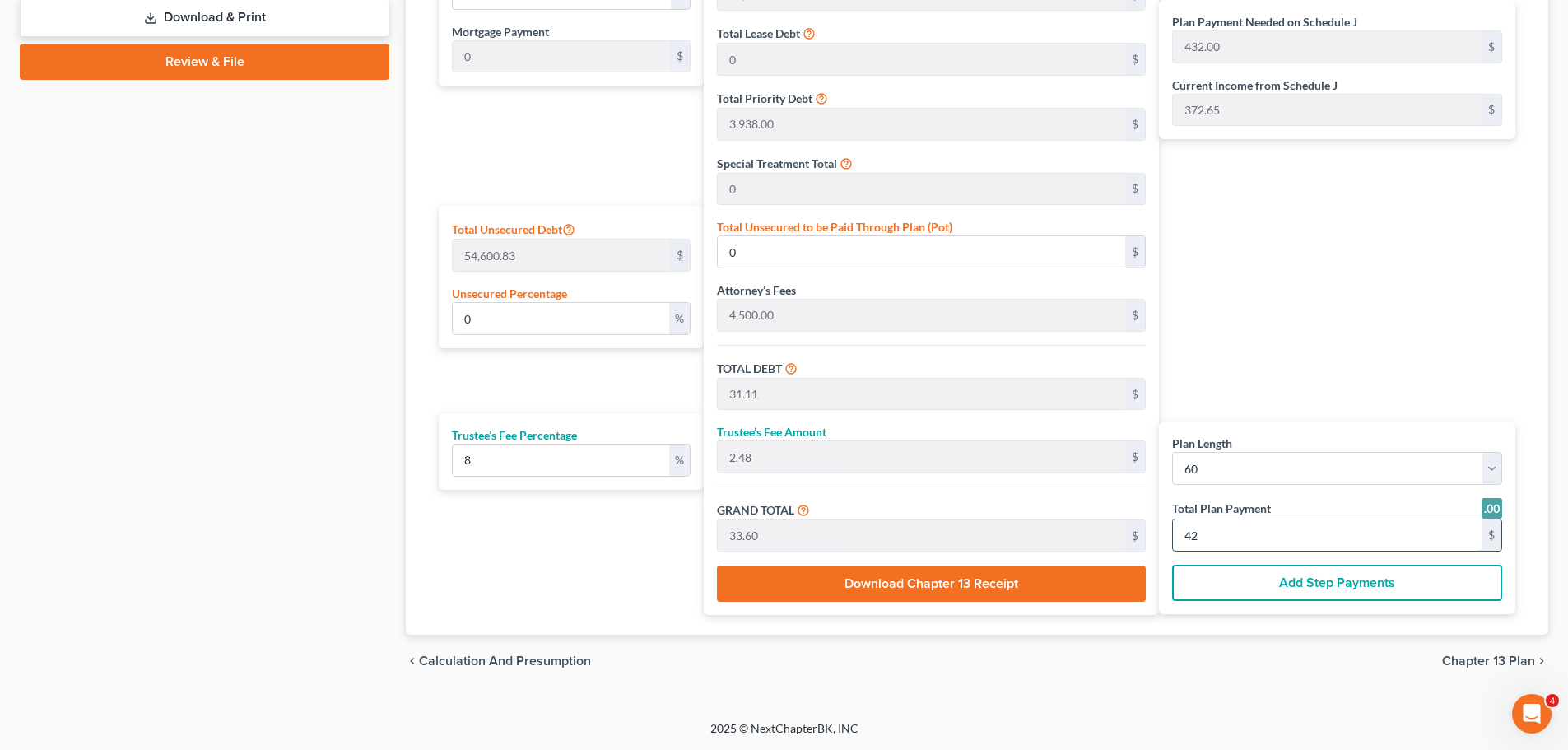 type on "2.14" 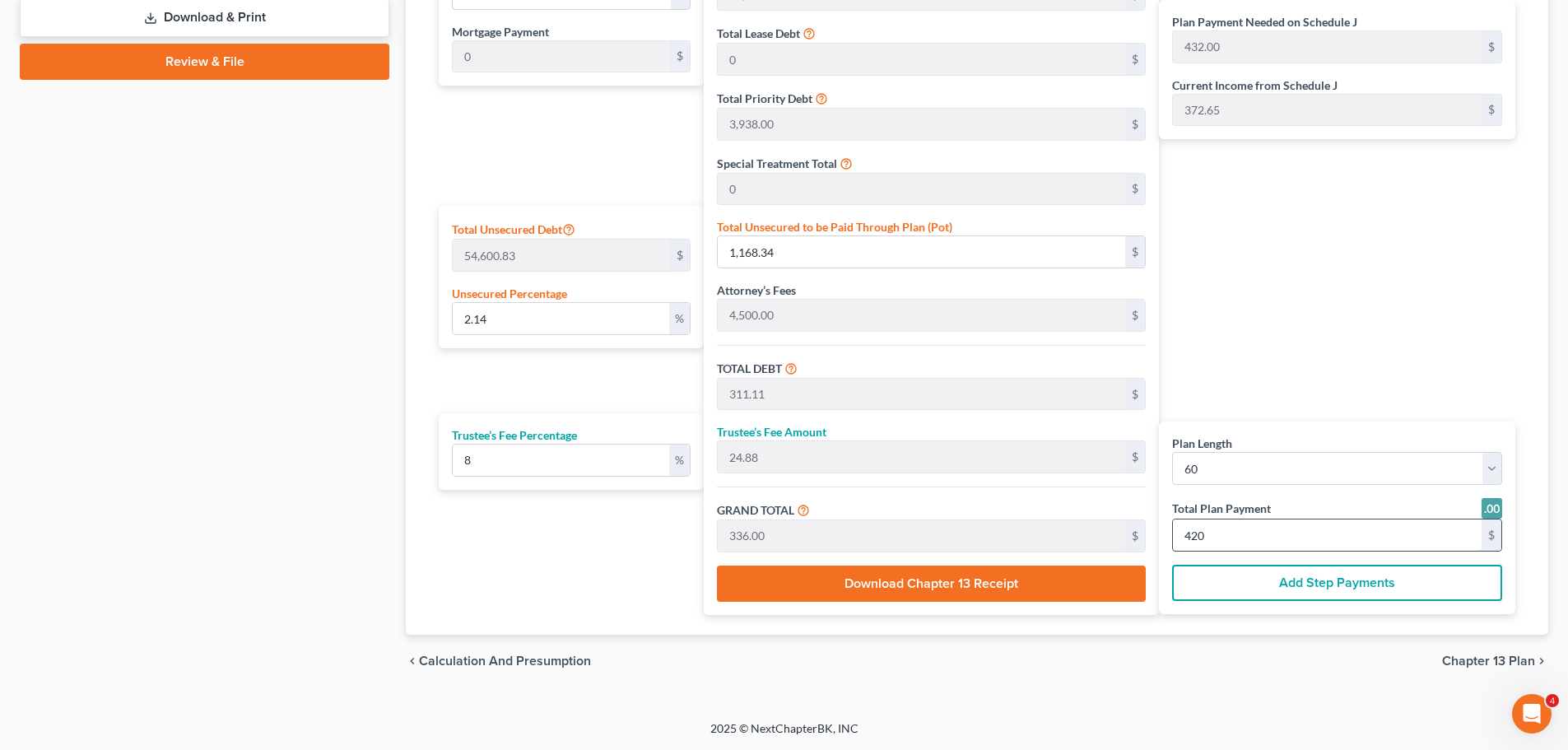 type on "0" 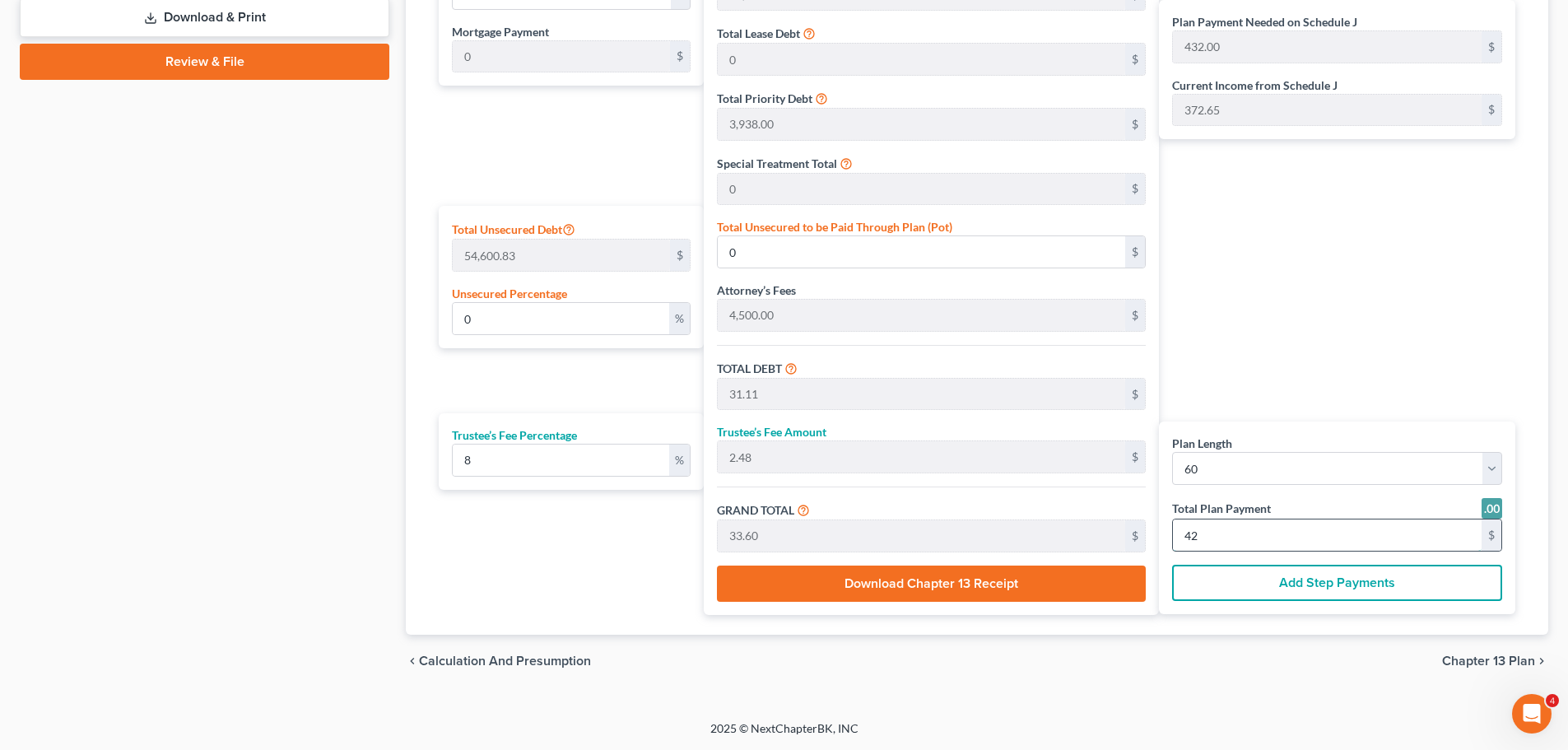 type on "2.96" 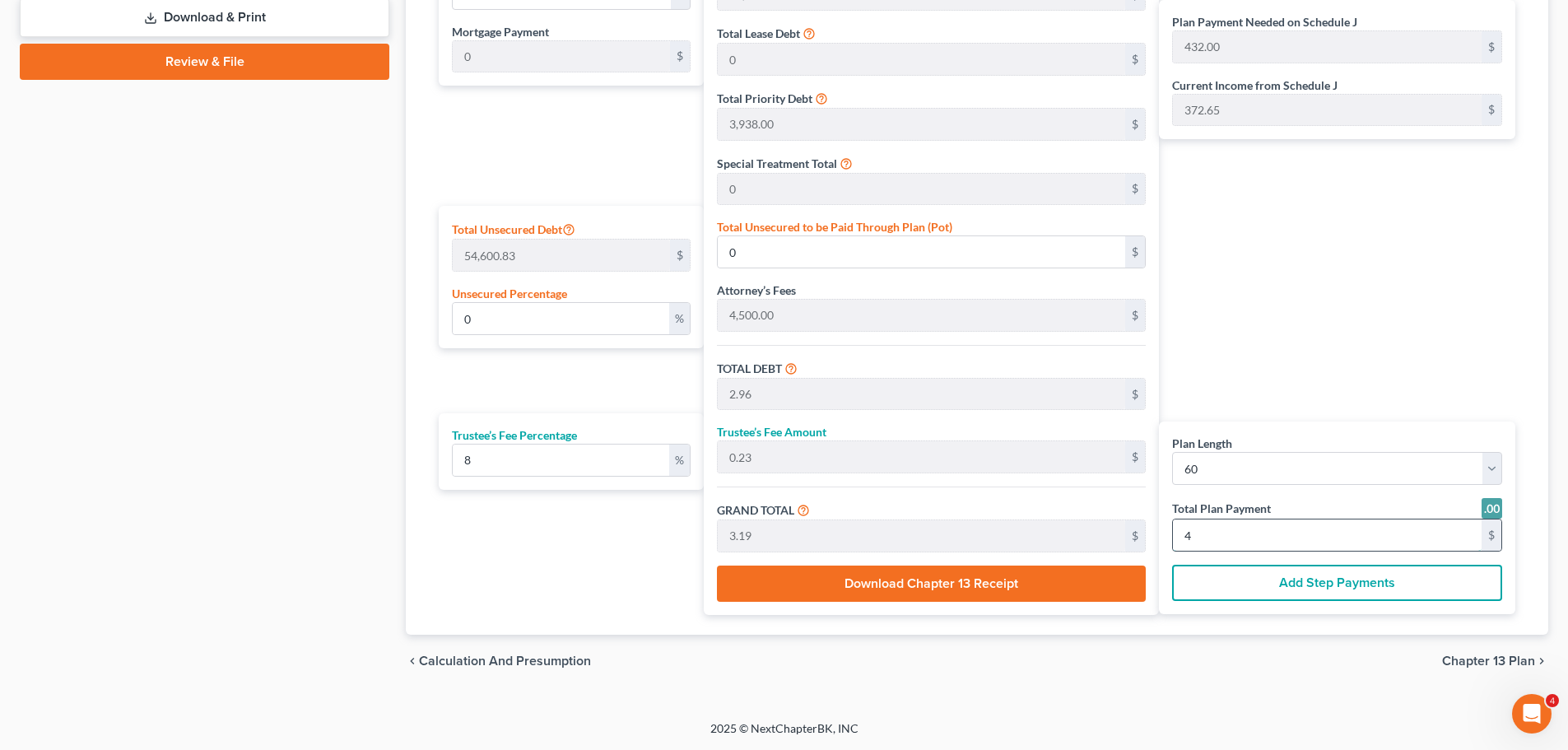 type on "29.62" 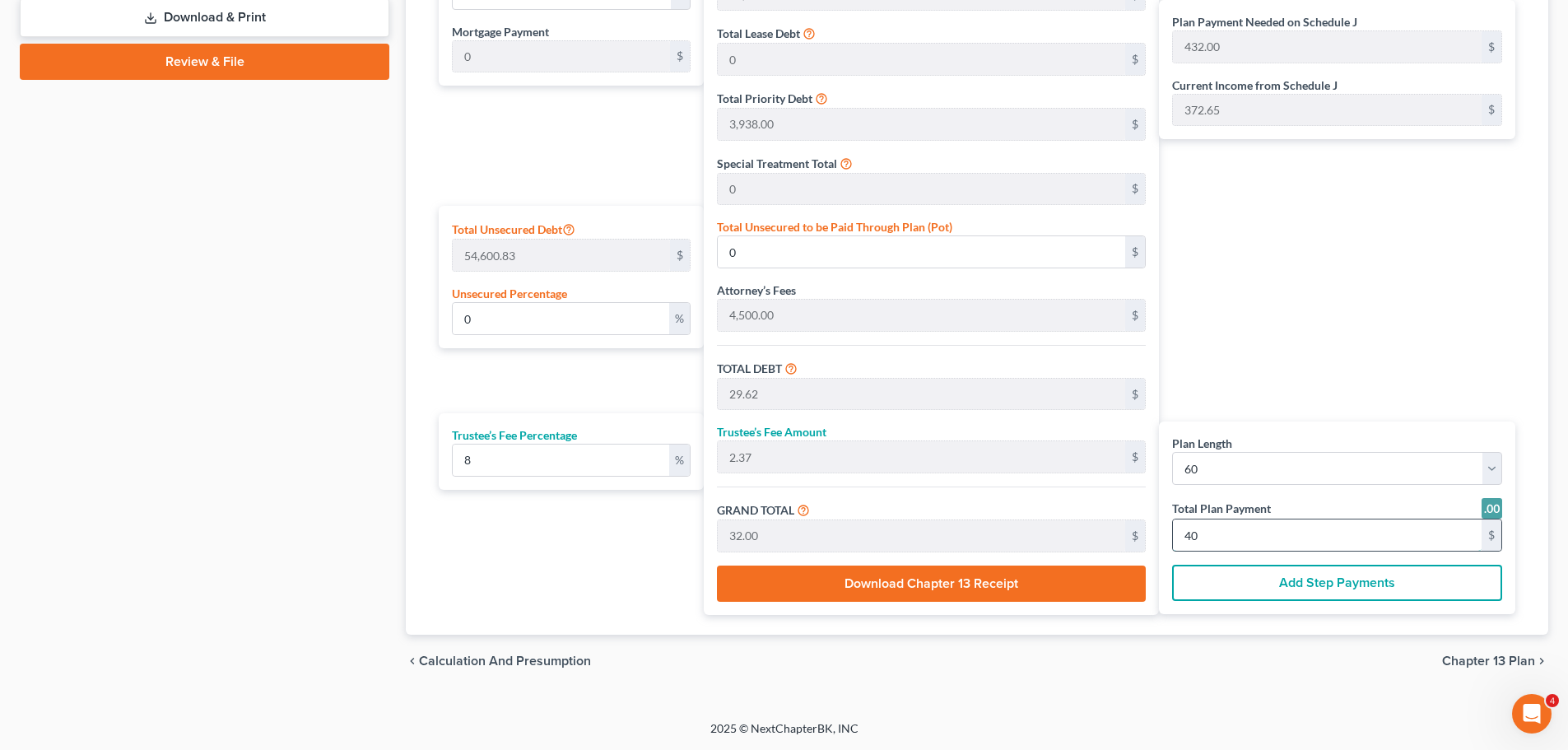 type on "296.29" 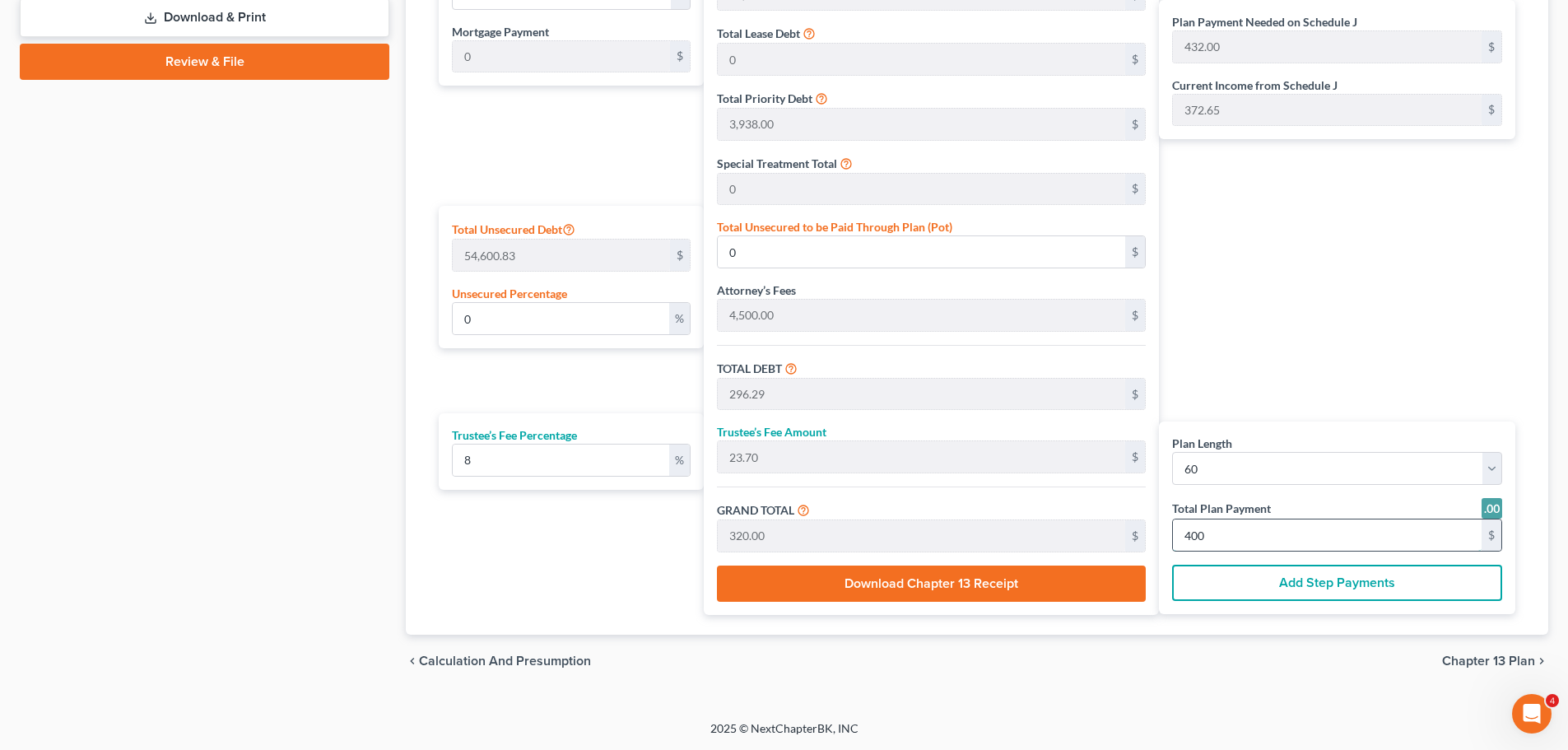 type on "29.62" 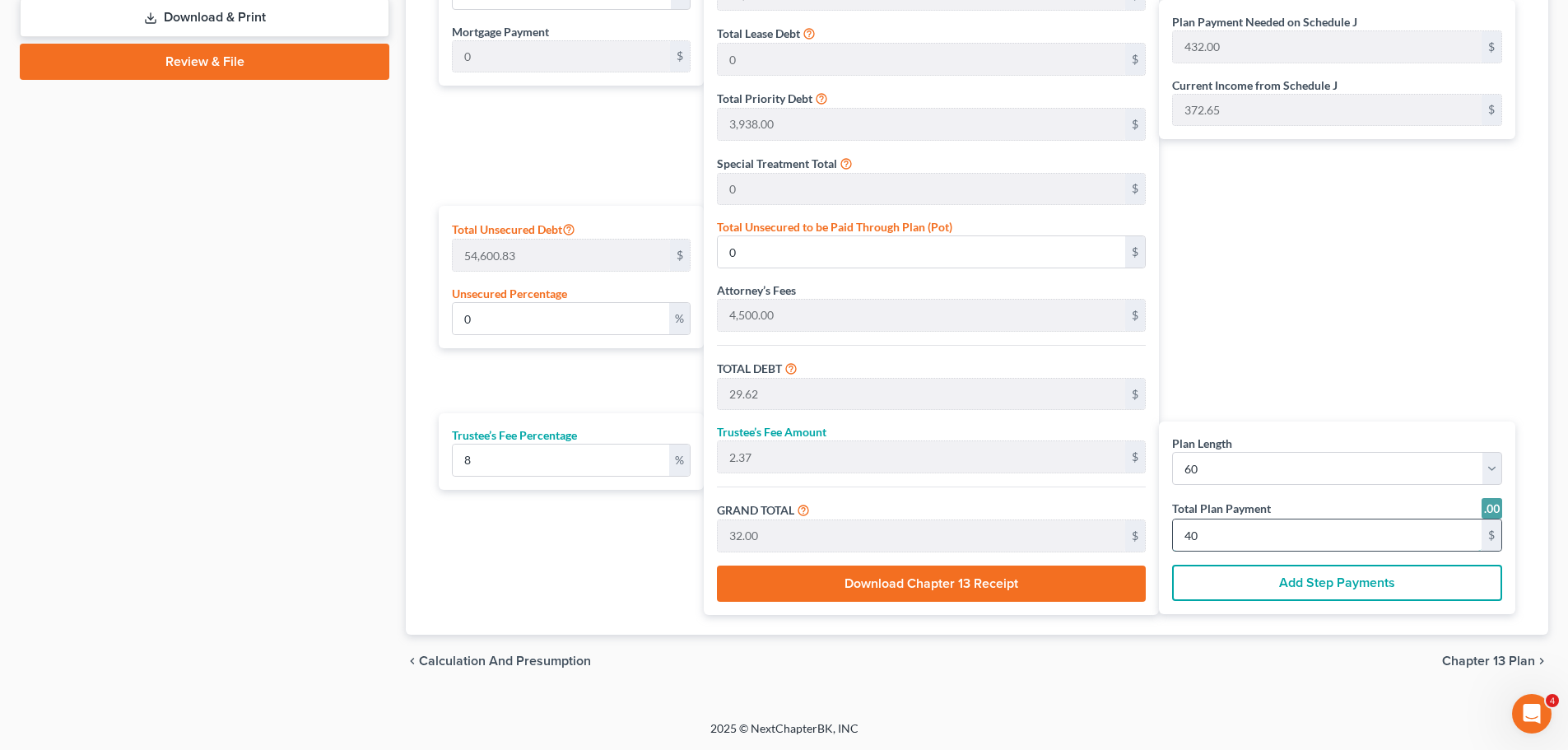 type on "2.96" 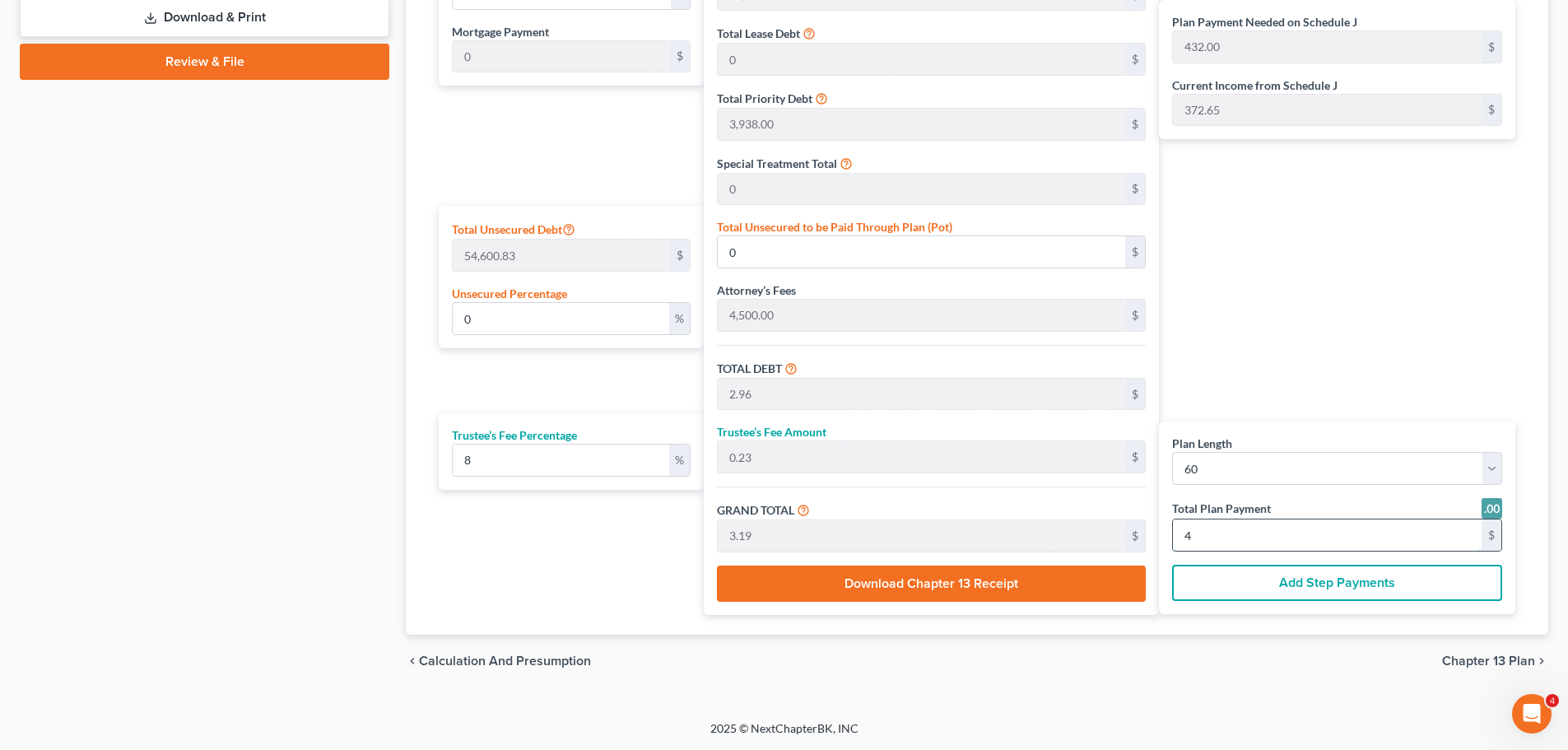 type on "29.62" 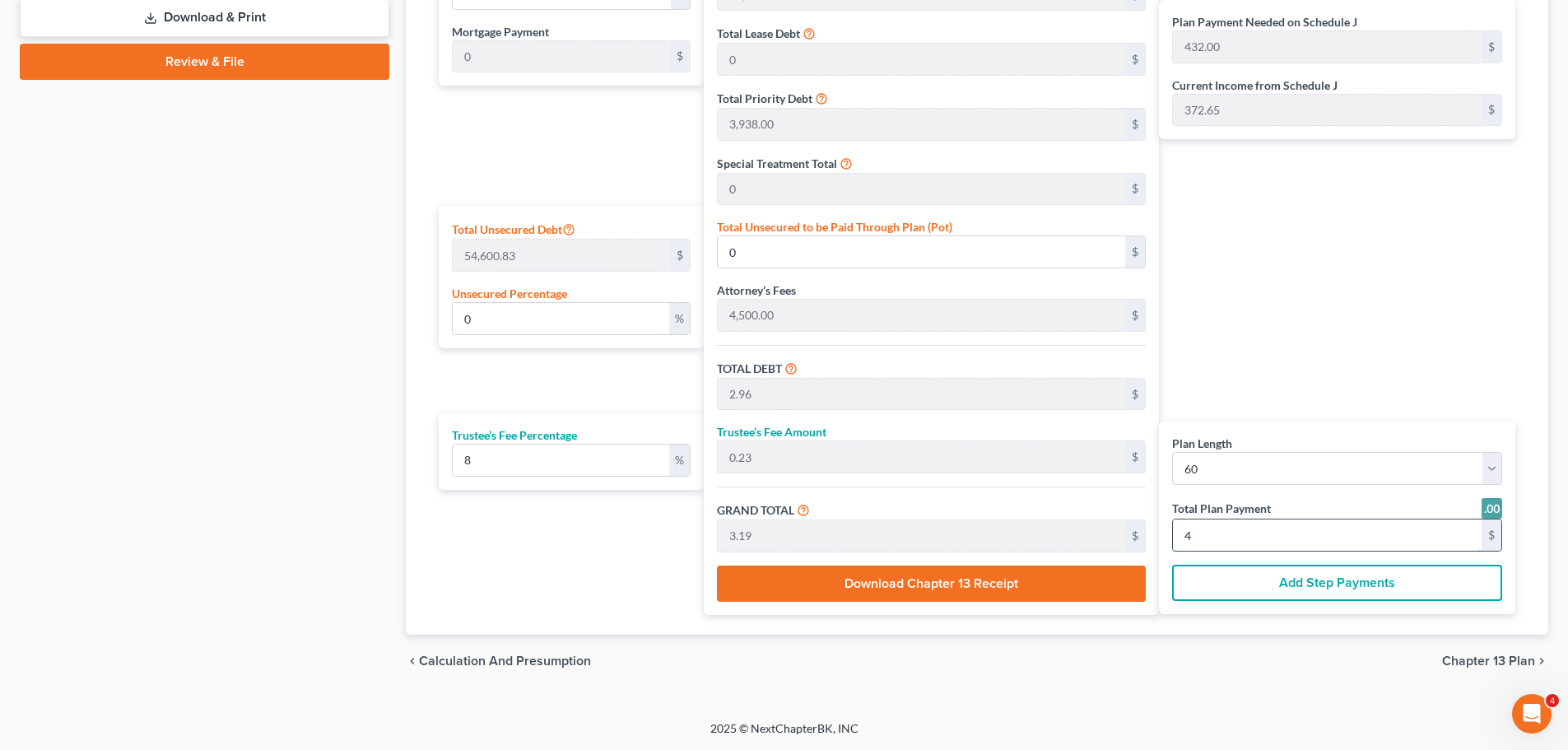 type on "2.37" 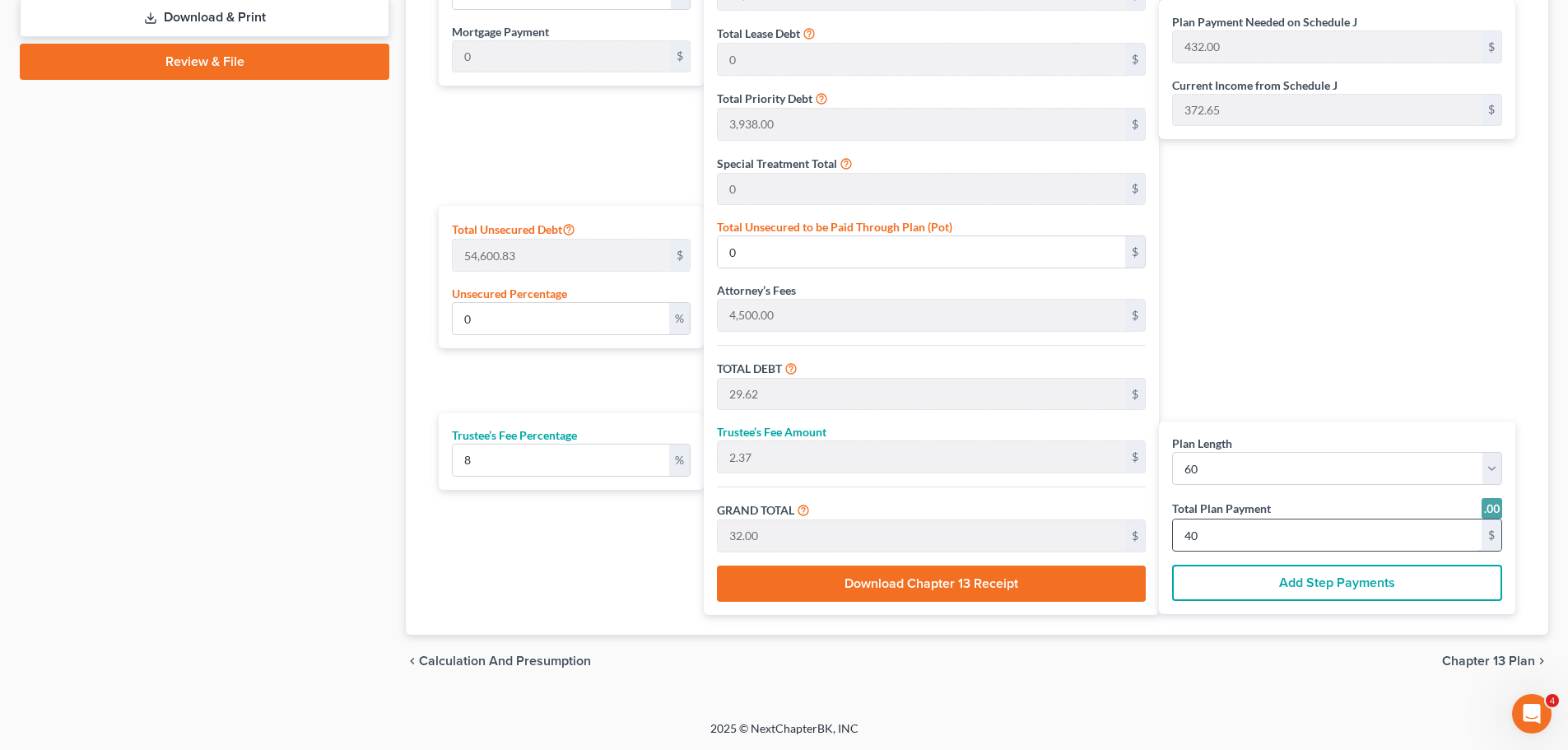 type on "0.49" 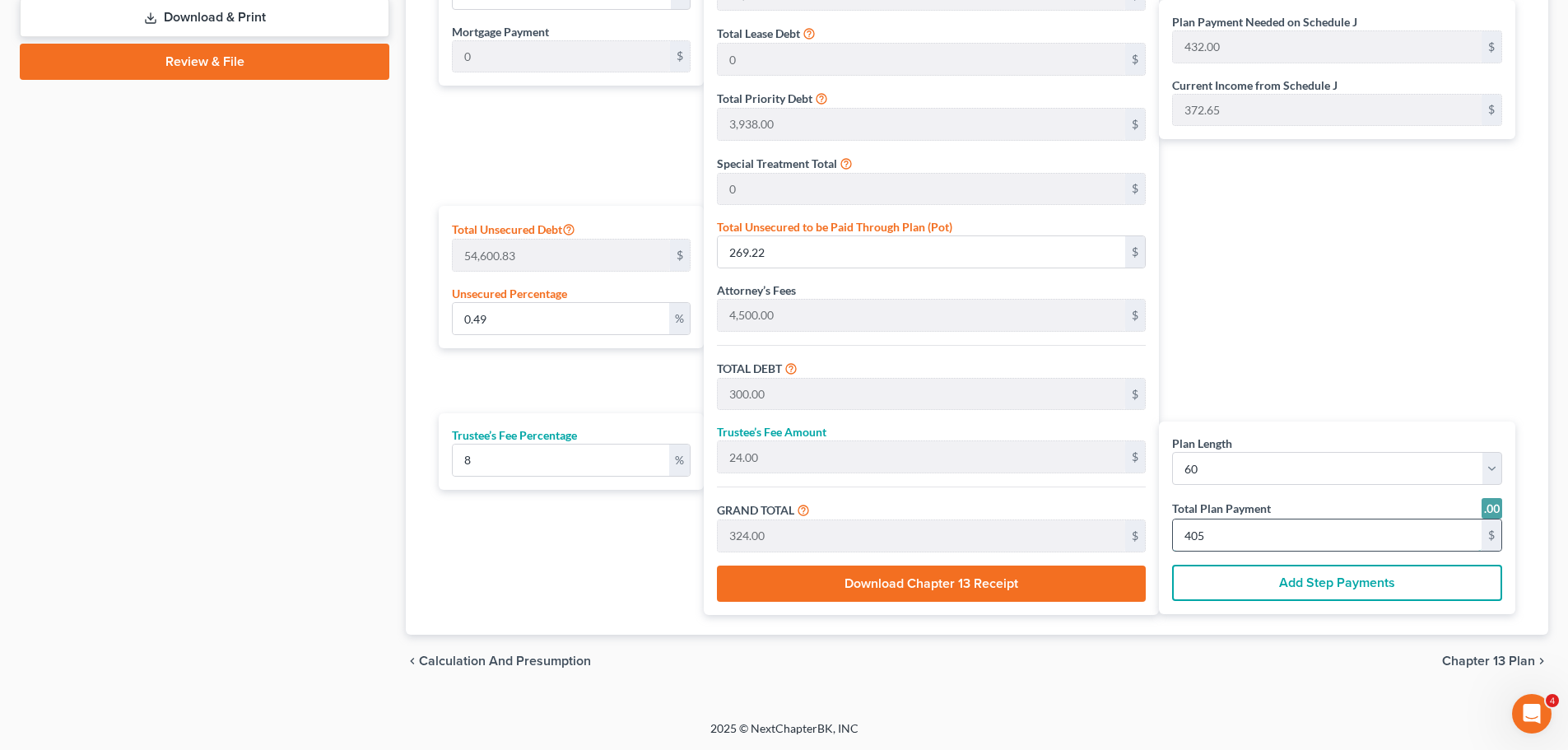 type on "0" 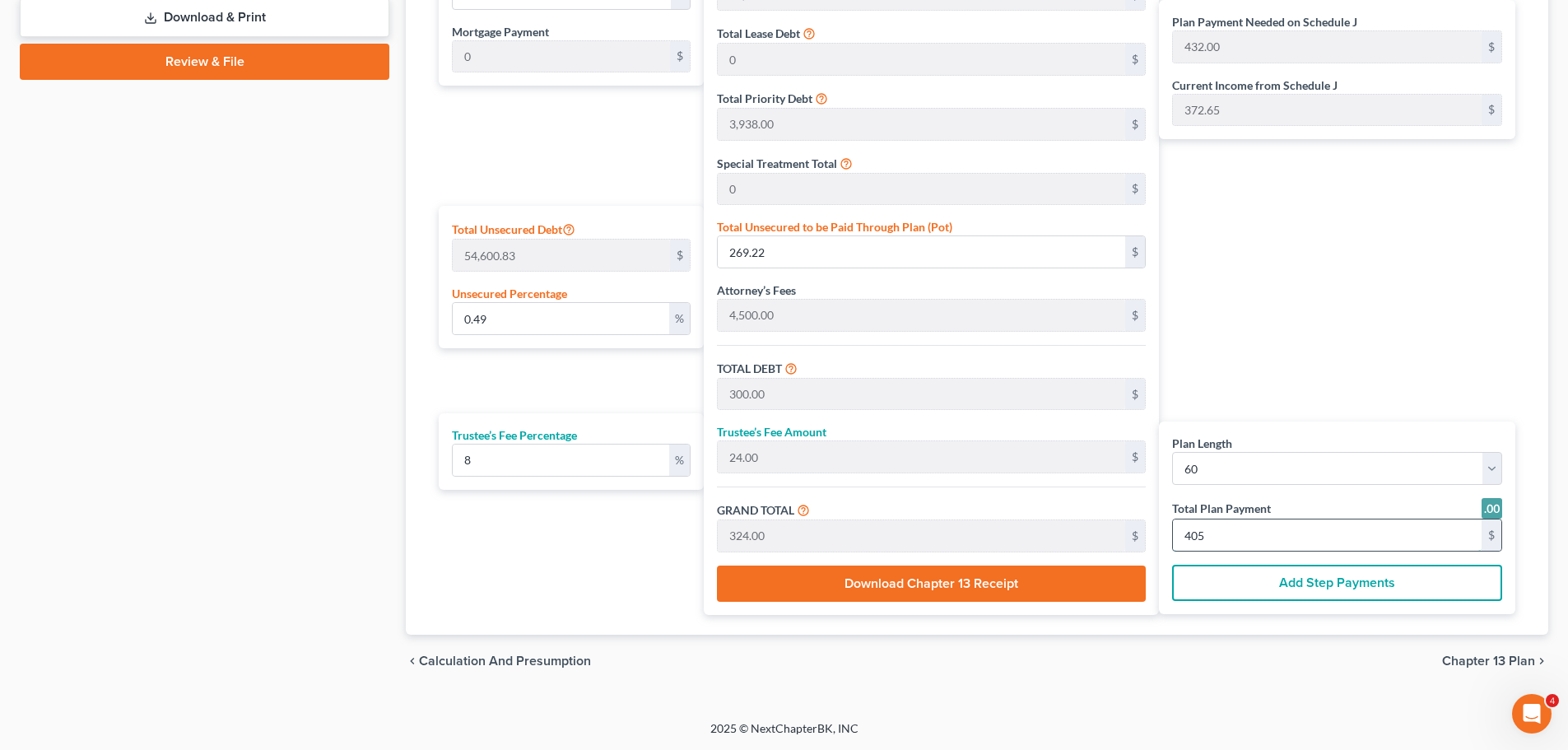 type on "0" 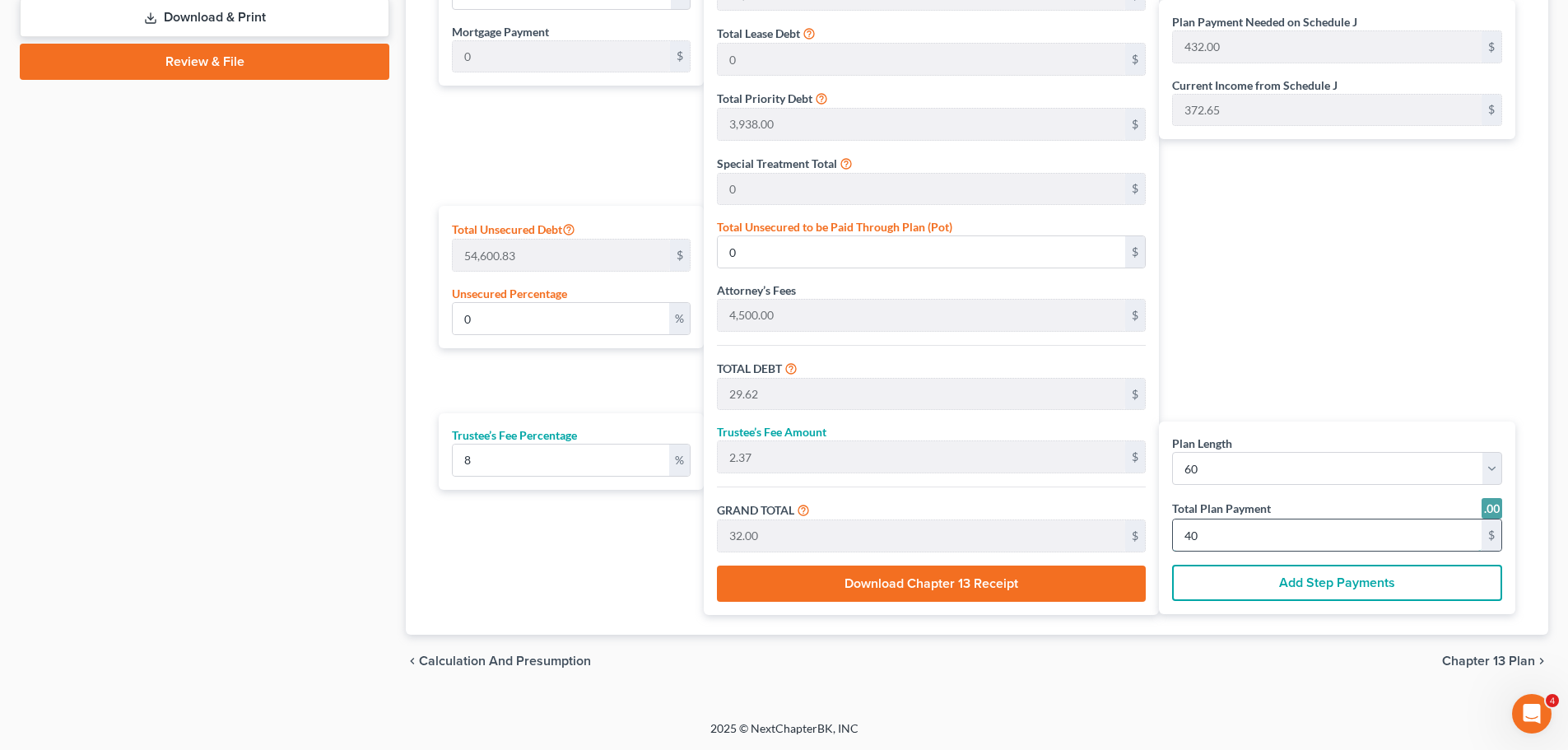 type on "0.05" 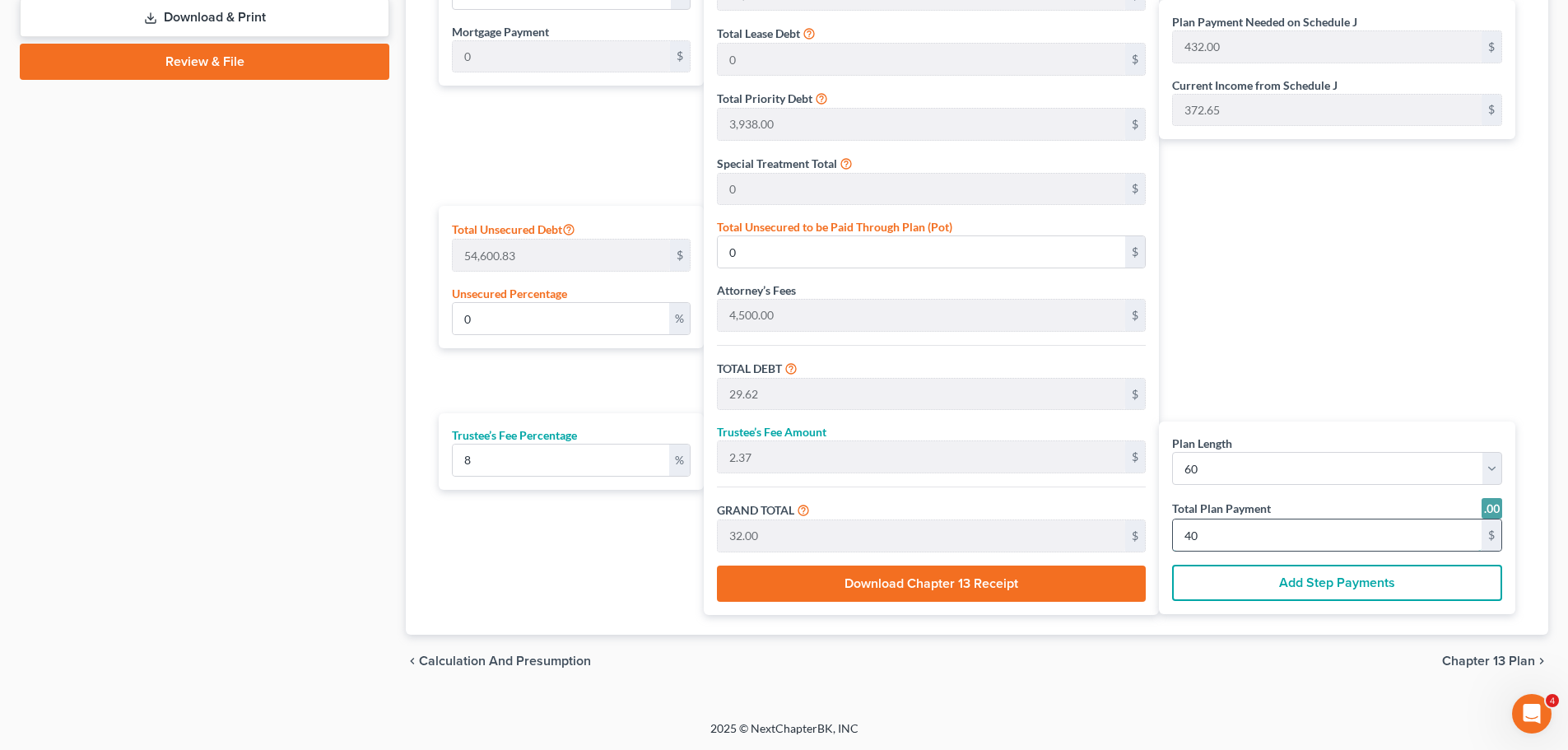 type on "29.46" 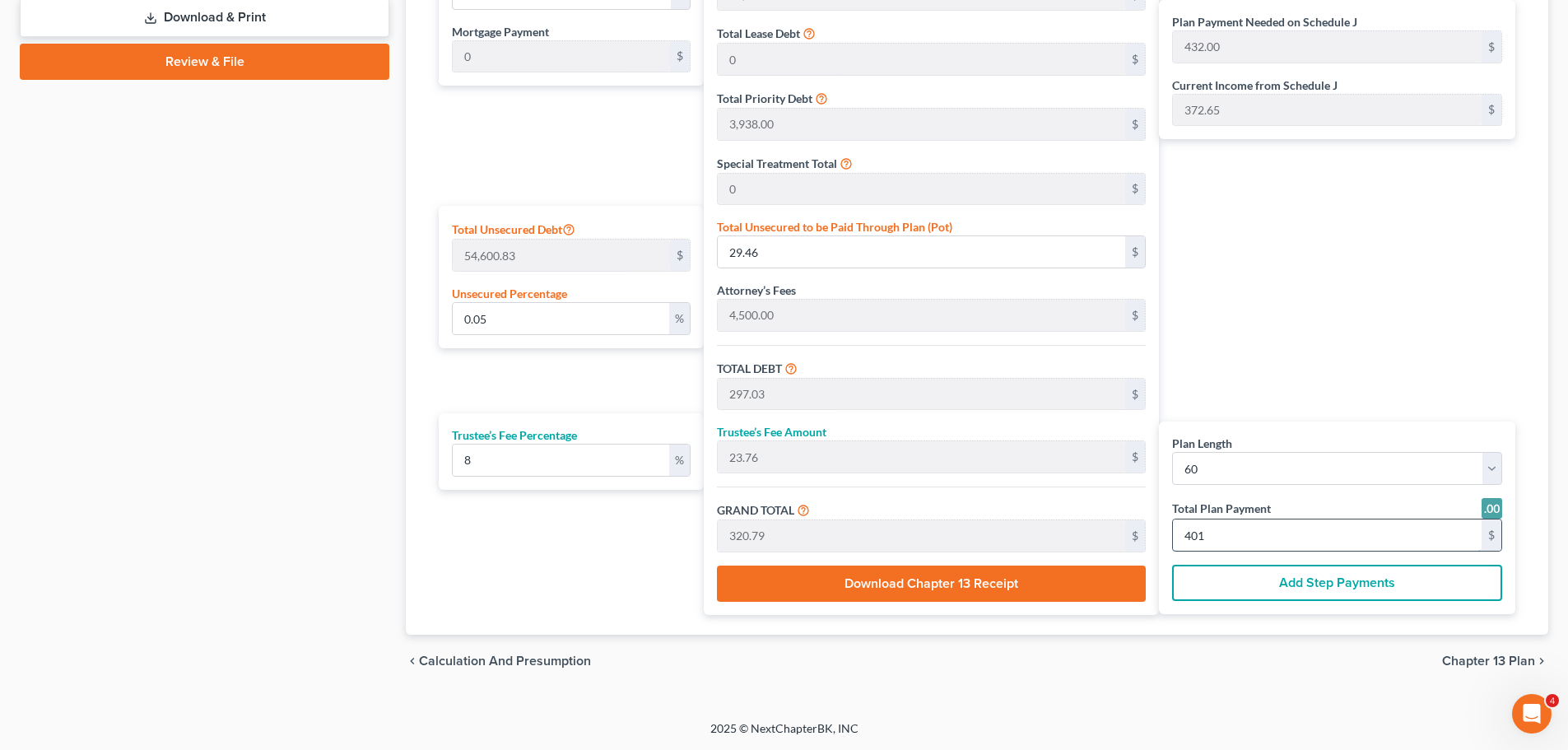 type on "0" 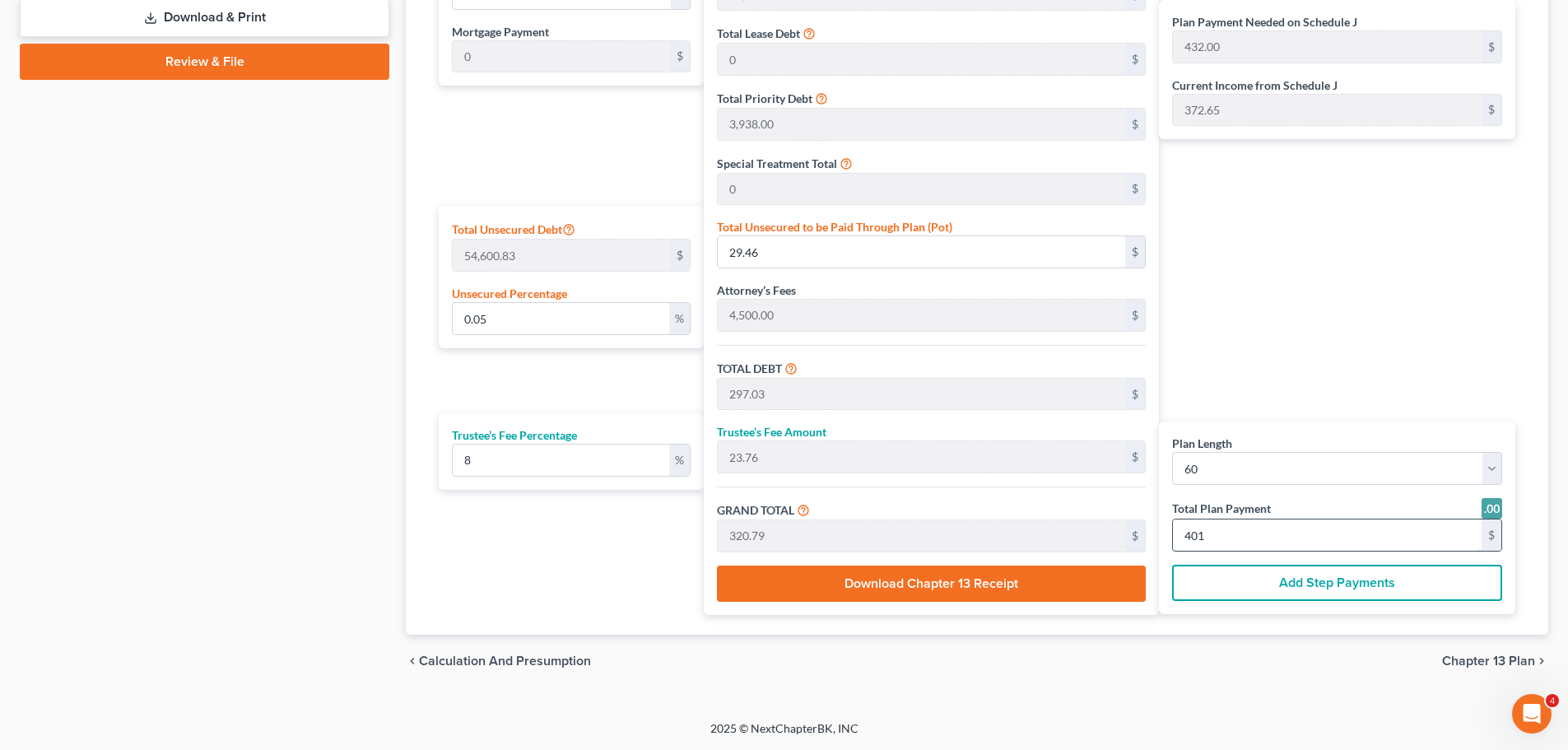 type on "0" 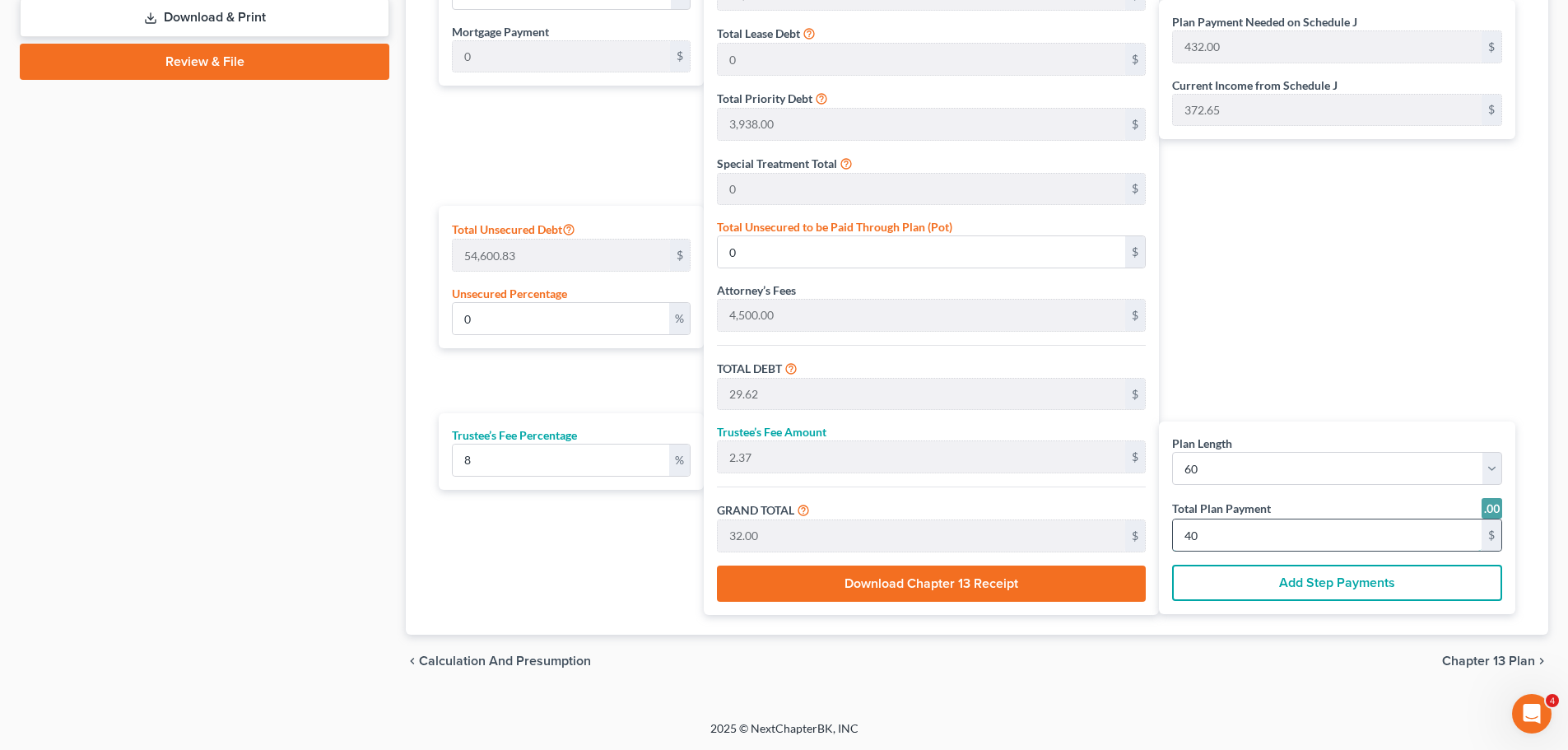 type on "296.29" 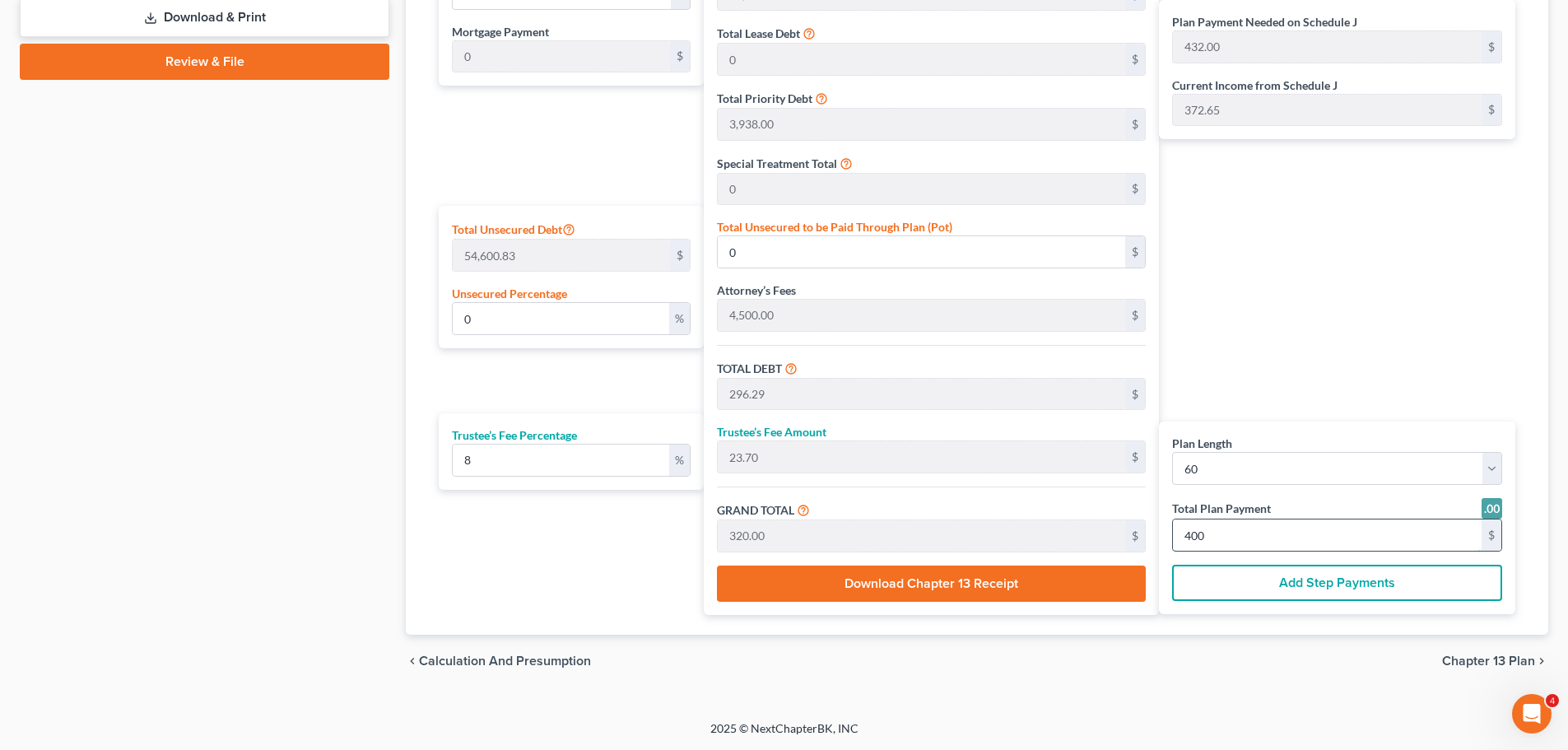 type on "29.62" 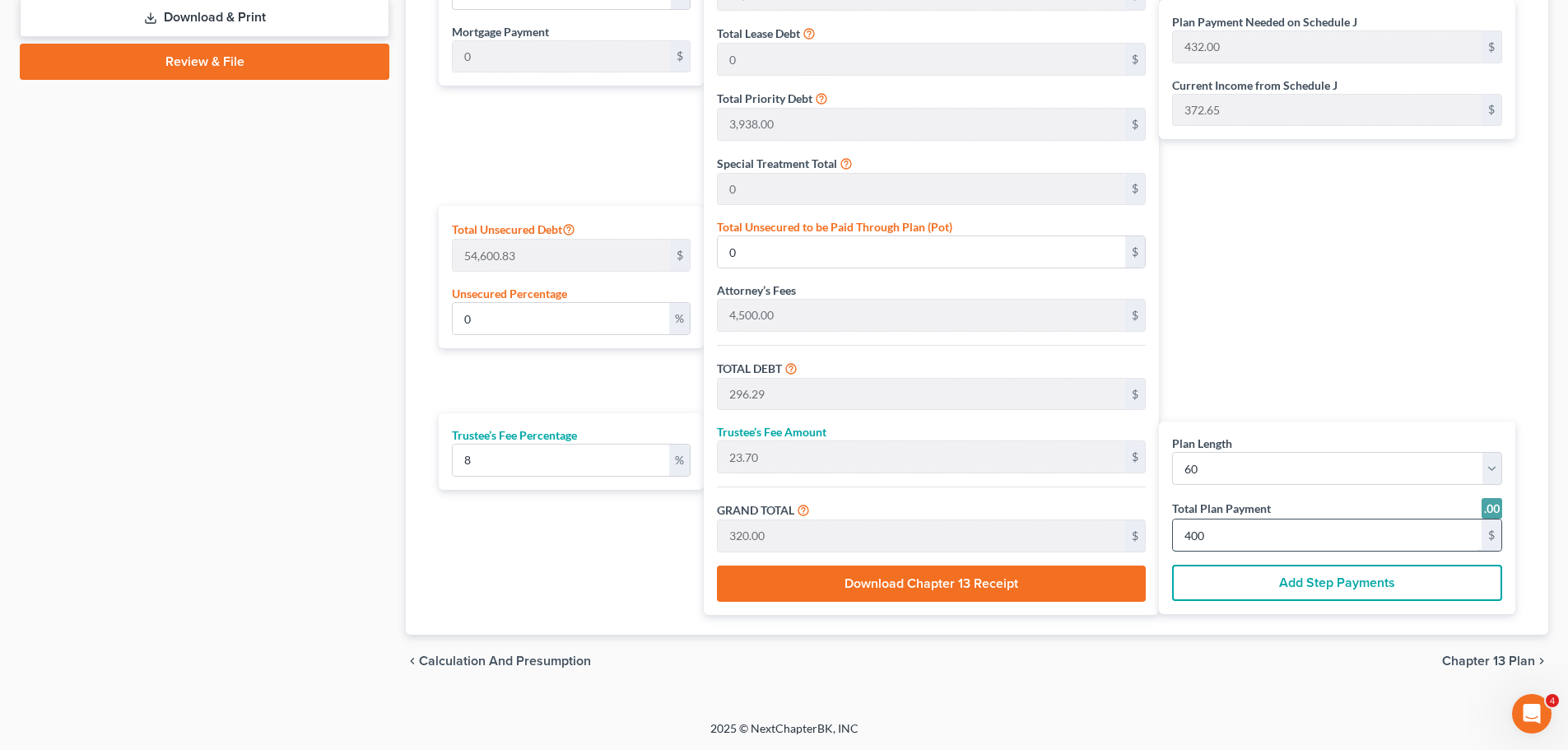 type on "2.37" 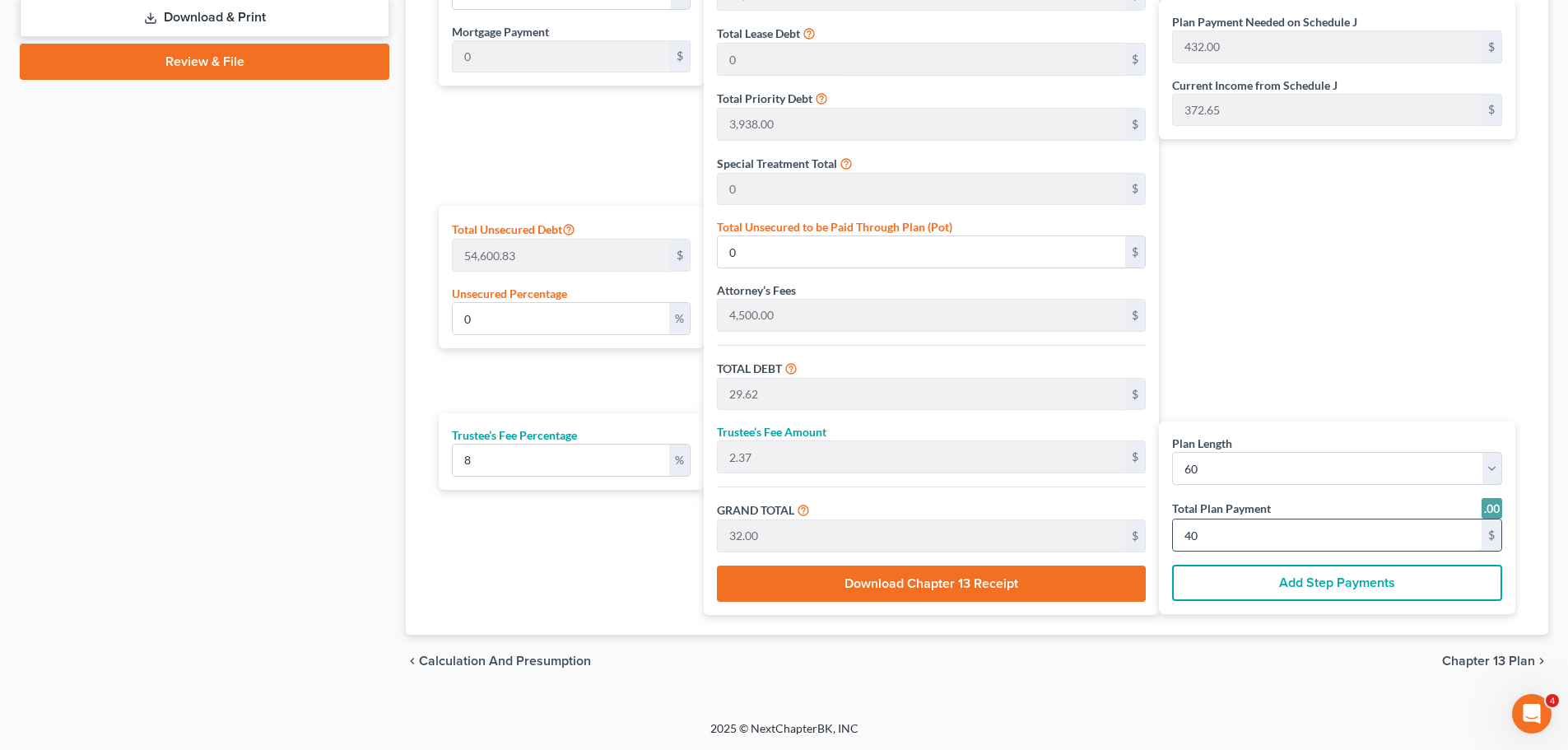 type on "2.96" 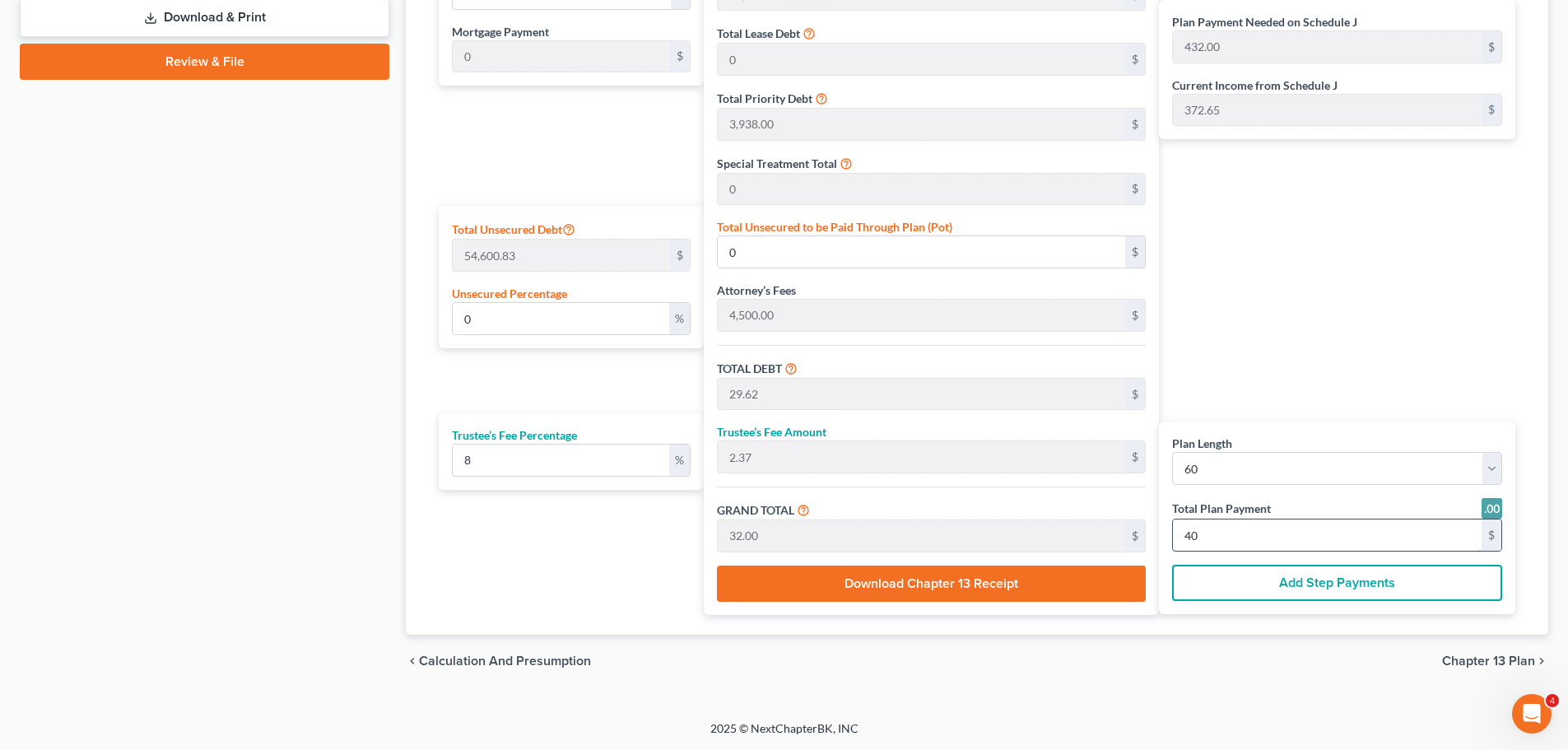 type on "0.23" 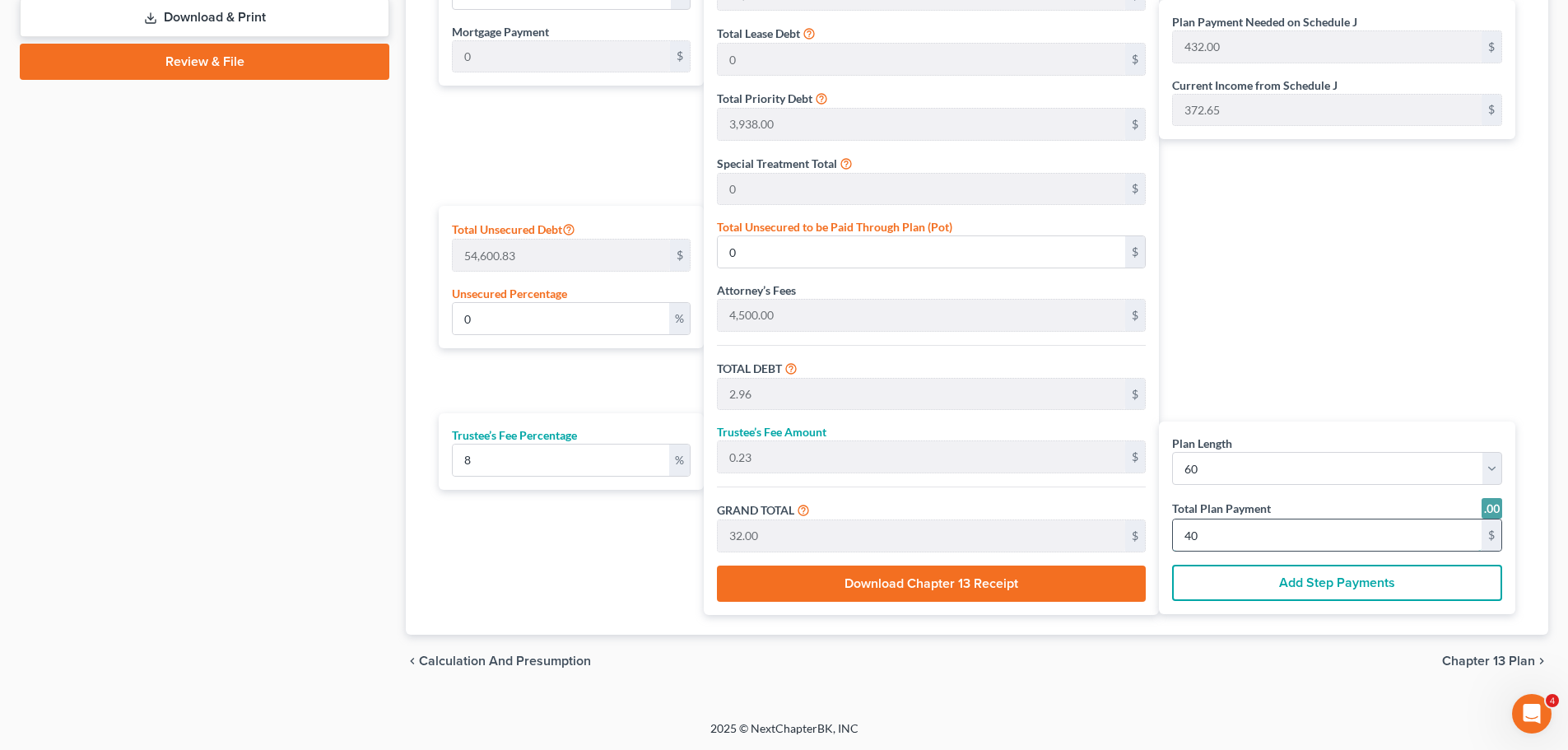 type on "3.19" 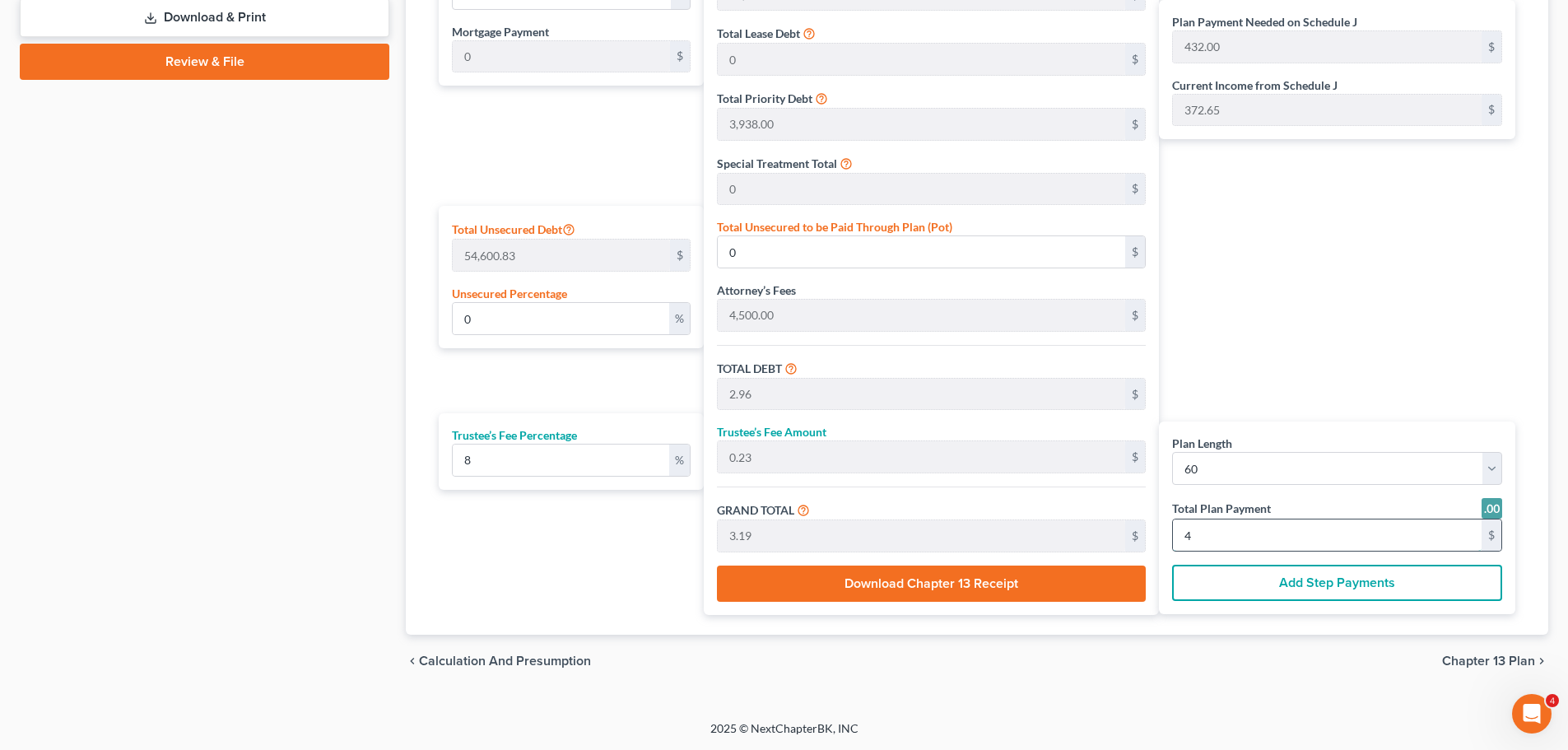 type on "0" 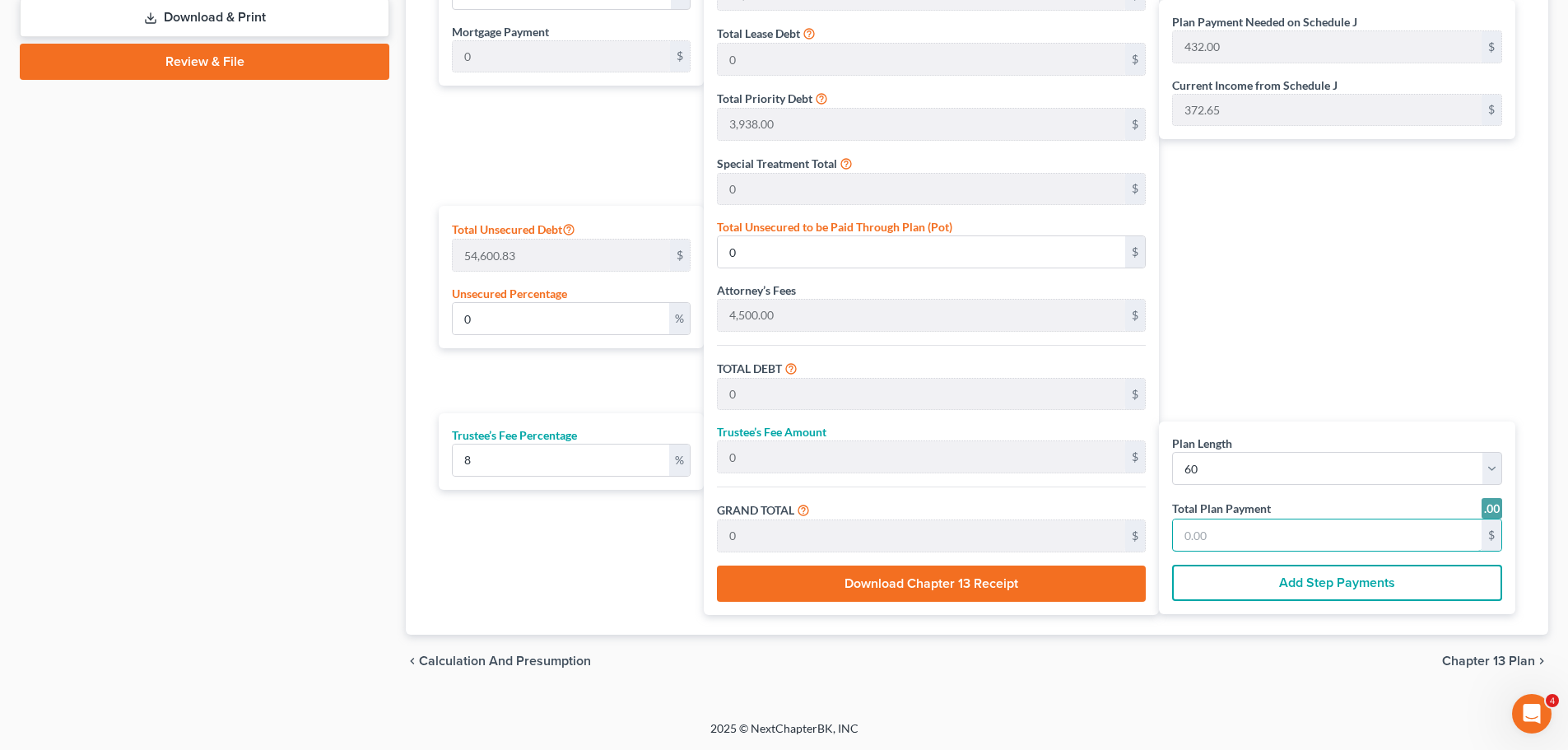 type 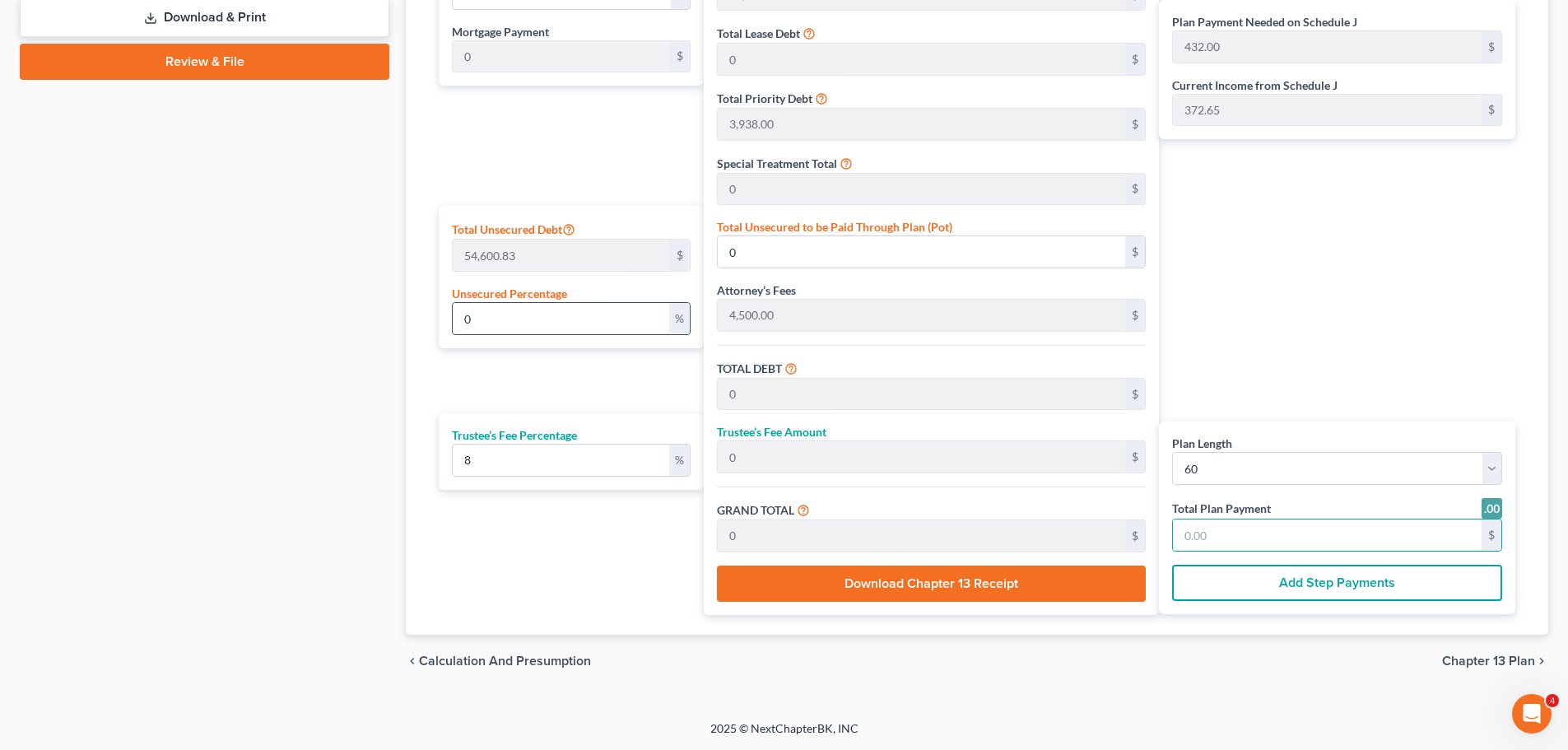 drag, startPoint x: 642, startPoint y: 342, endPoint x: 630, endPoint y: 331, distance: 16.278821 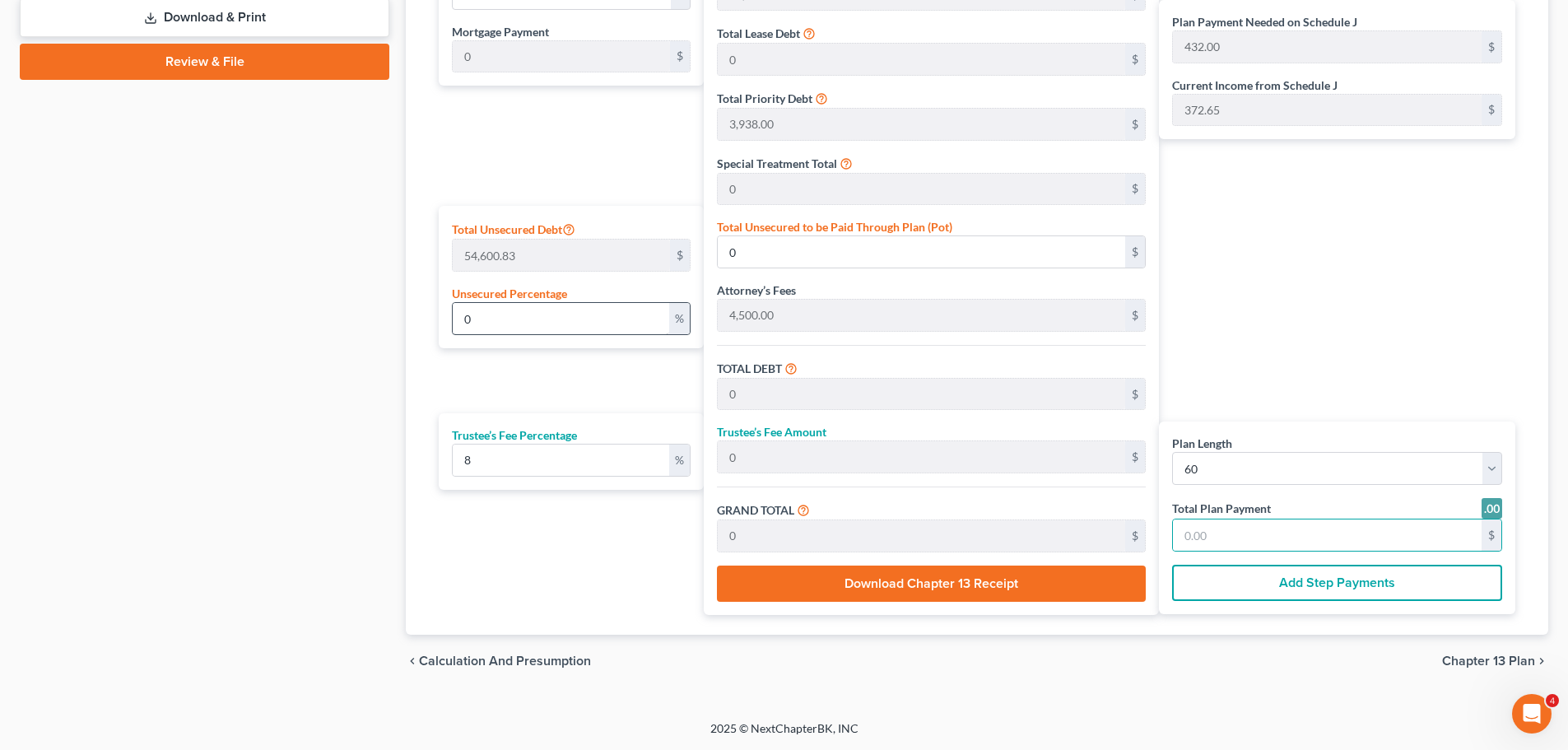 click on "Total Unsecured Debt  54,600.83 $ Unsecured Percentage 0 %" at bounding box center [571, 277] 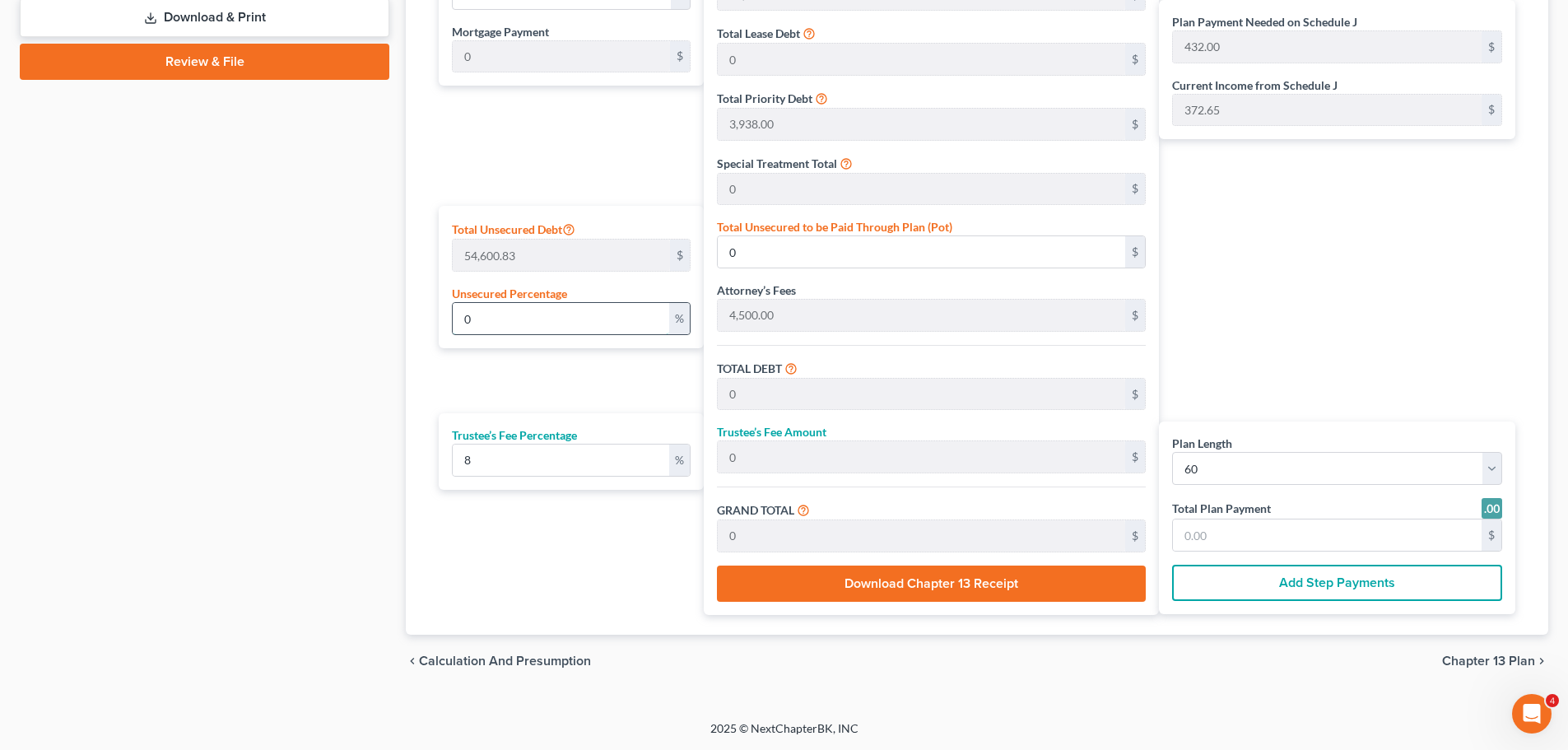 click on "0" at bounding box center [561, 319] 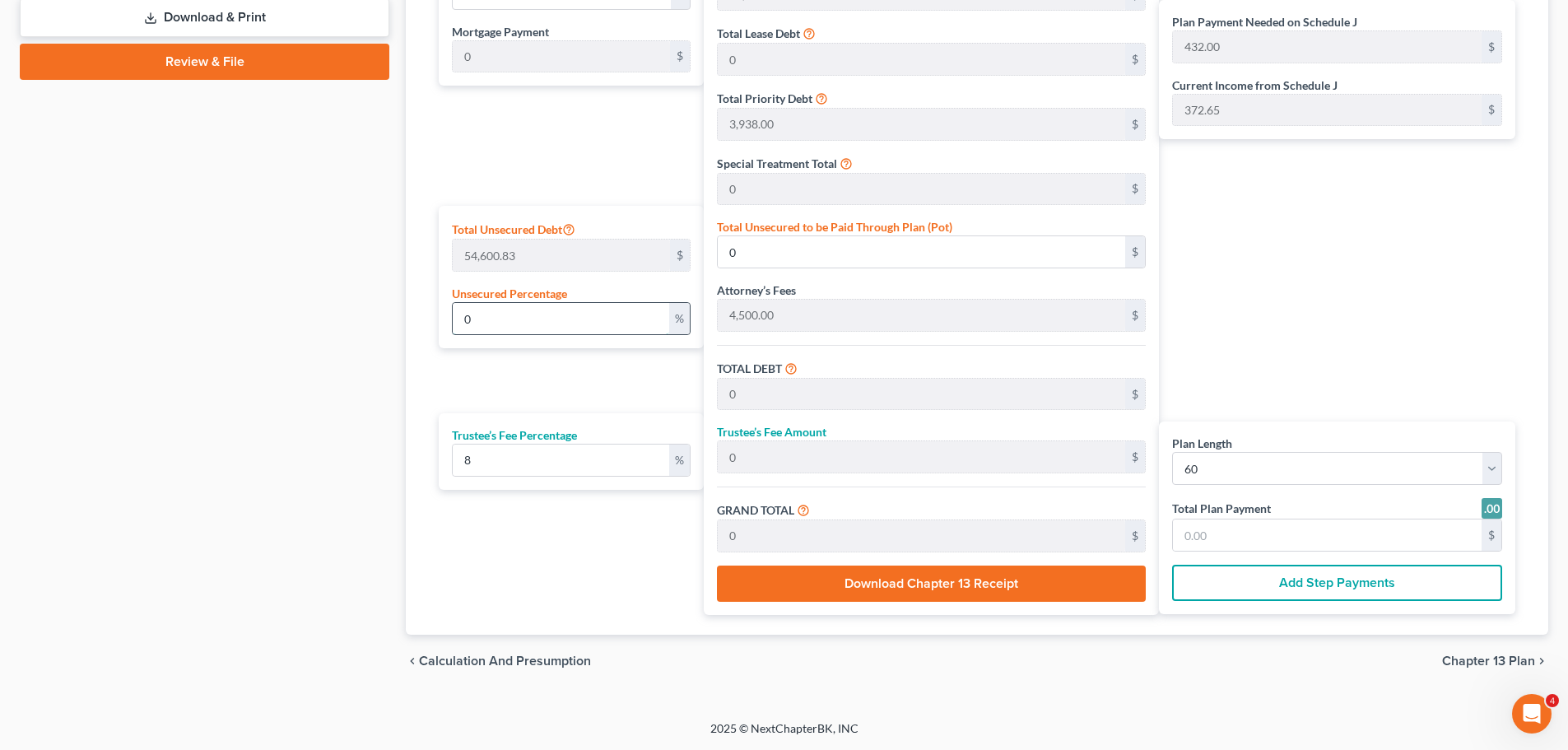 type on "0." 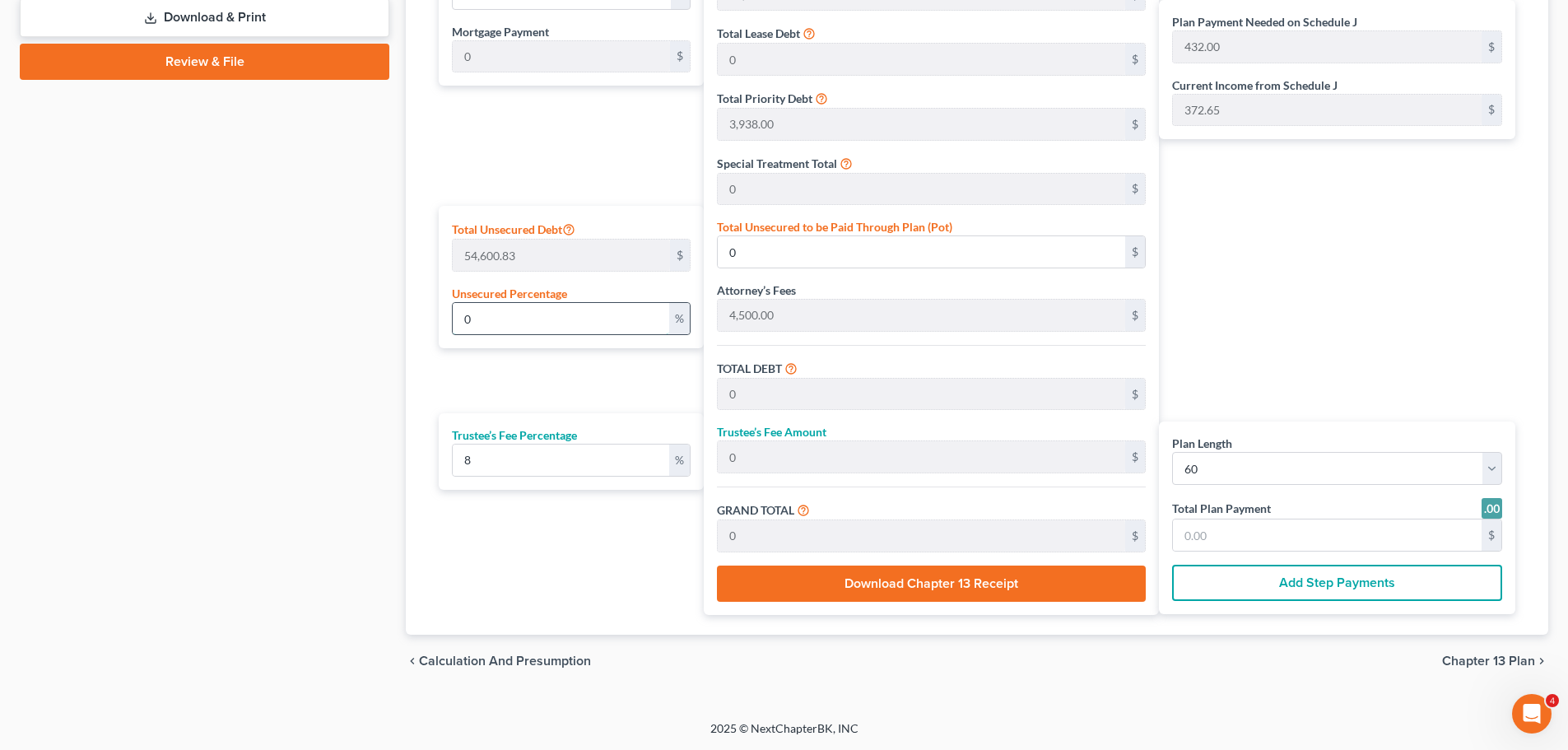 type on "24,006.77" 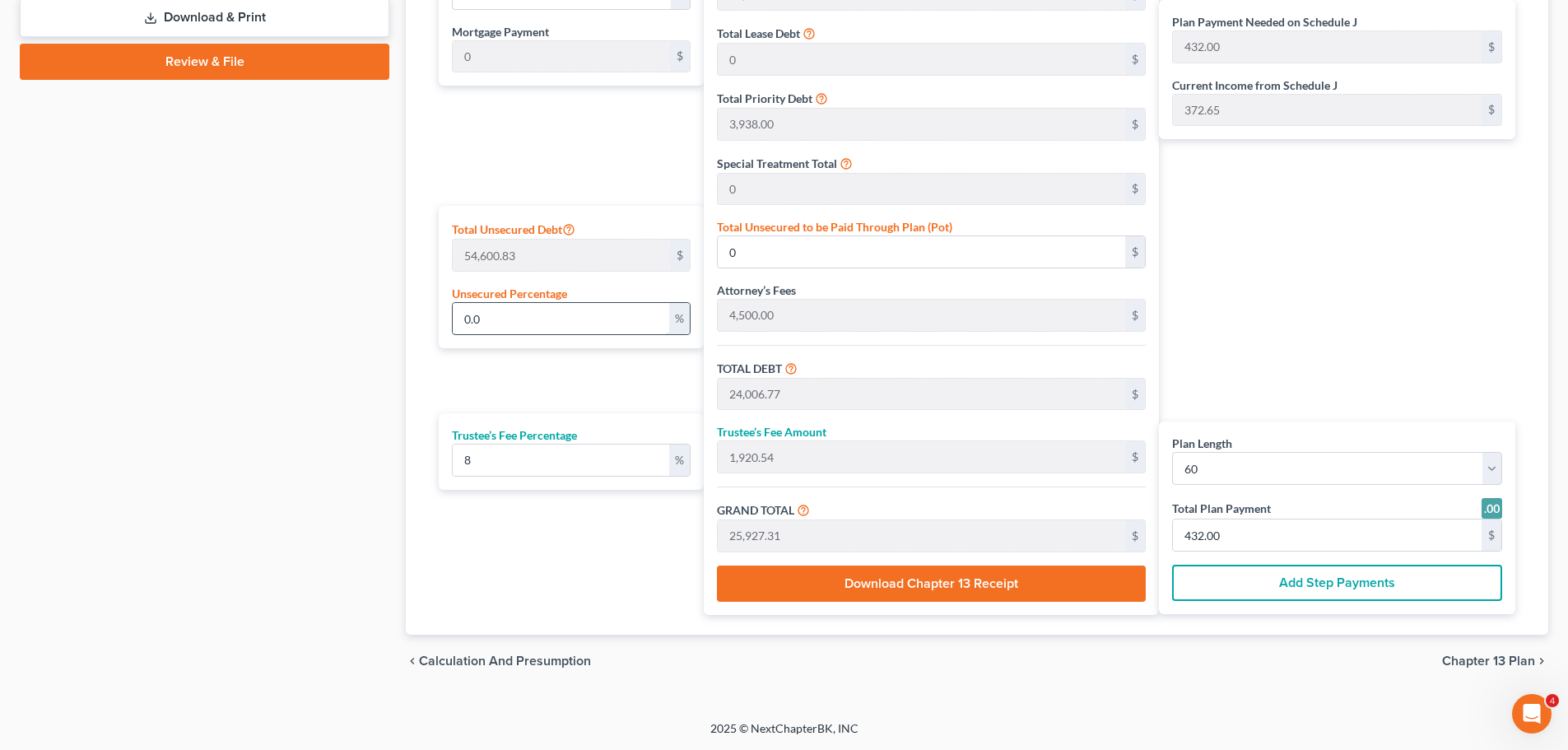 type on "0.01" 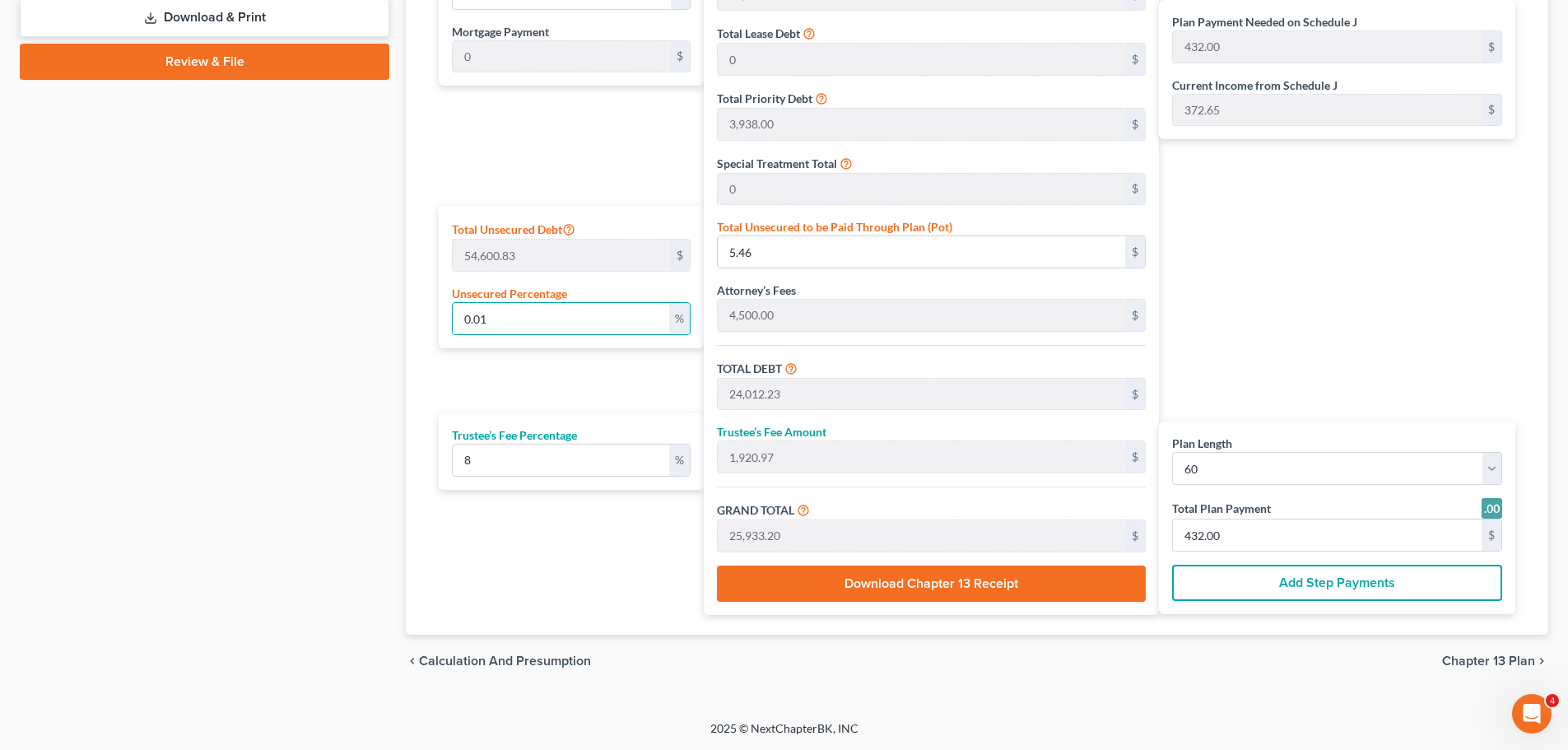 click on "Case Dashboard
Payments
Invoices
Payments
Payments
Credit Report
Client Profile" at bounding box center (204, -3) 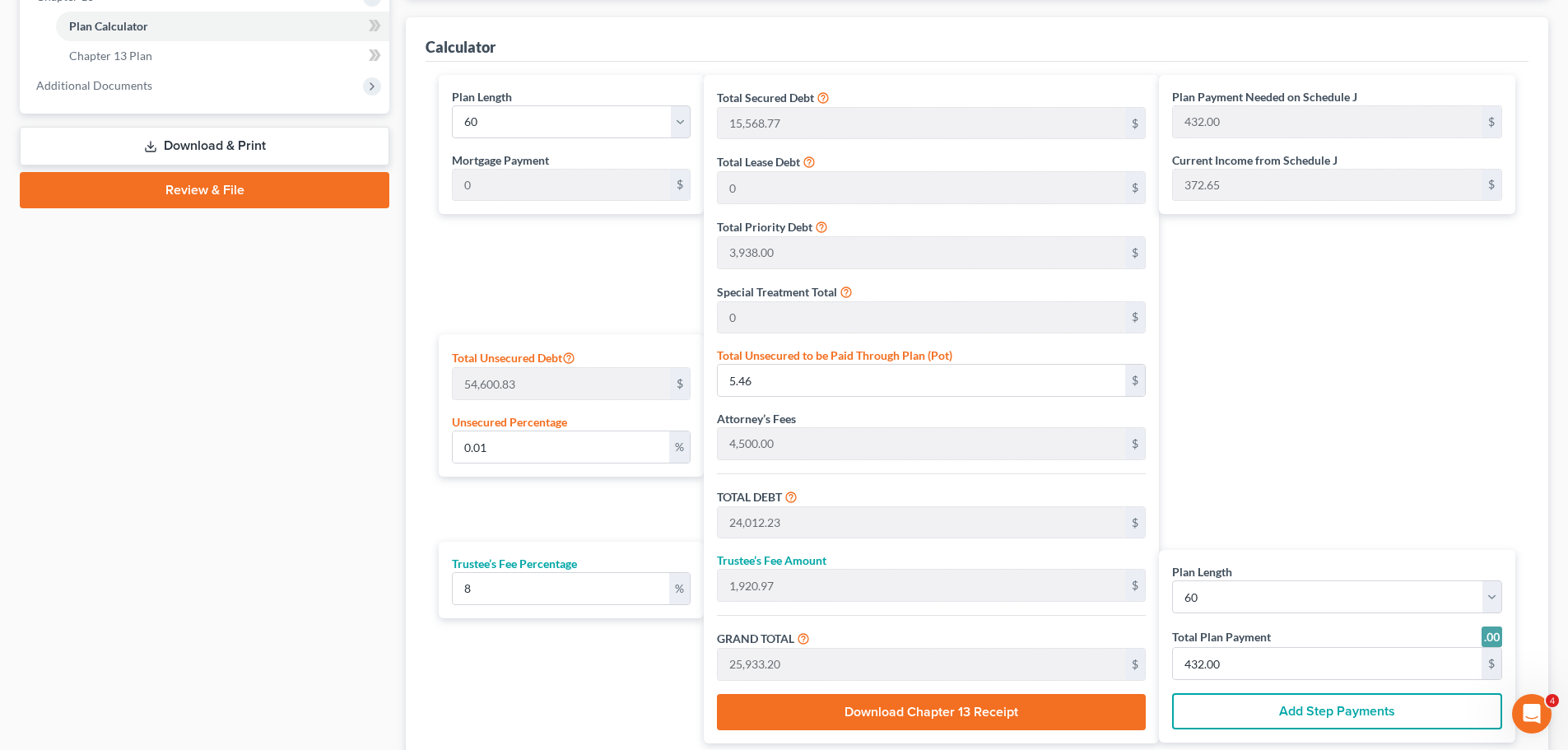 scroll, scrollTop: 687, scrollLeft: 0, axis: vertical 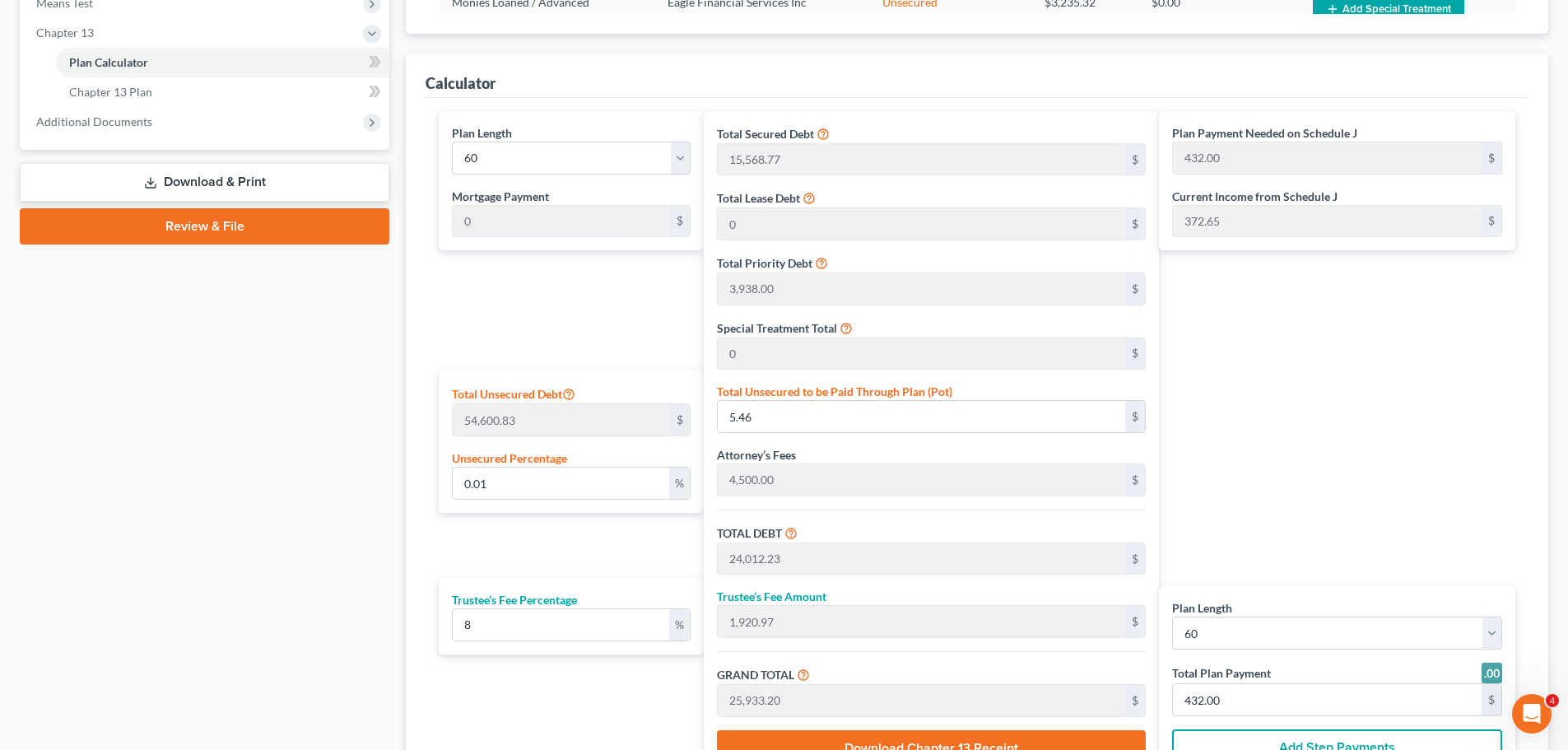 click on "Plan Payment Needed on Schedule J 432.00 $ Current Income from Schedule J 372.65 $ Plan Length  1 2 3 4 5 6 7 8 9 10 11 12 13 14 15 16 17 18 19 20 21 22 23 24 25 26 27 28 29 30 31 32 33 34 35 36 37 38 39 40 41 42 43 44 45 46 47 48 49 50 51 52 53 54 55 56 57 58 59 60 61 62 63 64 65 66 67 68 69 70 71 72 73 74 75 76 77 78 79 80 81 82 83 84 Total Plan Payment 432.00 $ Add Step Payments" at bounding box center [1341, 445] 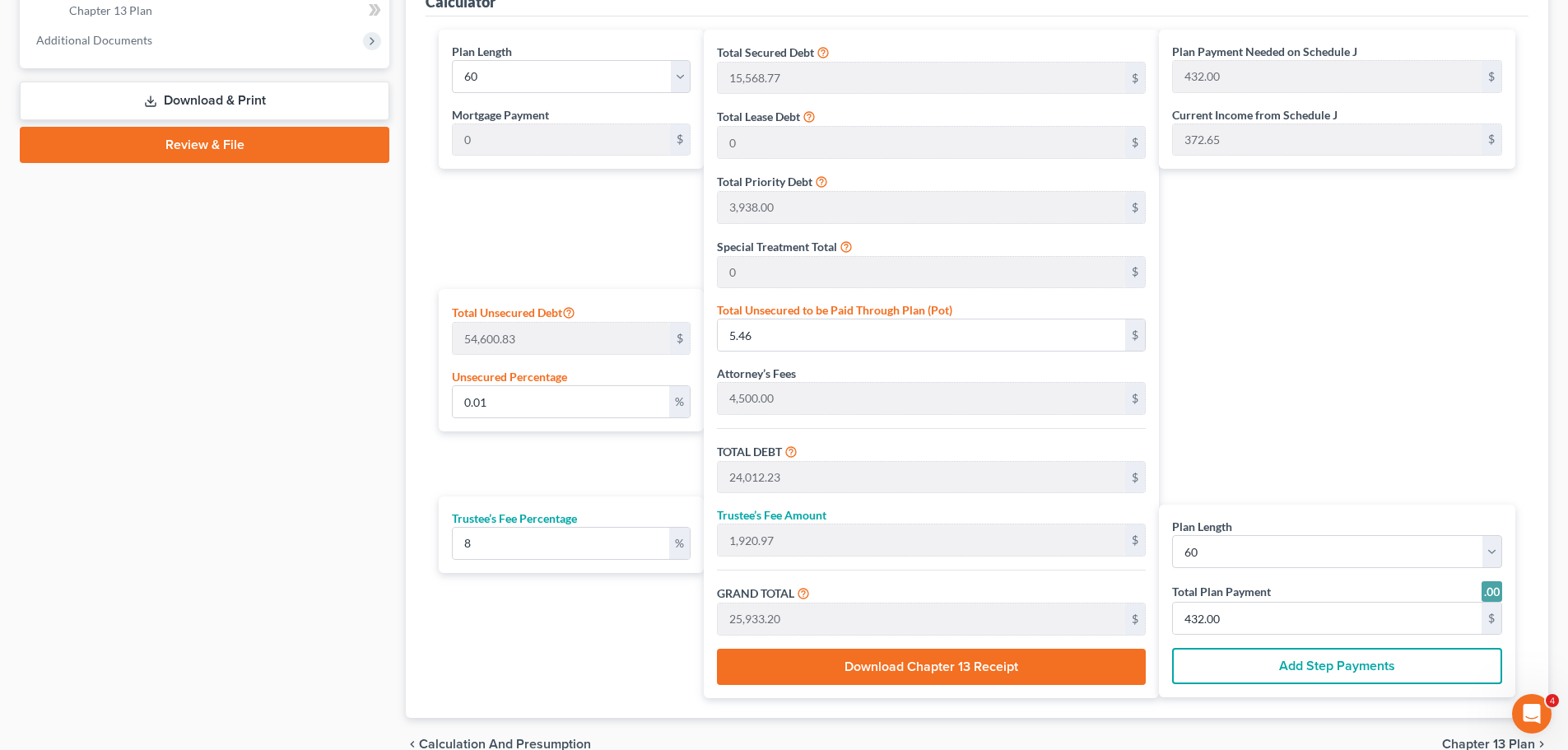 scroll, scrollTop: 769, scrollLeft: 0, axis: vertical 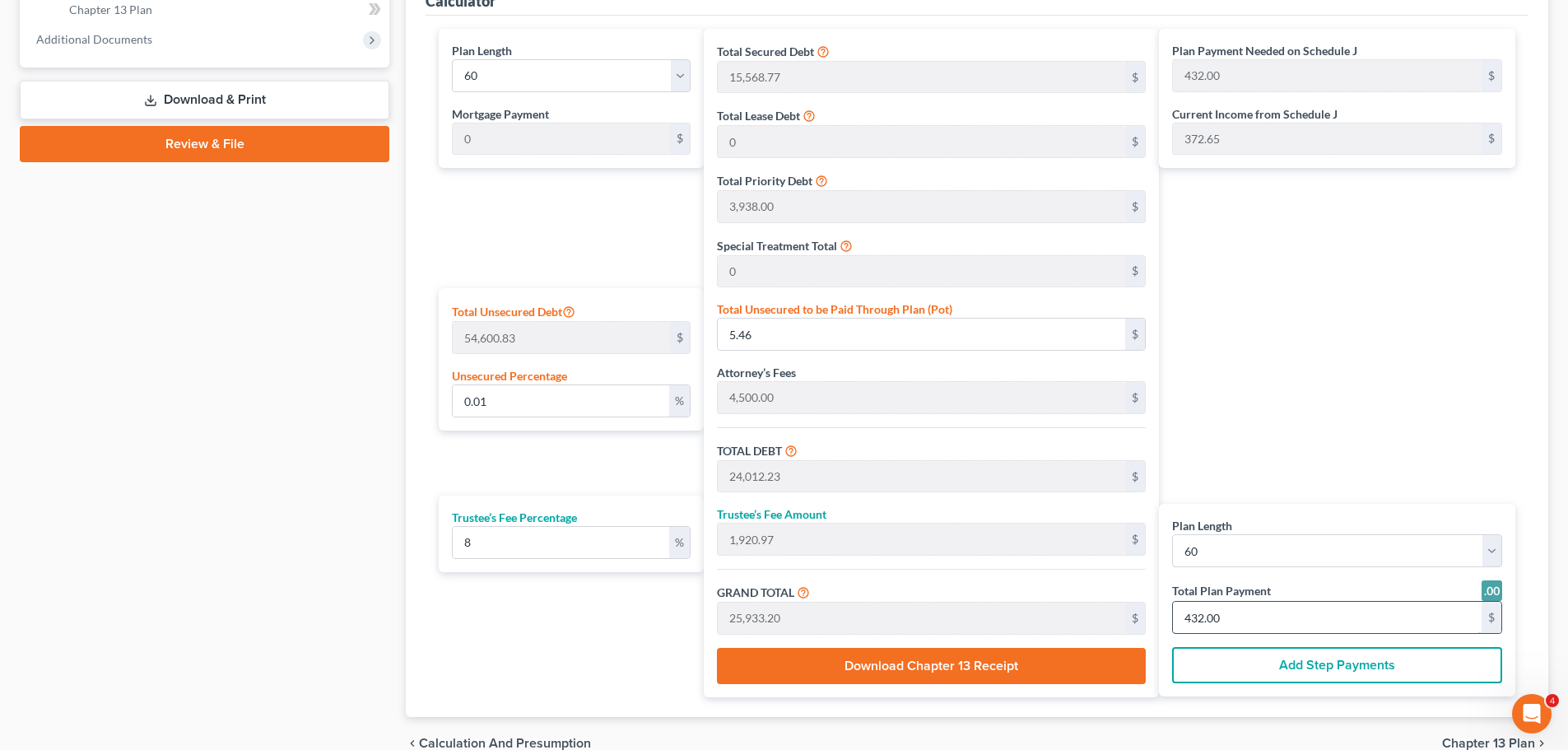 click on "432.00" at bounding box center (1327, 617) 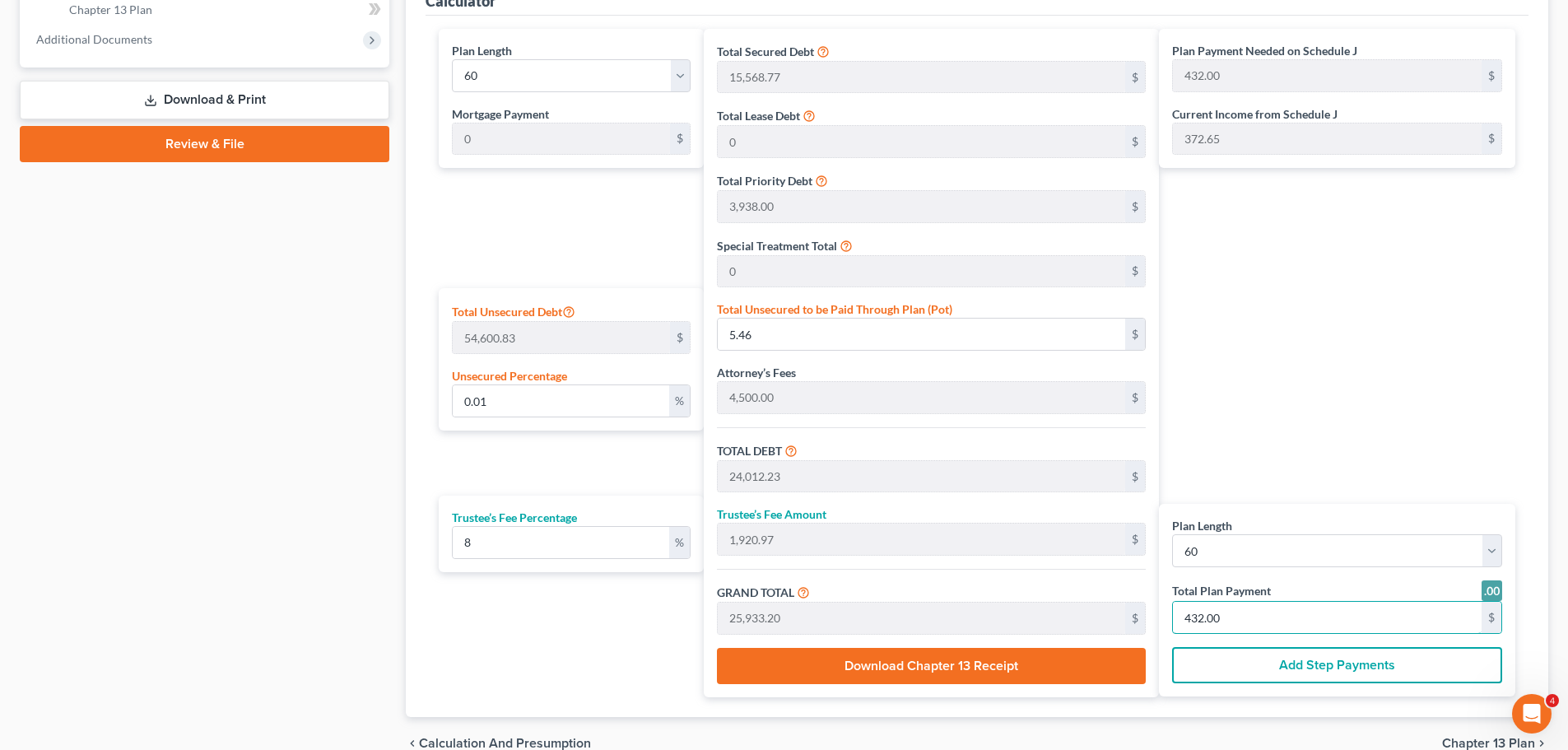 type on "0" 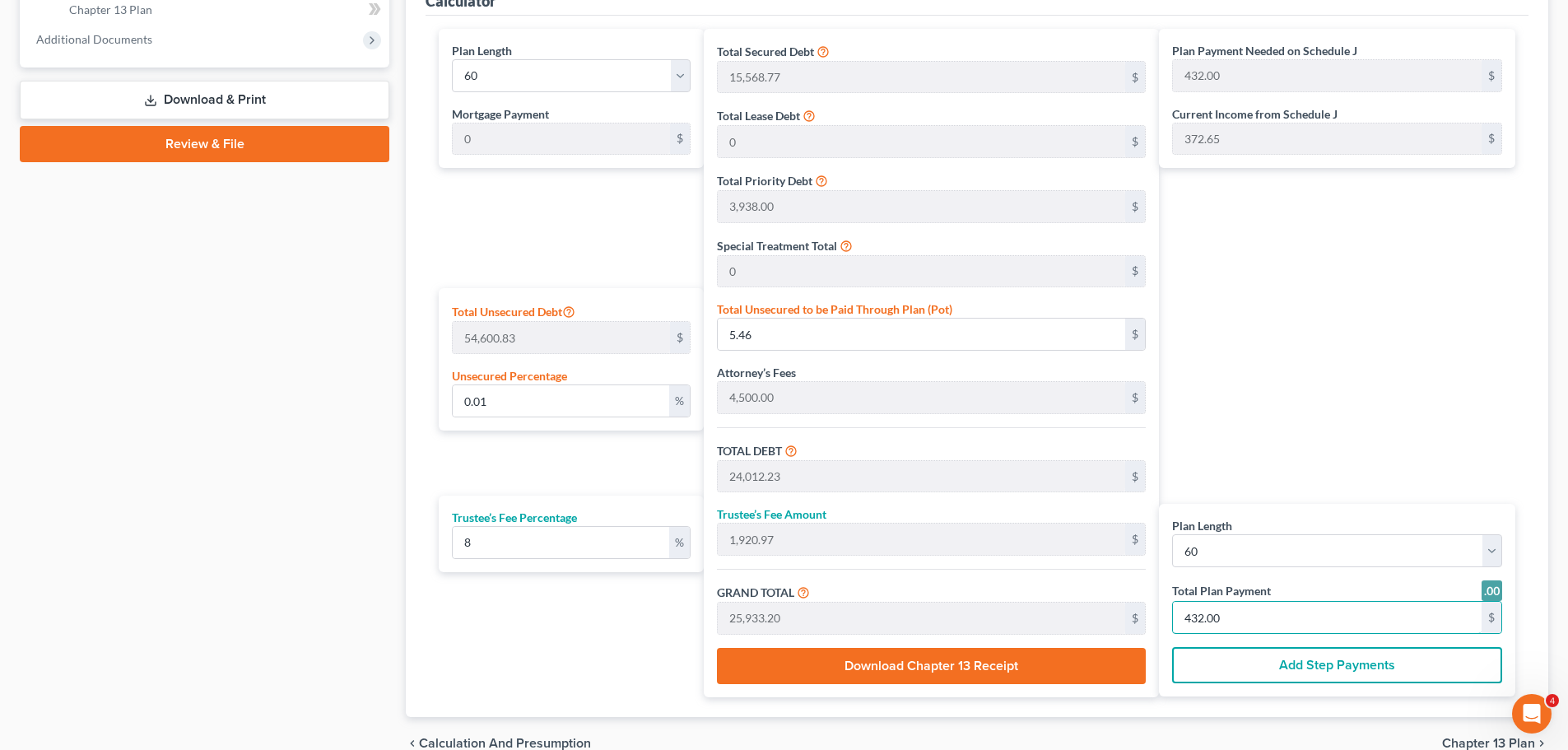 type on "0" 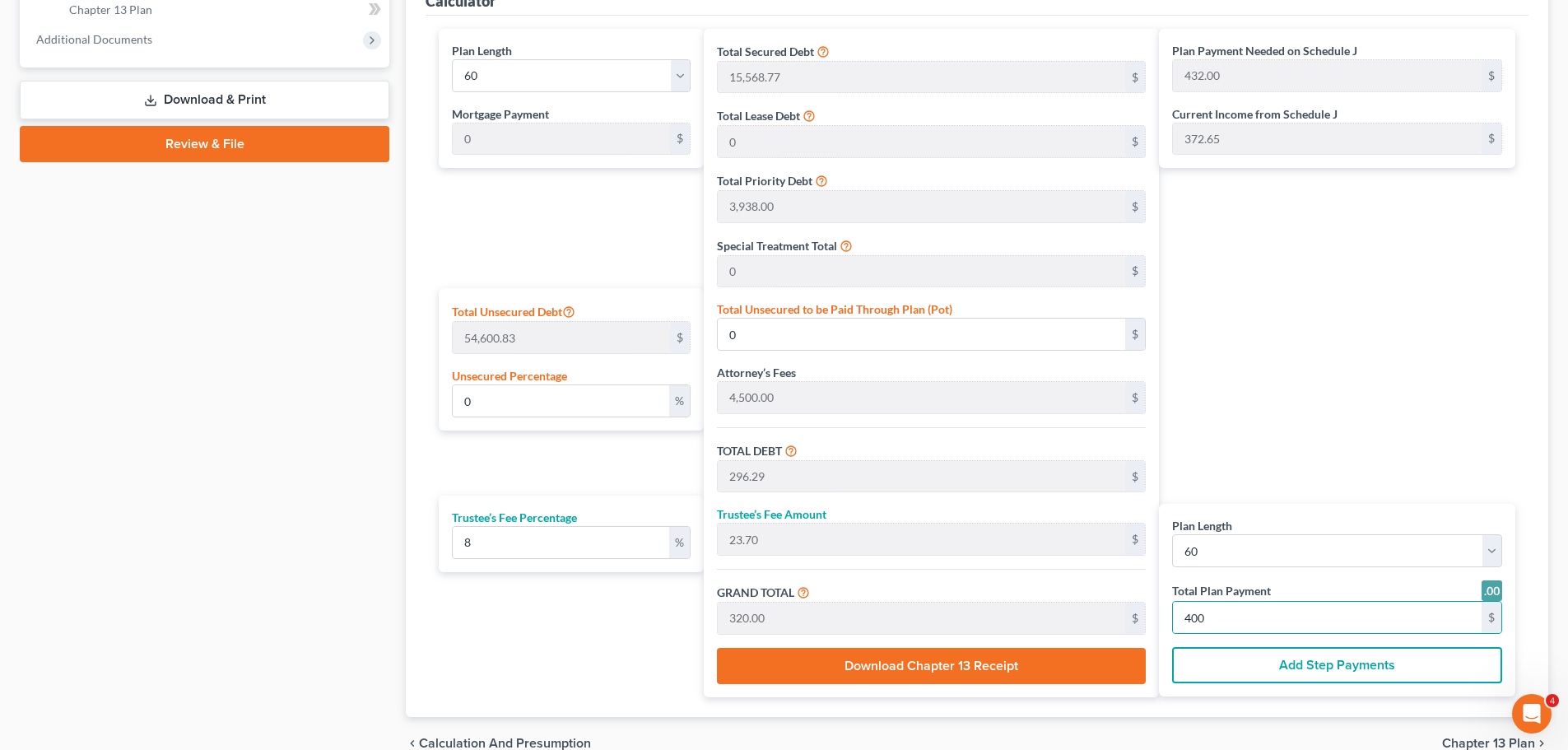 drag, startPoint x: 1338, startPoint y: 410, endPoint x: 1365, endPoint y: 422, distance: 29.546573 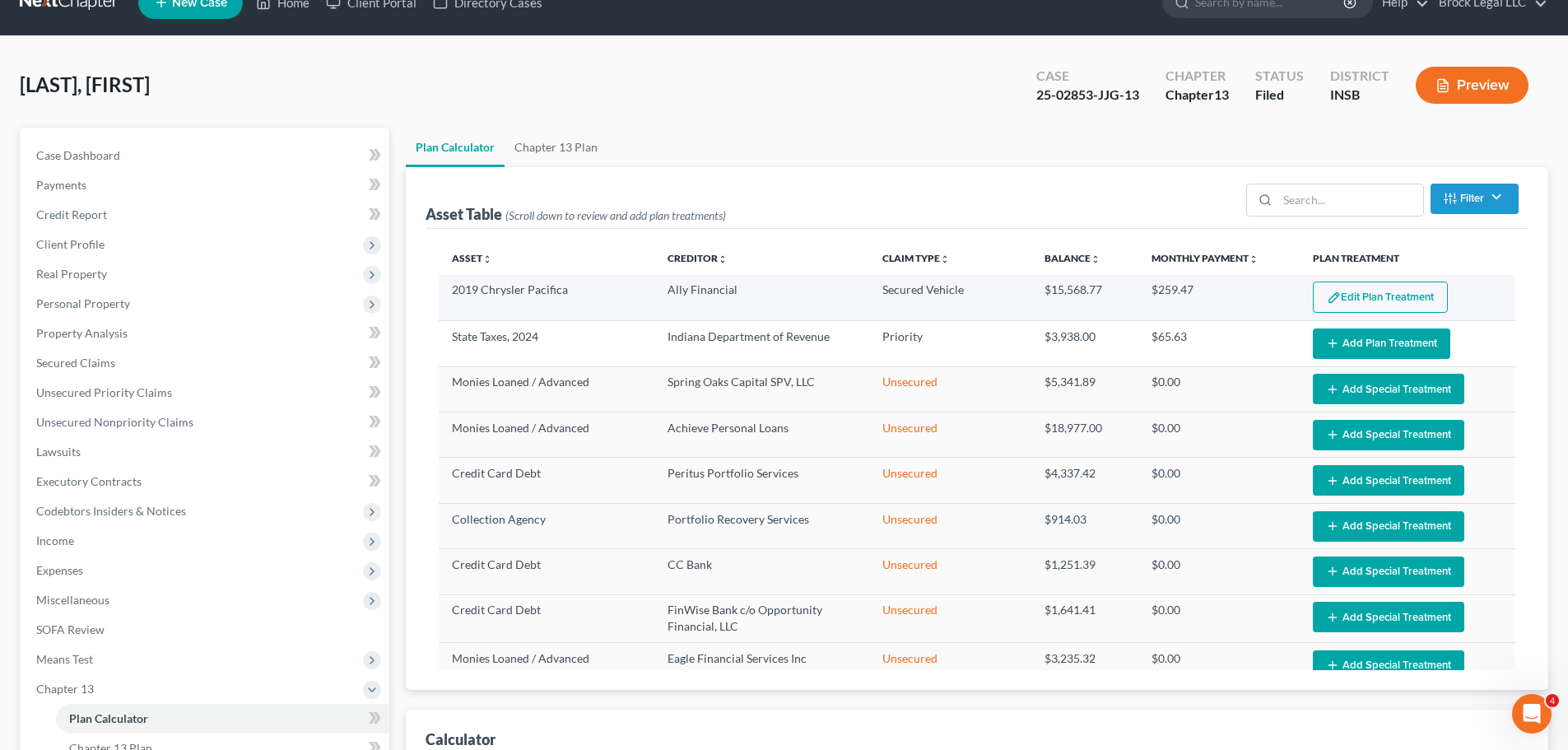 scroll, scrollTop: 28, scrollLeft: 0, axis: vertical 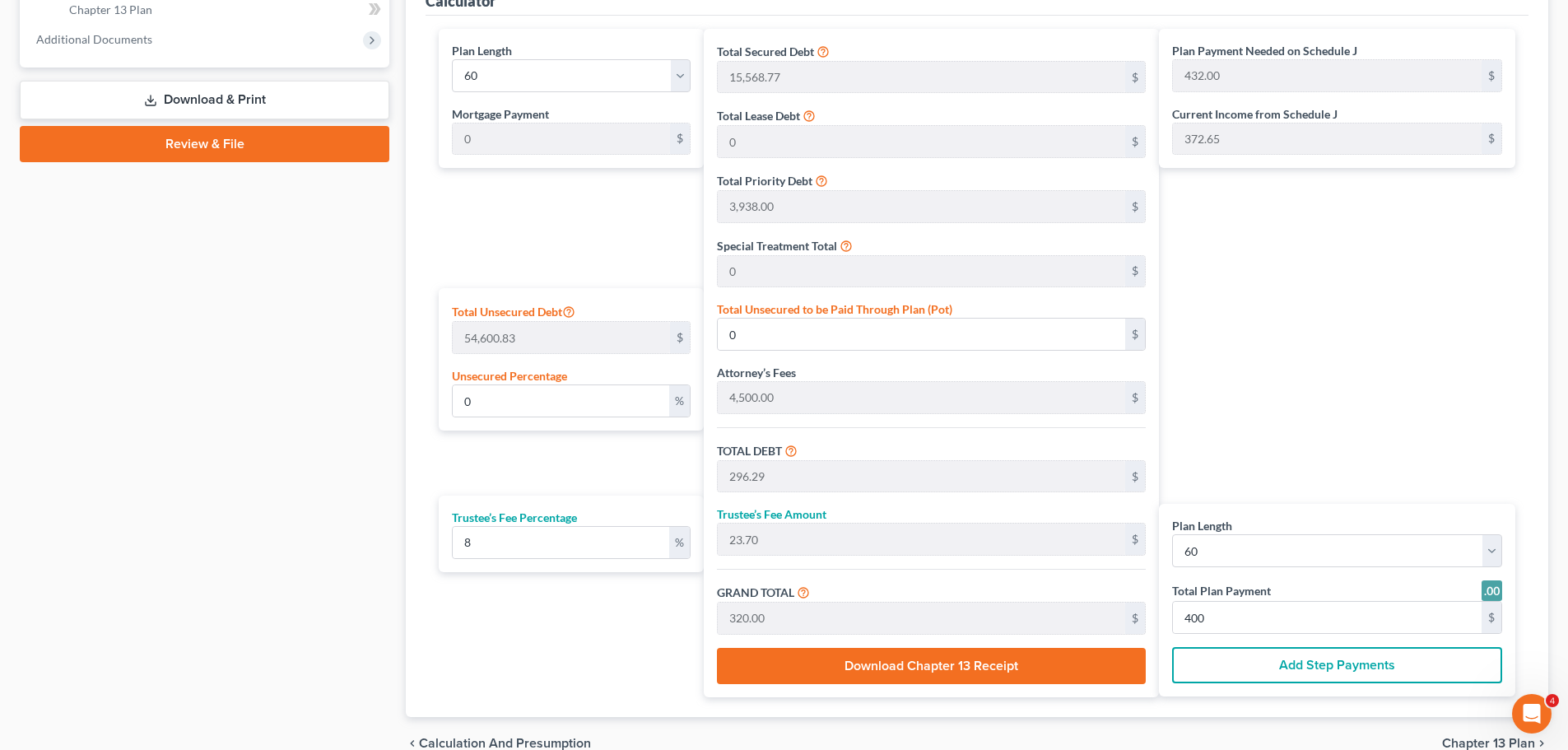 click on "Plan Length  1 2 3 4 5 6 7 8 9 10 11 12 13 14 15 16 17 18 19 20 21 22 23 24 25 26 27 28 29 30 31 32 33 34 35 36 37 38 39 40 41 42 43 44 45 46 47 48 49 50 51 52 53 54 55 56 57 58 59 60 61 62 63 64 65 66 67 68 69 70 71 72 73 74 75 76 77 78 79 80 81 82 83 84 Total Plan Payment 400 $ Add Step Payments" at bounding box center (1337, 600) 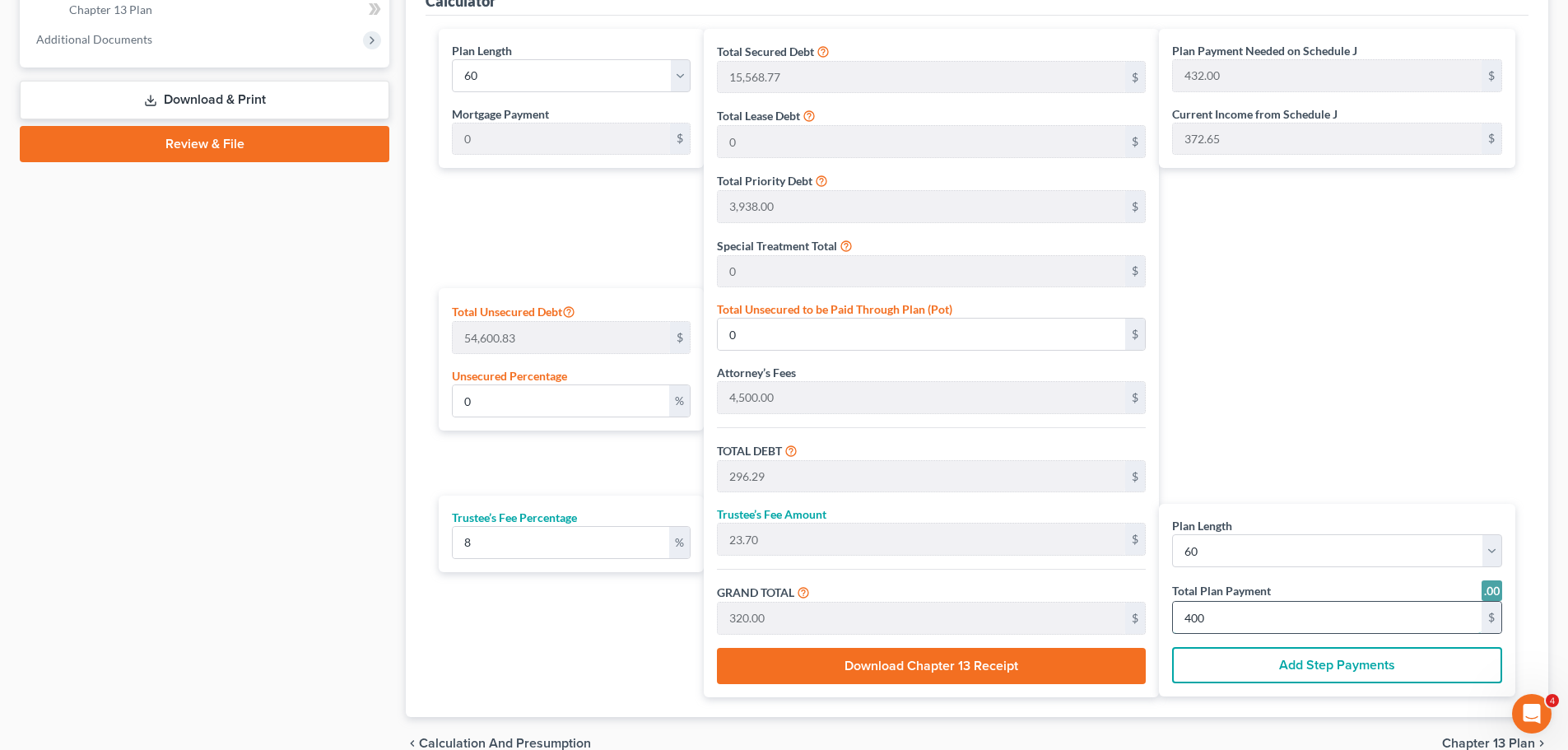 click on "400" at bounding box center (1327, 617) 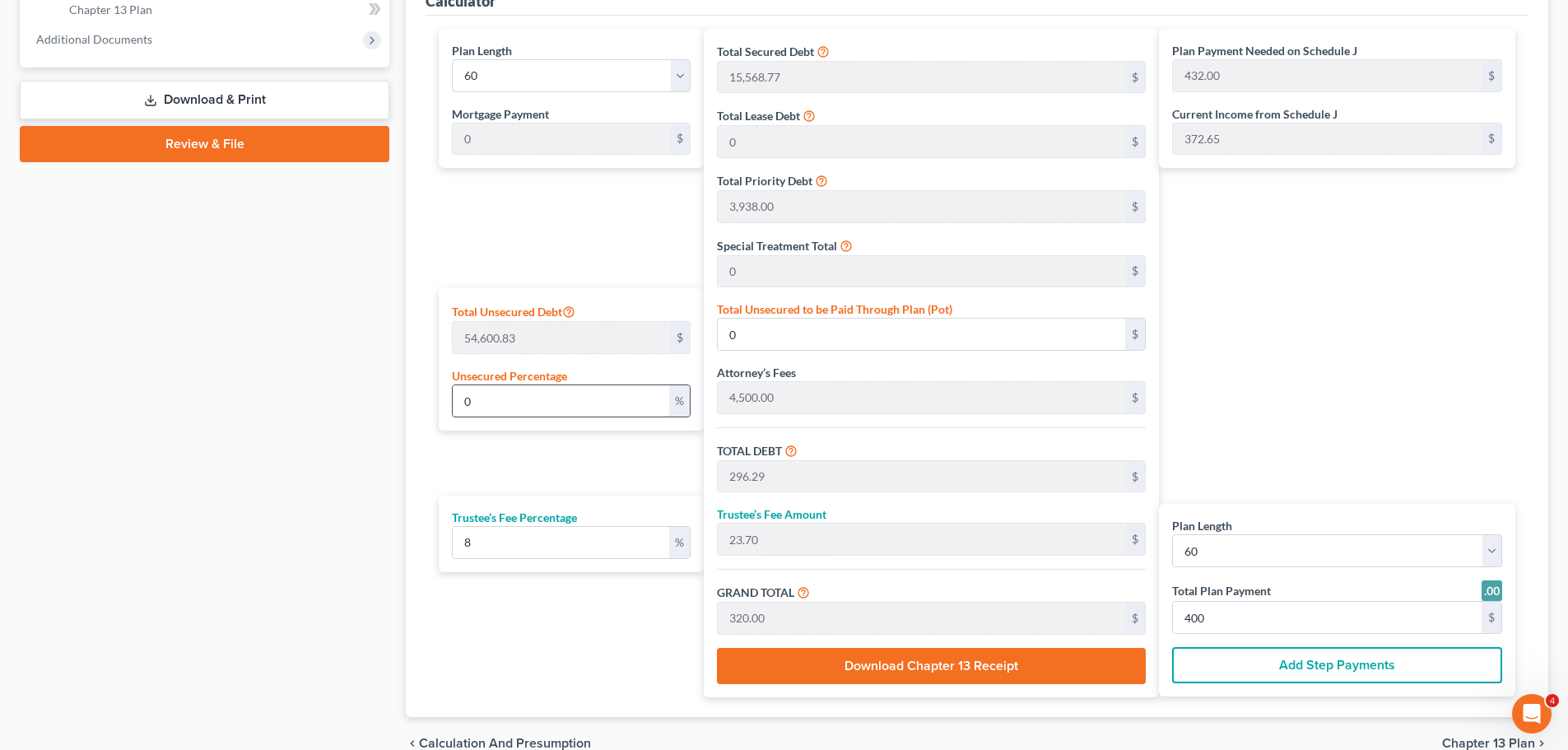 click on "0" at bounding box center [561, 401] 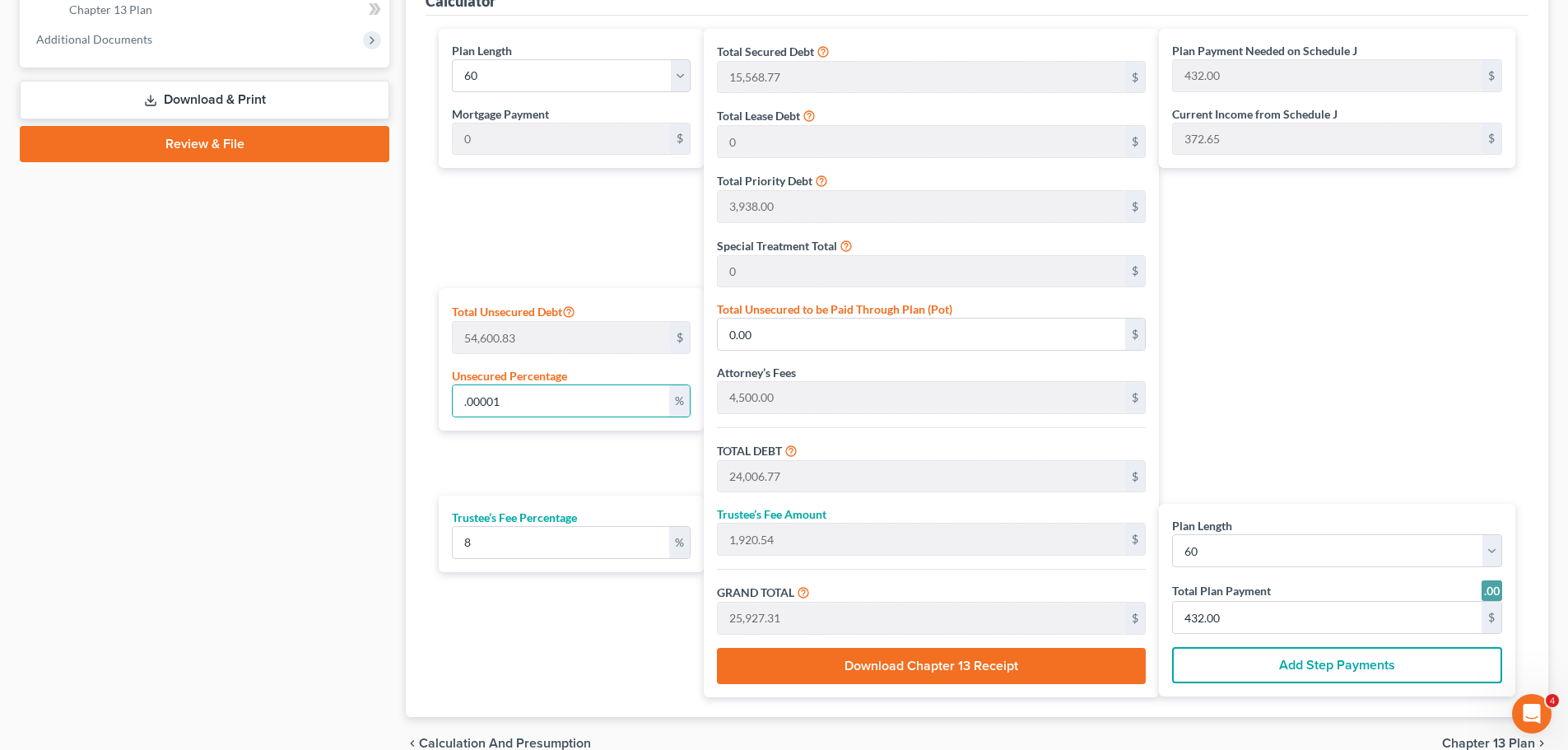 click on "Plan Length  1 2 3 4 5 6 7 8 9 10 11 12 13 14 15 16 17 18 19 20 21 22 23 24 25 26 27 28 29 30 31 32 33 34 35 36 37 38 39 40 41 42 43 44 45 46 47 48 49 50 51 52 53 54 55 56 57 58 59 60 61 62 63 64 65 66 67 68 69 70 71 72 73 74 75 76 77 78 79 80 81 82 83 84 Mortgage Payment 0 $ Total Unsecured Debt  54,600.83 $ Unsecured Percentage .00001 % Trustee’s Fee Percentage 8 %" at bounding box center [567, 363] 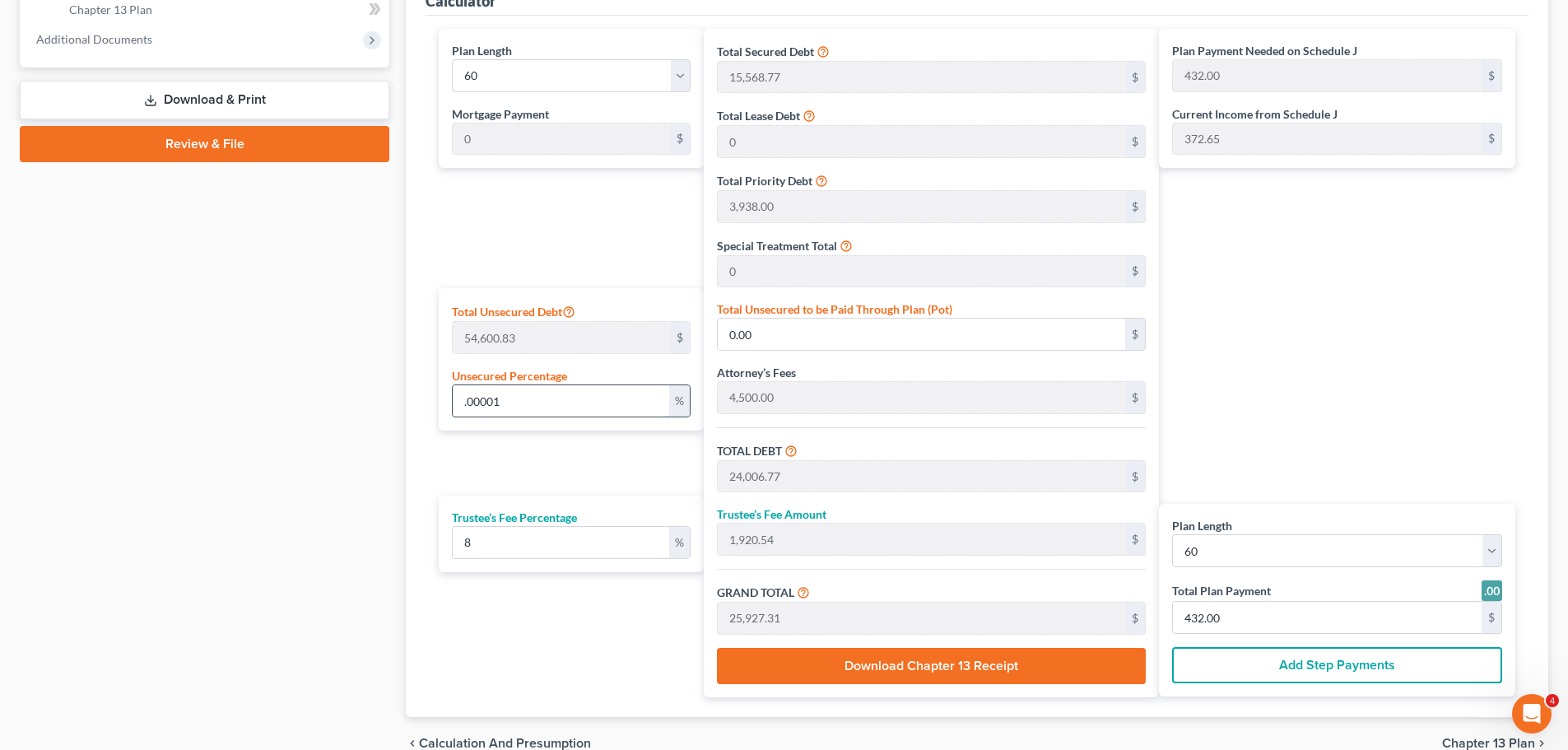 click on ".00001" at bounding box center [561, 401] 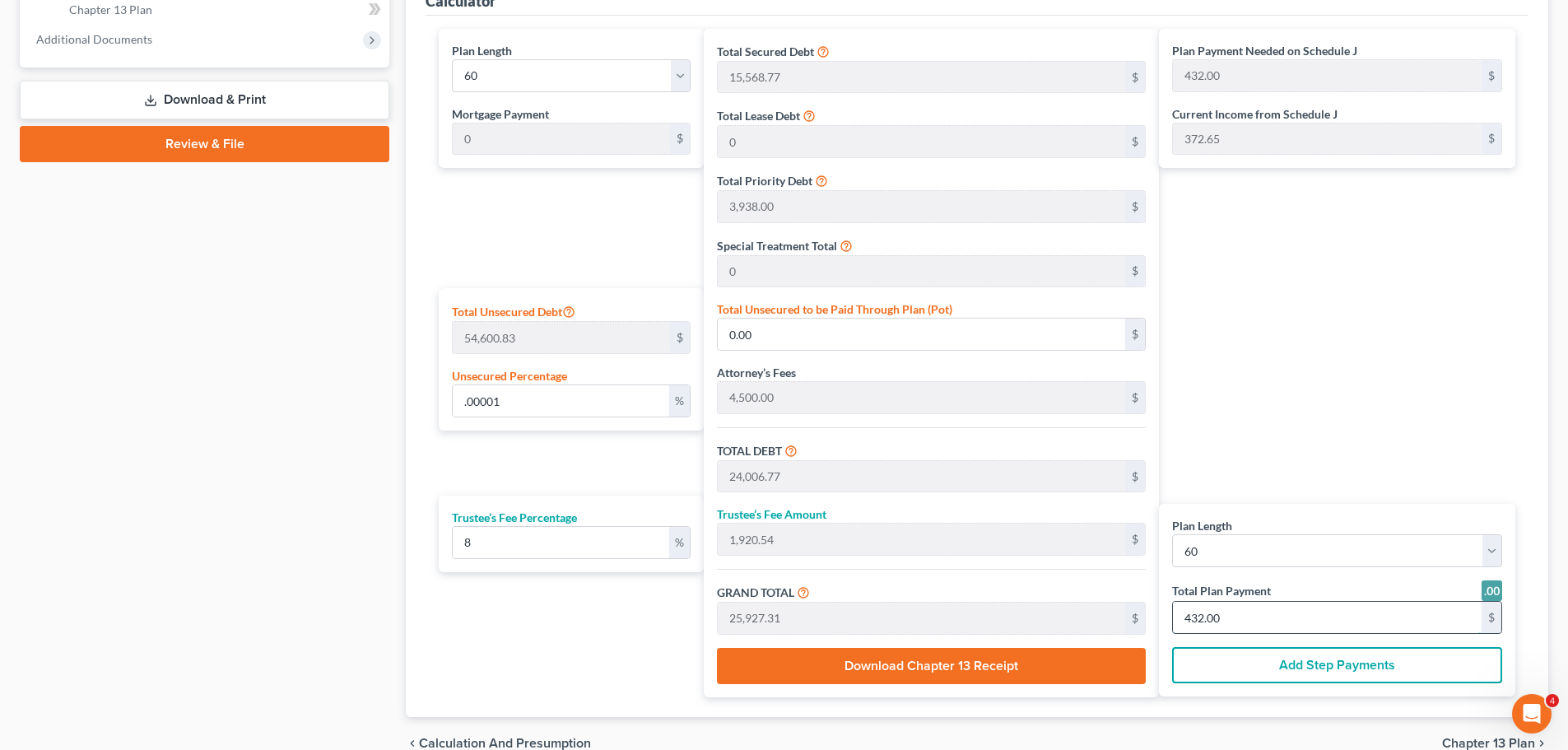 click on "432.00" at bounding box center [1327, 617] 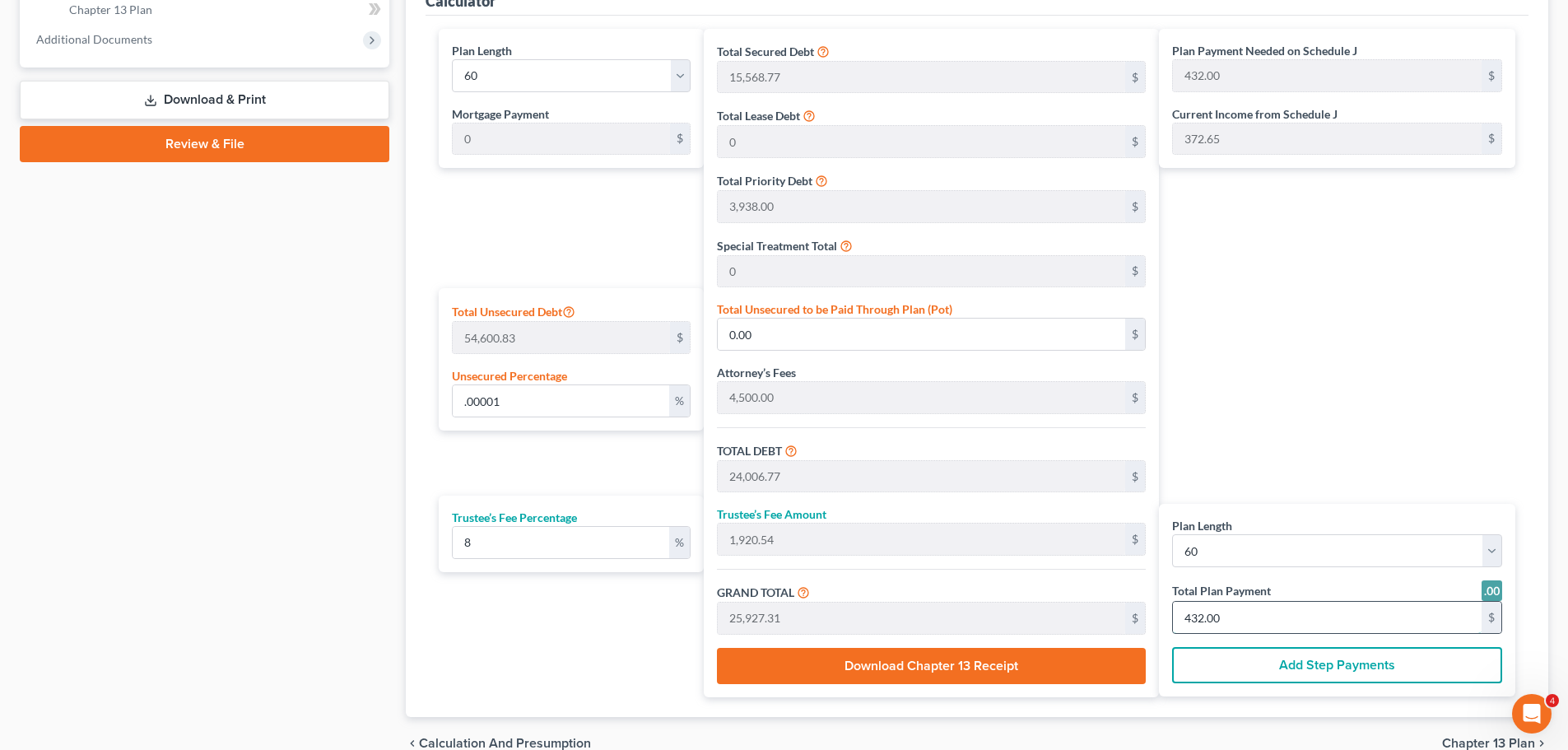 click on "432.00" at bounding box center (1327, 617) 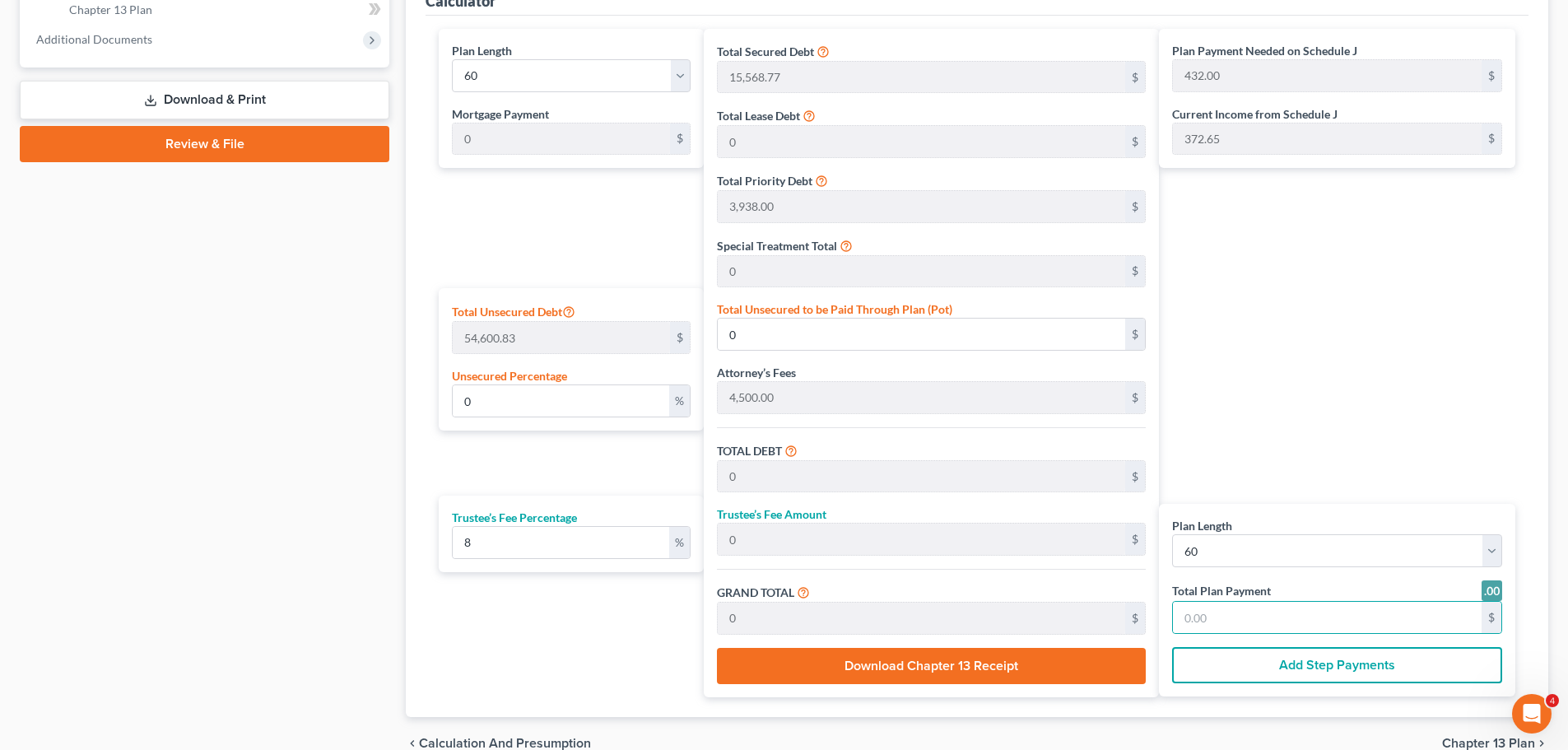 click on "Total Unsecured Debt  54,600.83 $ Unsecured Percentage 0 %" at bounding box center (571, 359) 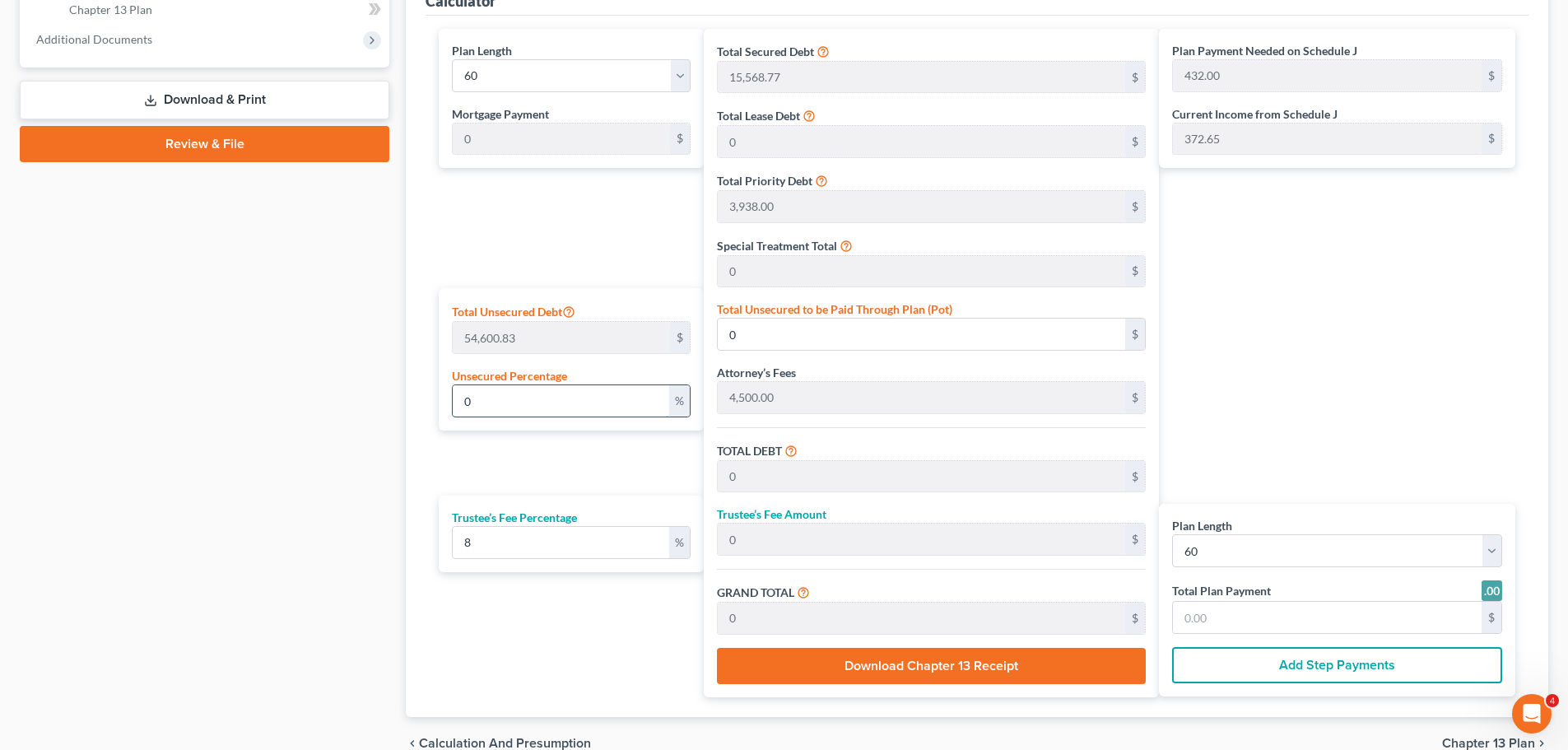 click on "0" at bounding box center (561, 401) 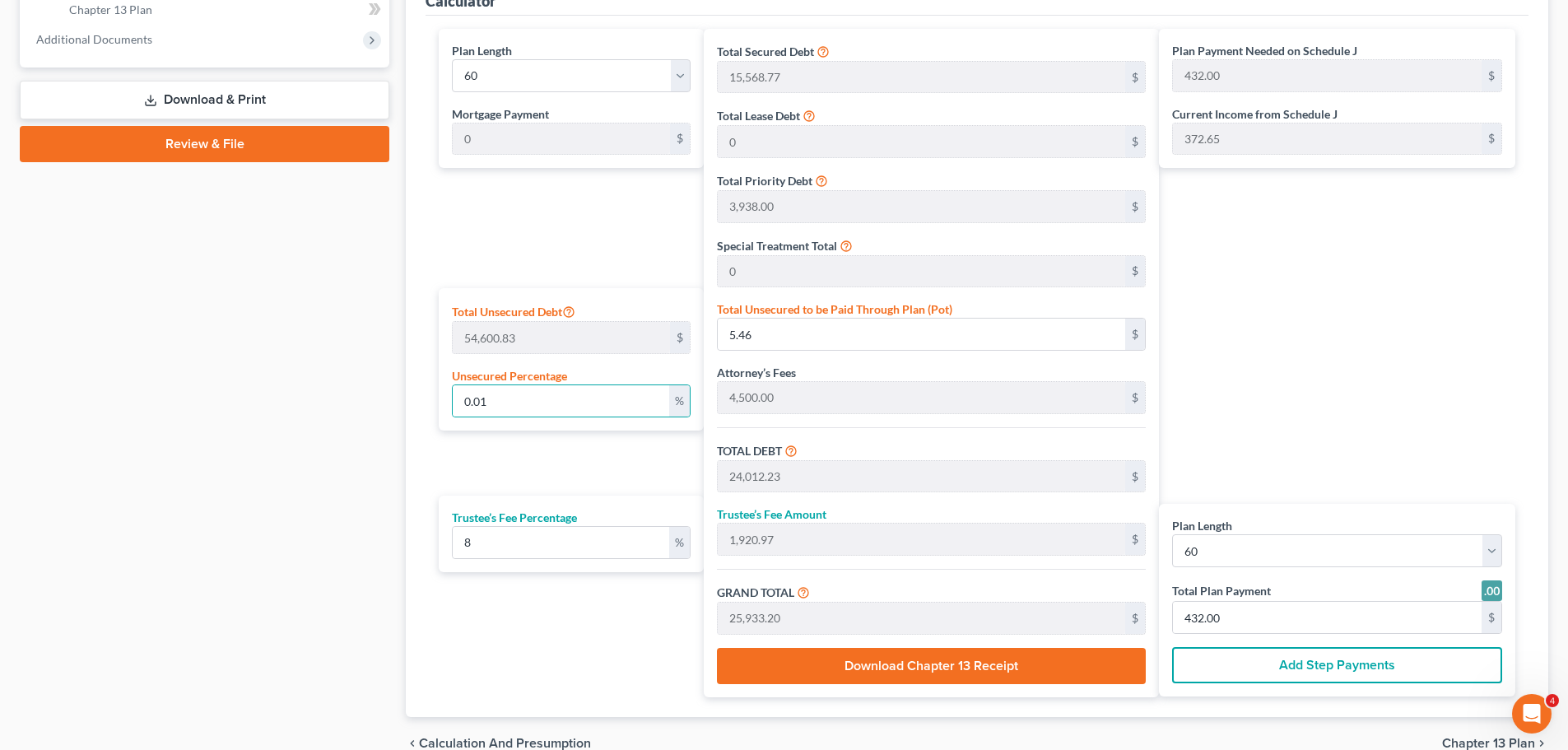 click on "Case Dashboard
Payments
Invoices
Payments
Payments
Credit Report
Client Profile" at bounding box center (204, 79) 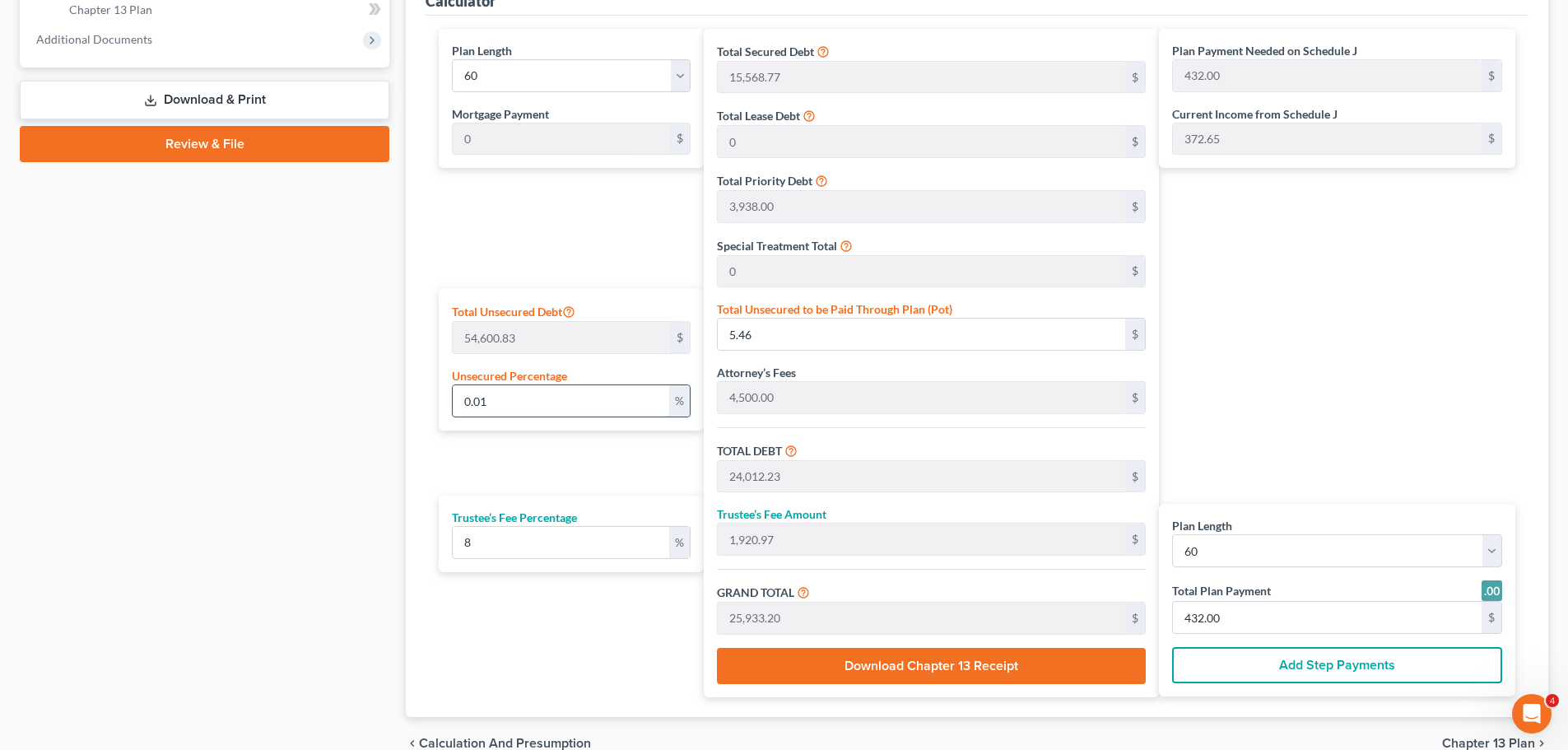 click on "0.01" at bounding box center (561, 401) 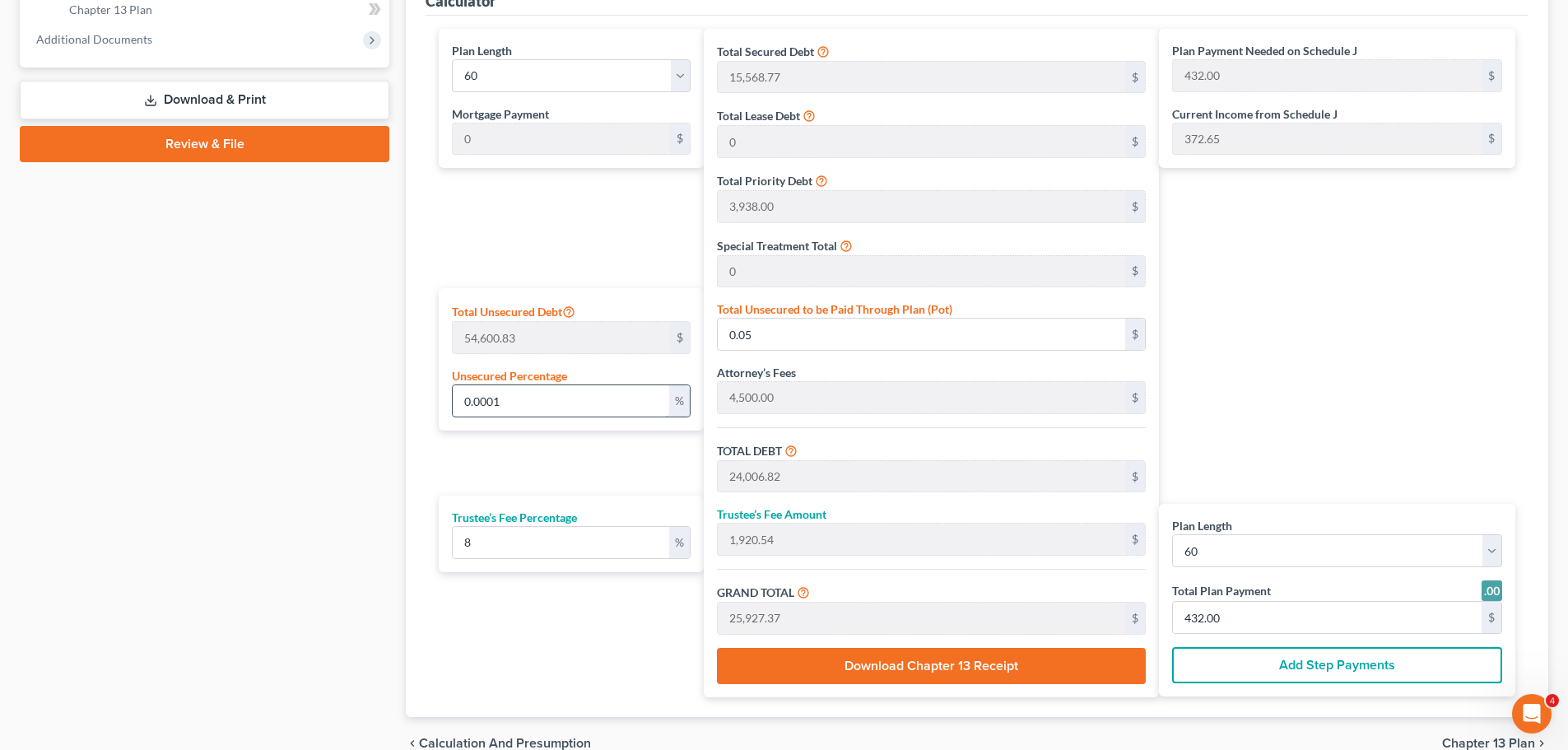click on "0.0001" at bounding box center [561, 401] 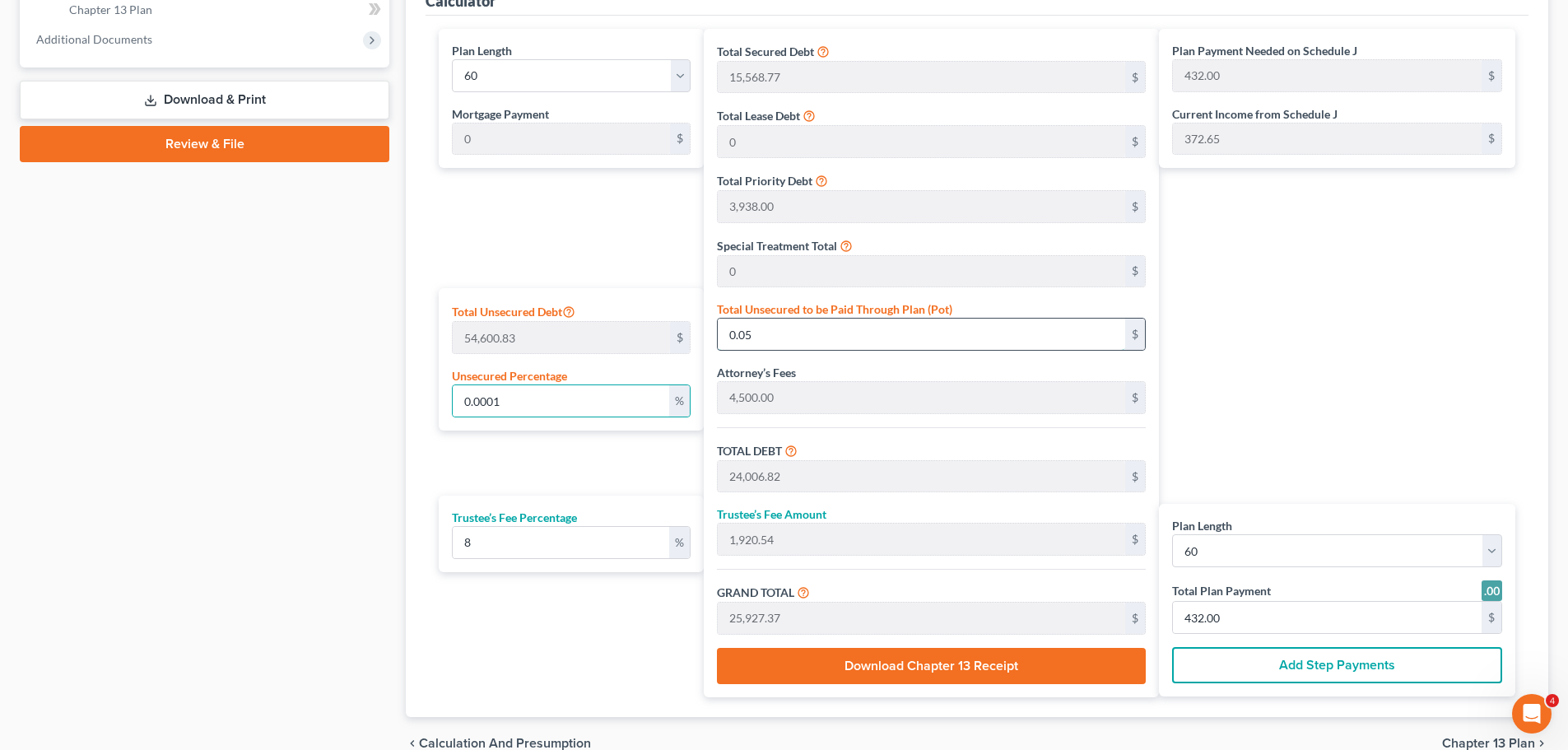 click on "0.05" at bounding box center (921, 334) 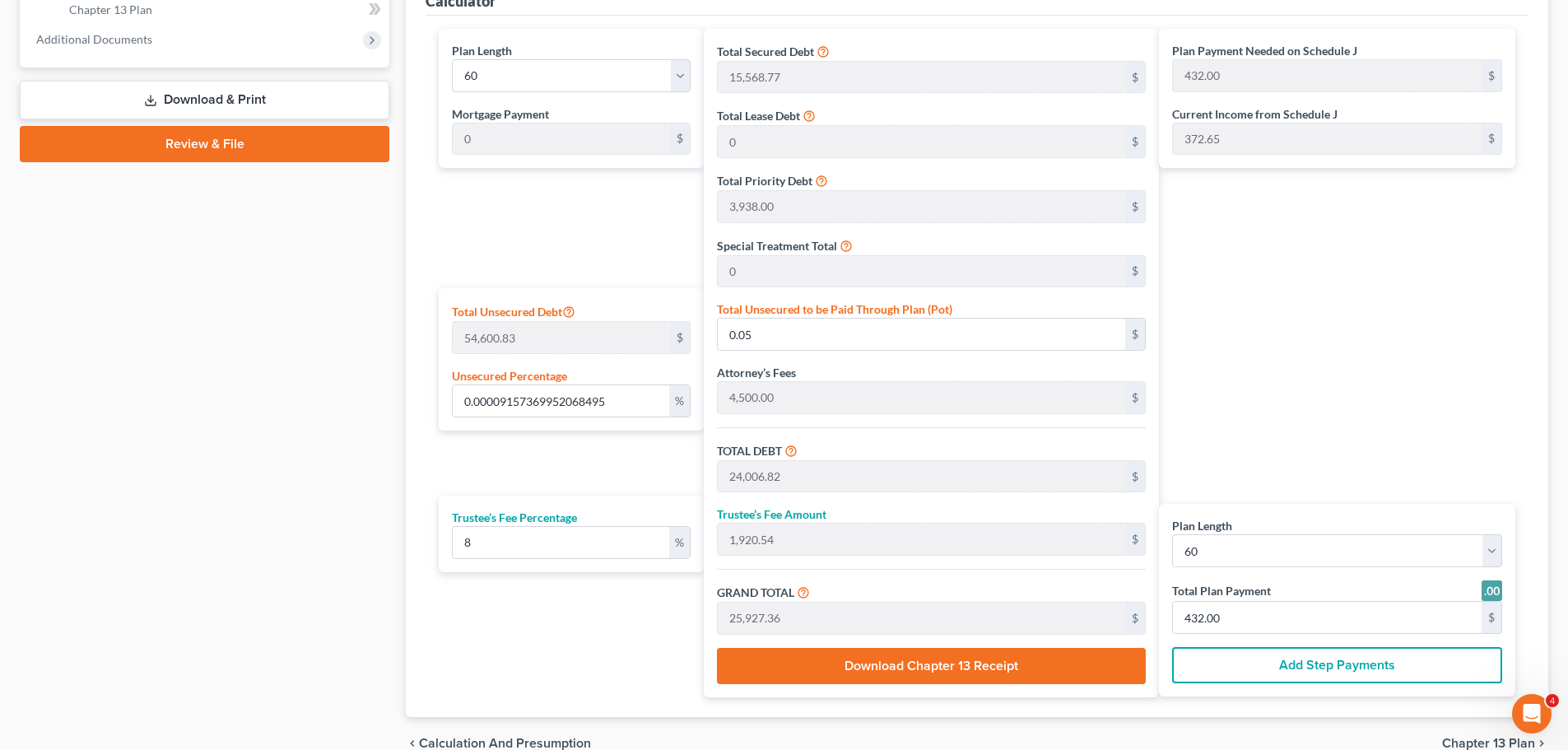 click on "Case Dashboard
Payments
Invoices
Payments
Payments
Credit Report
Client Profile" at bounding box center (204, 79) 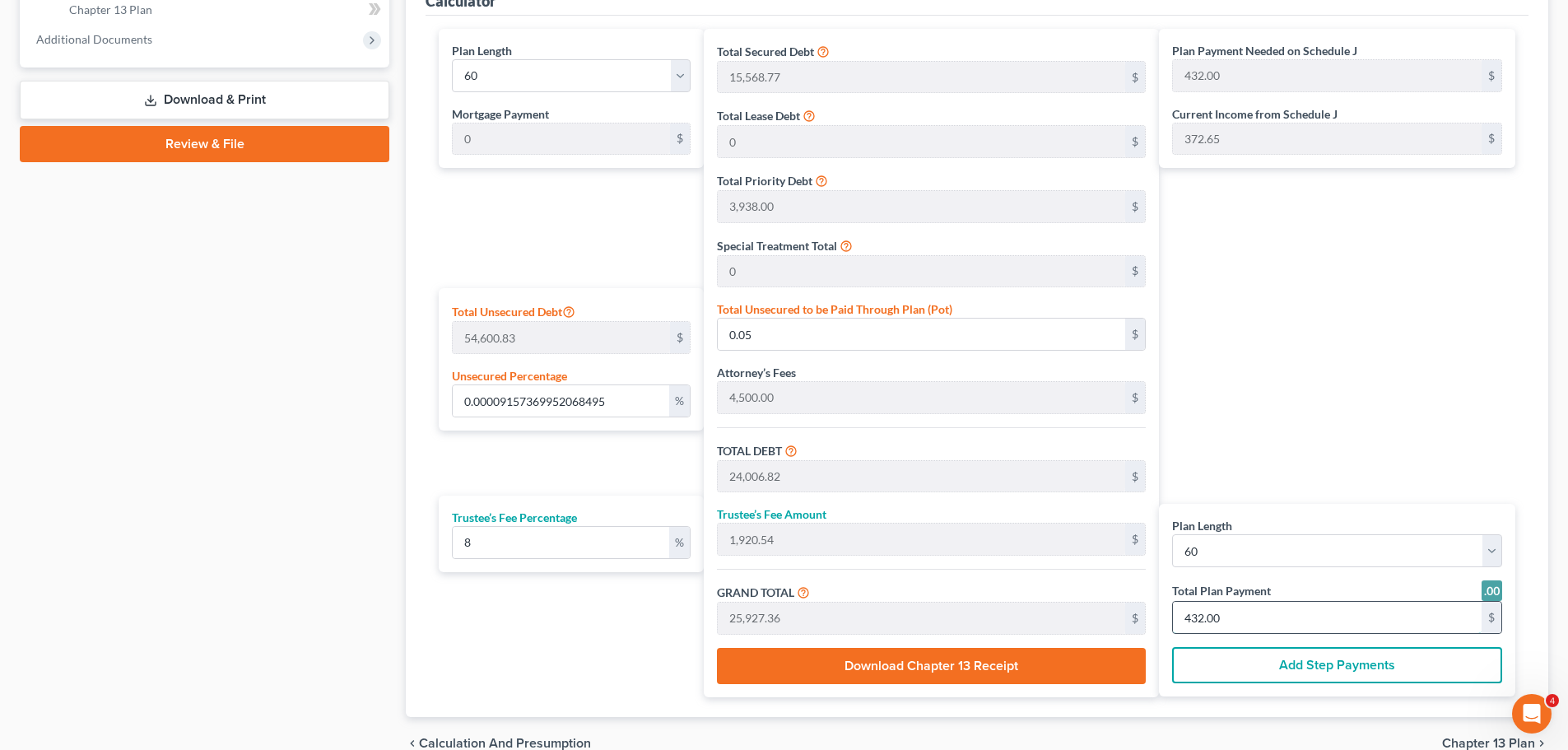 click on "432.00" at bounding box center [1327, 617] 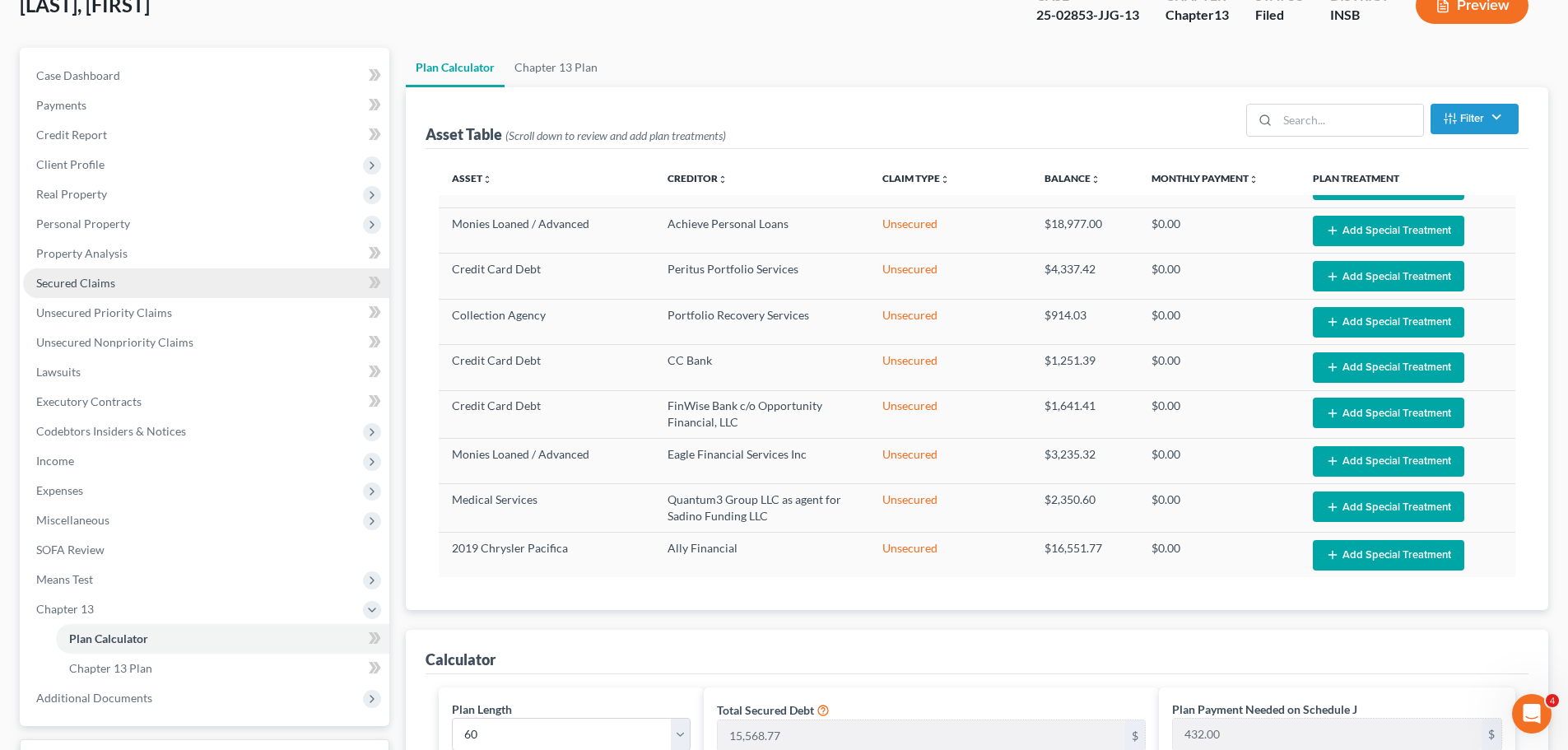 click on "Secured Claims" at bounding box center (206, 283) 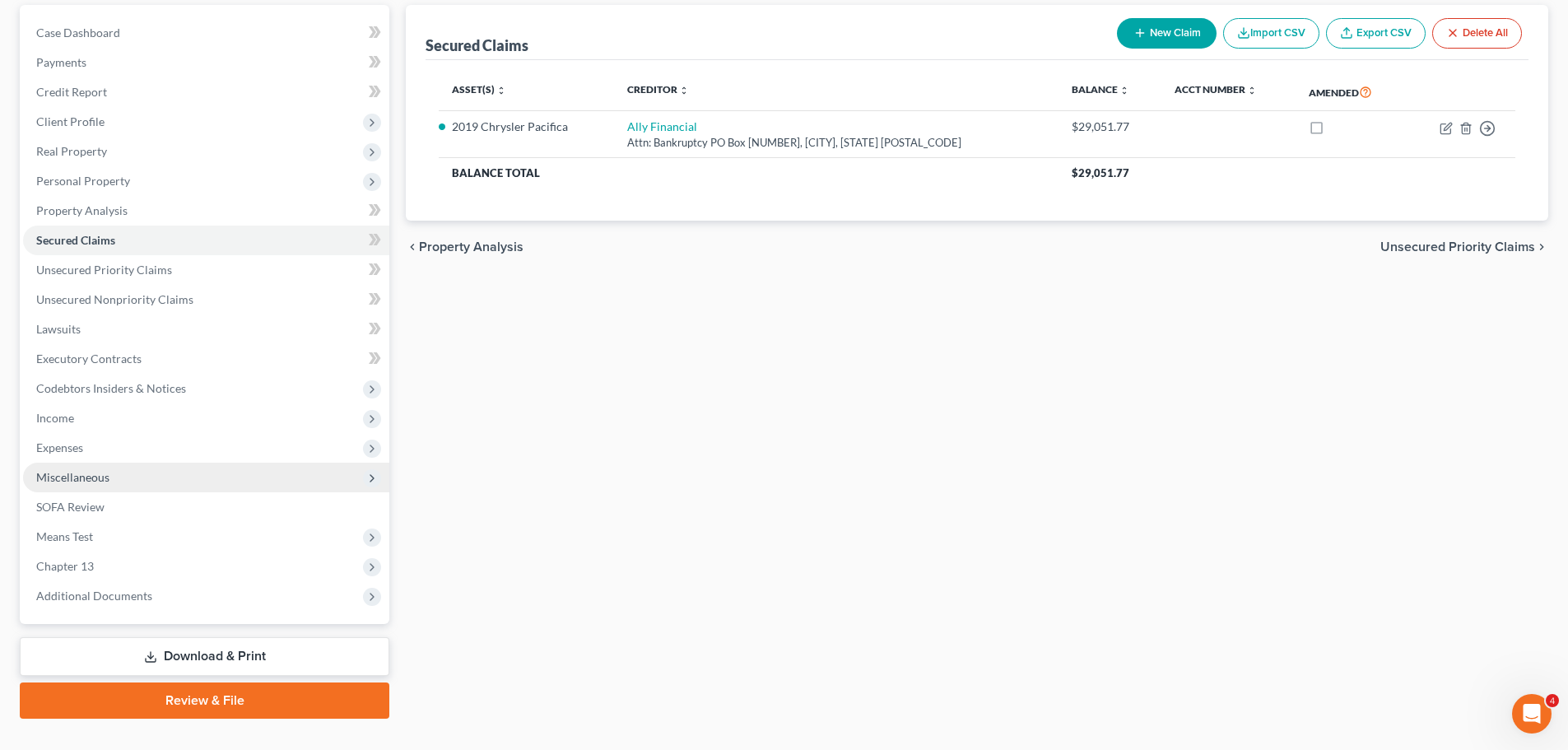 scroll, scrollTop: 184, scrollLeft: 0, axis: vertical 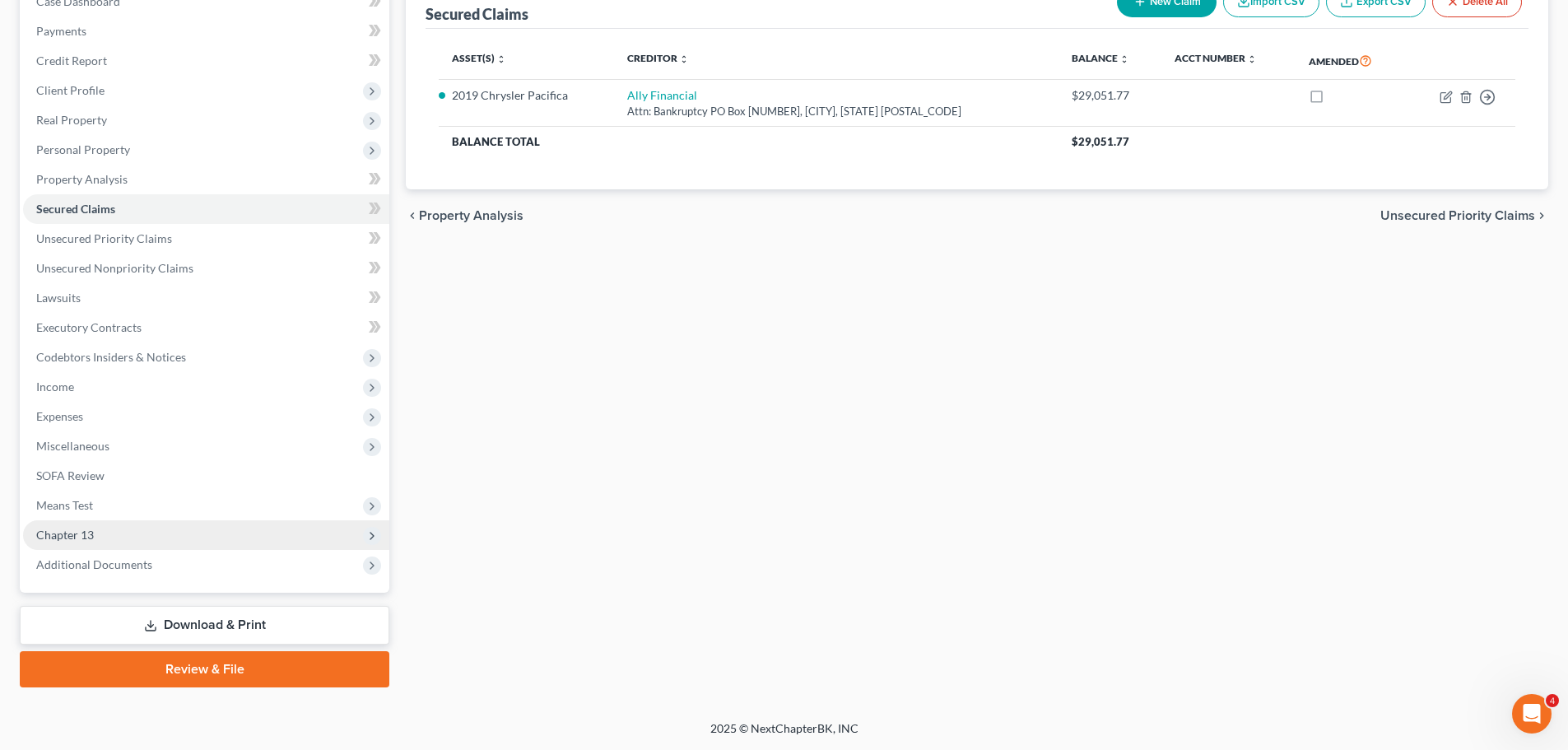 click on "Chapter 13" at bounding box center [65, 534] 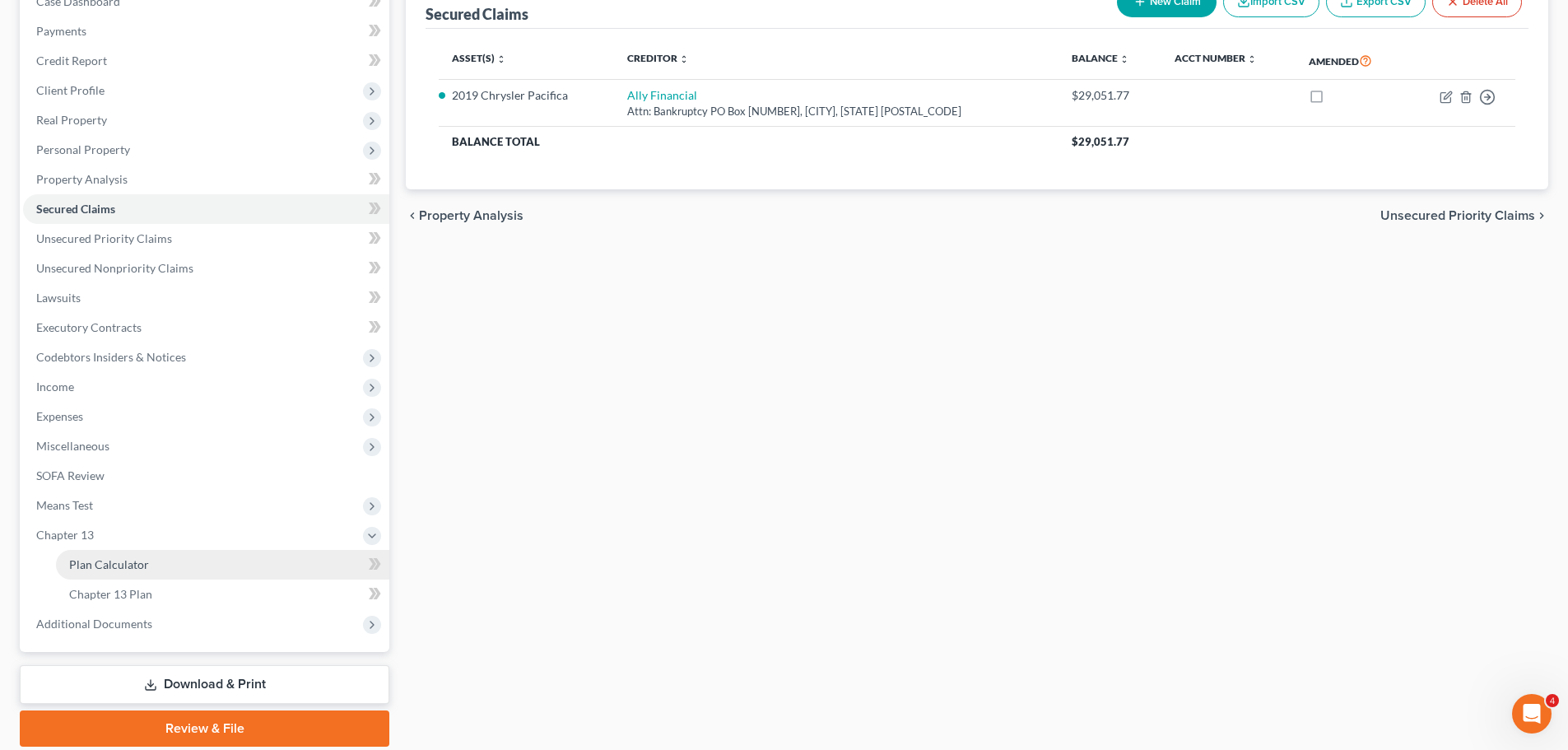 click on "Plan Calculator" at bounding box center (109, 564) 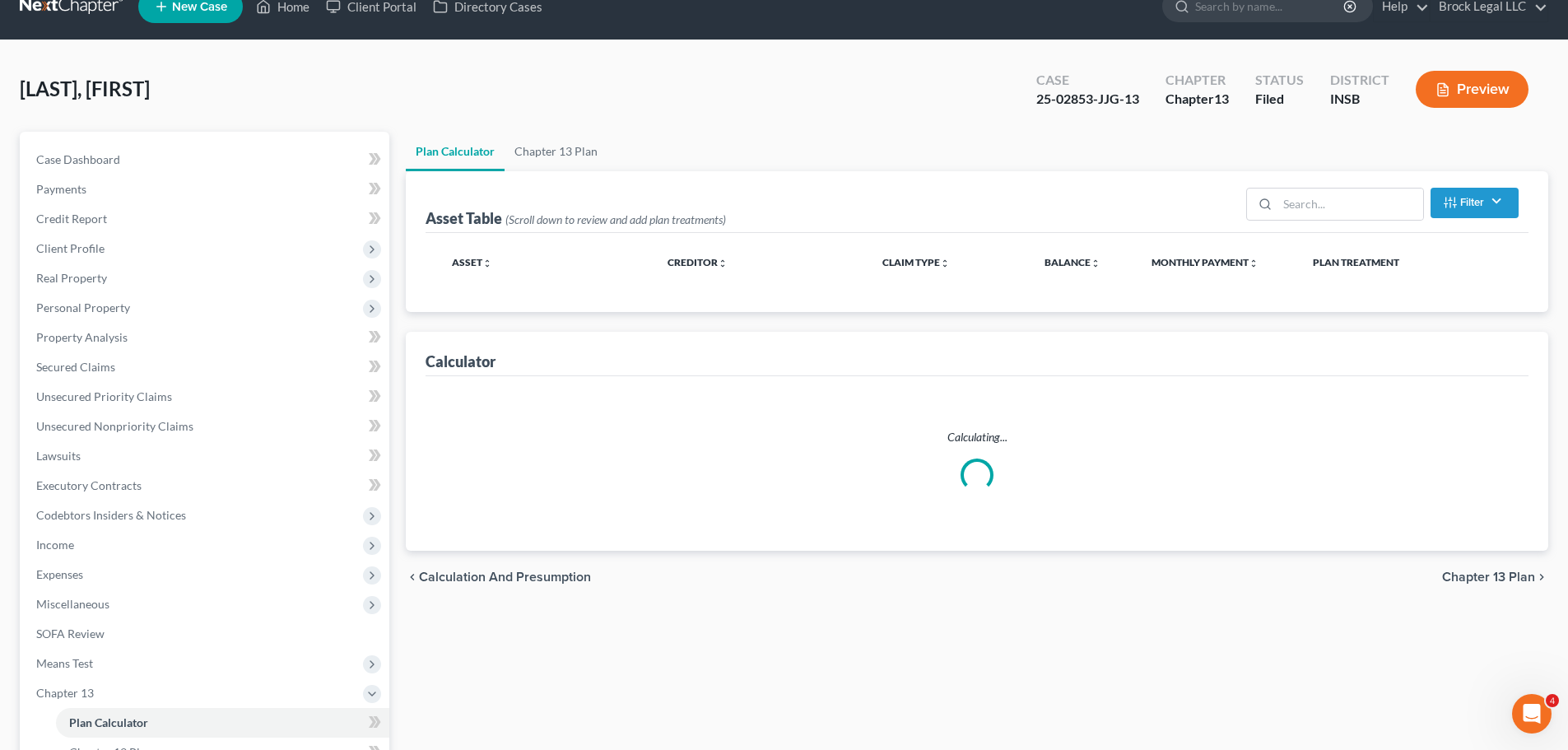 scroll, scrollTop: 0, scrollLeft: 0, axis: both 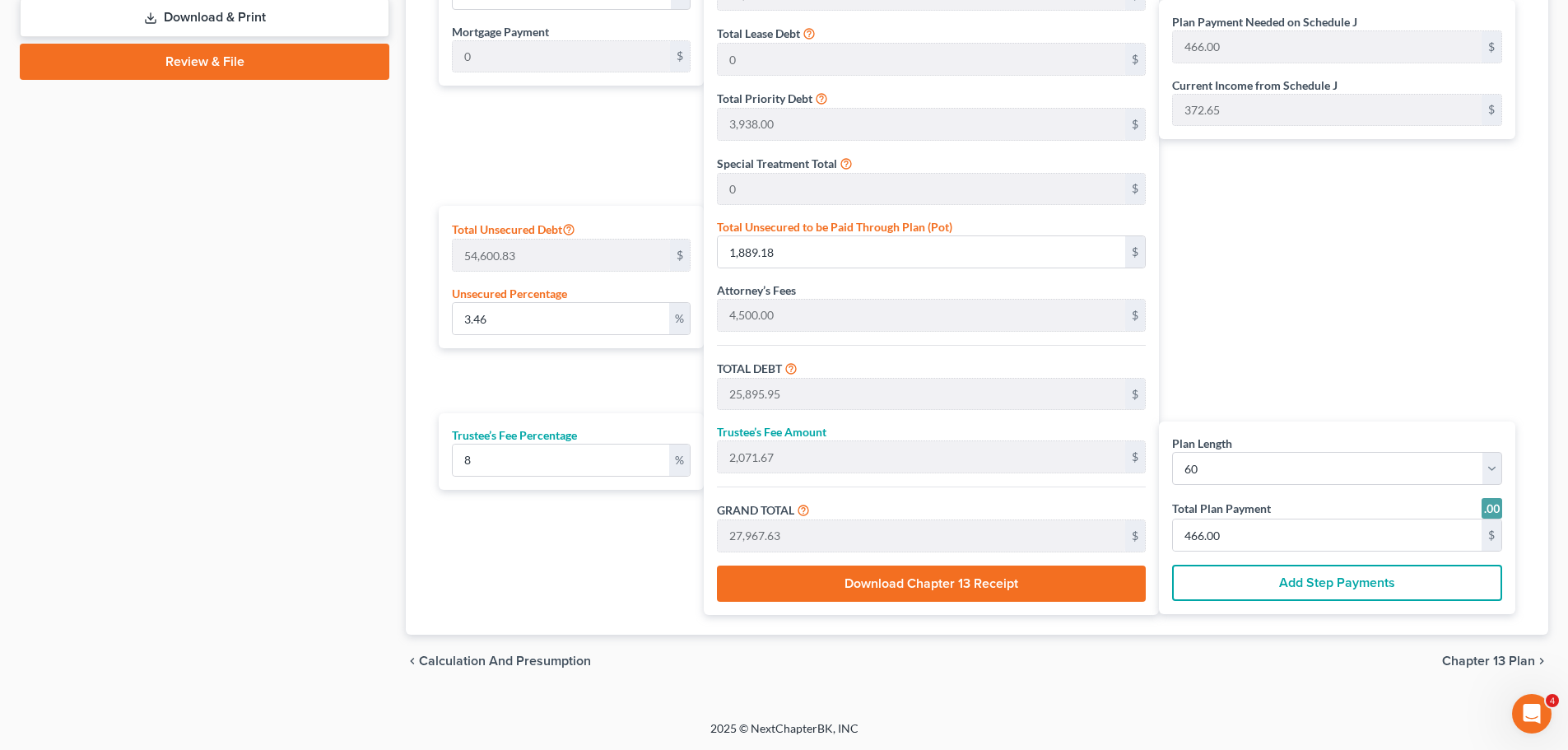 click on "Total Unsecured Debt  54,600.83 $ Unsecured Percentage 3.46 %" at bounding box center (571, 277) 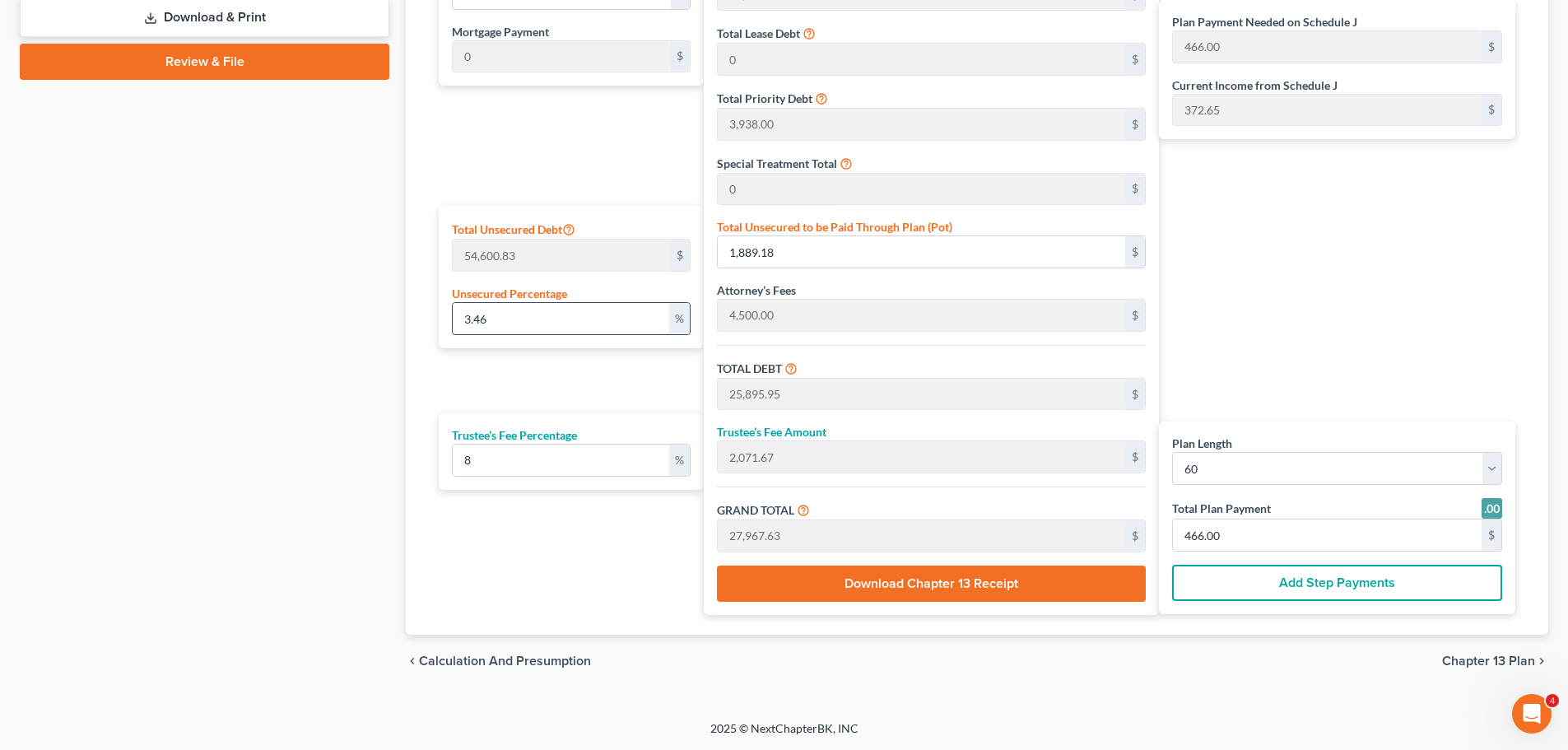 click on "3.46" at bounding box center (561, 319) 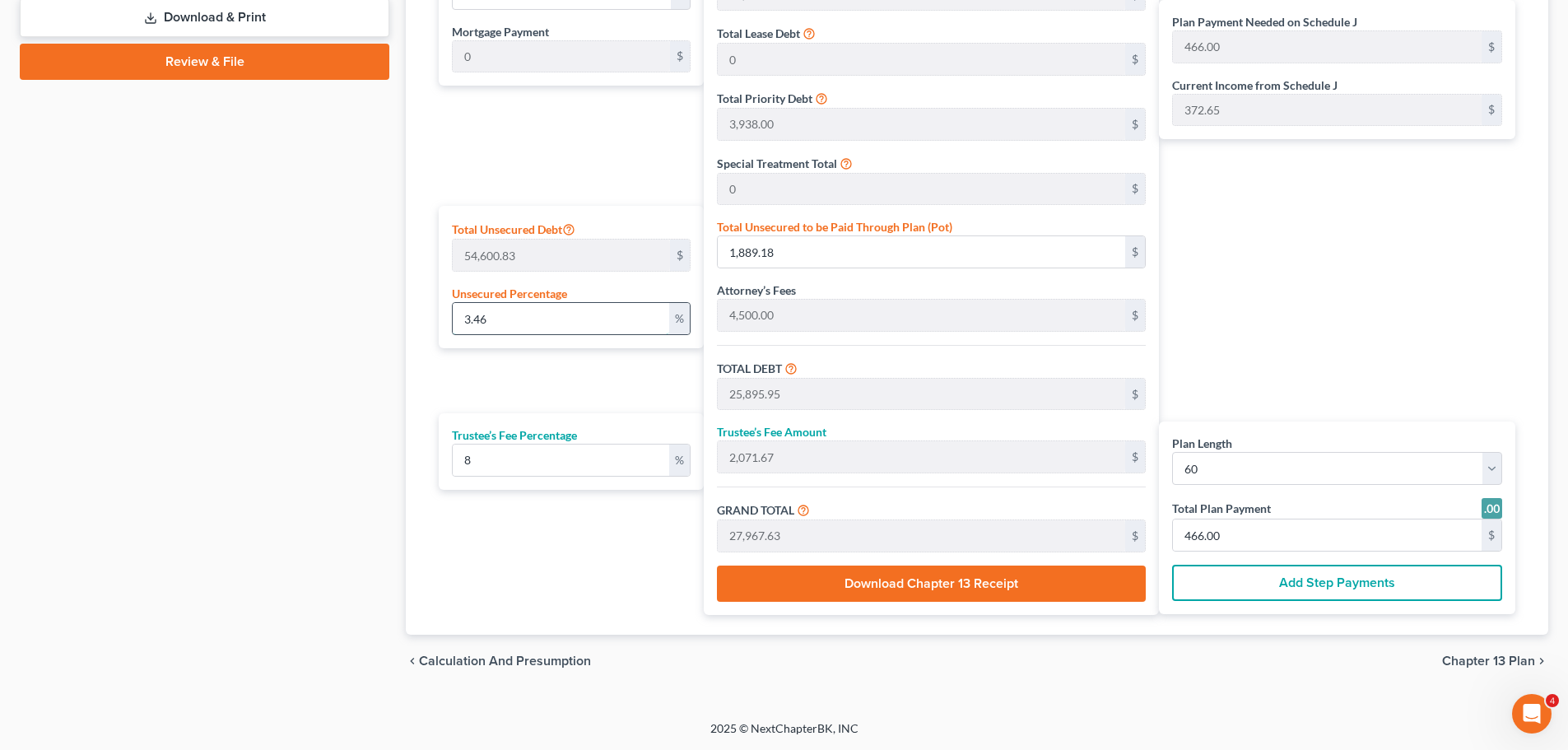 click on "3.46" at bounding box center (561, 319) 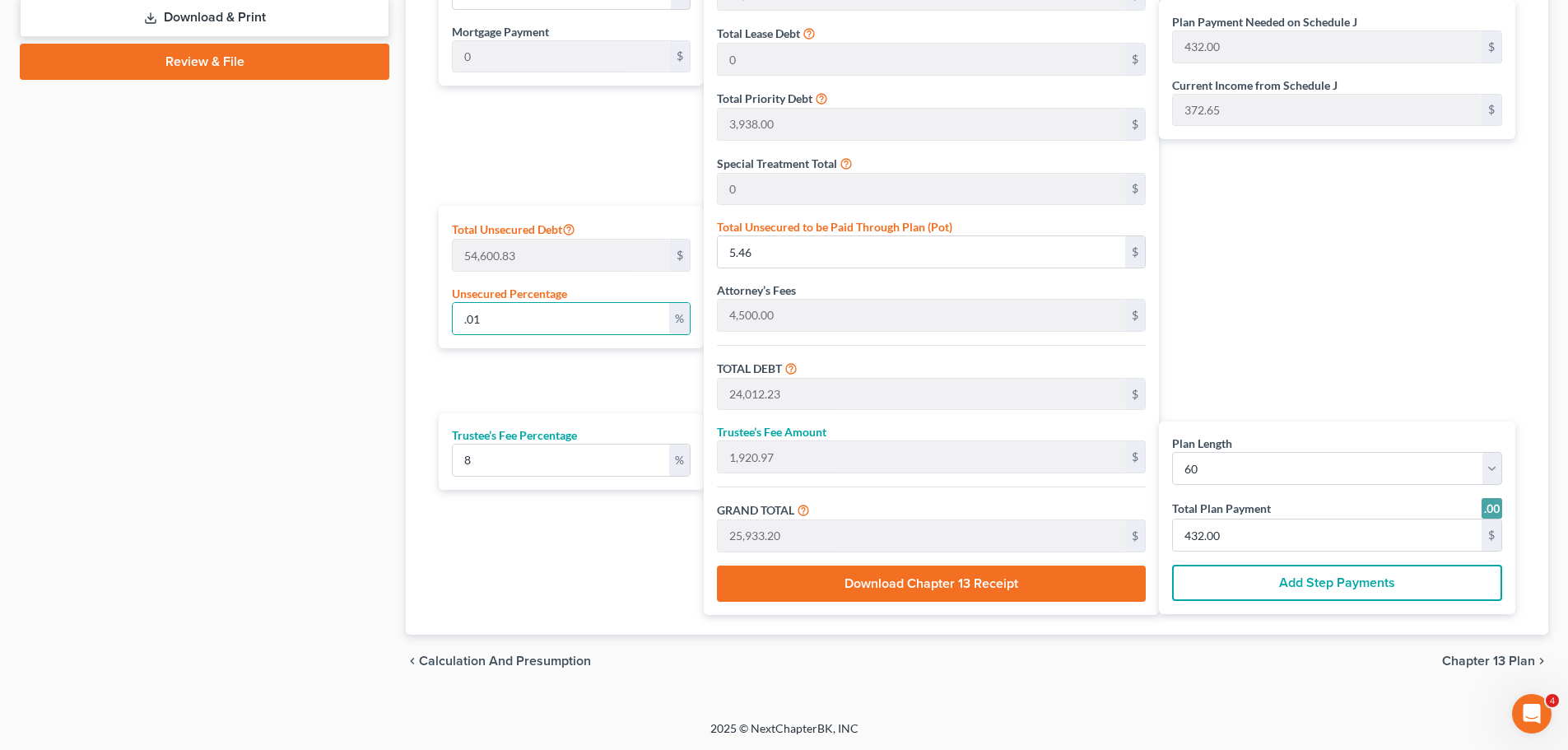 click on "Plan Payment Needed on Schedule J 432.00 $ Current Income from Schedule J 372.65 $ Plan Length  1 2 3 4 5 6 7 8 9 10 11 12 13 14 15 16 17 18 19 20 21 22 23 24 25 26 27 28 29 30 31 32 33 34 35 36 37 38 39 40 41 42 43 44 45 46 47 48 49 50 51 52 53 54 55 56 57 58 59 60 61 62 63 64 65 66 67 68 69 70 71 72 73 74 75 76 77 78 79 80 81 82 83 84 Total Plan Payment 432.00 $ Add Step Payments" at bounding box center (1341, 281) 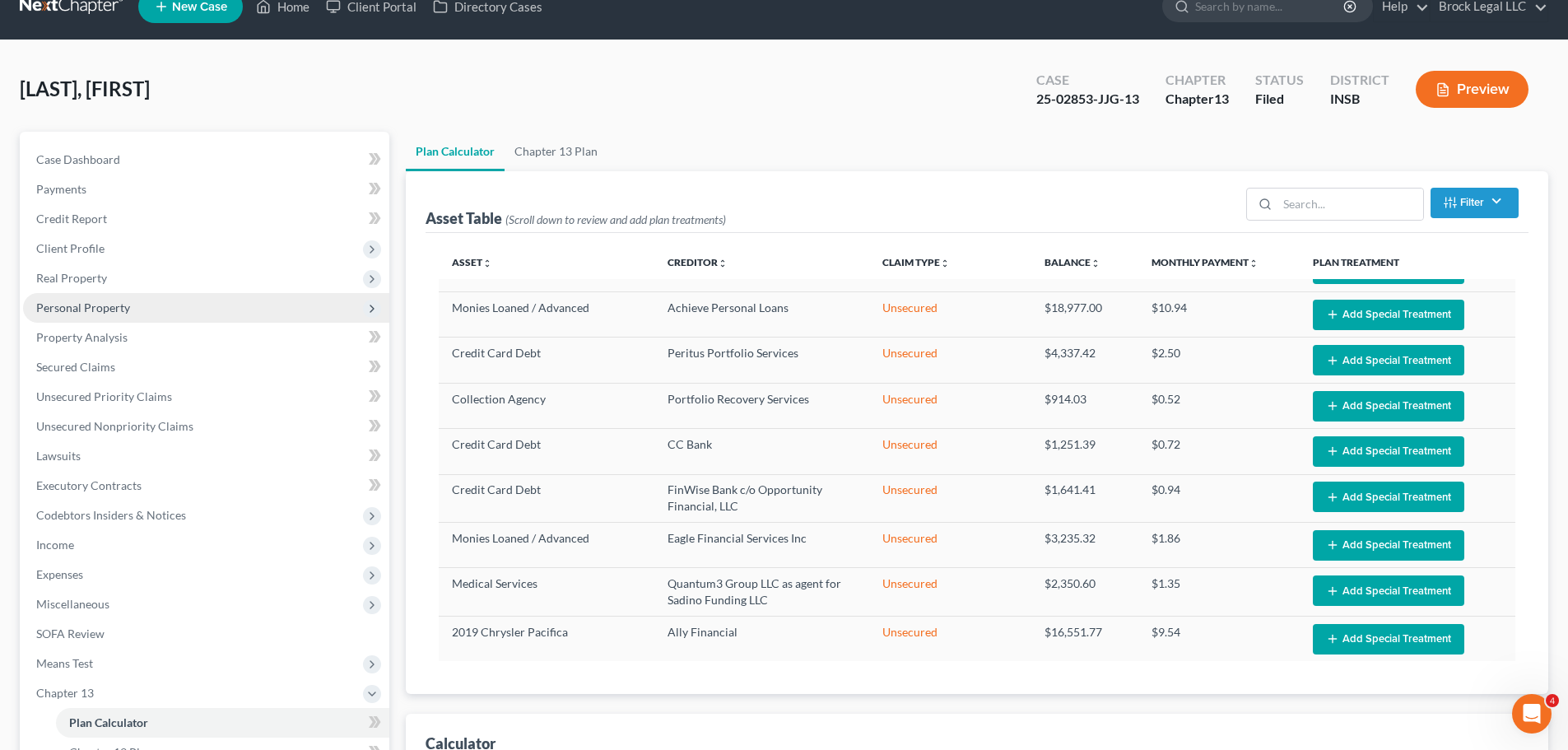 scroll, scrollTop: 0, scrollLeft: 0, axis: both 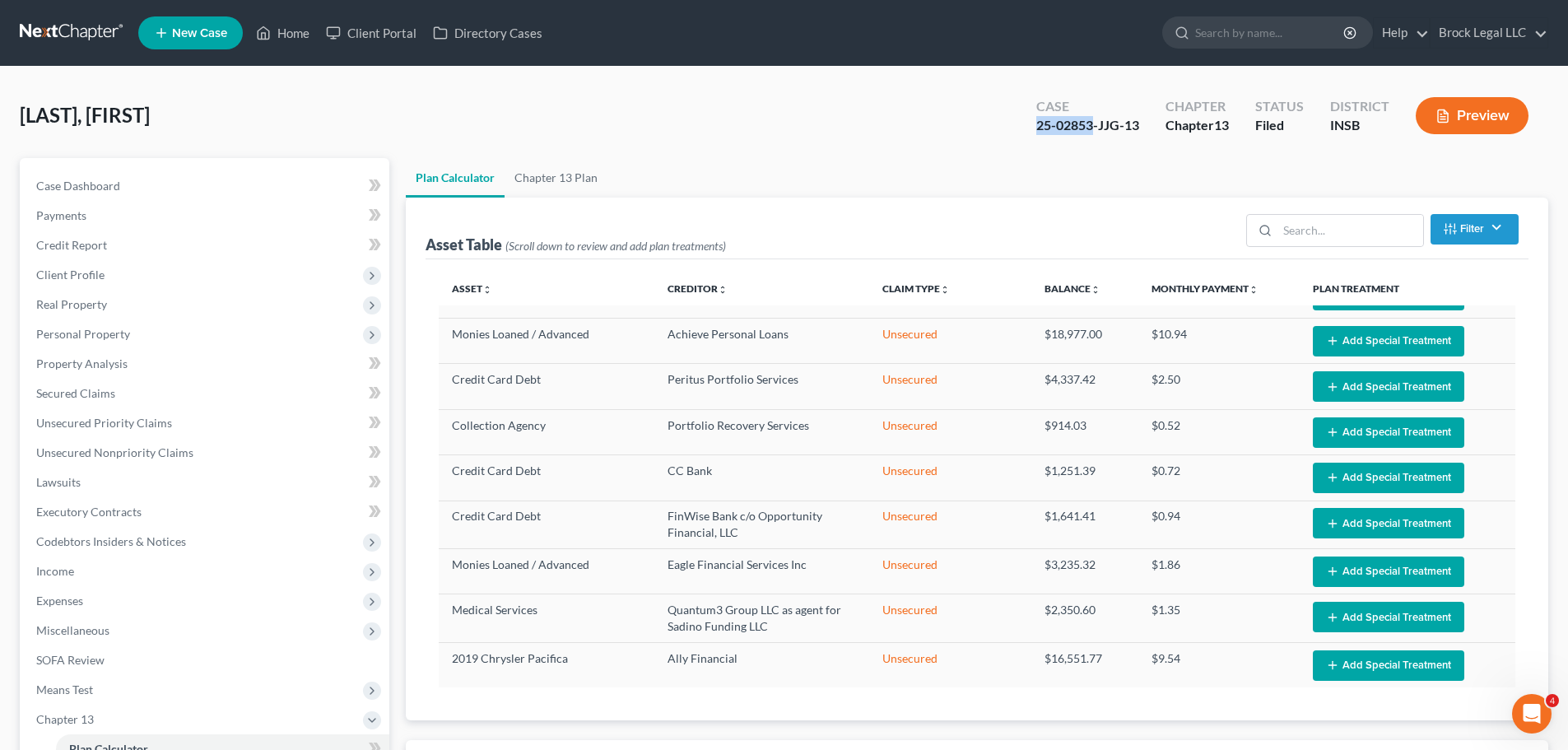 drag, startPoint x: 1033, startPoint y: 124, endPoint x: 1095, endPoint y: 127, distance: 62.072538 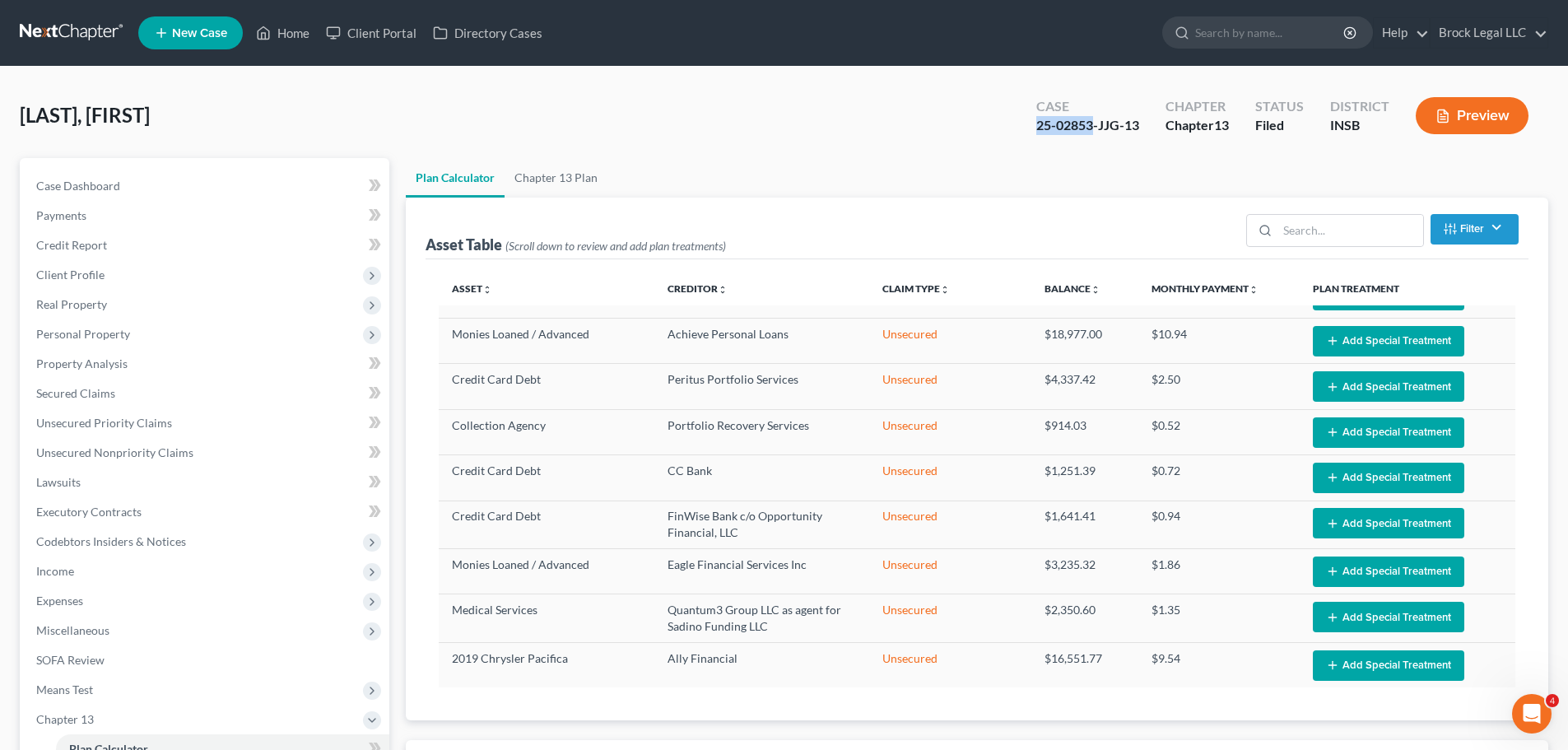 copy on "25-02853" 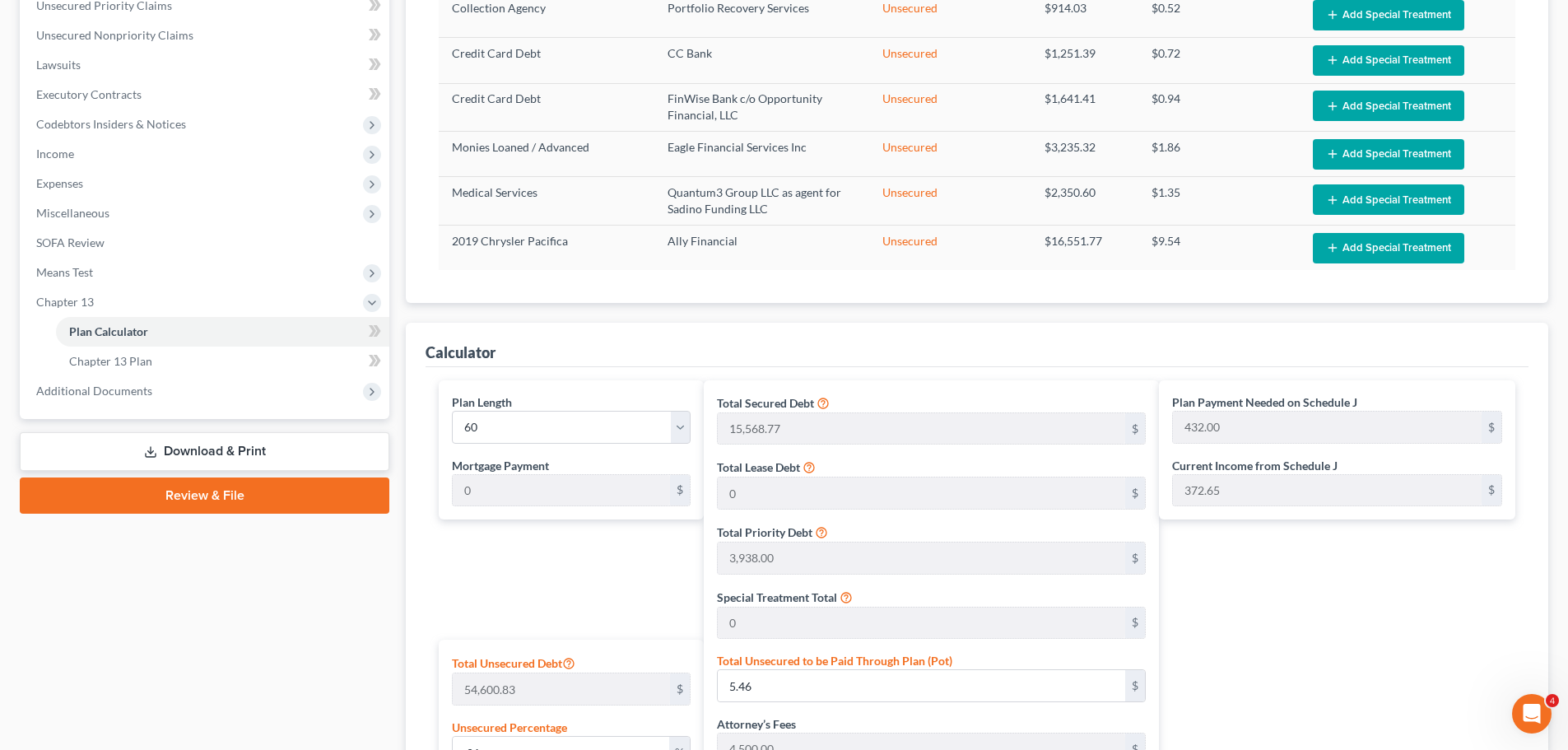 scroll, scrollTop: 769, scrollLeft: 0, axis: vertical 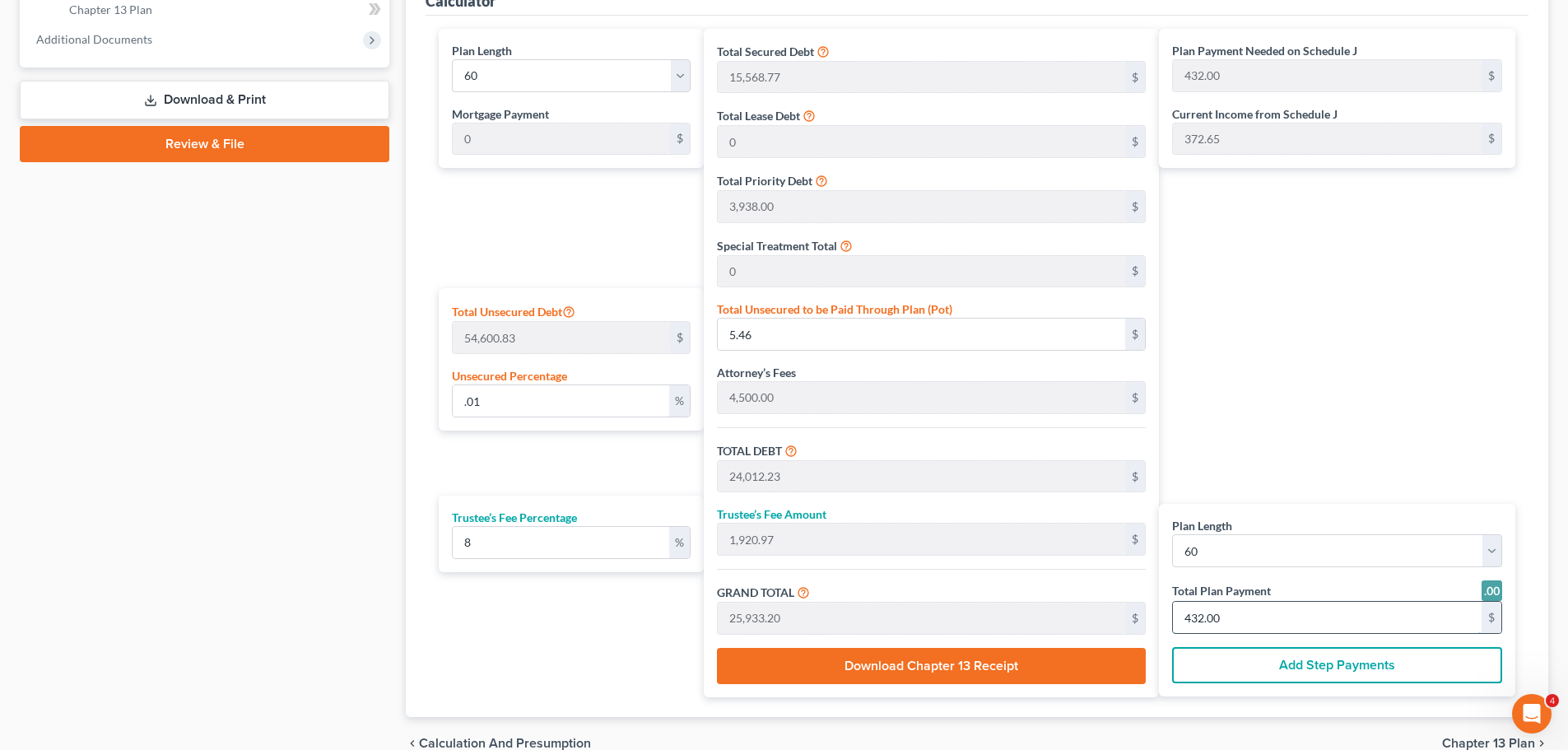 click on "432.00" at bounding box center (1327, 617) 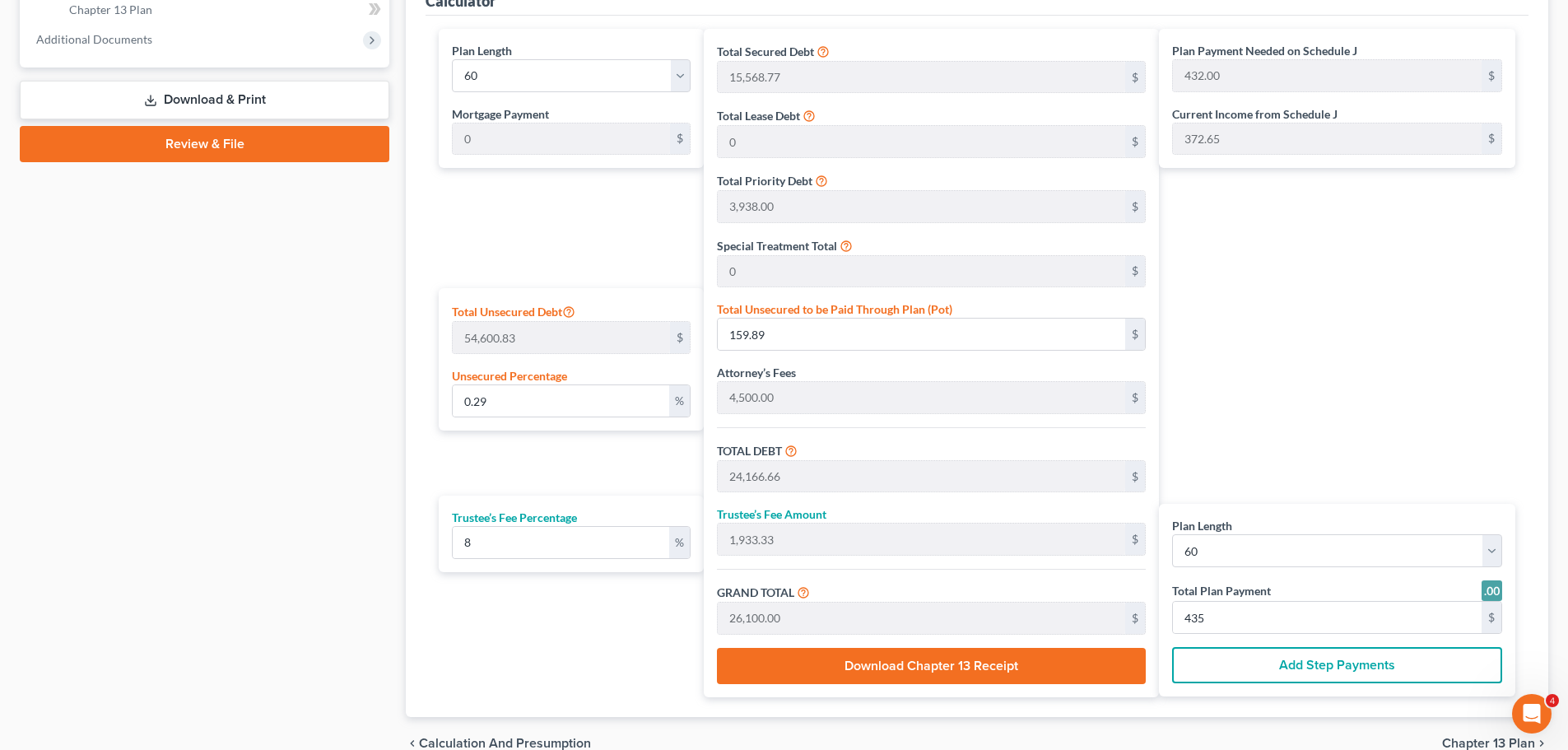click on "Plan Payment Needed on Schedule J 432.00 $ Current Income from Schedule J 372.65 $ Plan Length  1 2 3 4 5 6 7 8 9 10 11 12 13 14 15 16 17 18 19 20 21 22 23 24 25 26 27 28 29 30 31 32 33 34 35 36 37 38 39 40 41 42 43 44 45 46 47 48 49 50 51 52 53 54 55 56 57 58 59 60 61 62 63 64 65 66 67 68 69 70 71 72 73 74 75 76 77 78 79 80 81 82 83 84 Total Plan Payment 435 $ Add Step Payments" at bounding box center (1341, 363) 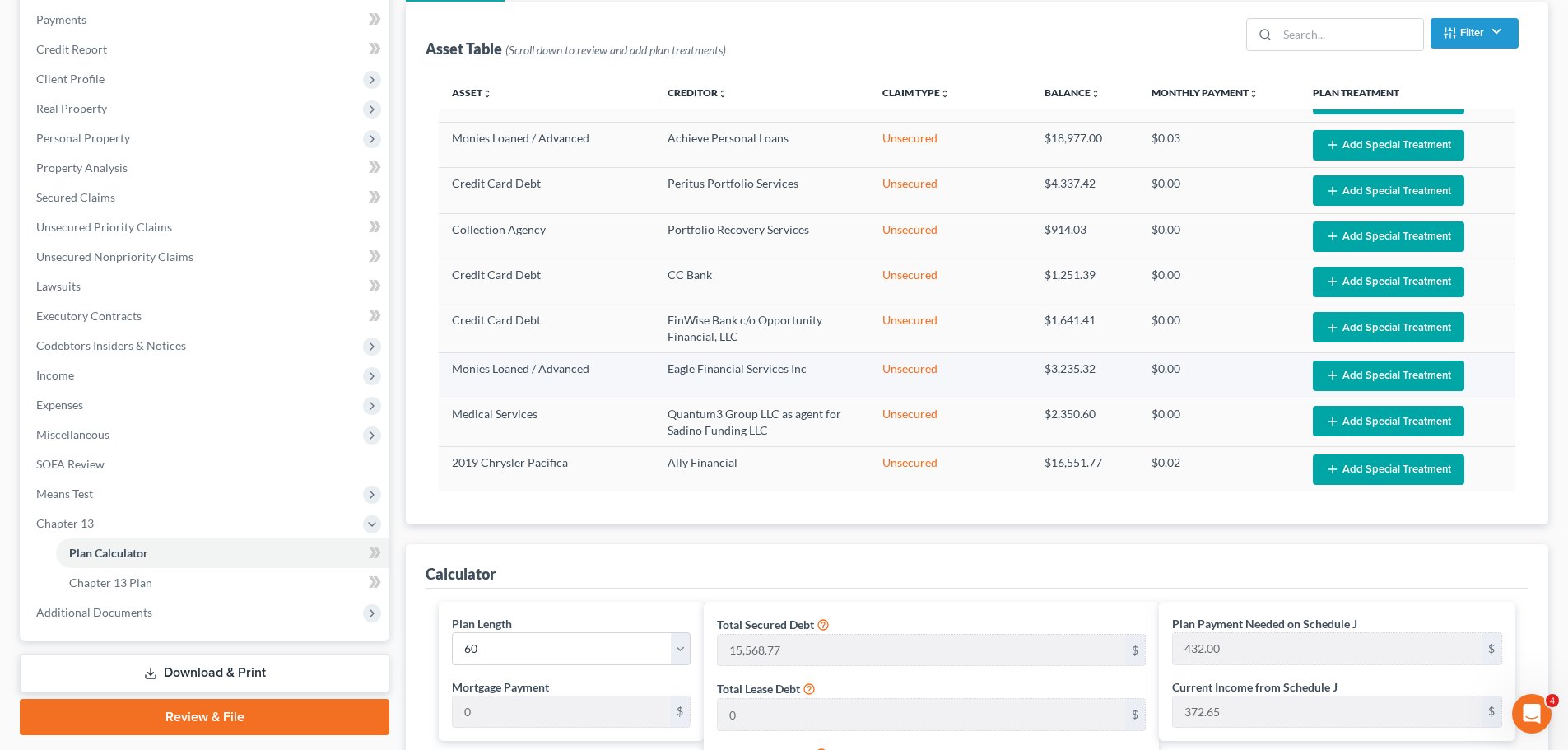 scroll, scrollTop: 193, scrollLeft: 0, axis: vertical 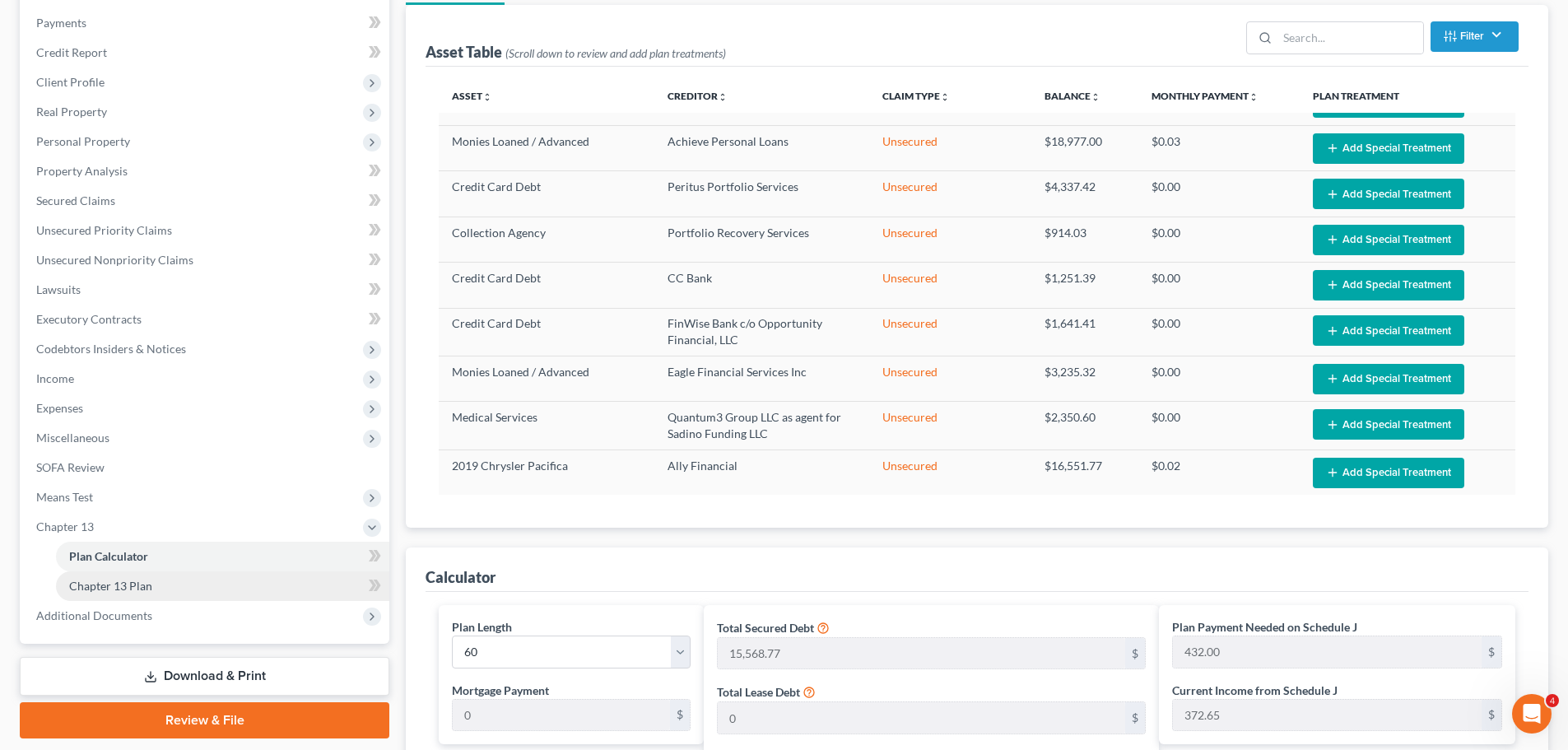 click on "Chapter 13 Plan" at bounding box center (110, 585) 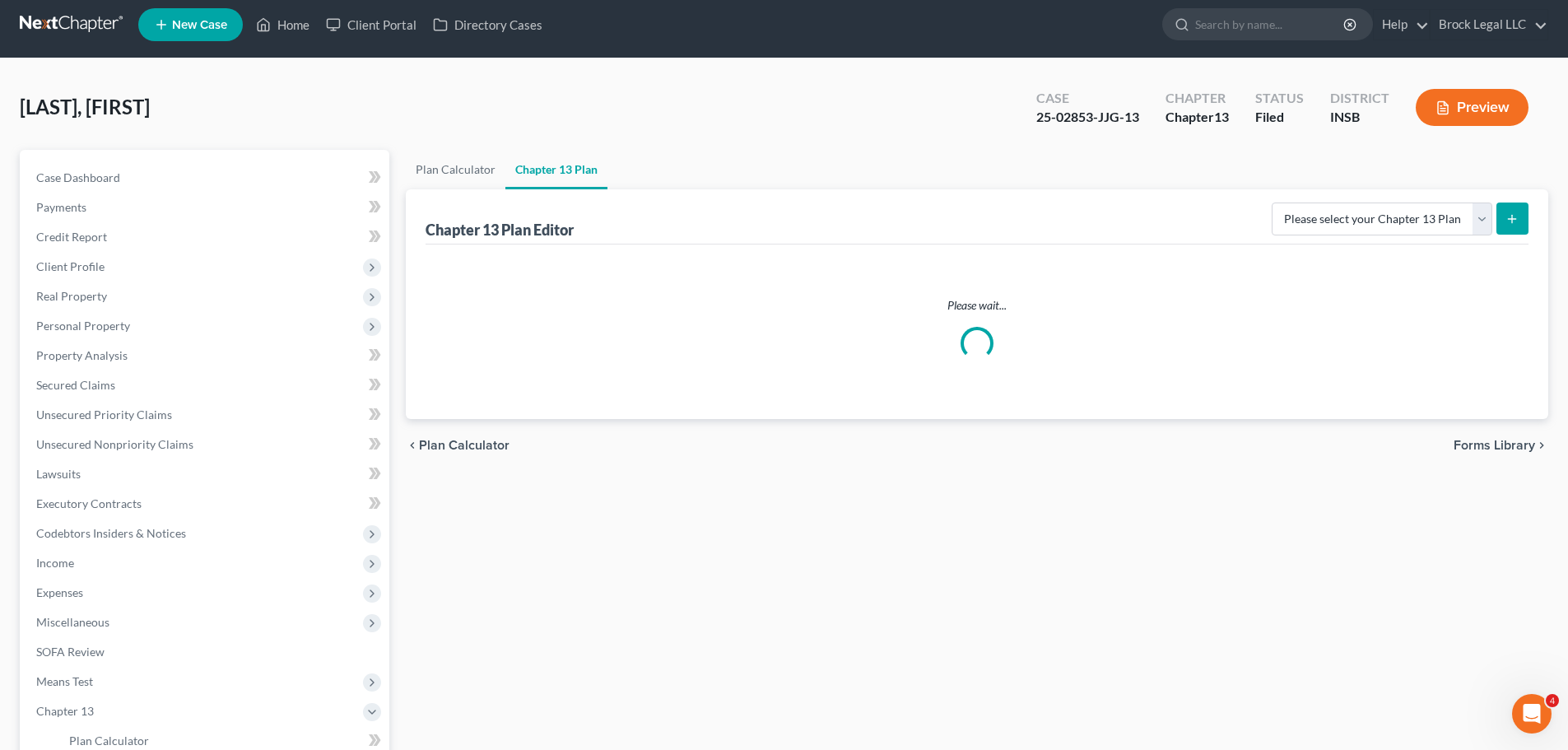 scroll, scrollTop: 0, scrollLeft: 0, axis: both 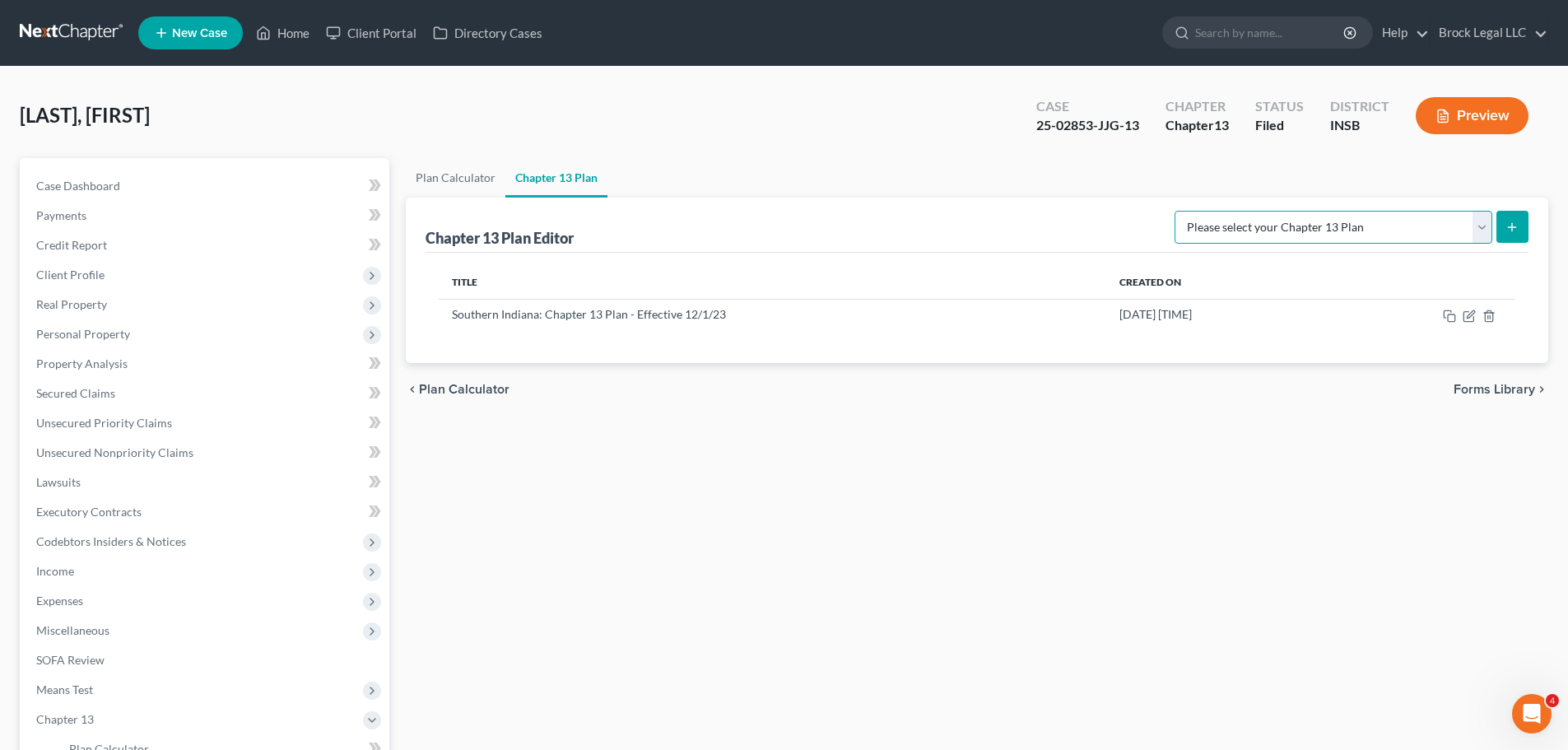 click on "Please select your Chapter 13 Plan National Form Plan - Official Form 113 Southern Indiana: Chapter 13 Plan - Effective 12/1/17 Southern Indiana: Chapter 13 Plan - Effective 12/1/19 Southern Indiana: Chapter 13 Plan - Effective 12/1/20	 Southern Indiana: Chapter 13 Plan - Effective 12/1/23 Southern Indiana: Chapter 13 Plan - Revised 01/22" at bounding box center (1333, 227) 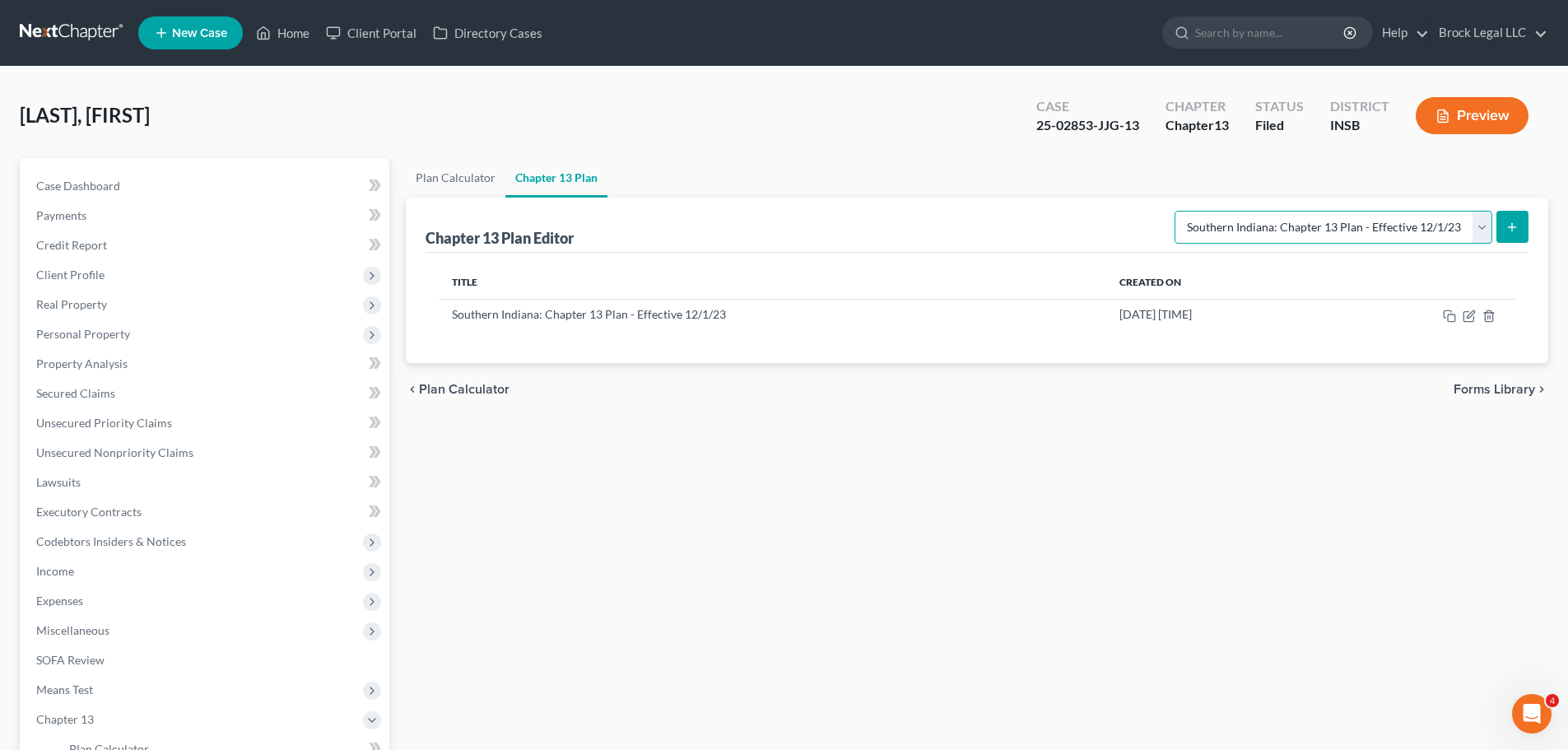click on "Please select your Chapter 13 Plan National Form Plan - Official Form 113 Southern Indiana: Chapter 13 Plan - Effective 12/1/17 Southern Indiana: Chapter 13 Plan - Effective 12/1/19 Southern Indiana: Chapter 13 Plan - Effective 12/1/20	 Southern Indiana: Chapter 13 Plan - Effective 12/1/23 Southern Indiana: Chapter 13 Plan - Revised 01/22" at bounding box center [1333, 227] 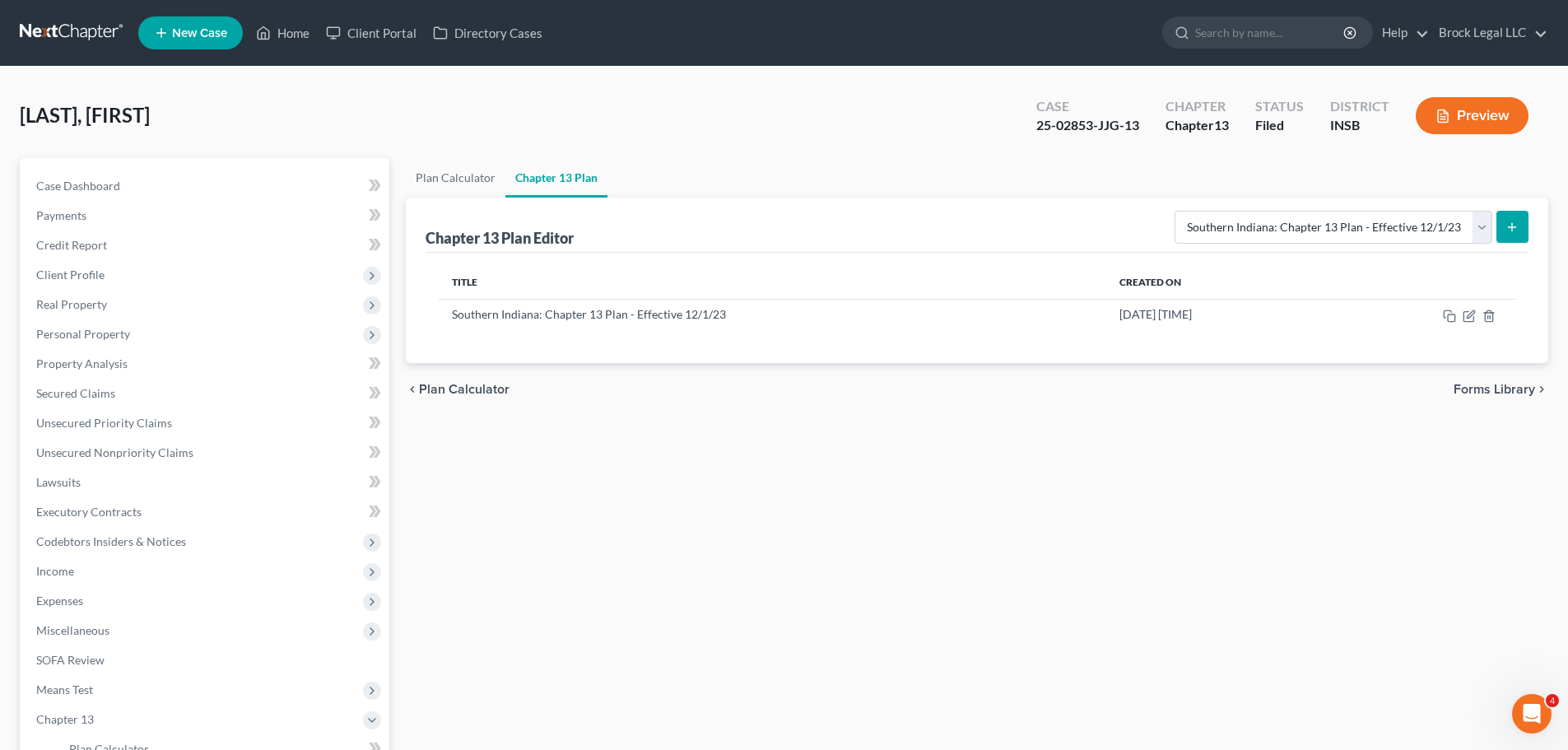 click at bounding box center [1512, 226] 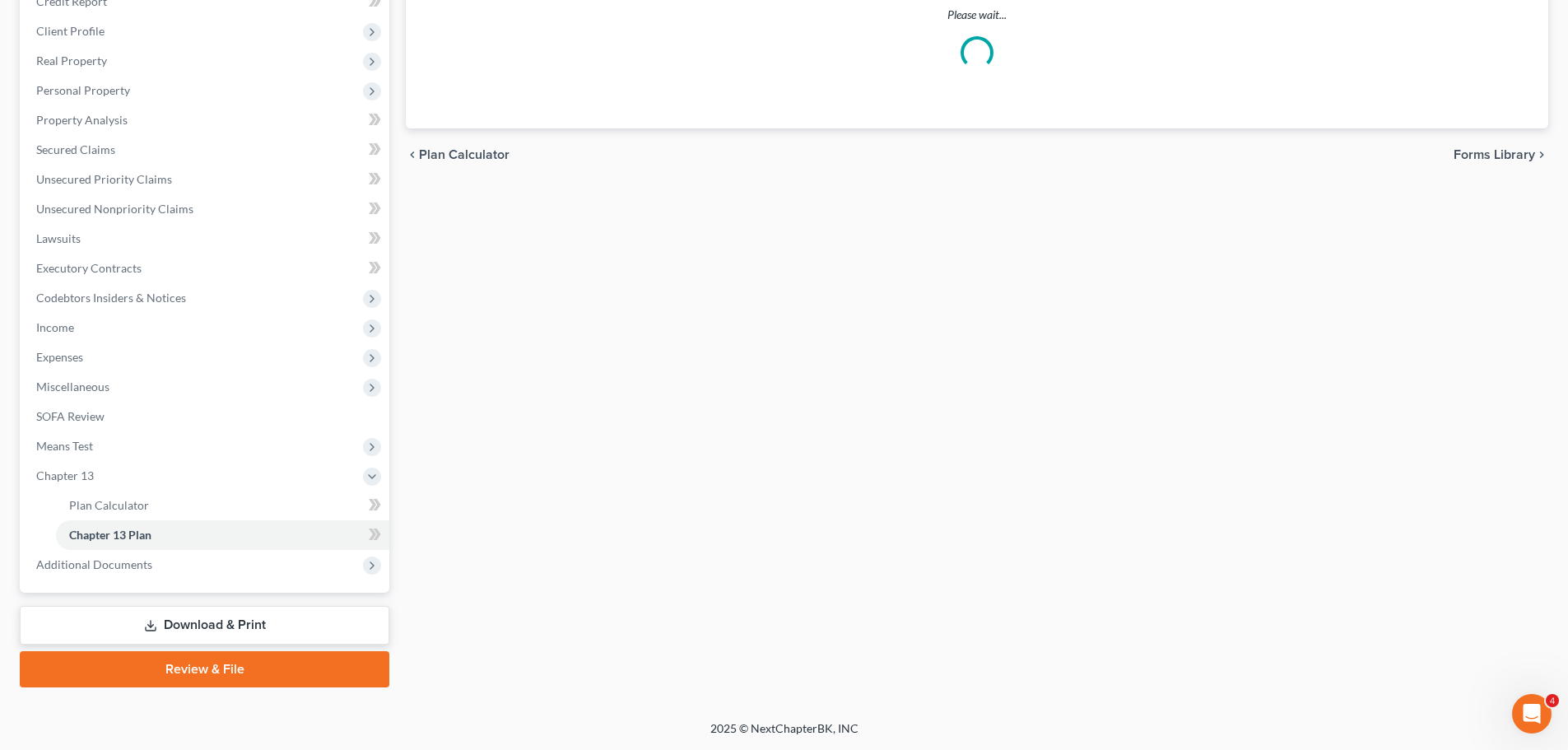 scroll, scrollTop: 0, scrollLeft: 0, axis: both 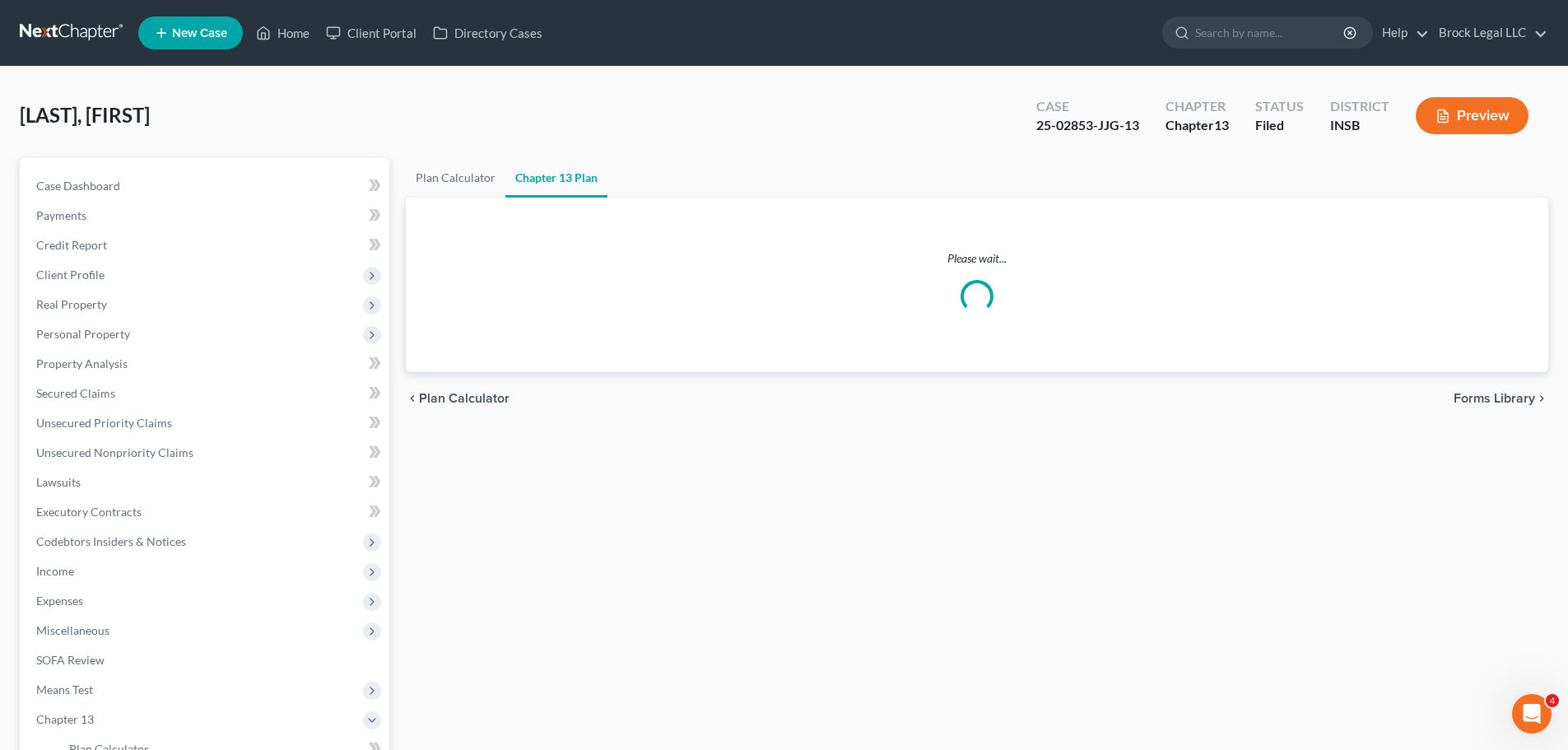 click on "chevron_left
Plan Calculator
Forms Library
chevron_right" at bounding box center (977, 398) 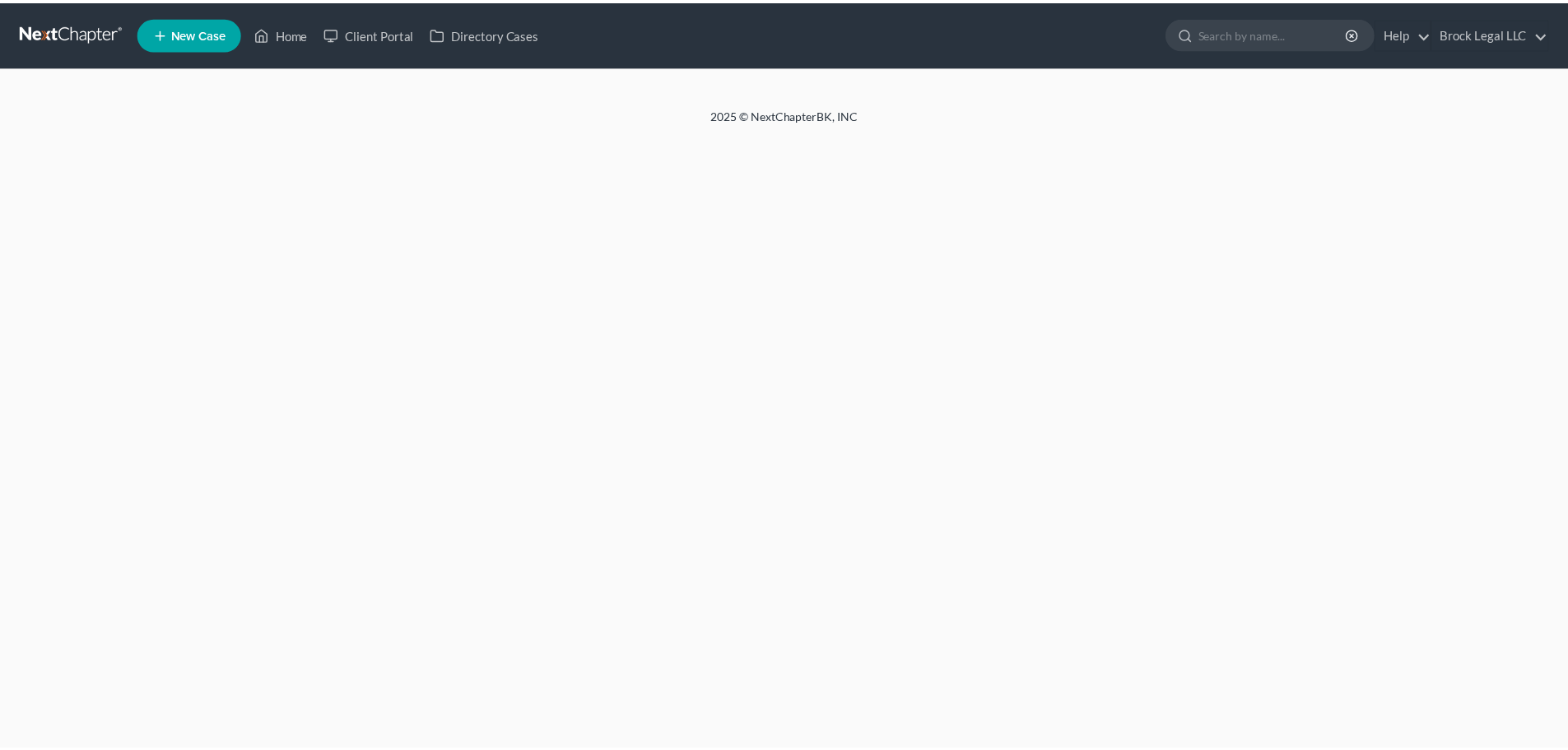 scroll, scrollTop: 0, scrollLeft: 0, axis: both 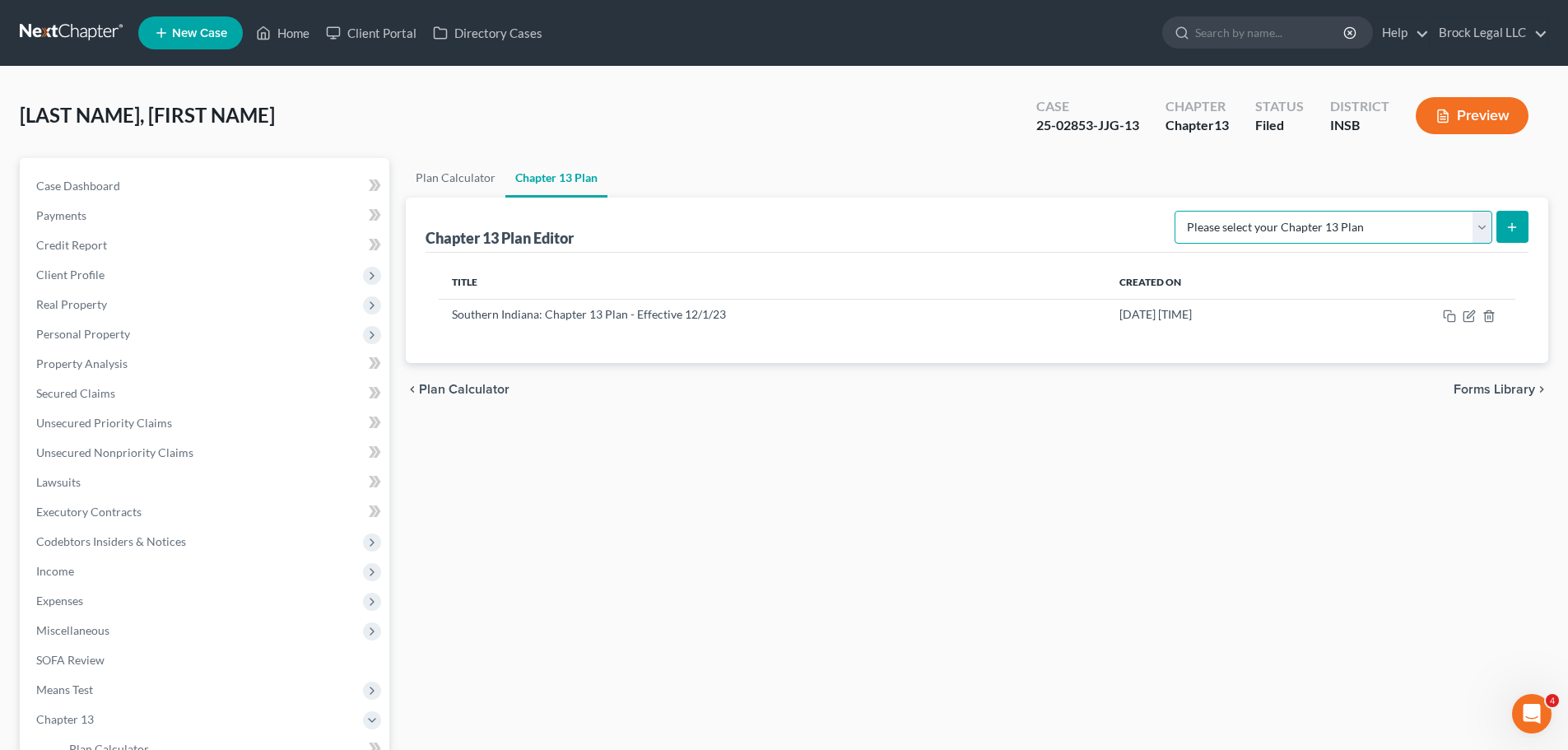 click on "Please select your Chapter 13 Plan National Form Plan - Official Form 113 Southern Indiana: Chapter 13 Plan - Effective 12/1/17 Southern Indiana: Chapter 13 Plan - Effective 12/1/19 Southern Indiana: Chapter 13 Plan - Effective 12/1/20	 Southern Indiana: Chapter 13 Plan - Effective 12/1/23 Southern Indiana: Chapter 13 Plan - Revised 01/22" at bounding box center [1333, 227] 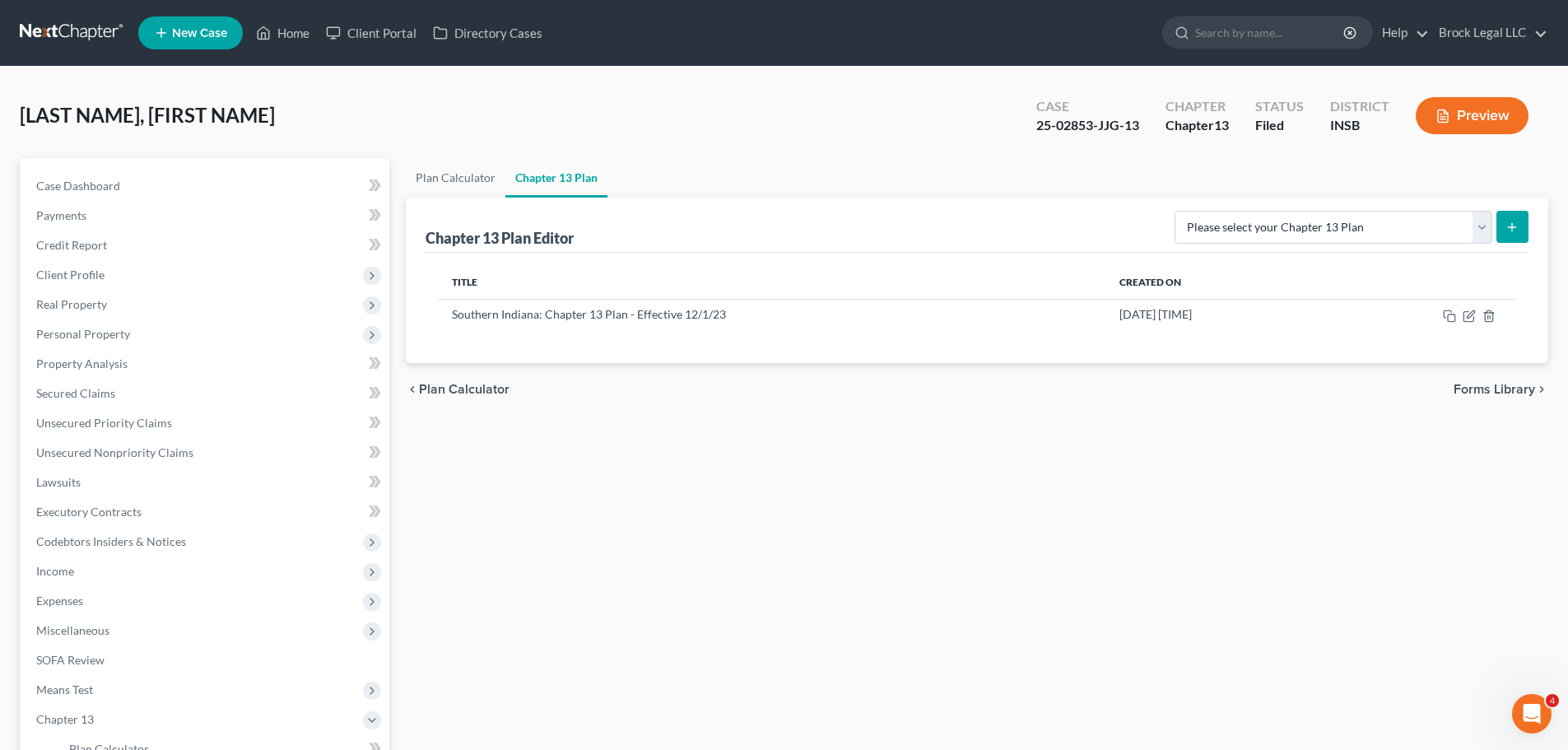 drag, startPoint x: 1328, startPoint y: 484, endPoint x: 1341, endPoint y: 466, distance: 22.203603 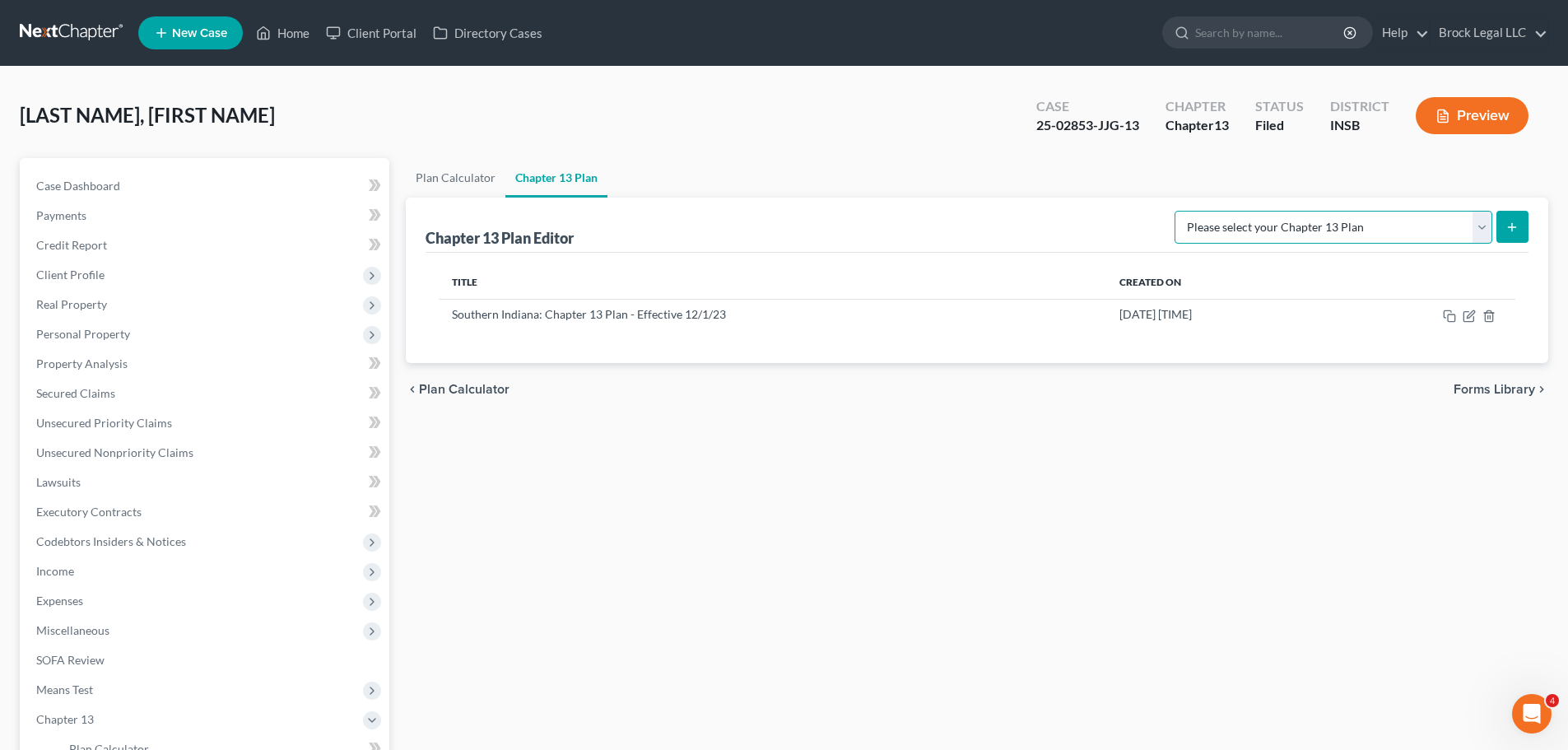 click on "Please select your Chapter 13 Plan National Form Plan - Official Form 113 Southern Indiana: Chapter 13 Plan - Effective 12/1/17 Southern Indiana: Chapter 13 Plan - Effective 12/1/19 Southern Indiana: Chapter 13 Plan - Effective 12/1/20	 Southern Indiana: Chapter 13 Plan - Effective 12/1/23 Southern Indiana: Chapter 13 Plan - Revised 01/22" at bounding box center (1333, 227) 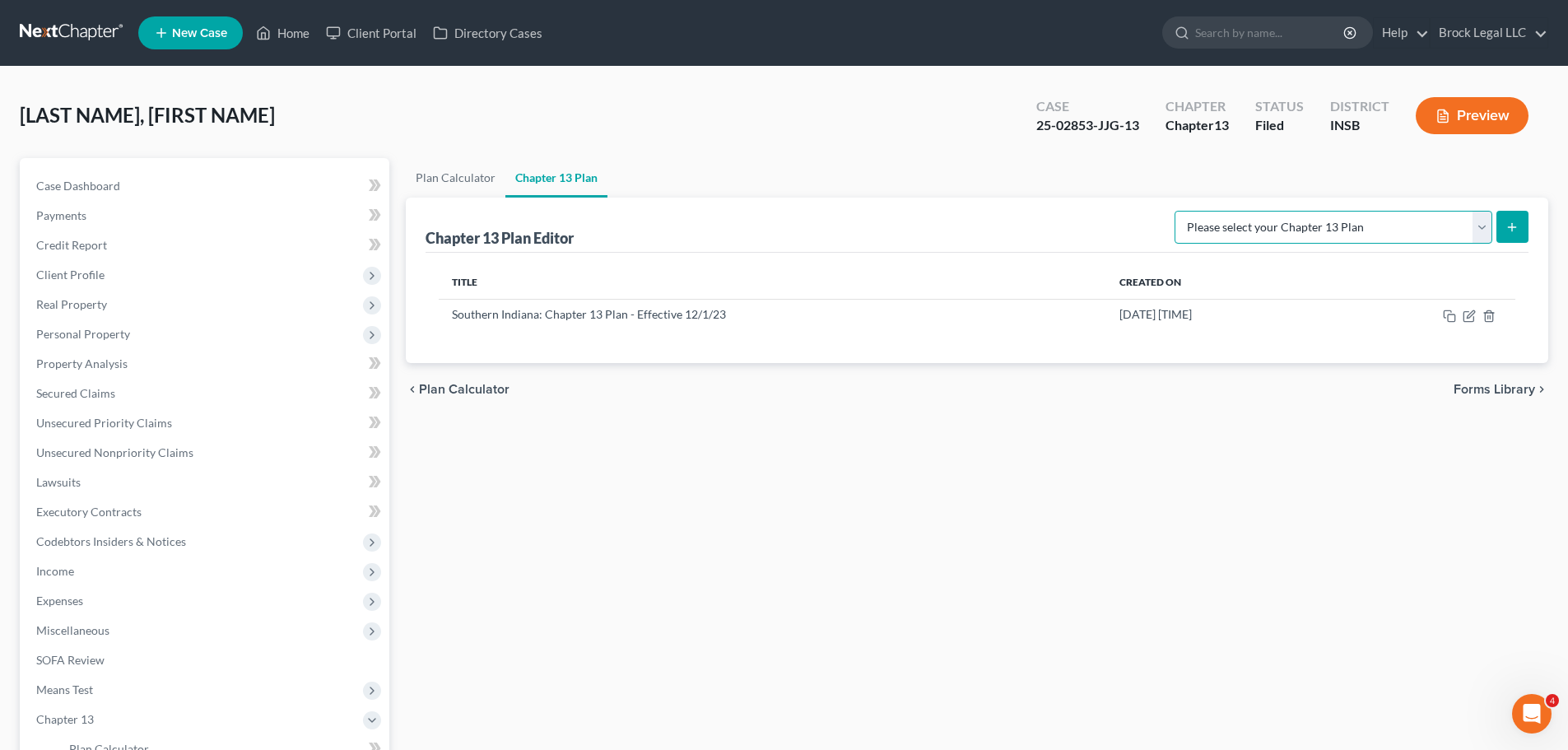 select on "4" 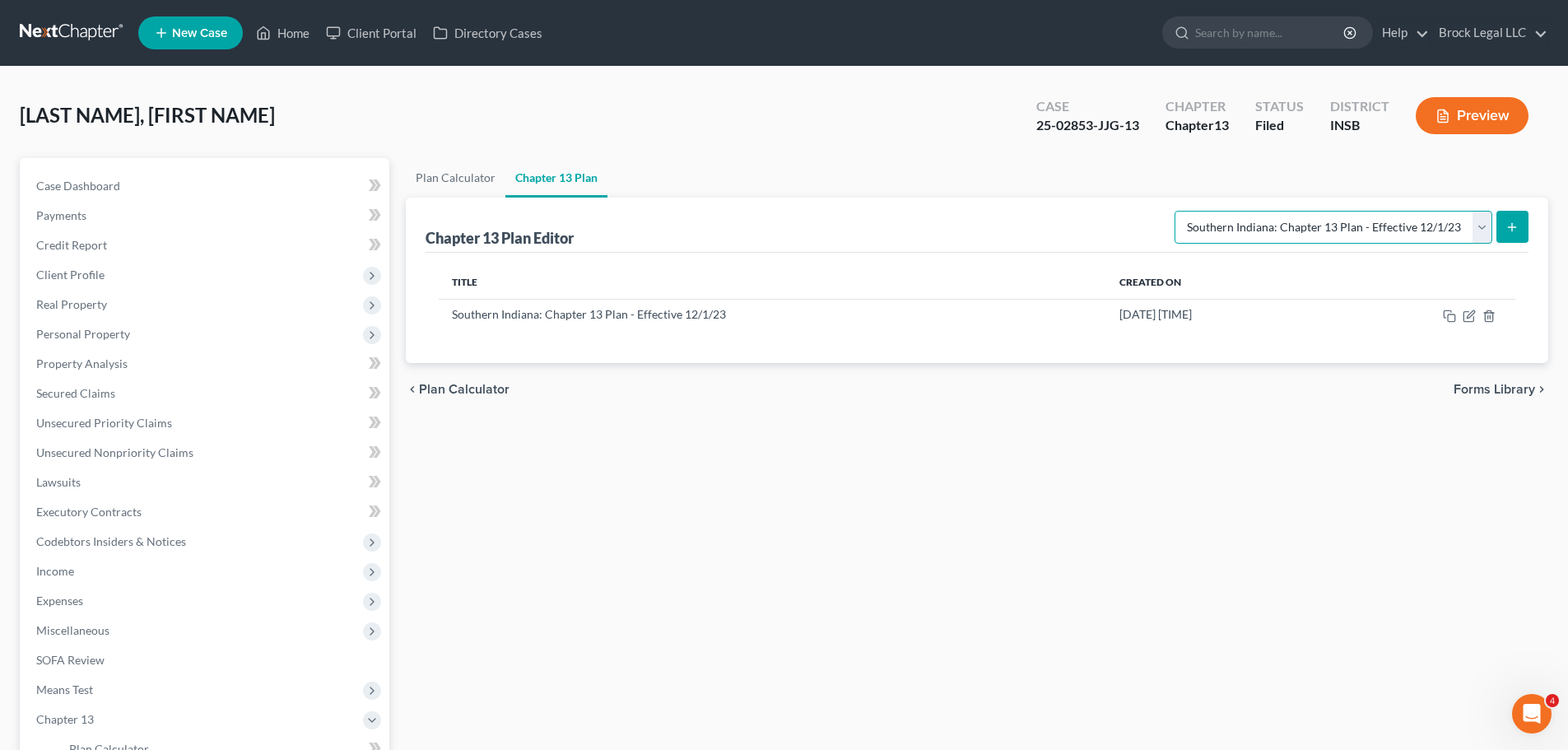 click on "Please select your Chapter 13 Plan National Form Plan - Official Form 113 Southern Indiana: Chapter 13 Plan - Effective 12/1/17 Southern Indiana: Chapter 13 Plan - Effective 12/1/19 Southern Indiana: Chapter 13 Plan - Effective 12/1/20	 Southern Indiana: Chapter 13 Plan - Effective 12/1/23 Southern Indiana: Chapter 13 Plan - Revised 01/22" at bounding box center [1333, 227] 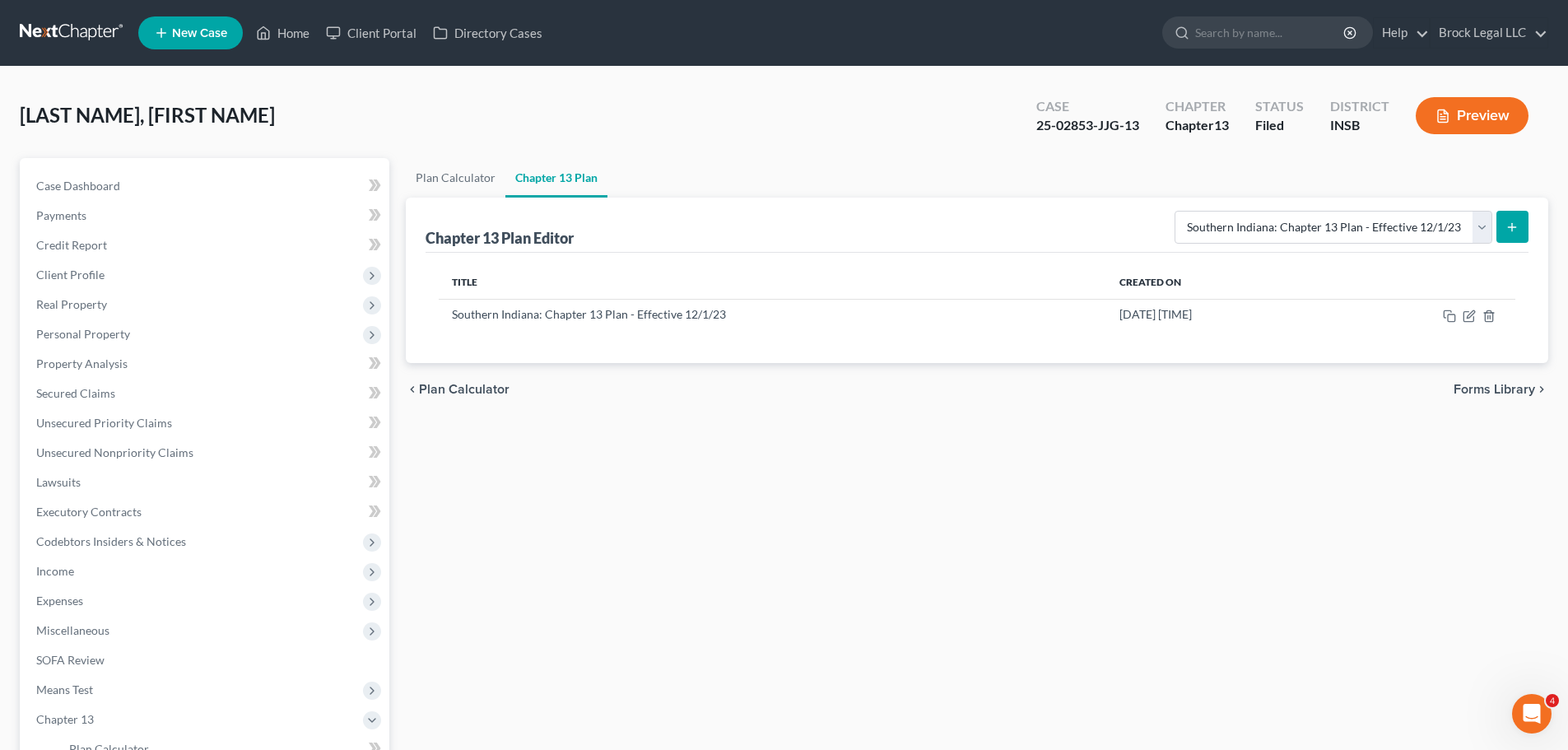 click at bounding box center (1512, 226) 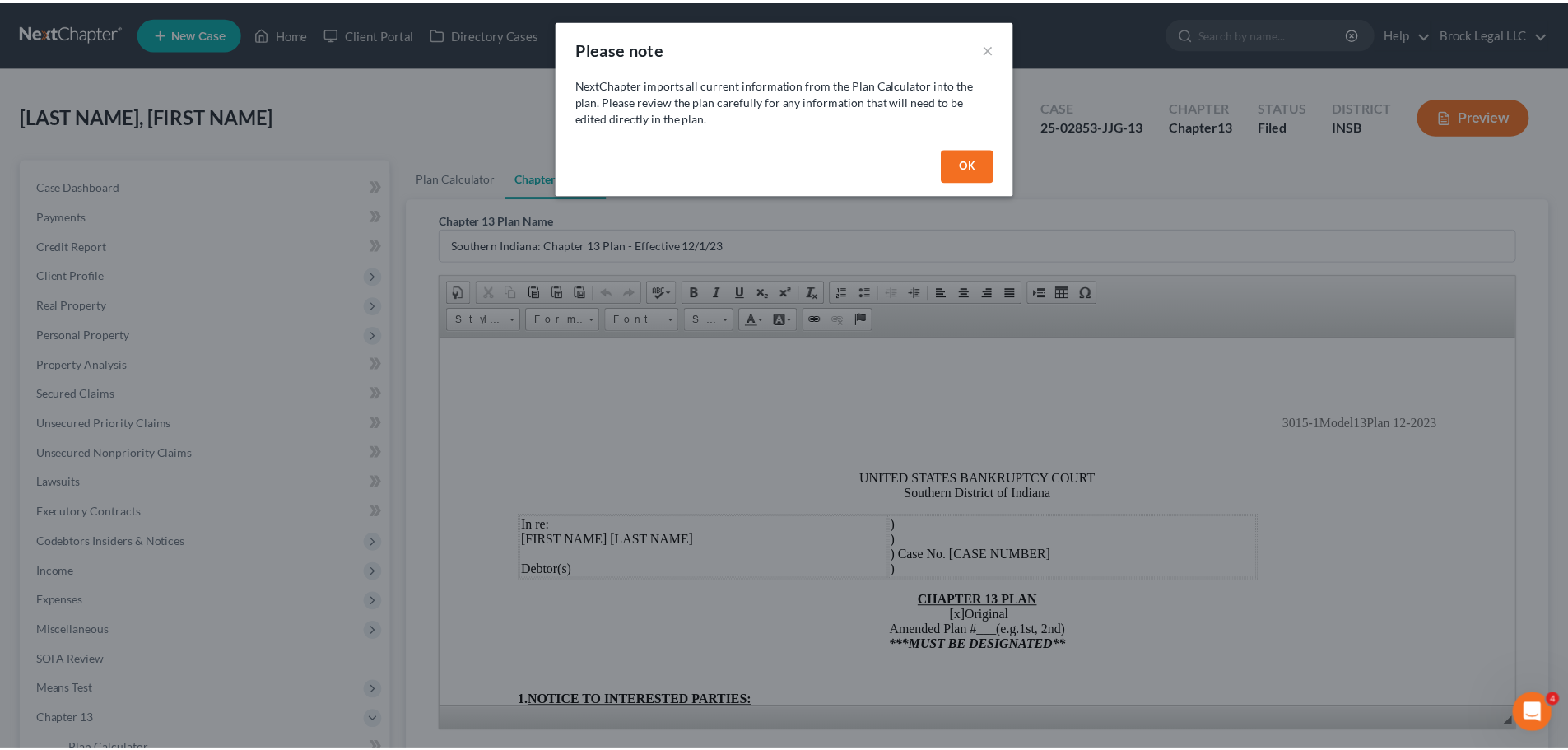 scroll, scrollTop: 0, scrollLeft: 0, axis: both 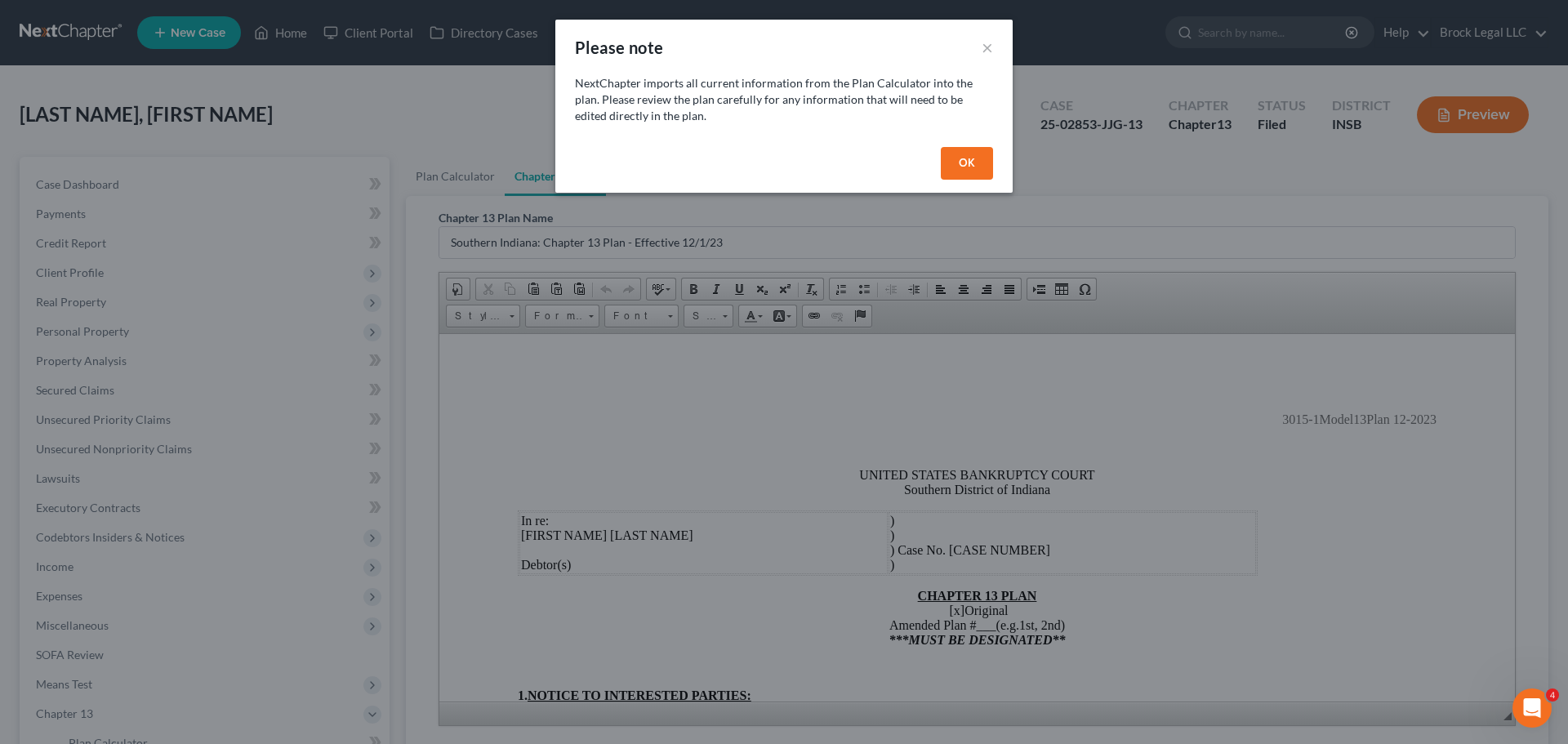 click on "OK" at bounding box center (967, 163) 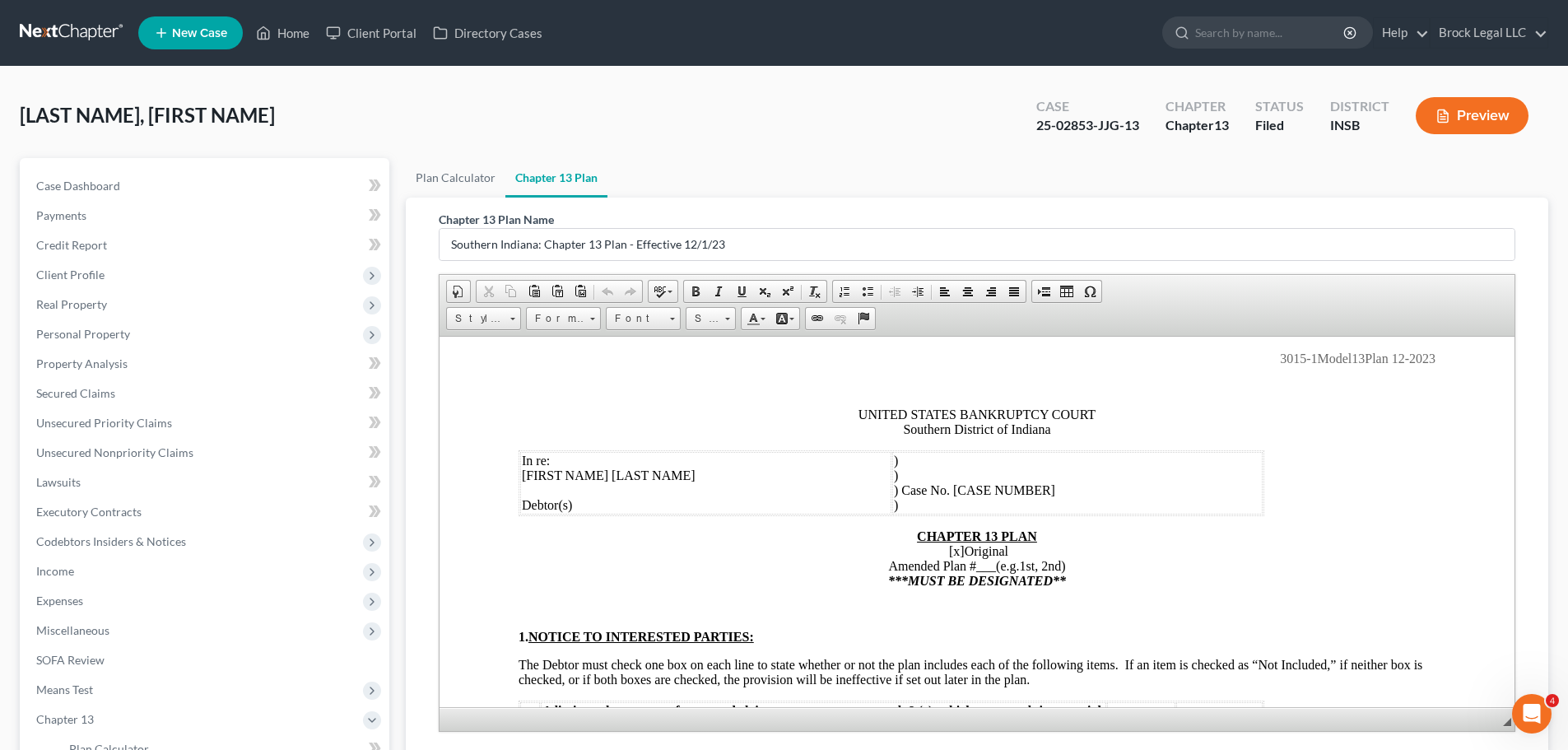 scroll, scrollTop: 165, scrollLeft: 0, axis: vertical 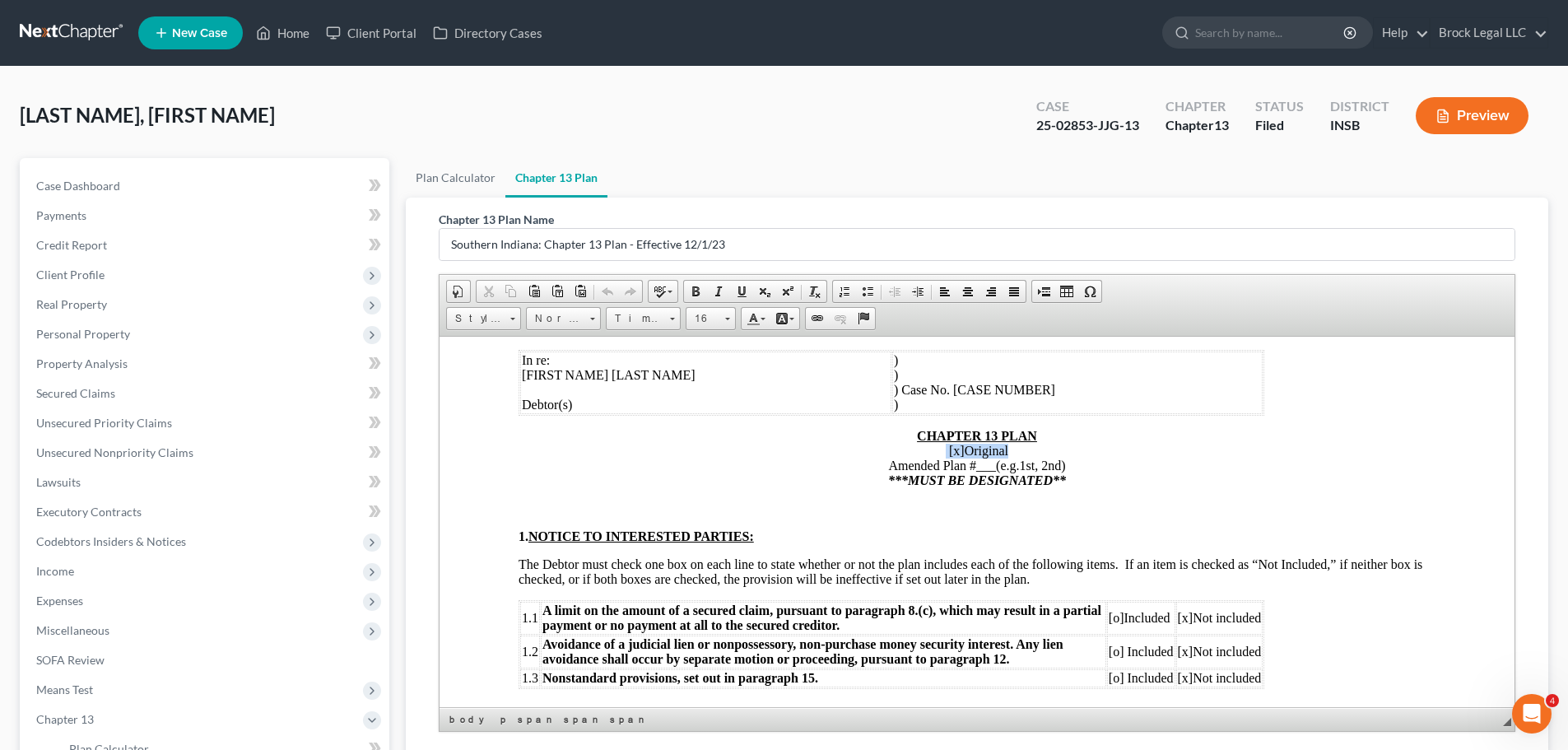 drag, startPoint x: 1012, startPoint y: 450, endPoint x: 929, endPoint y: 449, distance: 83.01 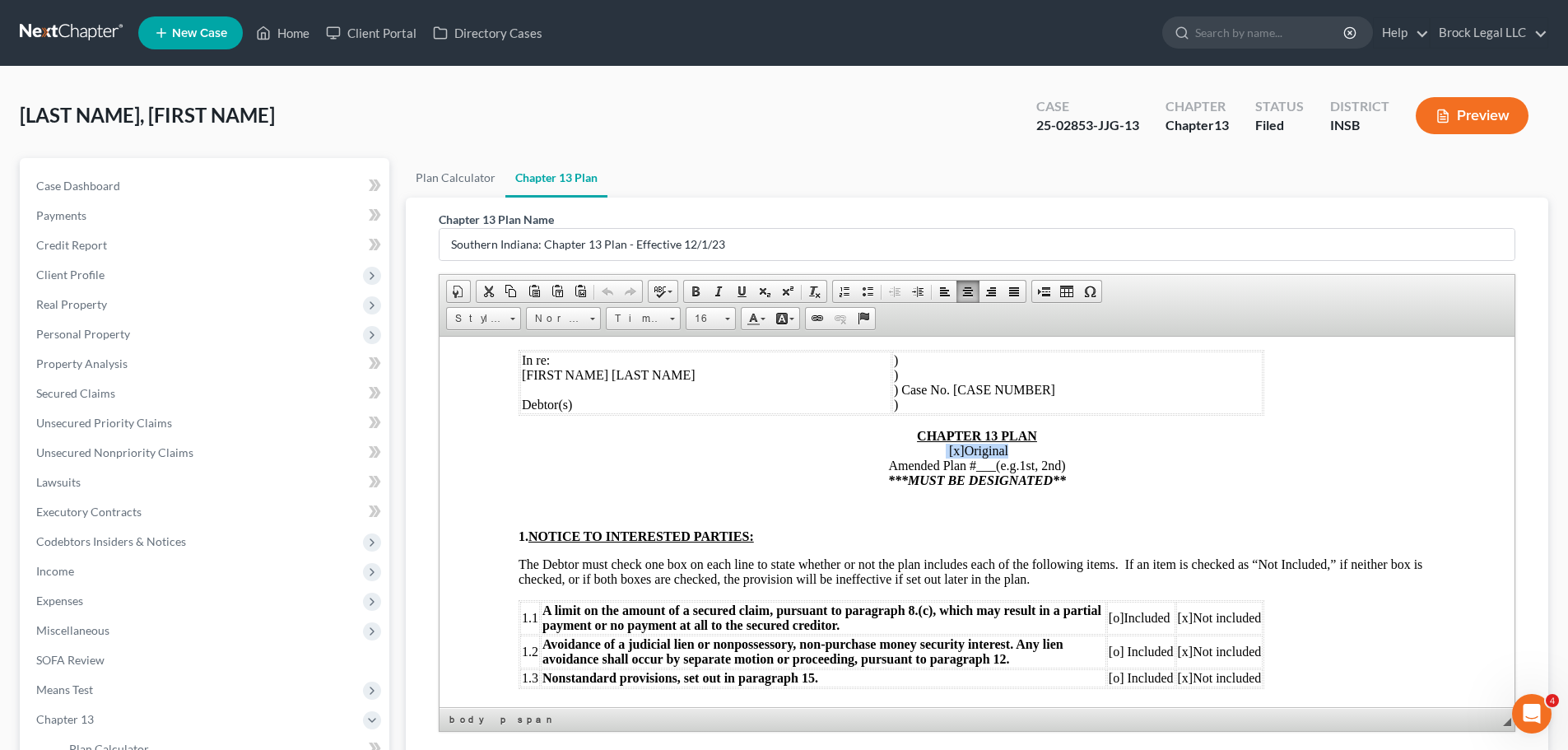 type 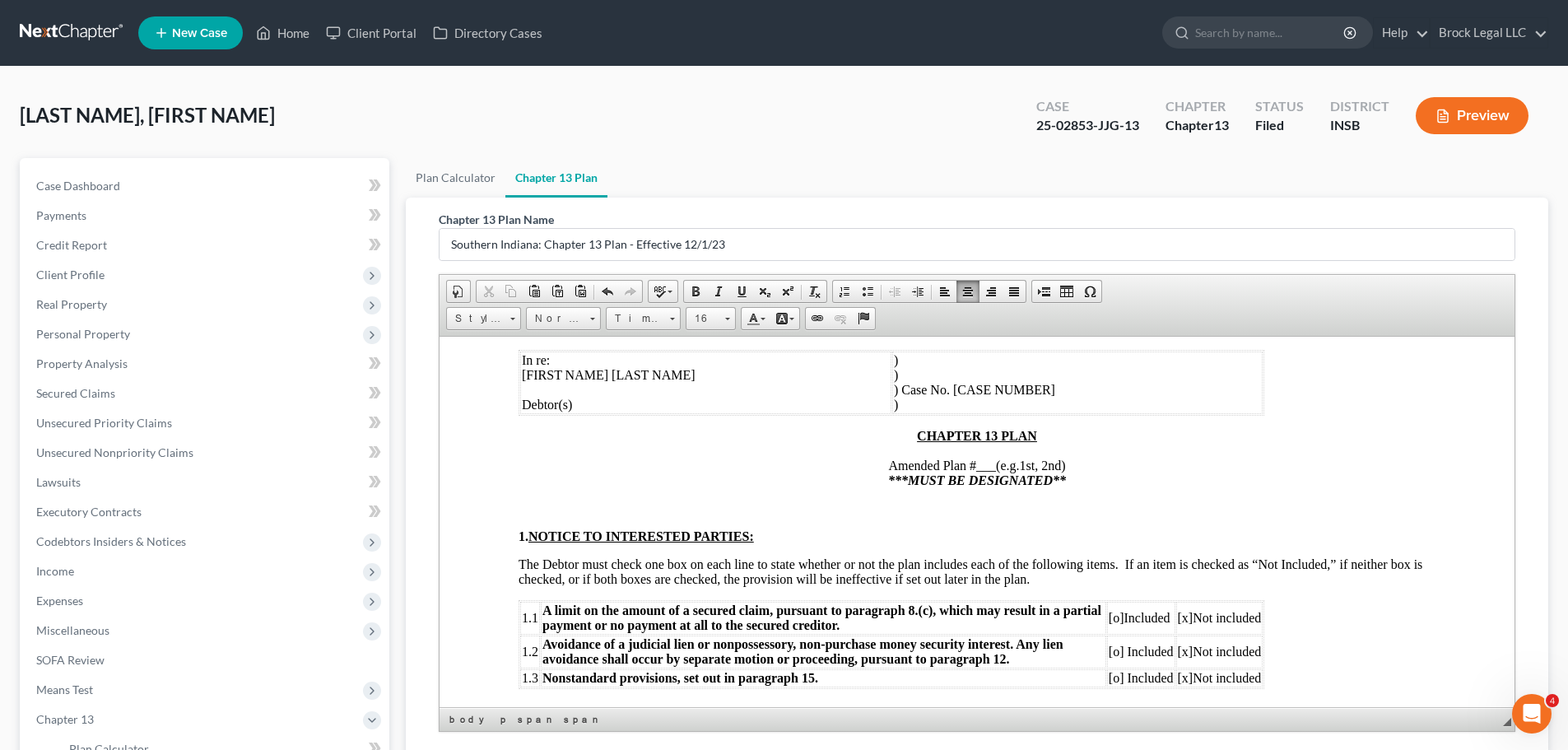 drag, startPoint x: 1012, startPoint y: 463, endPoint x: 856, endPoint y: 461, distance: 156.01282 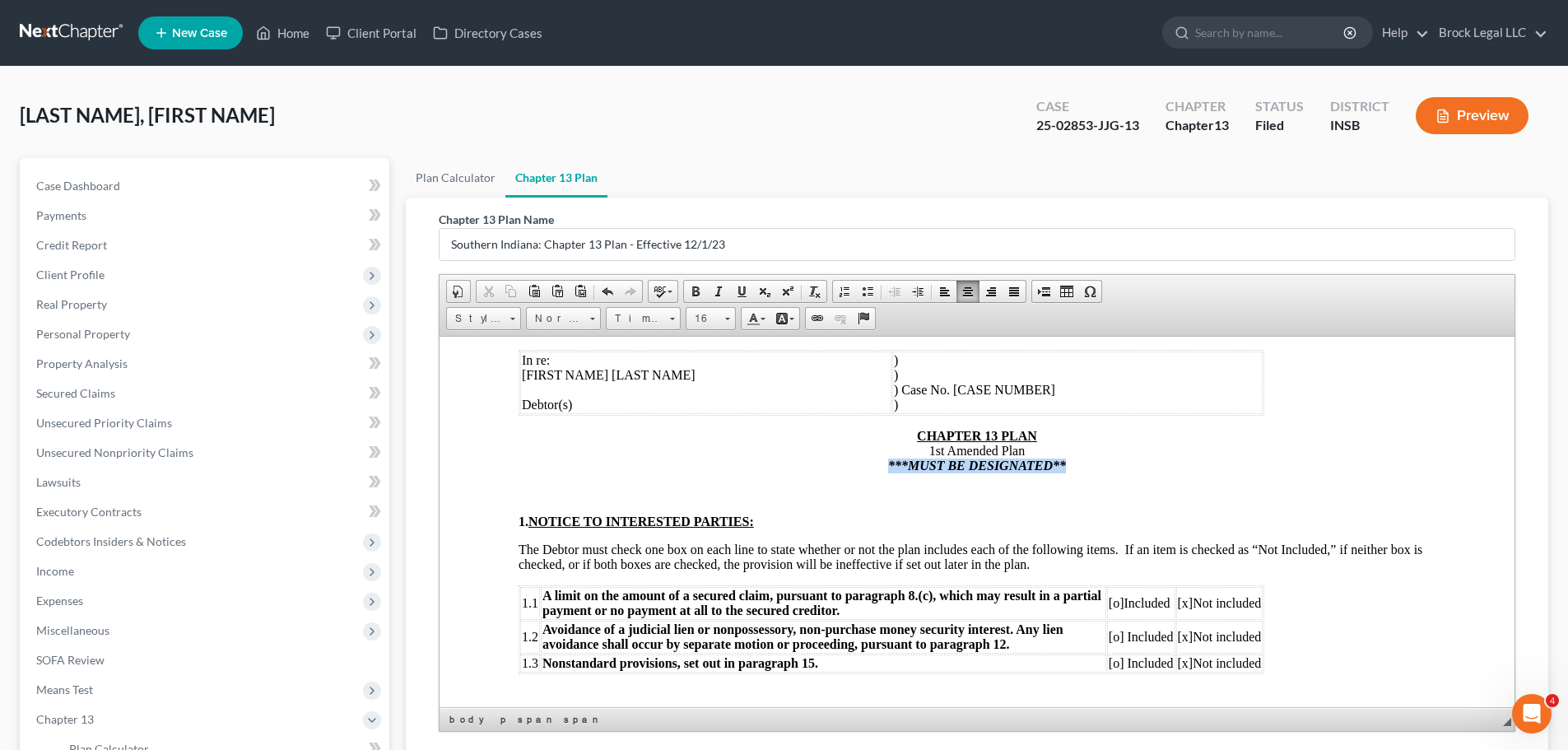 drag, startPoint x: 1076, startPoint y: 461, endPoint x: 858, endPoint y: 467, distance: 218.08255 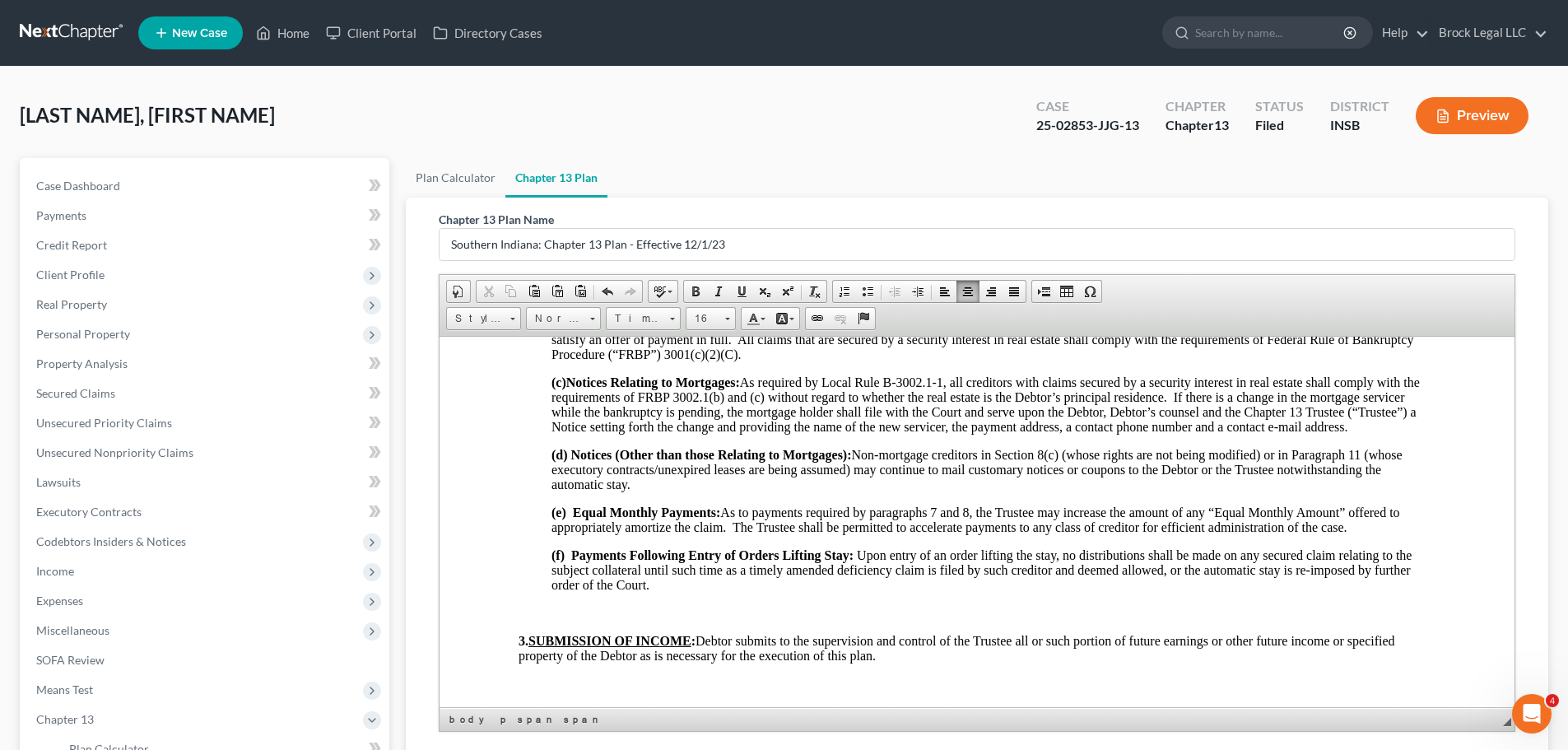 scroll, scrollTop: 906, scrollLeft: 0, axis: vertical 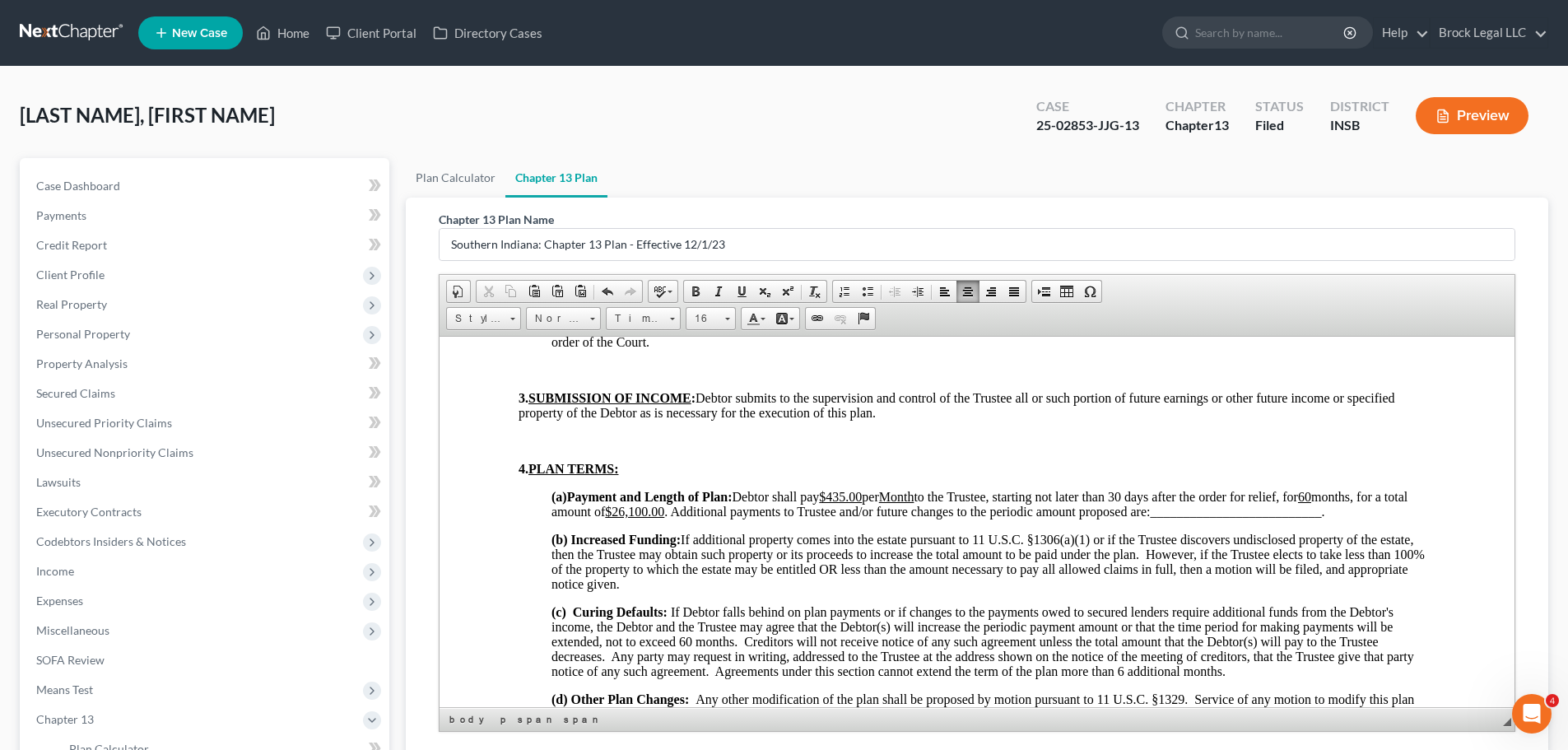 click on "Debtor shall pay $435.00 per Month to the Trustee, starting not later than 30 days after the order for relief, for 60 months, for a total amount of $26,100.00. Additional payments to Trustee and/or future changes to the periodic amount proposed are: __________________________ ." at bounding box center [979, 503] 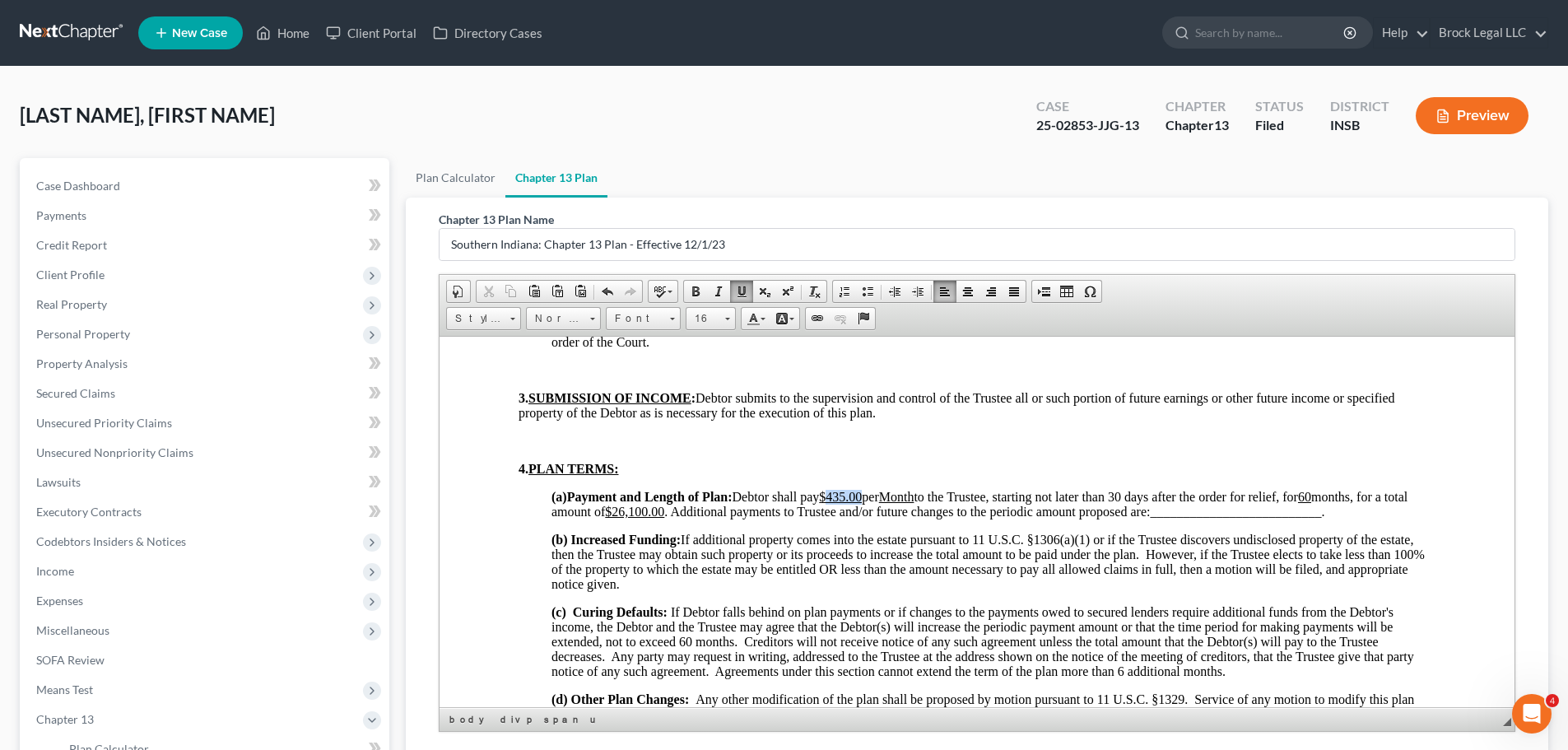 drag, startPoint x: 879, startPoint y: 496, endPoint x: 844, endPoint y: 502, distance: 35.51056 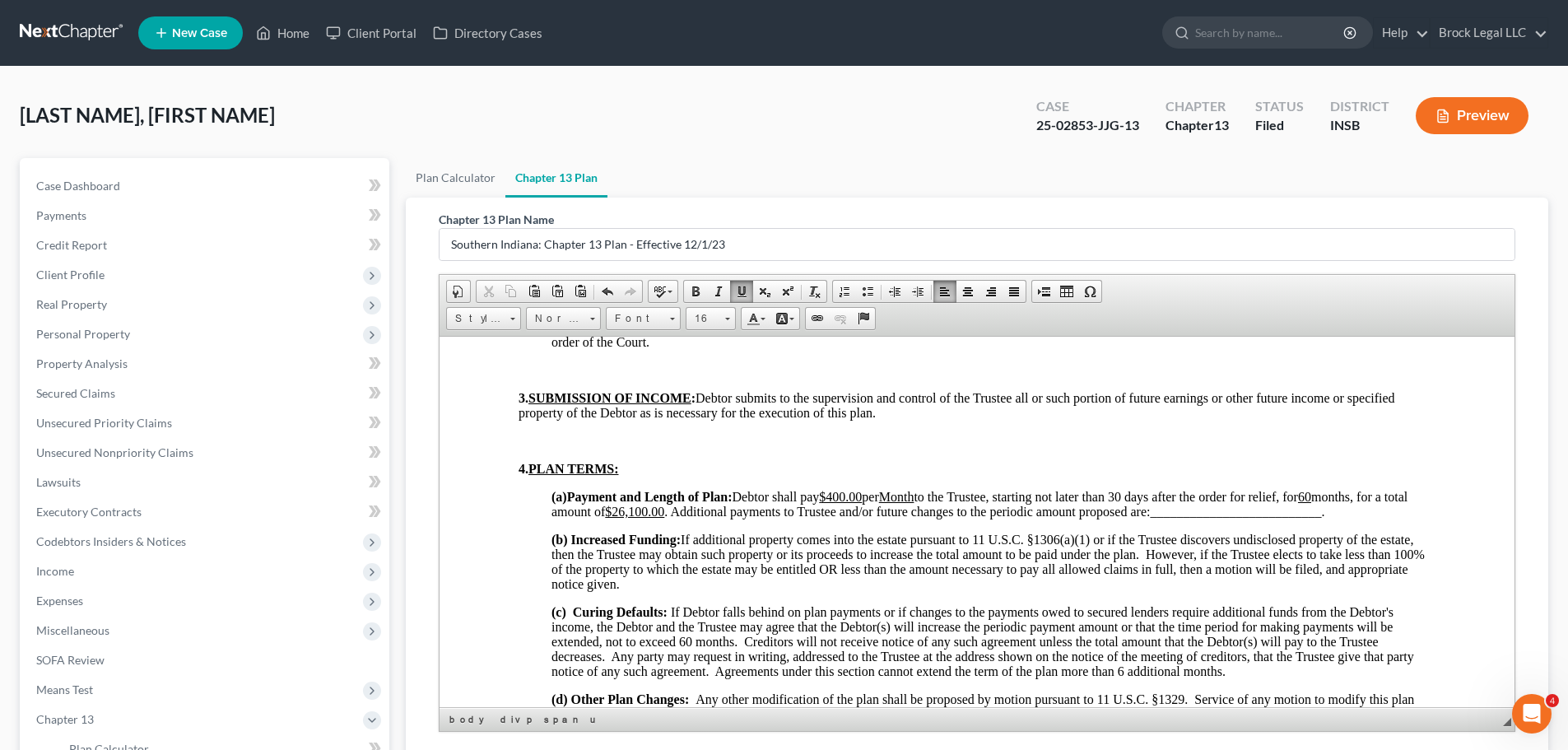 click on "$400.00" at bounding box center (840, 496) 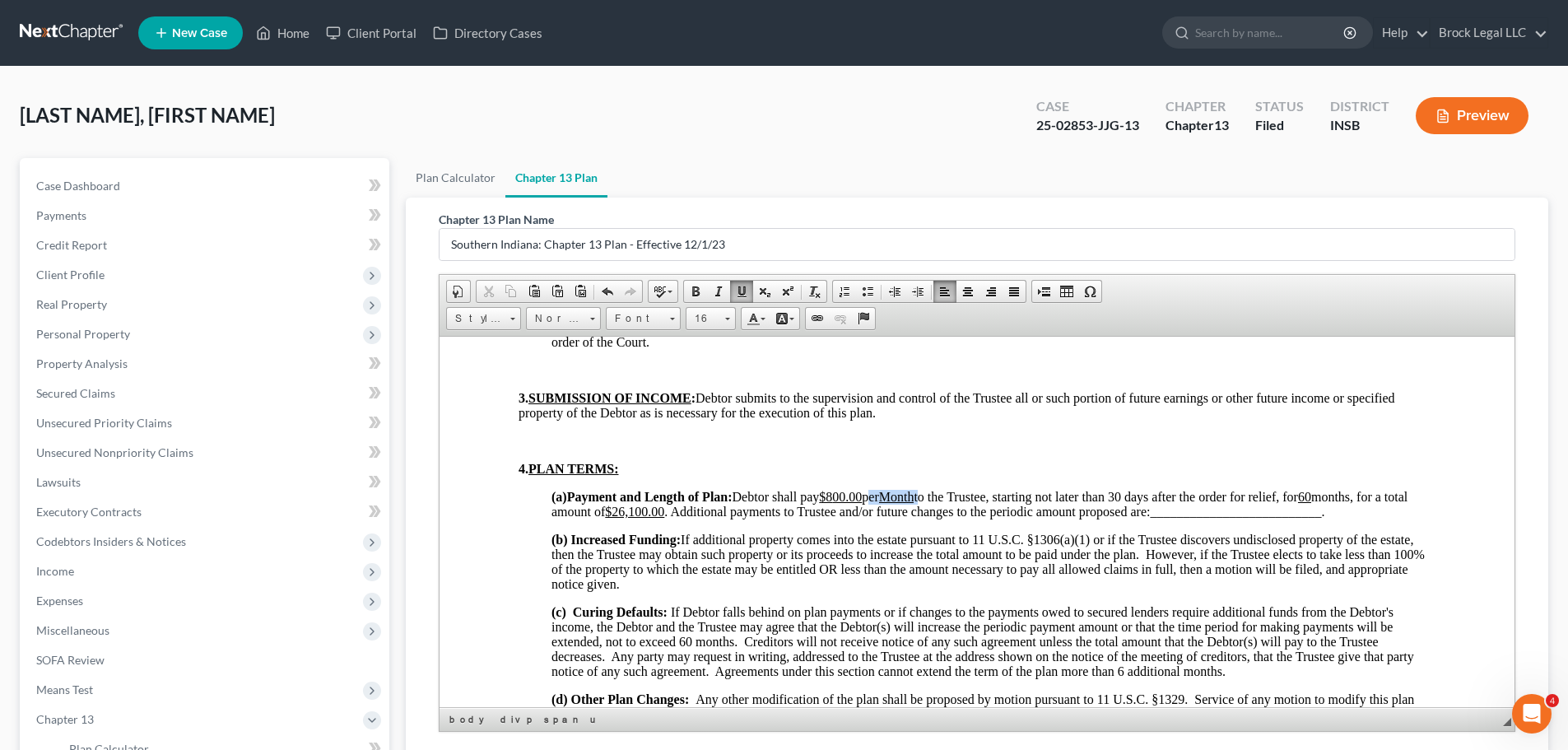 drag, startPoint x: 938, startPoint y: 499, endPoint x: 882, endPoint y: 498, distance: 56.008928 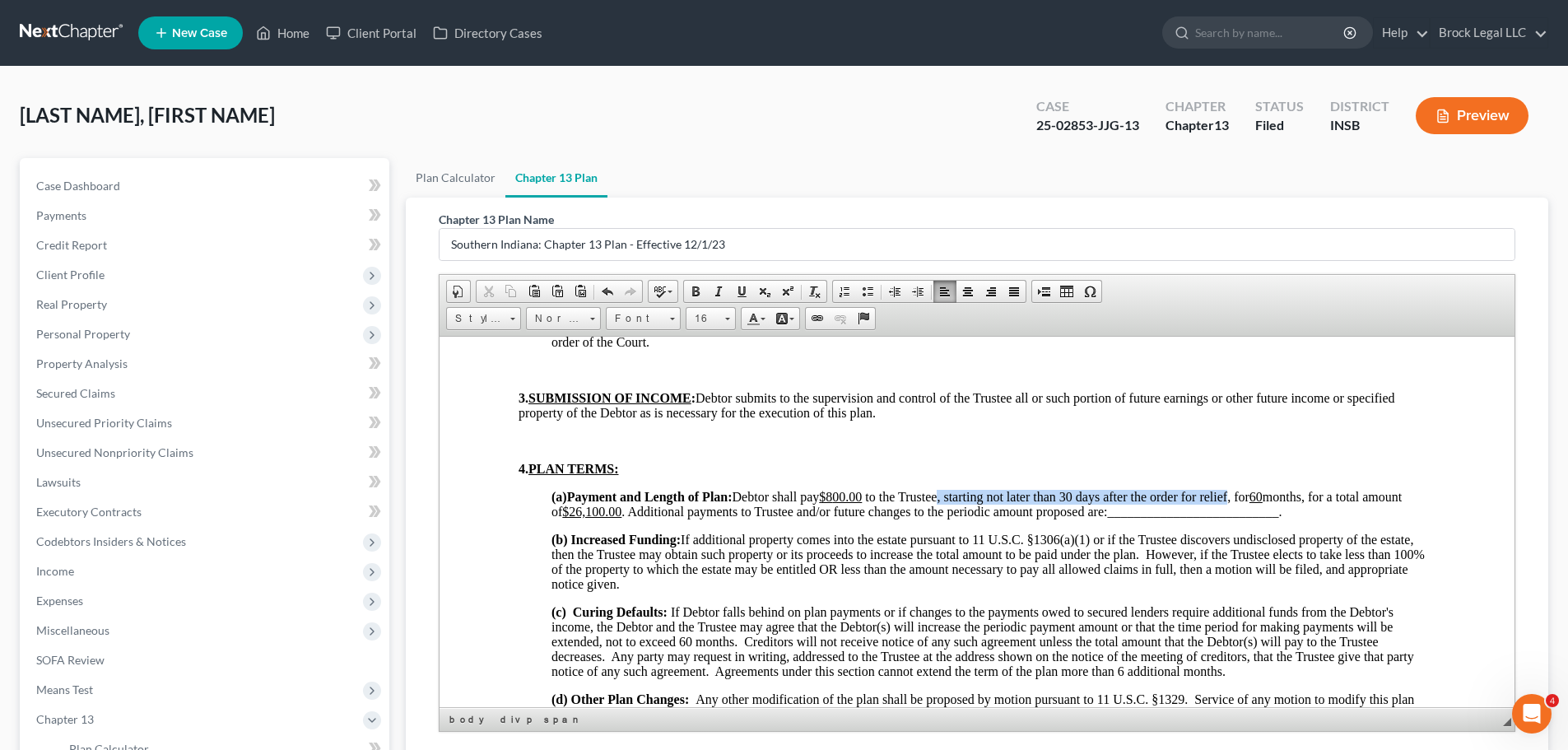 drag, startPoint x: 1243, startPoint y: 498, endPoint x: 953, endPoint y: 501, distance: 290.01552 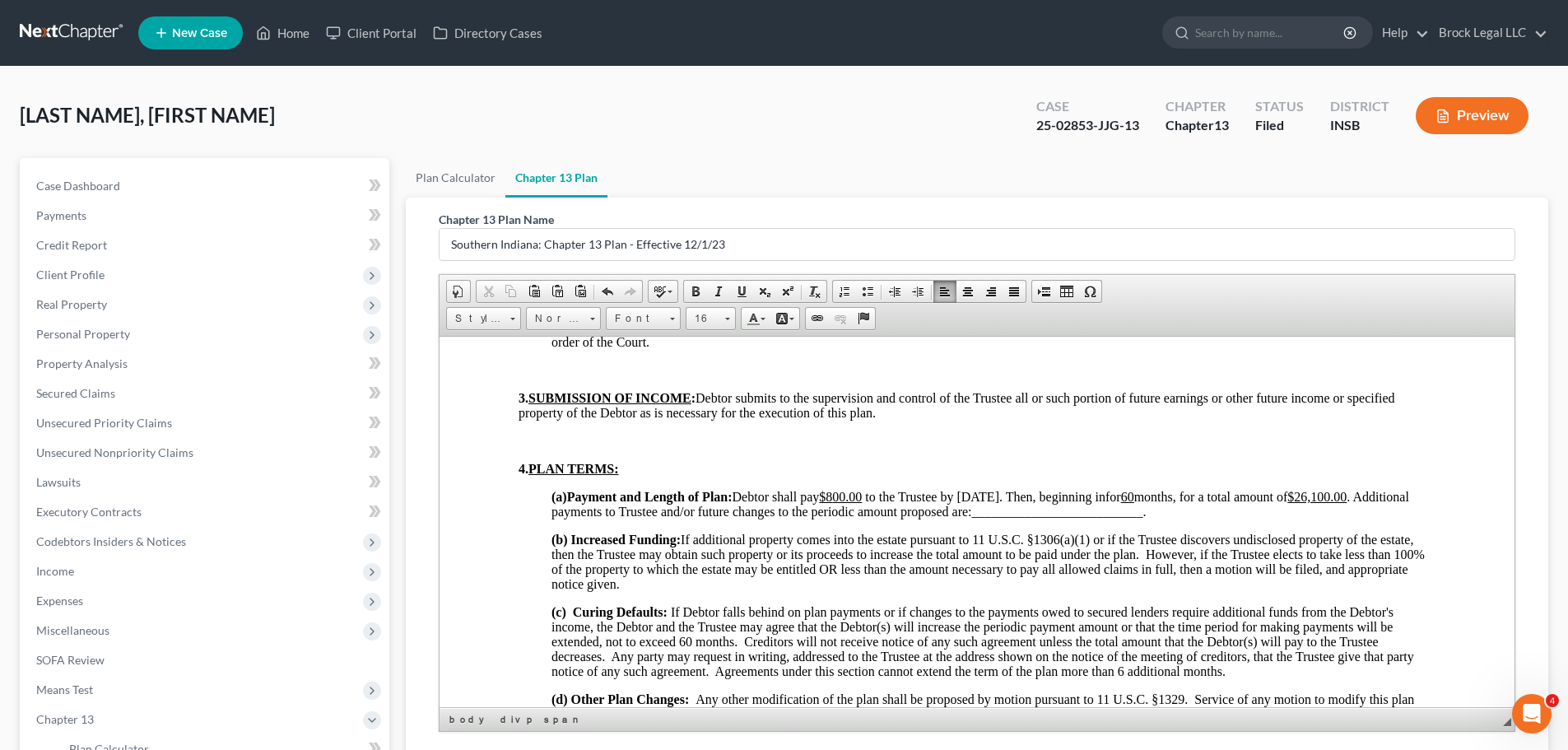 click on "Debtor shall pay $800.00 to the Trustee by [DATE]. Then, beginning in for 60 months, for a total amount of $26,100.00. Additional payments to Trustee and/or future changes to the periodic amount proposed are: __________________________ ." at bounding box center (980, 503) 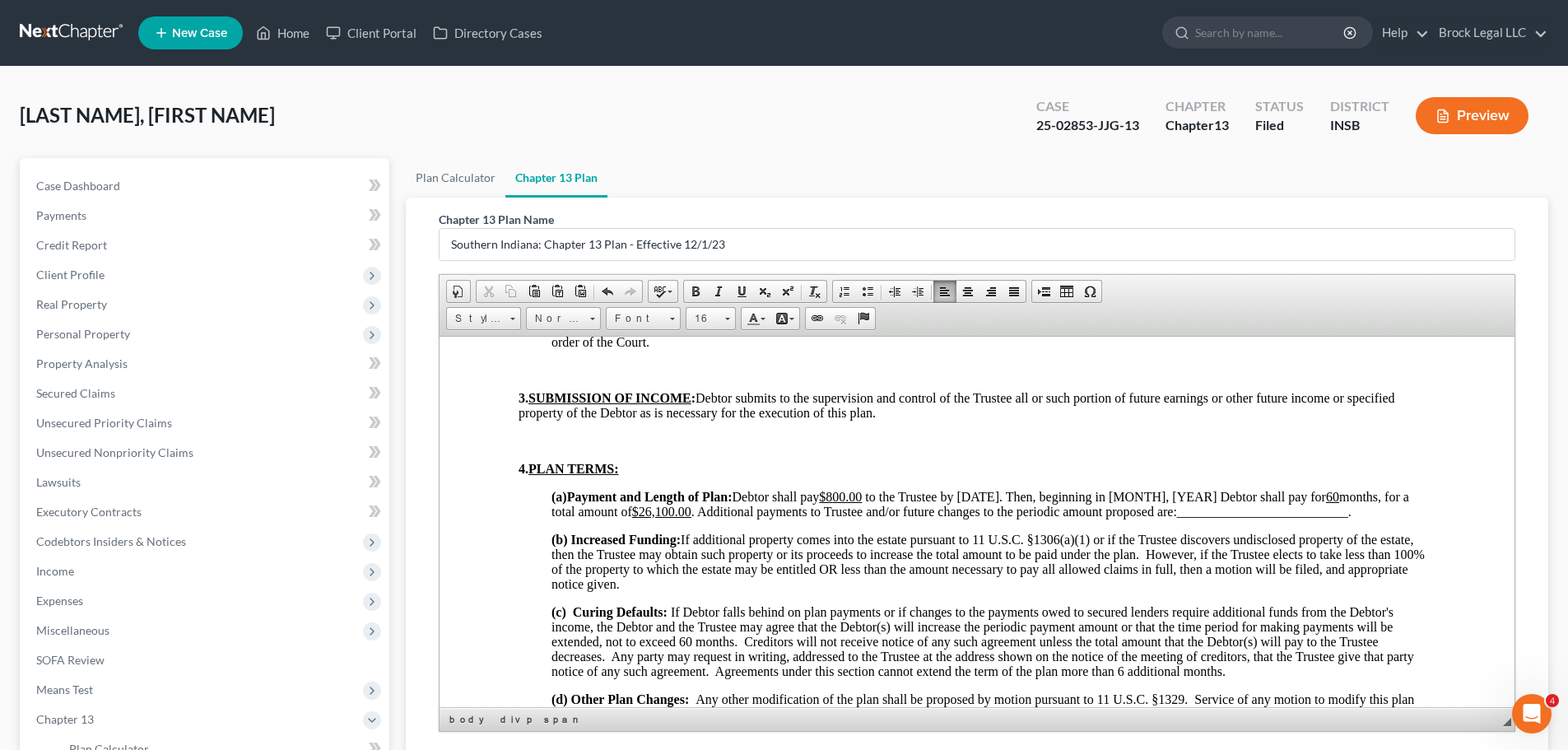 click on "Debtor shall pay $800.00 to the Trustee by [DATE]. Then, beginning in [MONTH], [YEAR] Debtor shall pay  for 60 months, for a total amount of $26,100.00. Additional payments to Trustee and/or future changes to the periodic amount proposed are: __________________________ ." at bounding box center (980, 503) 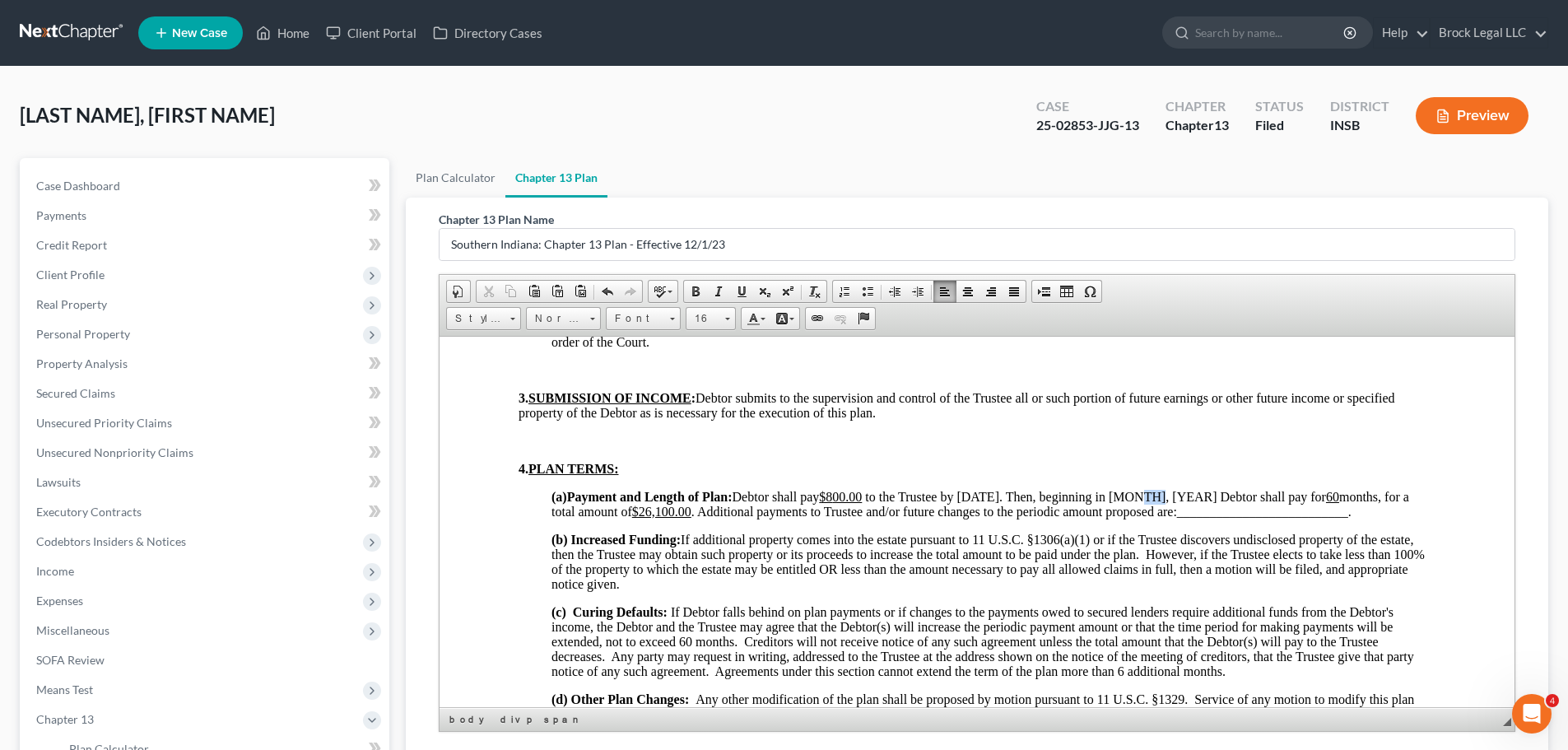 click on "Debtor shall pay $800.00 to the Trustee by [DATE]. Then, beginning in [MONTH], [YEAR] Debtor shall pay  for 60 months, for a total amount of $26,100.00. Additional payments to Trustee and/or future changes to the periodic amount proposed are: __________________________ ." at bounding box center (980, 503) 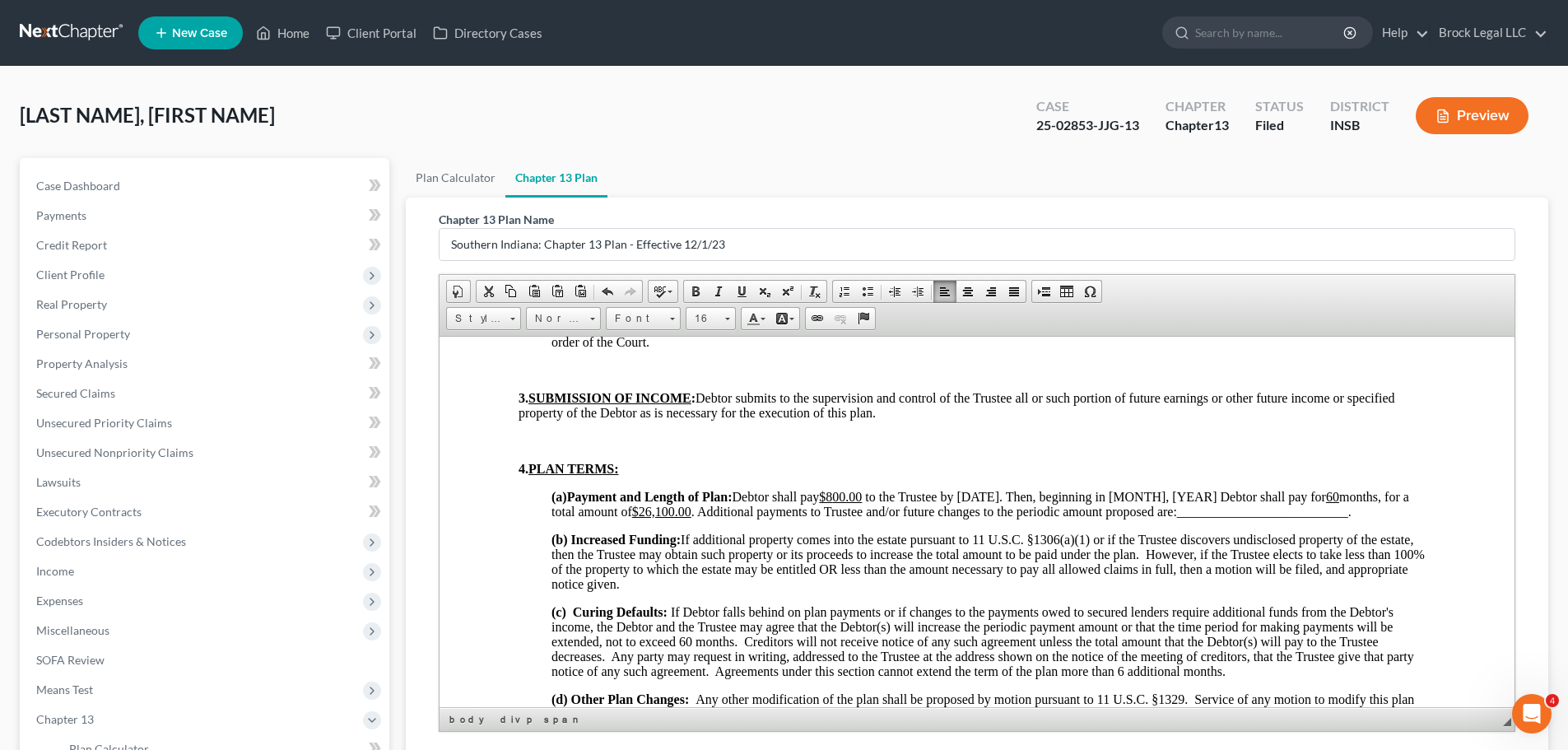 click on "Debtor shall pay $800.00 to the Trustee by [DATE]. Then, beginning in [MONTH], [YEAR] Debtor shall pay  for 60 months, for a total amount of $26,100.00. Additional payments to Trustee and/or future changes to the periodic amount proposed are: __________________________ ." at bounding box center [980, 503] 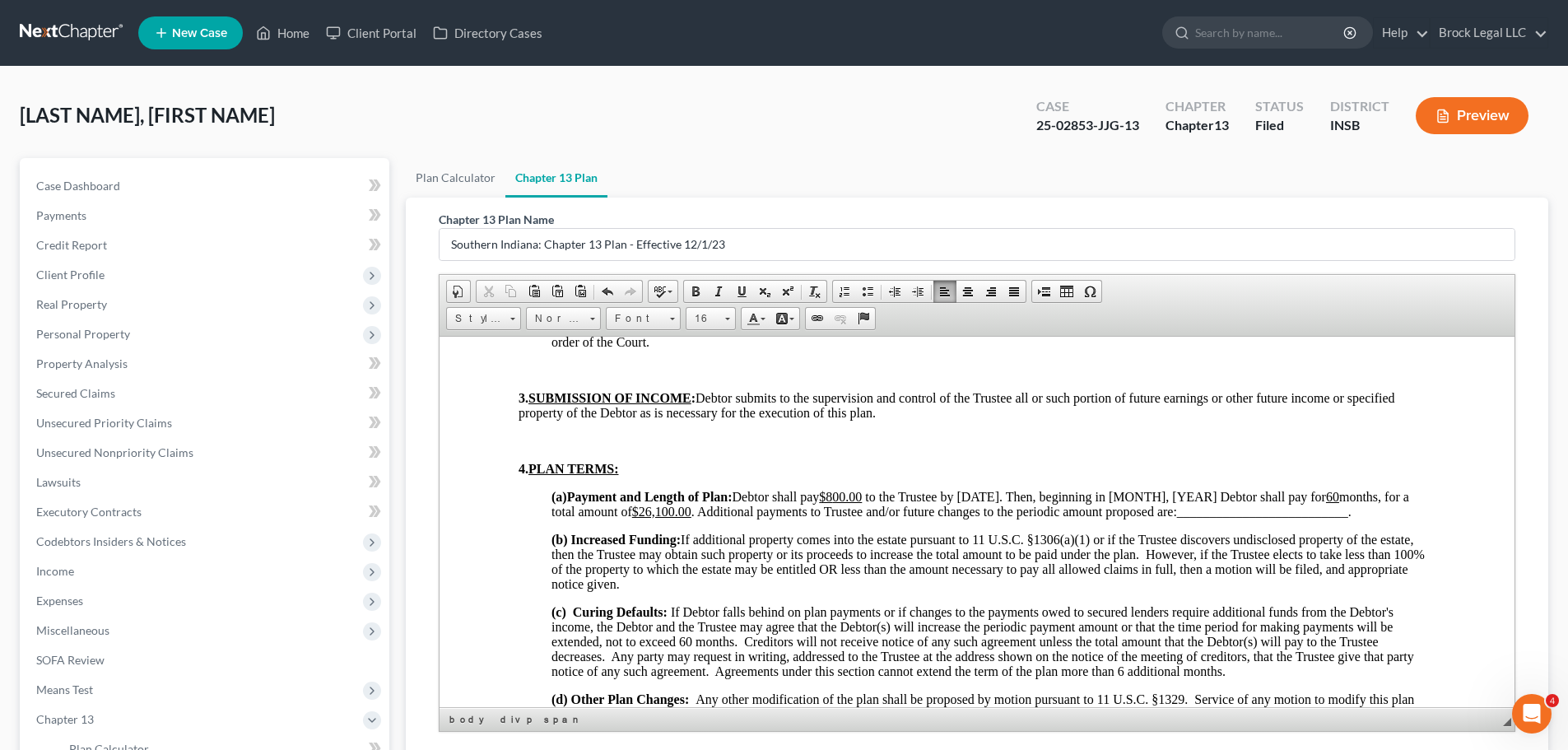 click on "Debtor shall pay $800.00 to the Trustee by [DATE]. Then, beginning in [MONTH], [YEAR] Debtor shall pay  for 60 months, for a total amount of $26,100.00. Additional payments to Trustee and/or future changes to the periodic amount proposed are: __________________________ ." at bounding box center [980, 503] 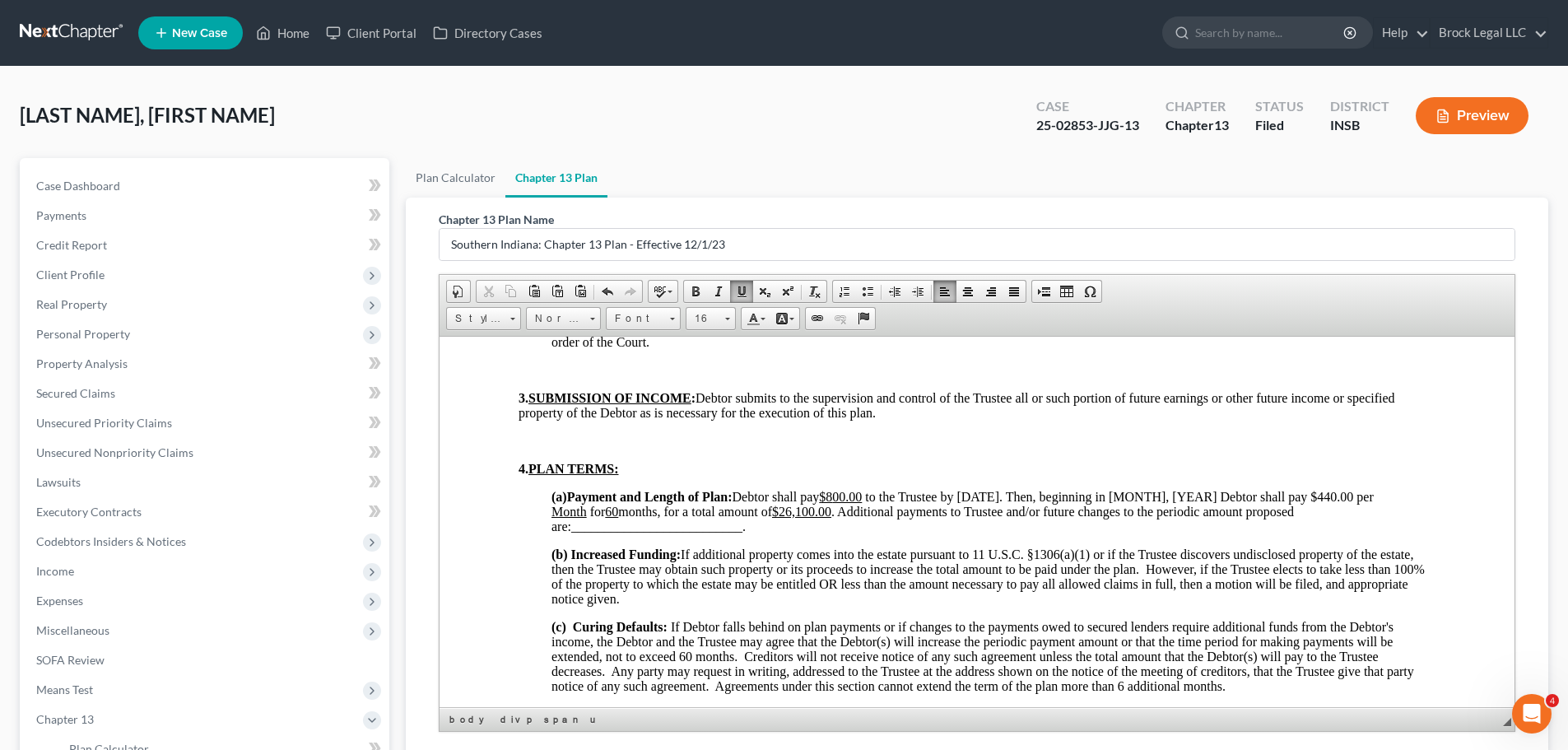click on "Debtor shall pay $800.00 to the Trustee by [DATE]. Then, beginning in [MONTH], [YEAR] Debtor shall pay $440.00 per Month for 60 months, for a total amount of $26,100.00. Additional payments to Trustee and/or future changes to the periodic amount proposed are: __________________________ ." at bounding box center (962, 510) 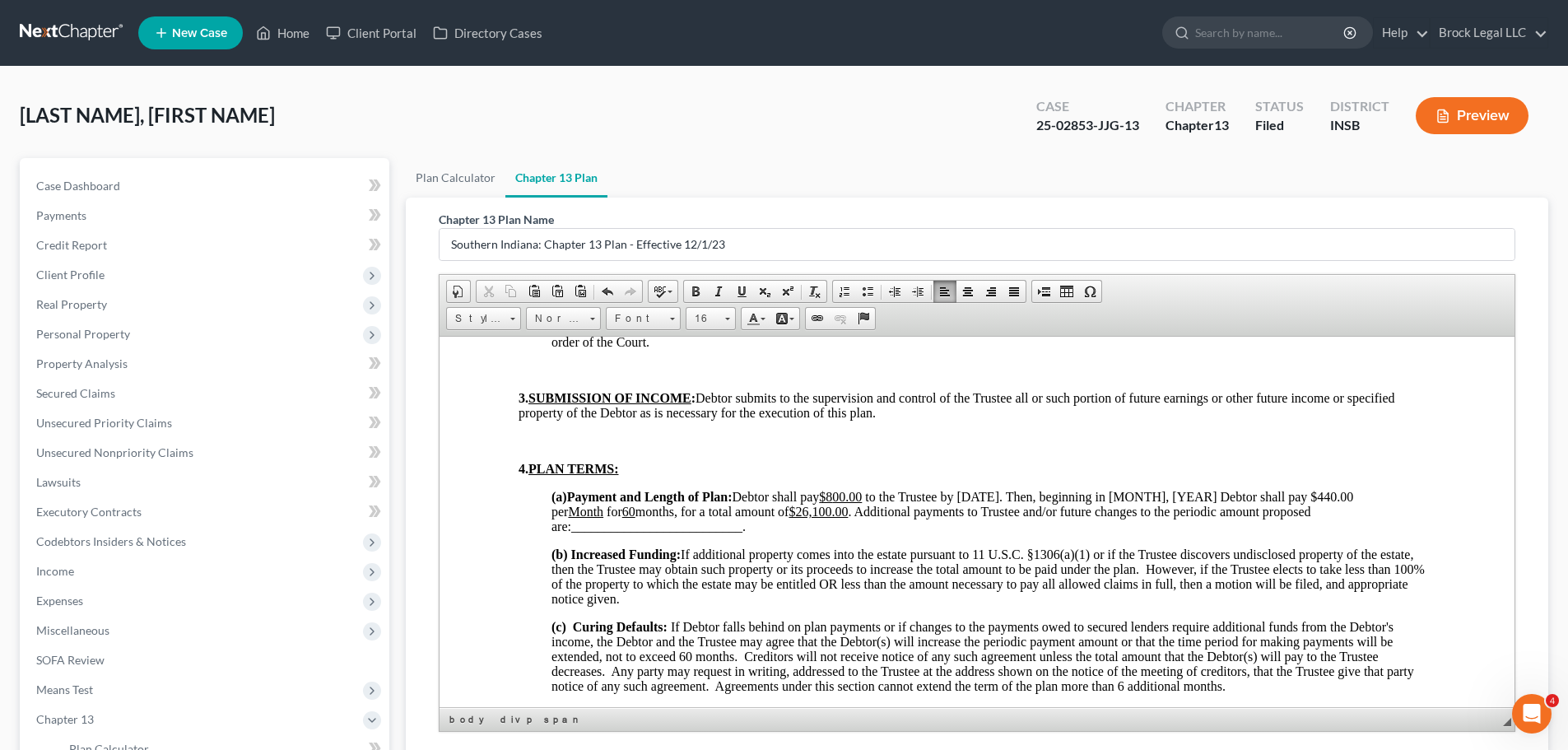 click on "60" at bounding box center [629, 510] 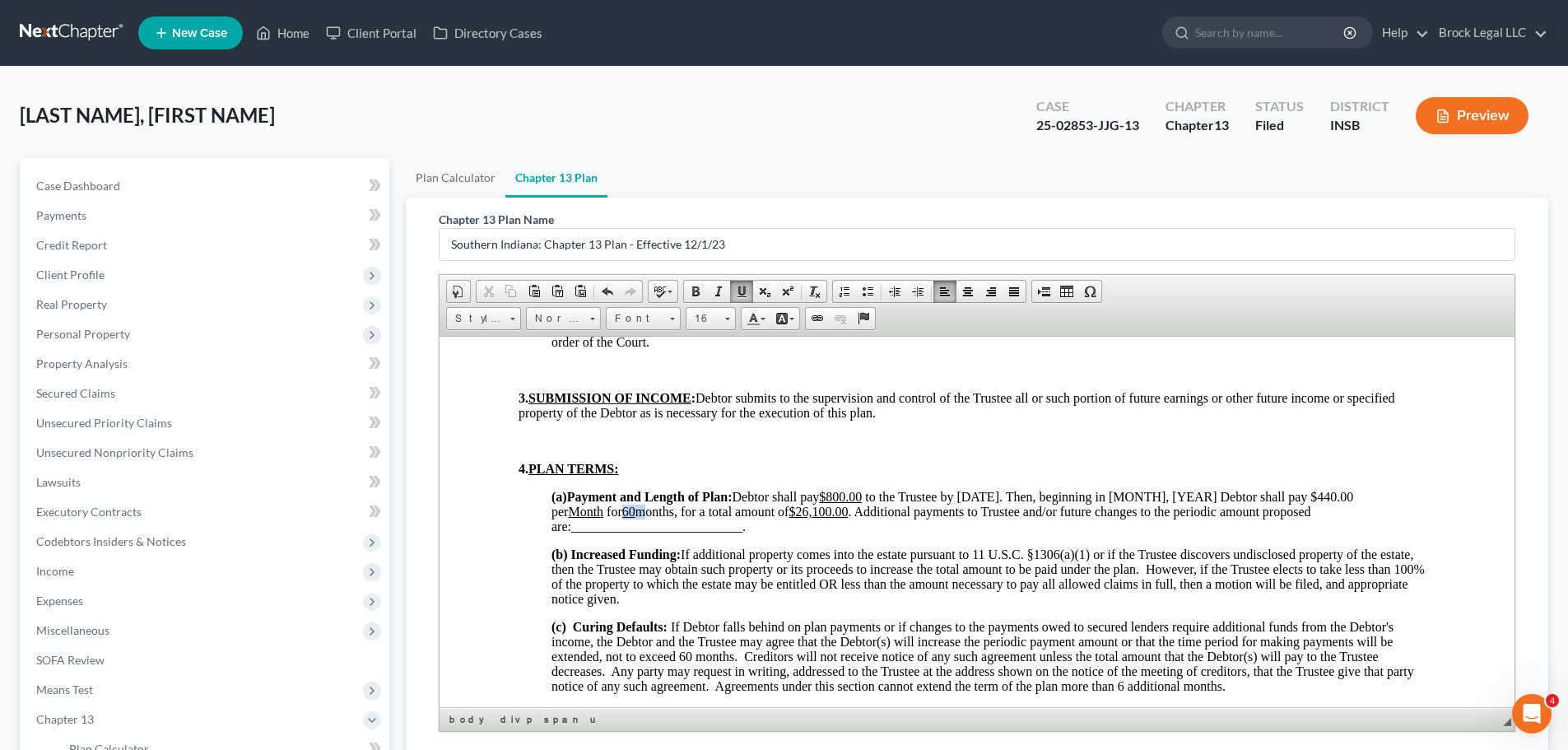 click on "60" at bounding box center [629, 510] 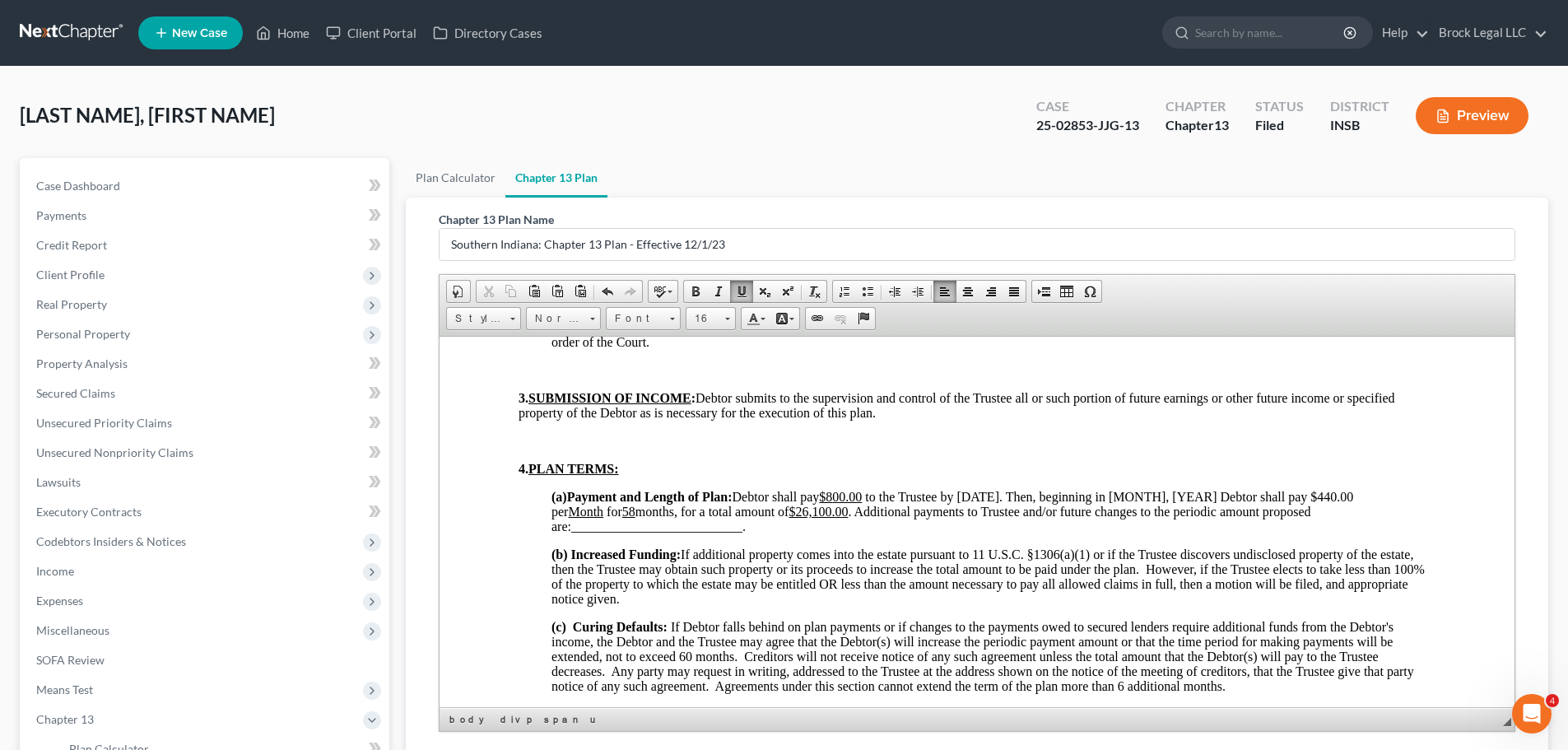 click on "__________________________" at bounding box center [657, 525] 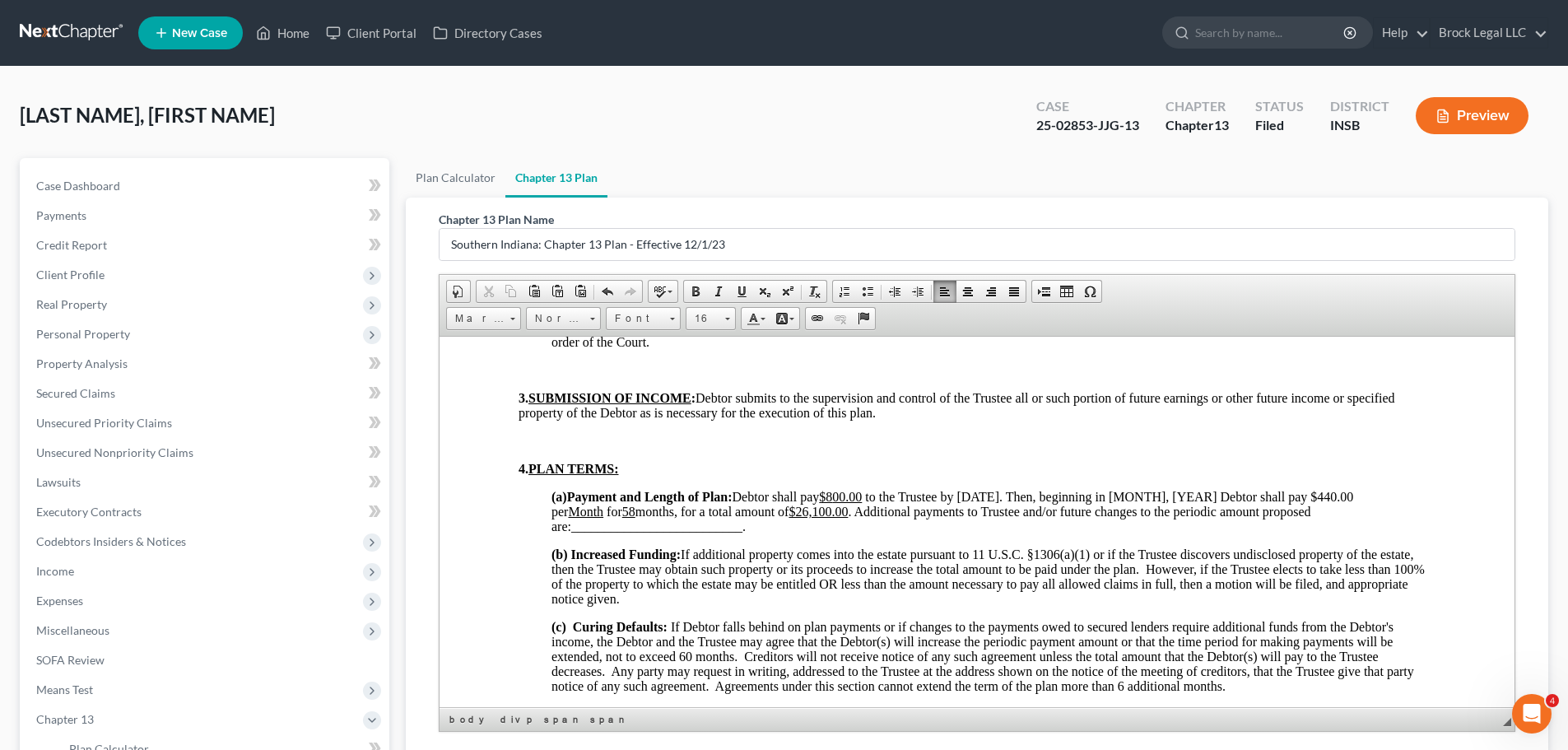click on "58" at bounding box center (629, 510) 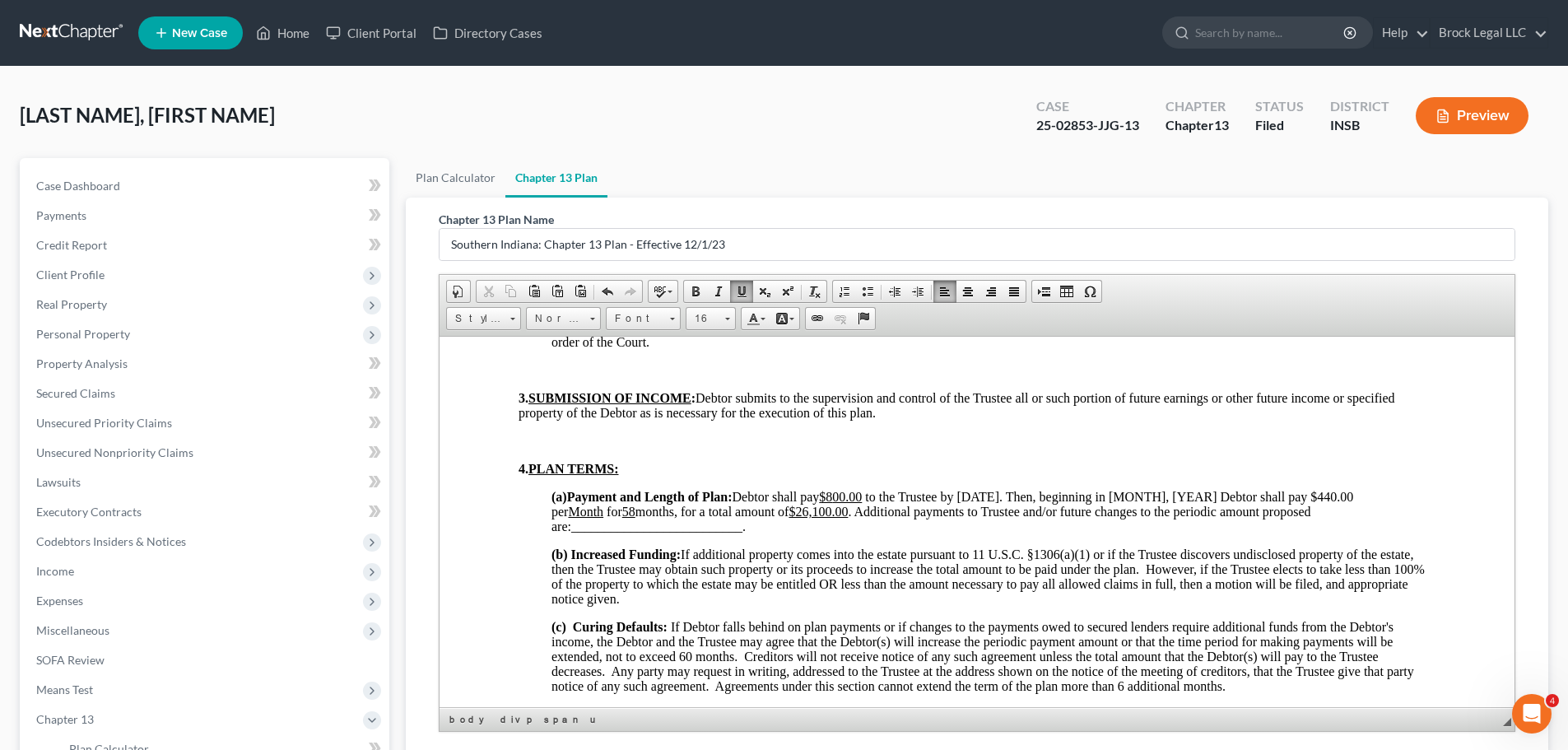 click on "Debtor shall pay $800.00 to the Trustee by [DATE]. Then, beginning in [MONTH], [YEAR] Debtor shall pay $440.00 per Month for 58 months, for a total amount of $26,100.00. Additional payments to Trustee and/or future changes to the periodic amount proposed are: __________________________ ." at bounding box center (952, 510) 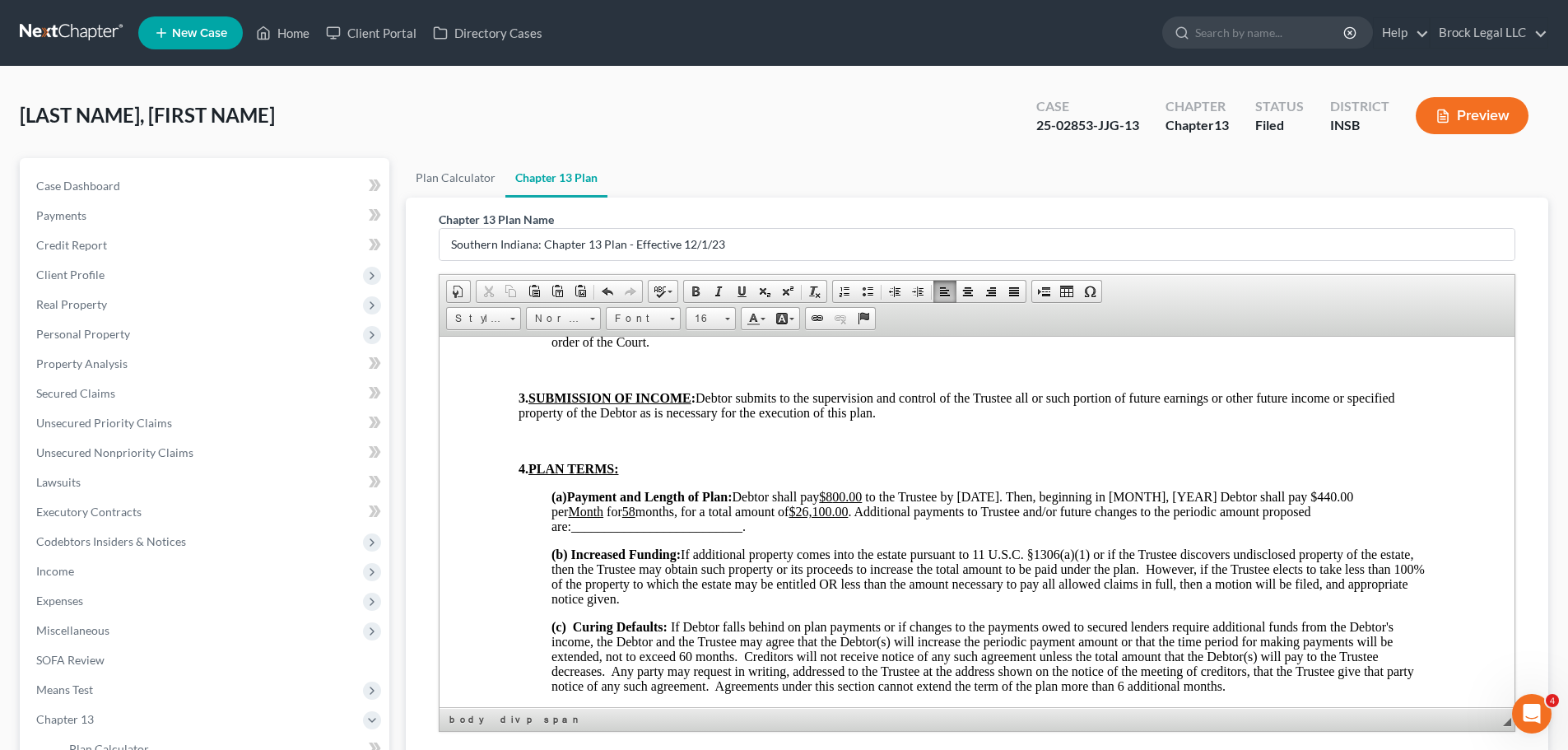click on "$26,100.00" at bounding box center [818, 510] 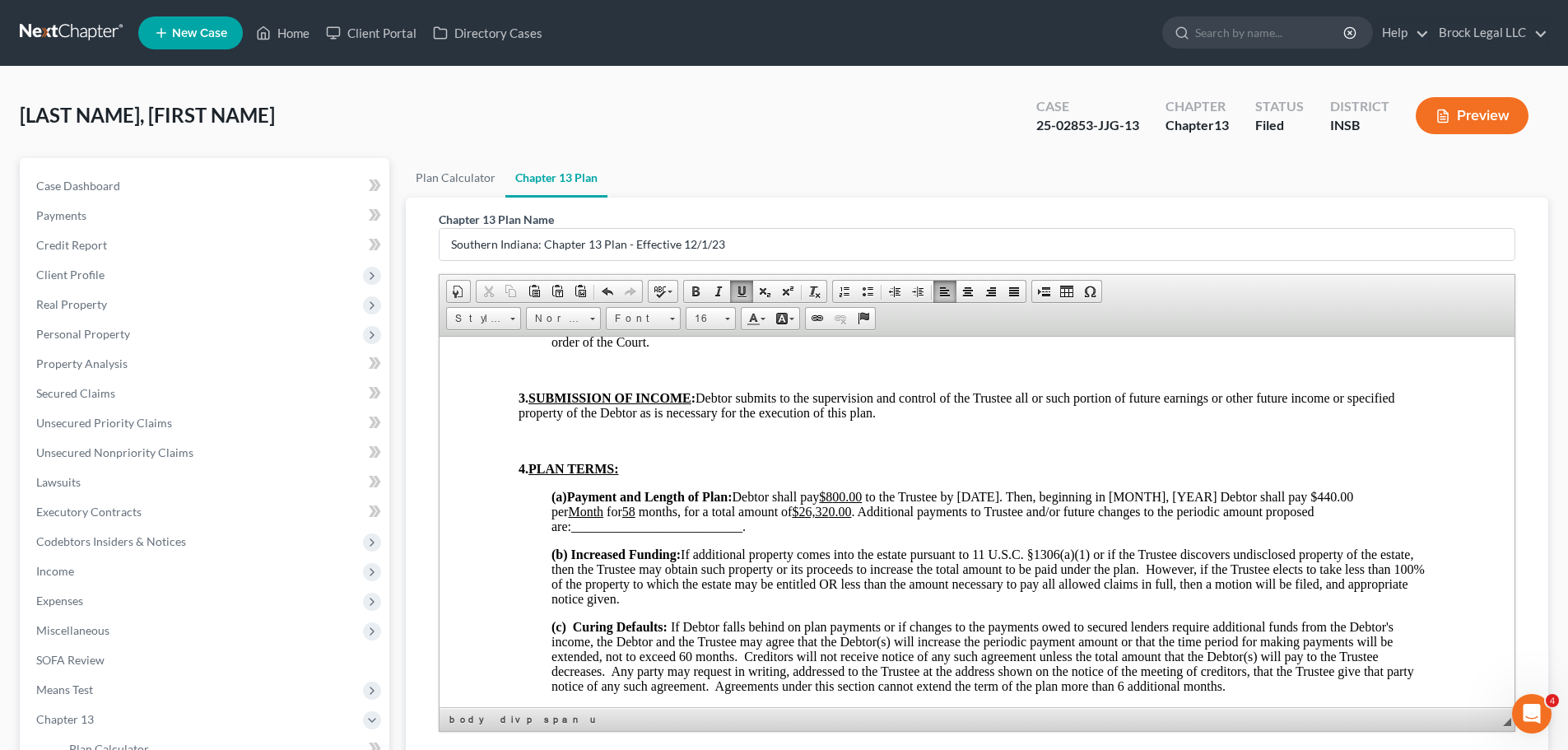 click on "The Debtor must check one box on each line to state whether or not the plan includes each of the following items. If an item is checked as “Not Included,” if neither box is checked, or if both boxes are checked, the provision will be ineffective if set out later in the plan. 1.1 A limit on the amount of a secured claim, pursuant to paragraph 8.(c), which may result in a partial payment or no payment at all to the secured creditor. [o] Included [x] Not included 1.2 Avoidance of a judicial lien or nonpossessory, non-purchase money security interest. Any lien avoidance shall occur by separate motion or proceeding, pursuant to paragraph 12. [o] Included [x] Not included 1.3 Nonstandard provisions, set out in paragraph 15. [o] Included [x] Not included 2. GENERAL PROVISIONS: (a) Your Rights May be Affected: (b) Proofs of Claim: (c) Notices Relating to Mortgages: (d) Notices (Other than those Relating to Mortgages): (e) Equal Monthly Payments: 3." at bounding box center (977, 1868) 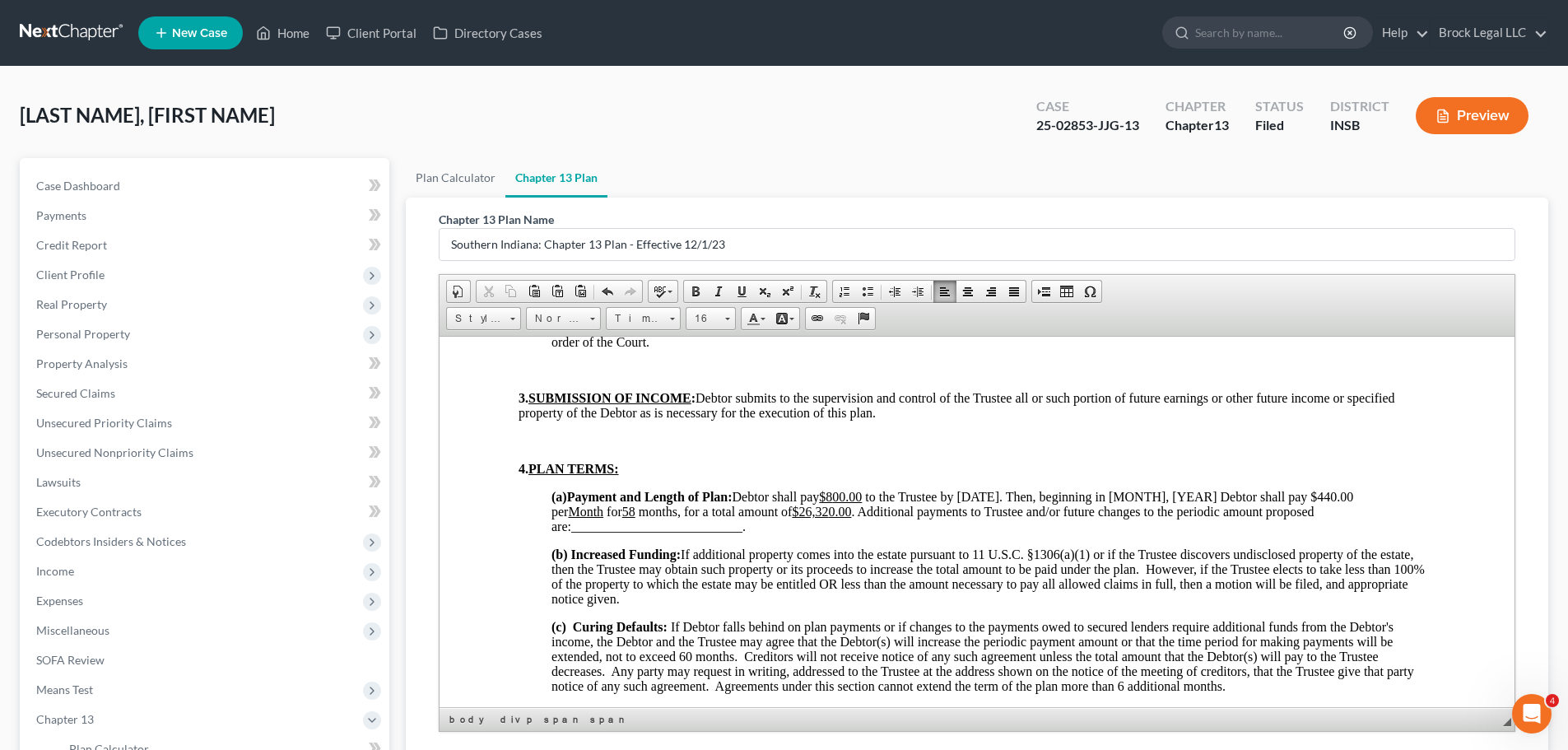 click on "(a) Payment and Length of Plan: Debtor shall pay $800.00 to the Trustee by [DATE]. Then, beginning in [MONTH], [YEAR] Debtor shall pay $440.00 per Month for 58 months, for a total amount of $26,320.00. Additional payments to Trustee and/or future changes to the periodic amount proposed are: __________________________ ." at bounding box center (993, 511) 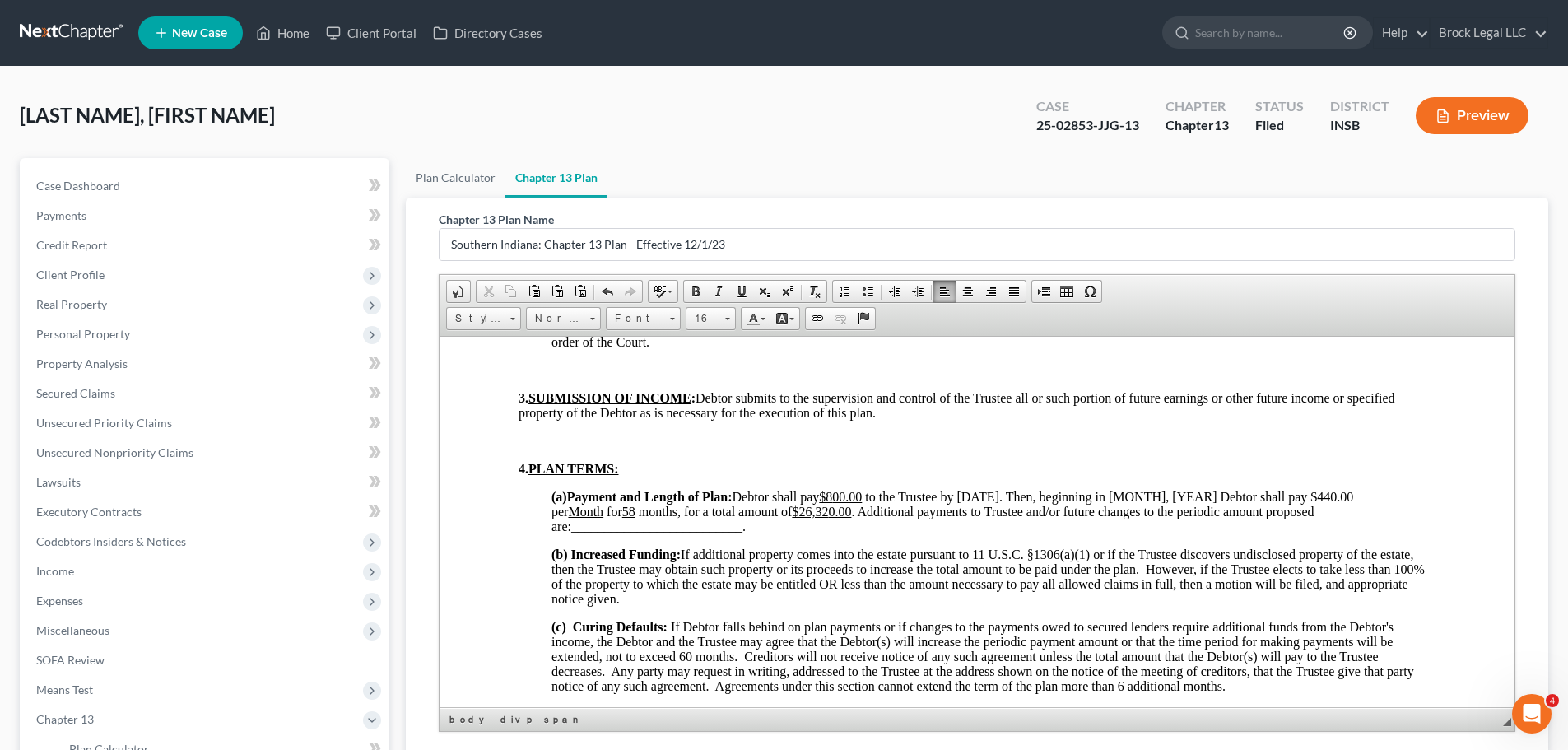 drag, startPoint x: 763, startPoint y: 529, endPoint x: 867, endPoint y: 517, distance: 104.69002 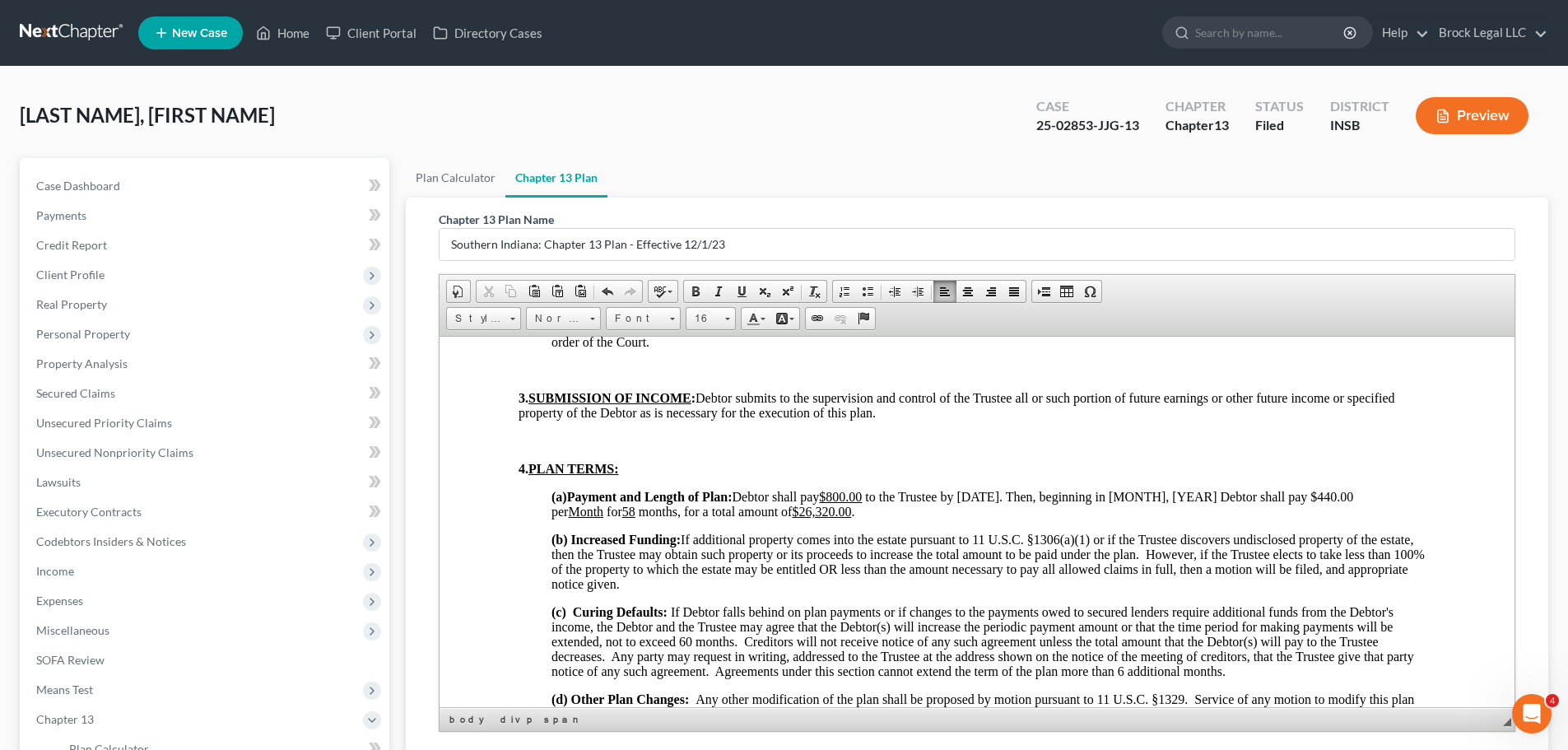 click on "Debtor shall pay $800.00 to the Trustee by [DATE]. Then, beginning in [MONTH], [YEAR] Debtor shall pay $440.00 per Month for 58 months, for a total amount of $26,320.00." at bounding box center [952, 503] 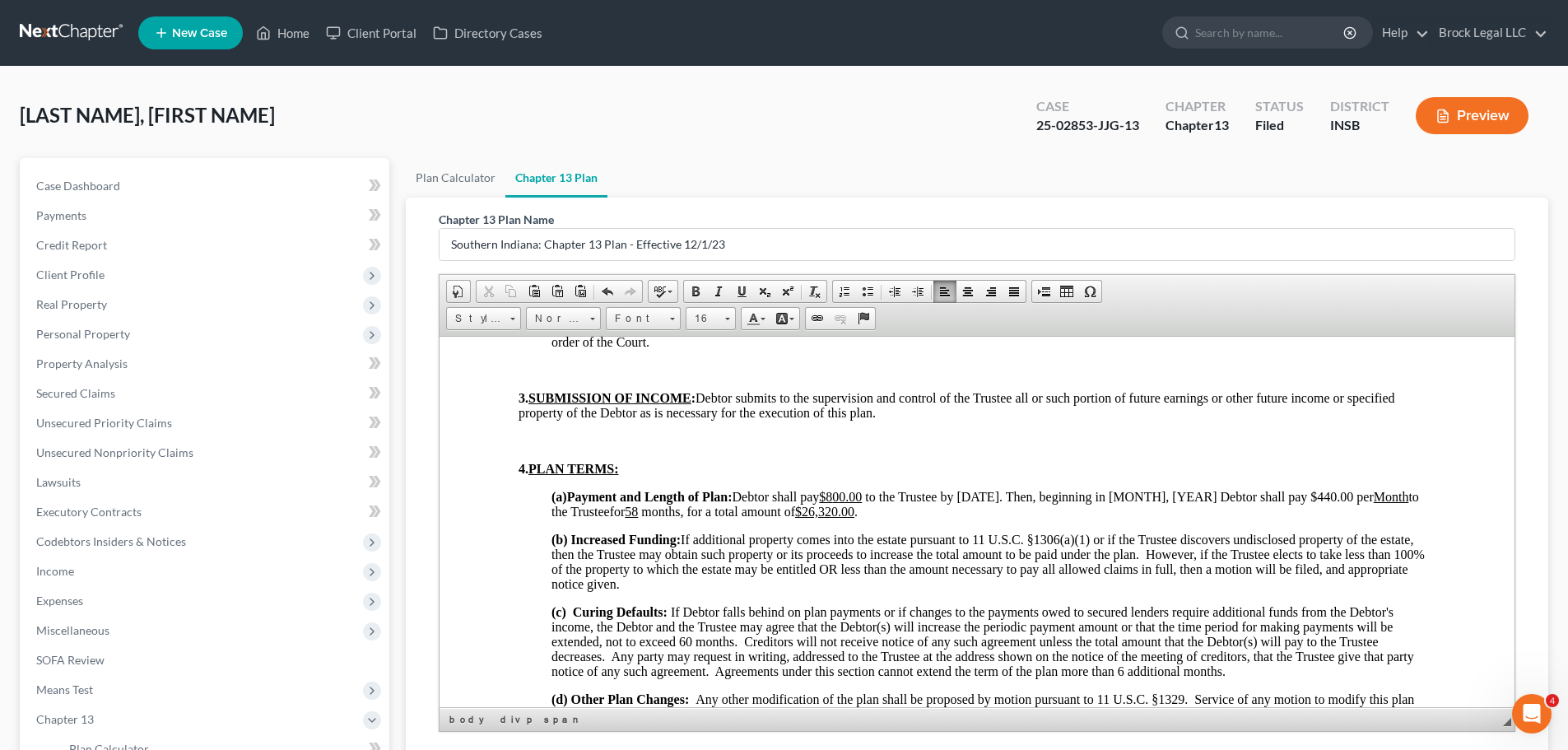 click on "(a) Payment and Length of Plan: Debtor shall pay $800.00 to the Trustee by [DATE]. Then, beginning in [MONTH], [YEAR] Debtor shall pay $440.00 per Month to the Trustee for 58 months , for a total amount of $26,320.00." at bounding box center [993, 504] 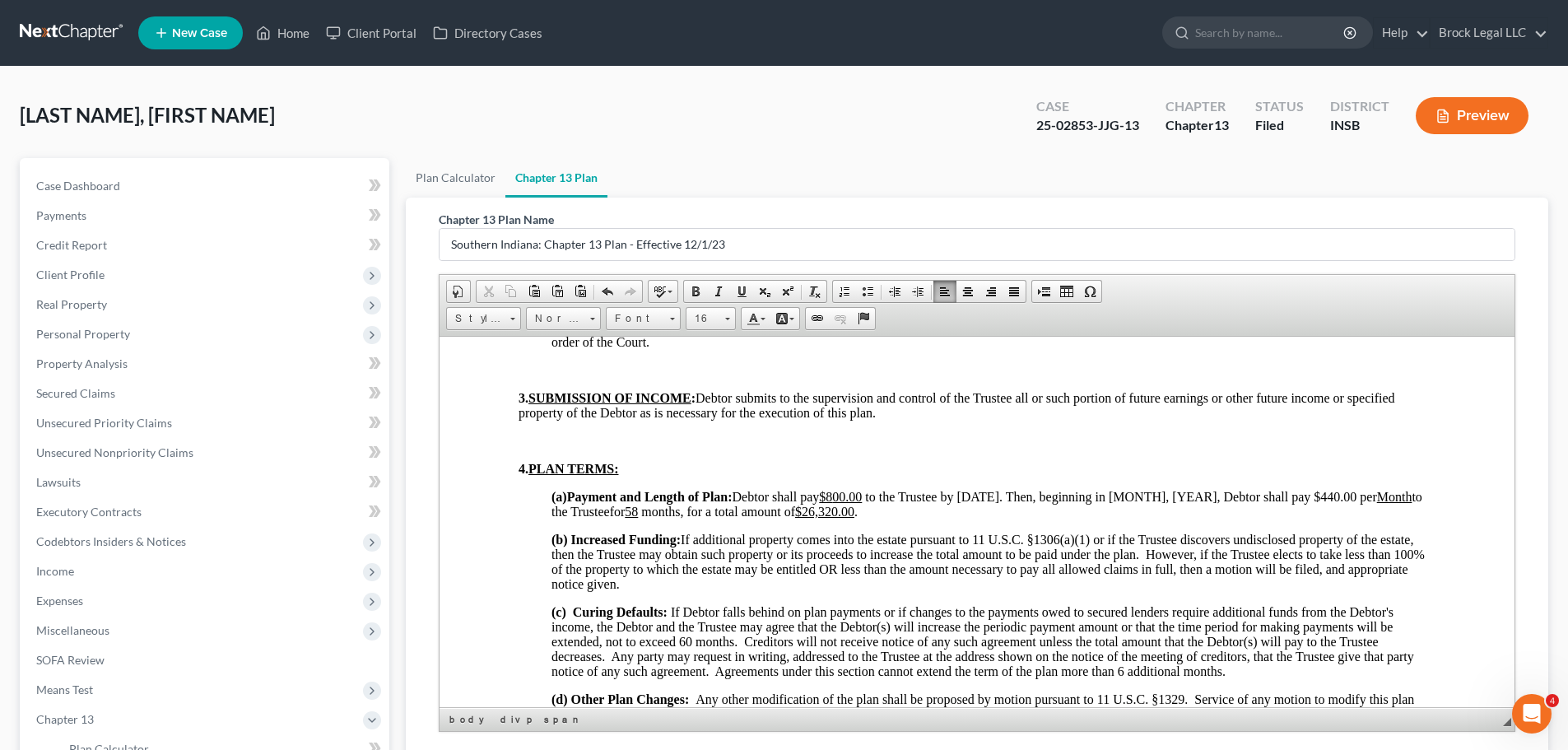 click on "(a) Payment and Length of Plan: Debtor shall pay $800.00 to the Trustee by [DATE]. Then, beginning in [MONTH], [YEAR], Debtor shall pay $440.00 per Month to the Trustee for 58 months , for a total amount of $26,320.00." at bounding box center (993, 504) 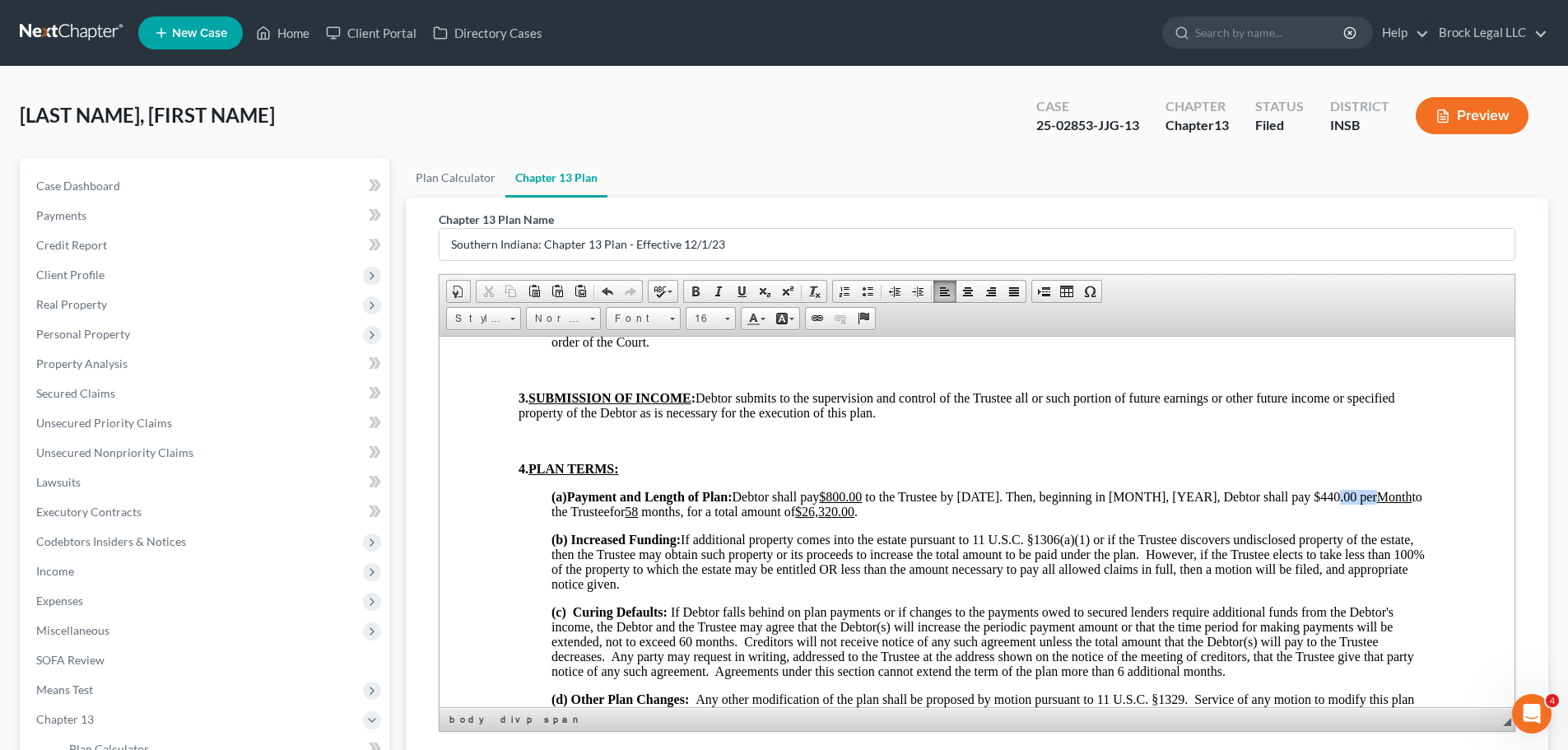 drag, startPoint x: 1321, startPoint y: 496, endPoint x: 1365, endPoint y: 494, distance: 44.04543 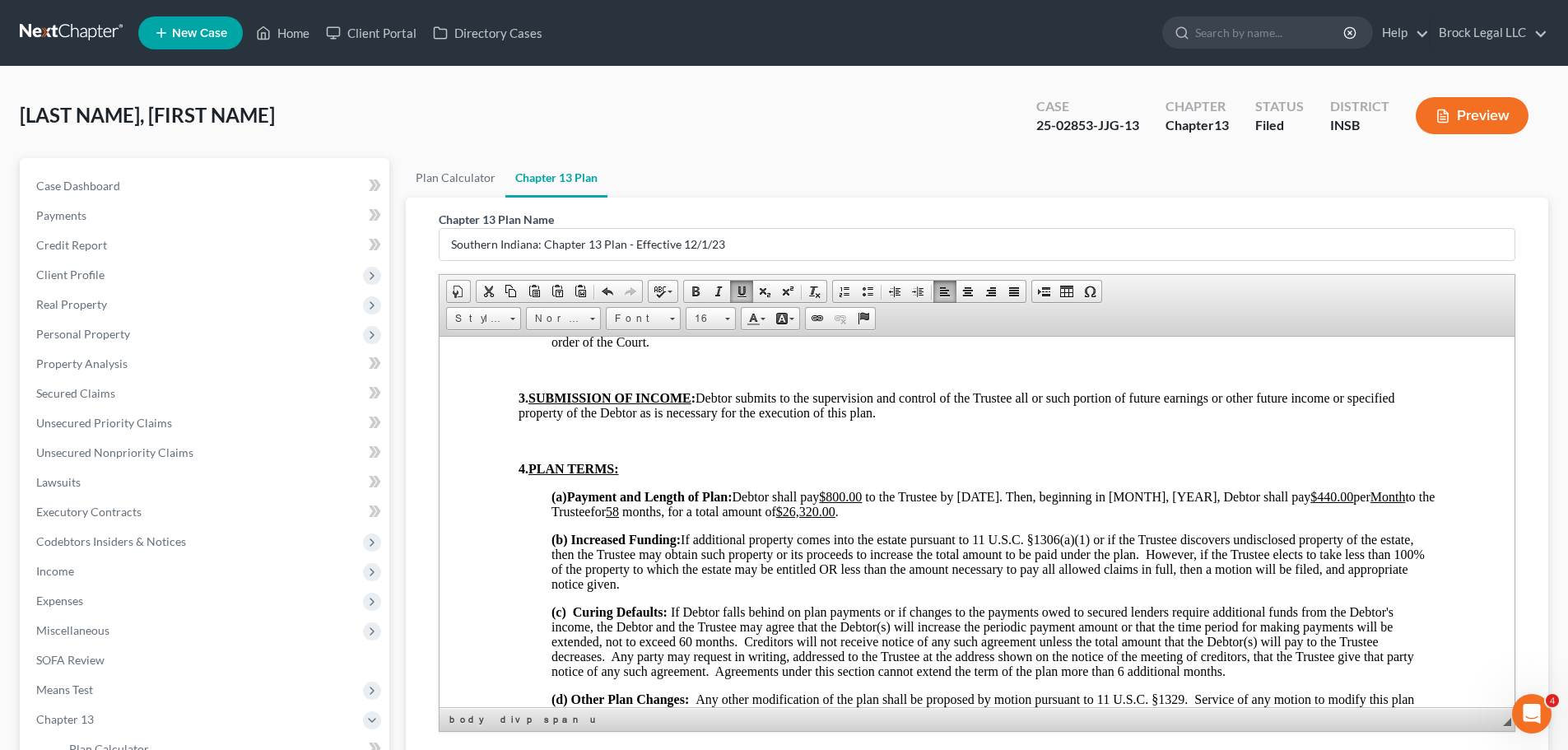 click on "(a) Payment and Length of Plan: Debtor shall pay $800.00 to the Trustee by [DATE]. Then, beginning in [MONTH], [YEAR], Debtor shall pay $440.00 per Month to the Trustee for 58 months , for a total amount of $26,320.00 ." at bounding box center (993, 504) 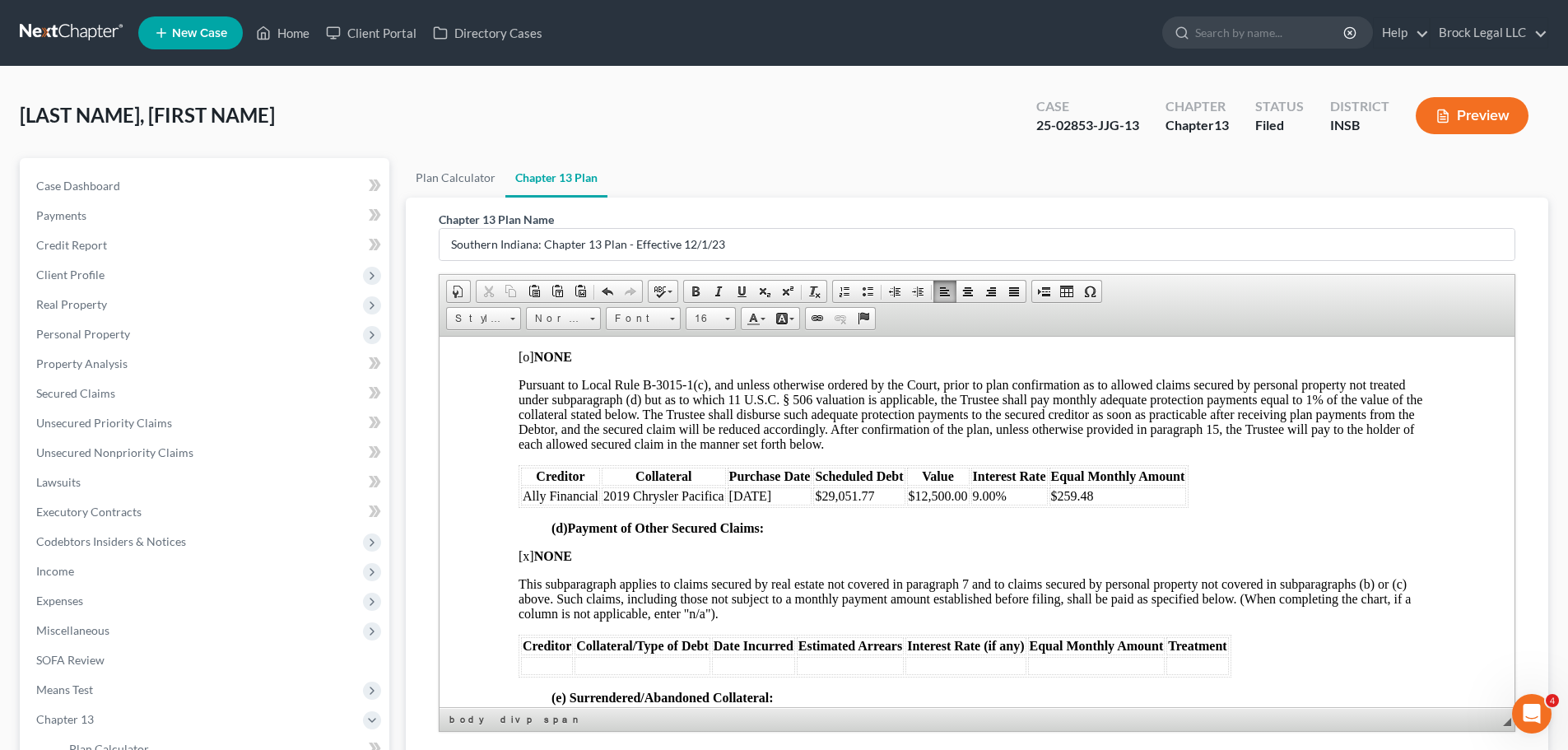scroll, scrollTop: 2552, scrollLeft: 0, axis: vertical 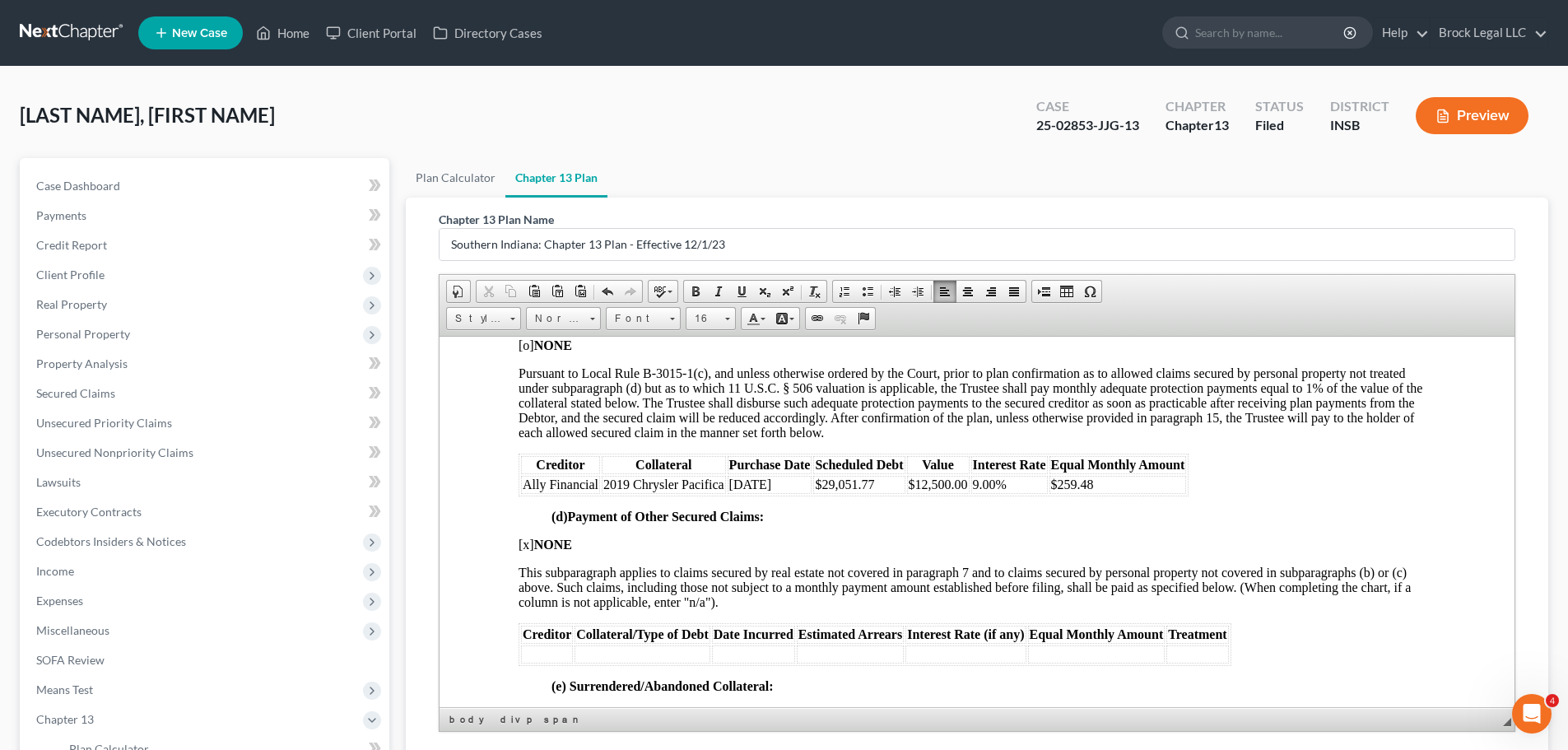 click on "$259.48" at bounding box center [1118, 484] 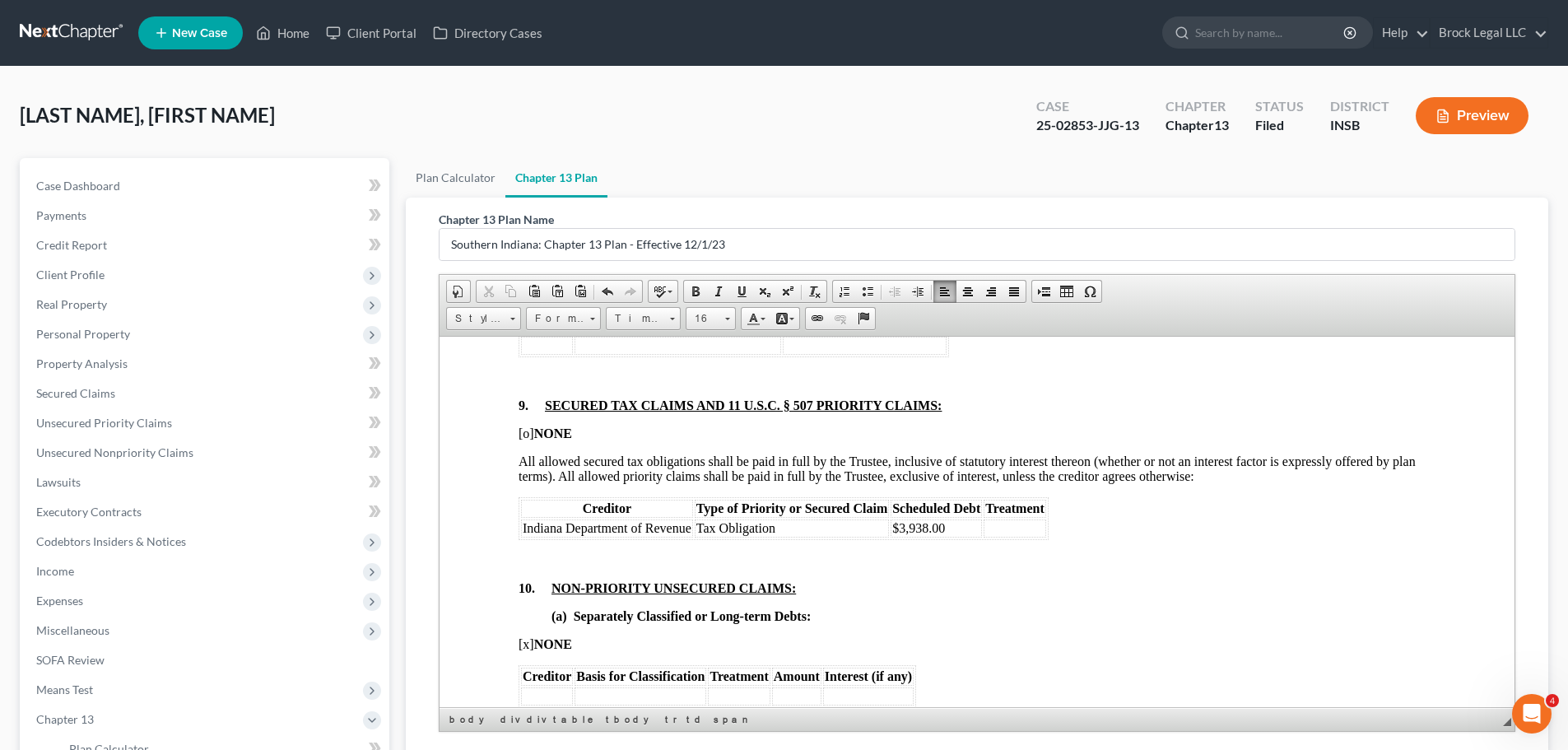 scroll, scrollTop: 3046, scrollLeft: 0, axis: vertical 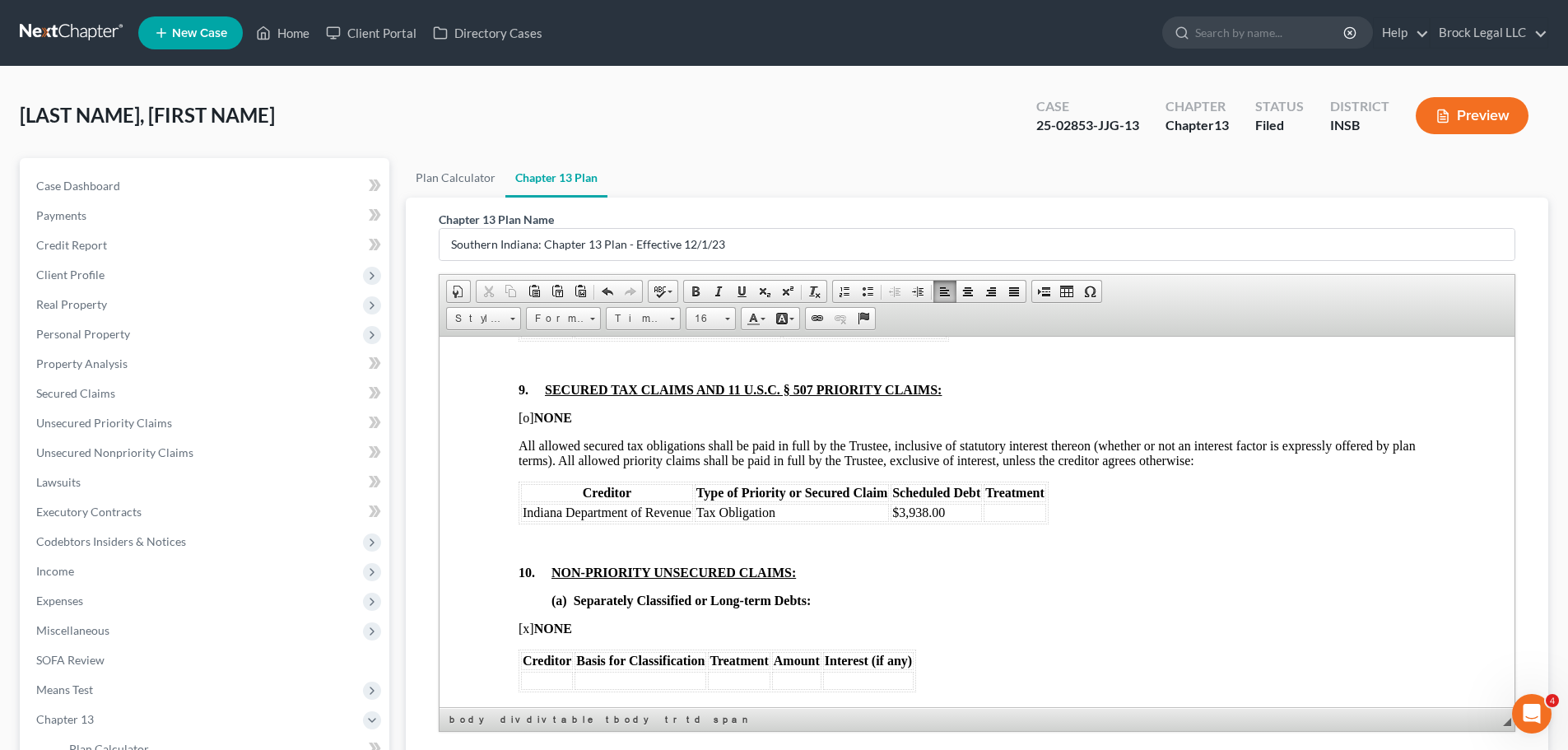 click at bounding box center (1014, 512) 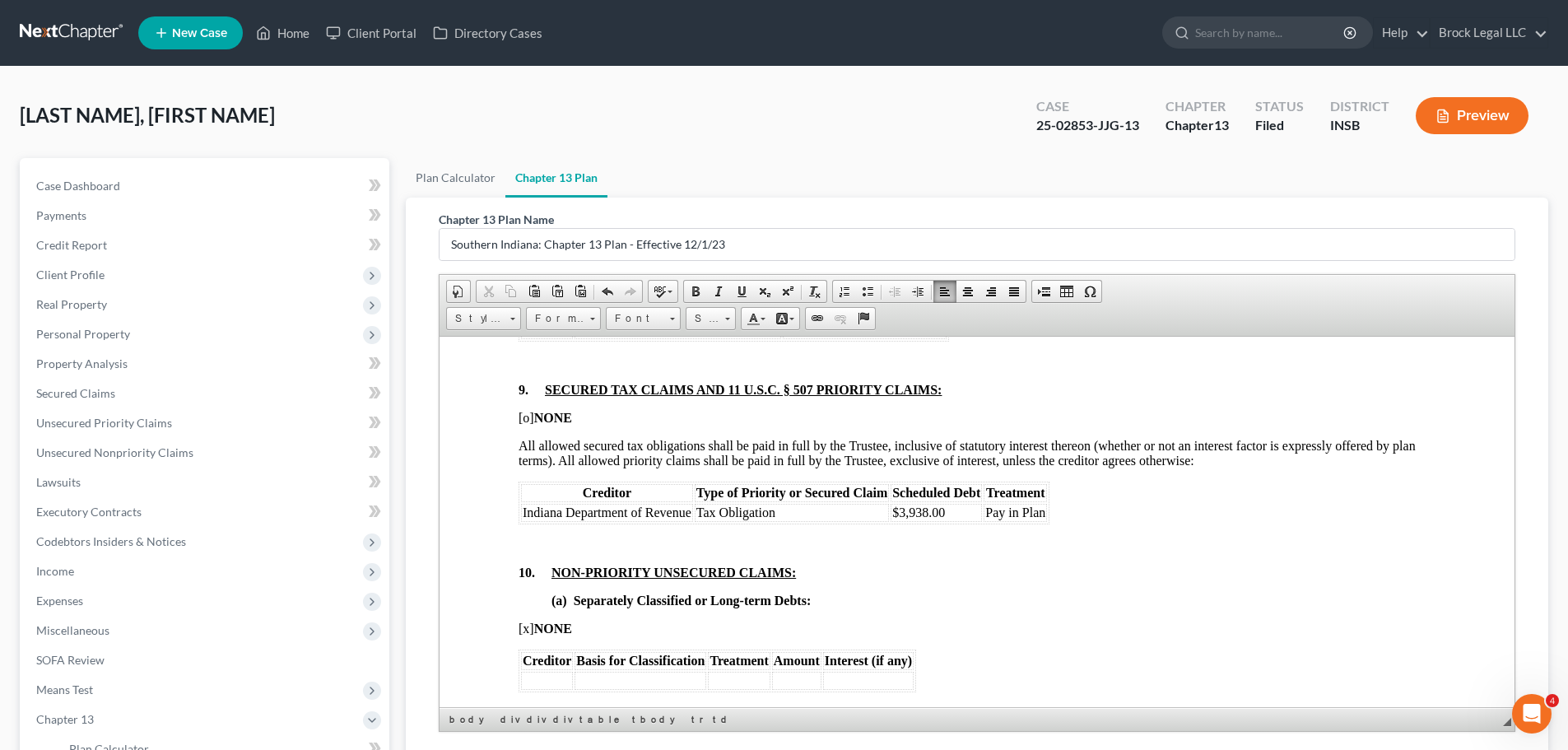 click on "SECURED TAX CLAIMS AND 11 U.S.C. § 507 PRIORITY CLAIMS:  NONE All allowed secured tax obligations shall be paid in full by the Trustee, inclusive of statutory interest thereon (whether or not an interest factor is expressly offered by plan terms). All allowed priority claims shall be paid in full by the Trustee, exclusive of interest, unless the creditor agrees otherwise: Creditor Type of Priority or Secured Claim Scheduled Debt Treatment Indiana Department of Revenue Tax Obligation $3,938.00 Pay in Plan 10.  NON-PRIORITY UNSECURED CLAIMS: (a)  Separately Classified or Long-term Debts:  NONE Creditor Basis for Classification Treatment Amount Interest (if any) (b)  General Unsecured Claims:  Pro rata distribution from any remaining funds; or Other:                              11.  EXECUTORY CONTRACTS AND UNEXPIRED LEASES:   All executory contracts and unexpired leases are REJECTED, except the following, which are assumed. Creditor Property Description Treatment 12." at bounding box center (977, 677) 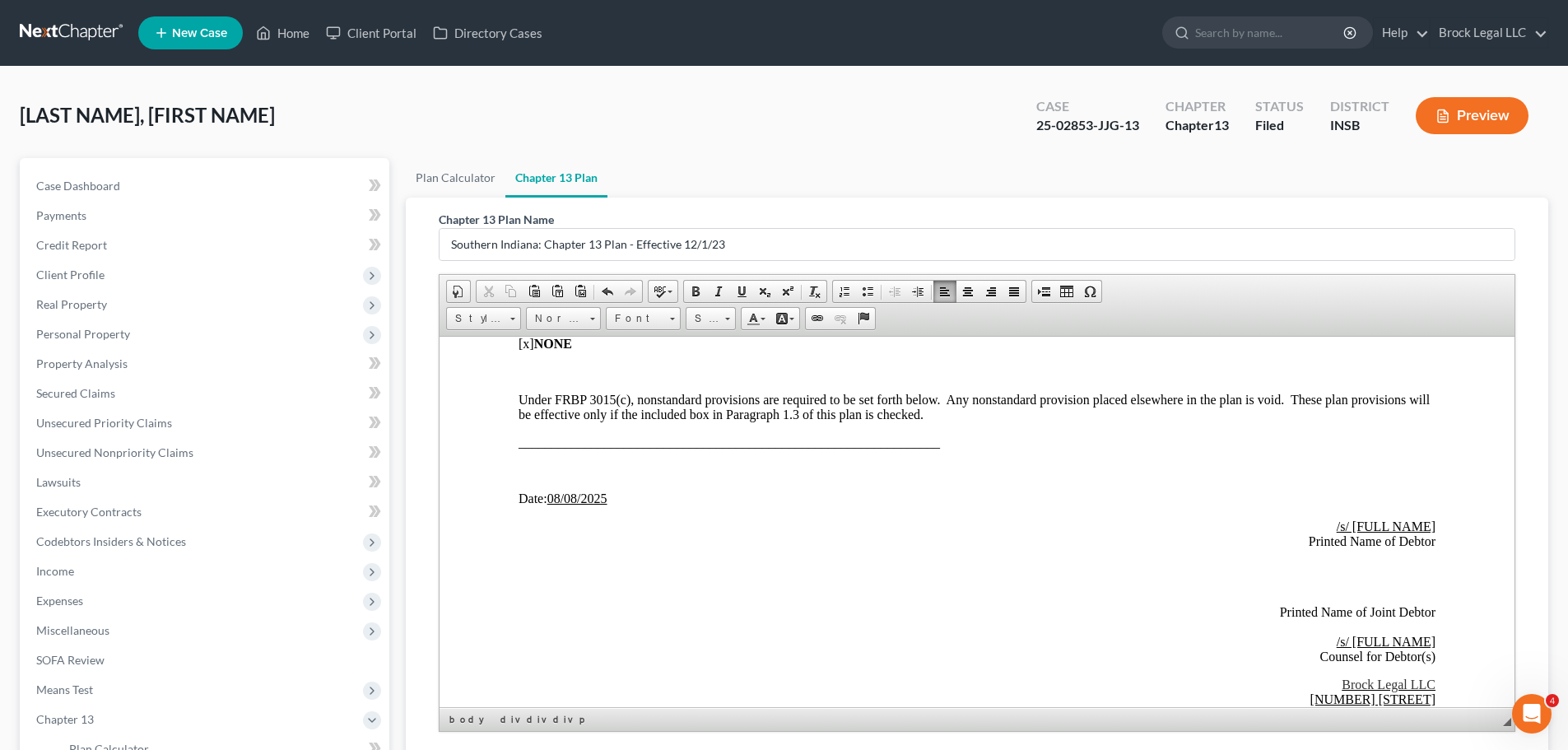 scroll, scrollTop: 3869, scrollLeft: 0, axis: vertical 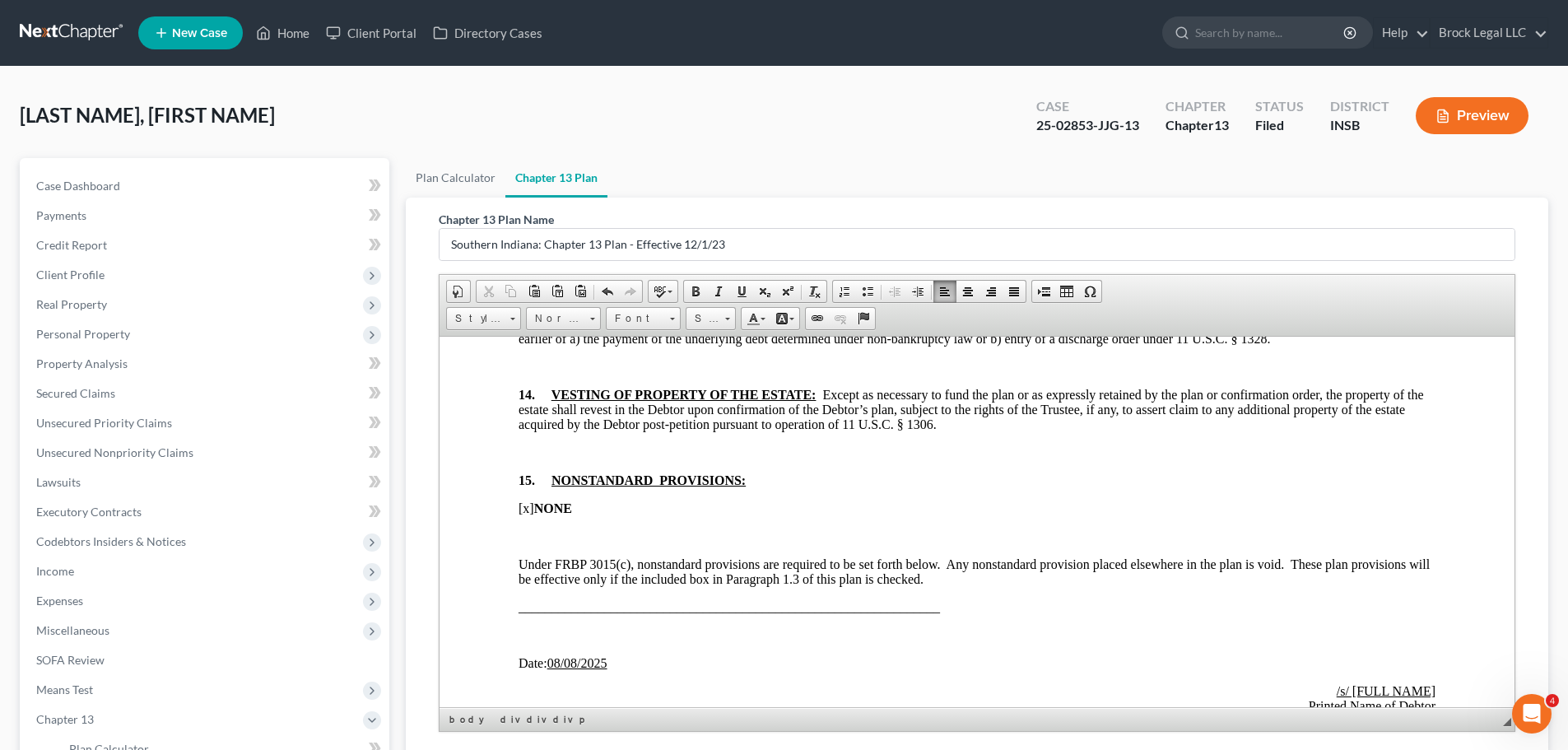 click on "[x]" at bounding box center (526, 507) 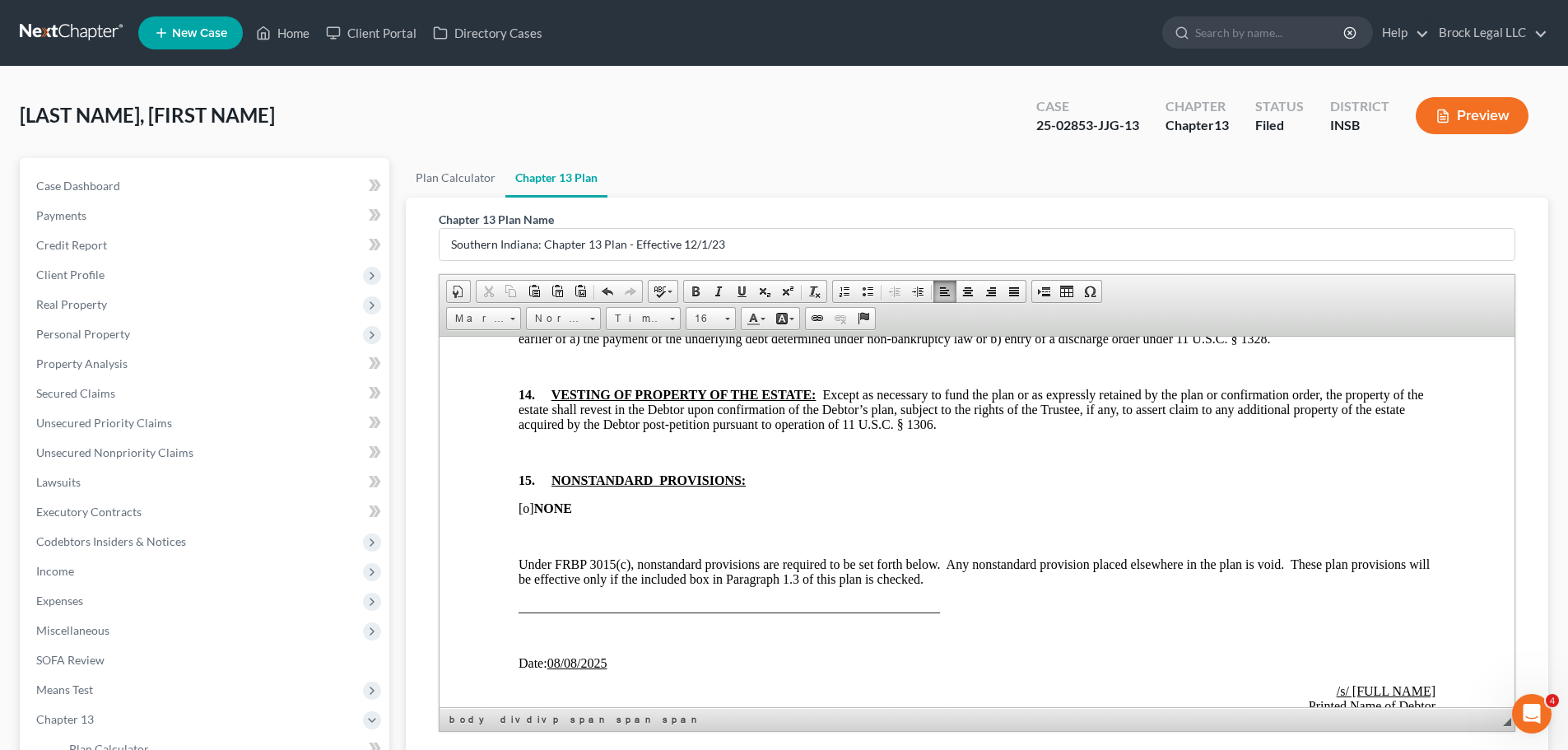 click on "13. LIEN RETENTION: With respect to each allowed secured claim provided for by the plan, the holder of such claim shall retain its lien securing such claim until the earlier of a) the payment of the underlying debt determined under non-bankruptcy law or b) entry of a discharge order under 11 U.S.C. § 1328. 14. VESTING OF PROPERTY OF THE ESTATE: Except as necessary to fund the plan or as expressly retained by the plan or confirmation order, the property of the estate shall revest in the Debtor upon confirmation of the Debtor’s plan, subject to the rights of the Trustee, if any, to assert claim to any additional property of the estate acquired by the Debtor post-petition pursuant to operation of 11 U.S.C. § 1306. 15. NONSTANDARD PROVISIONS: [o ] NONE ________________________________________________________________" at bounding box center [977, 465] 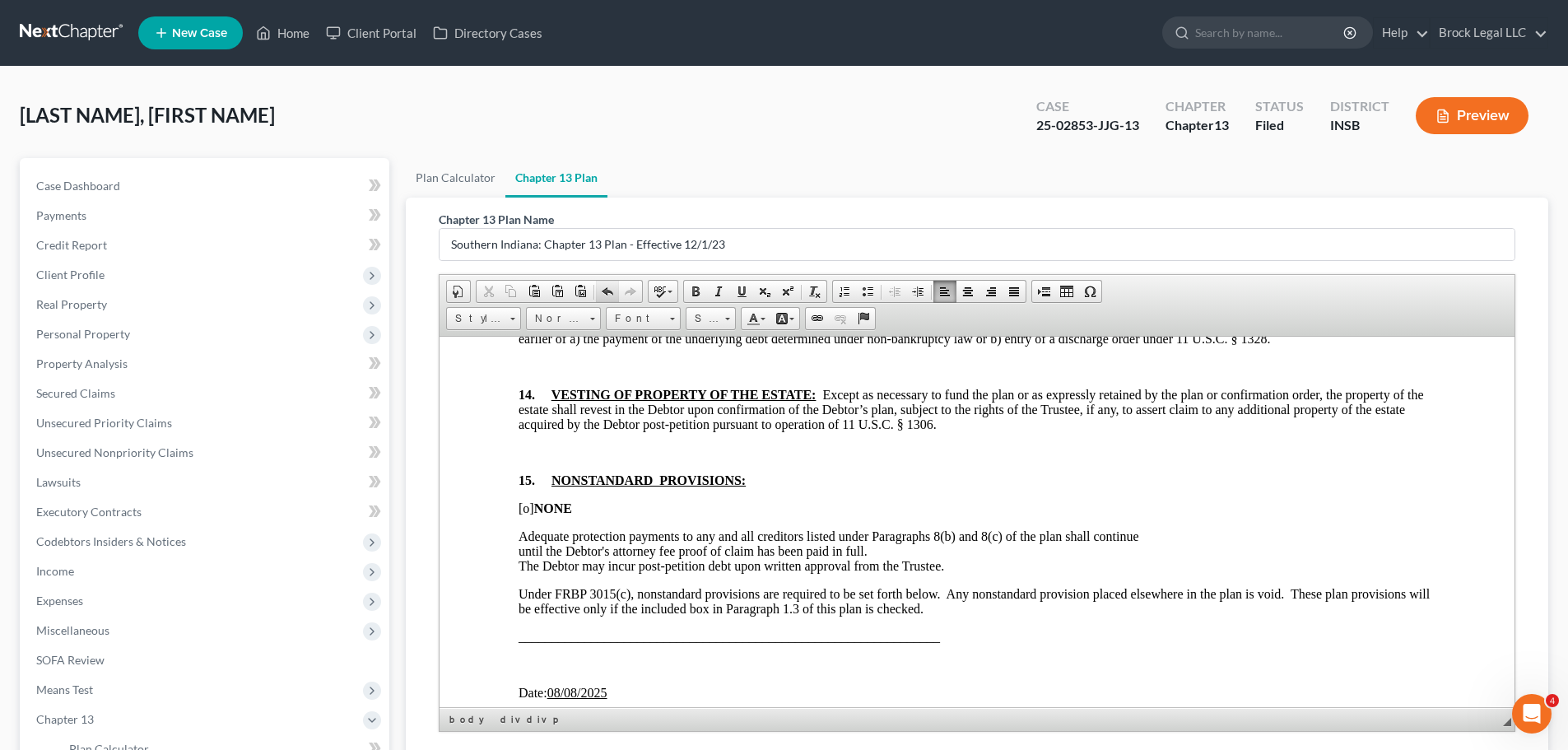 click at bounding box center (607, 291) 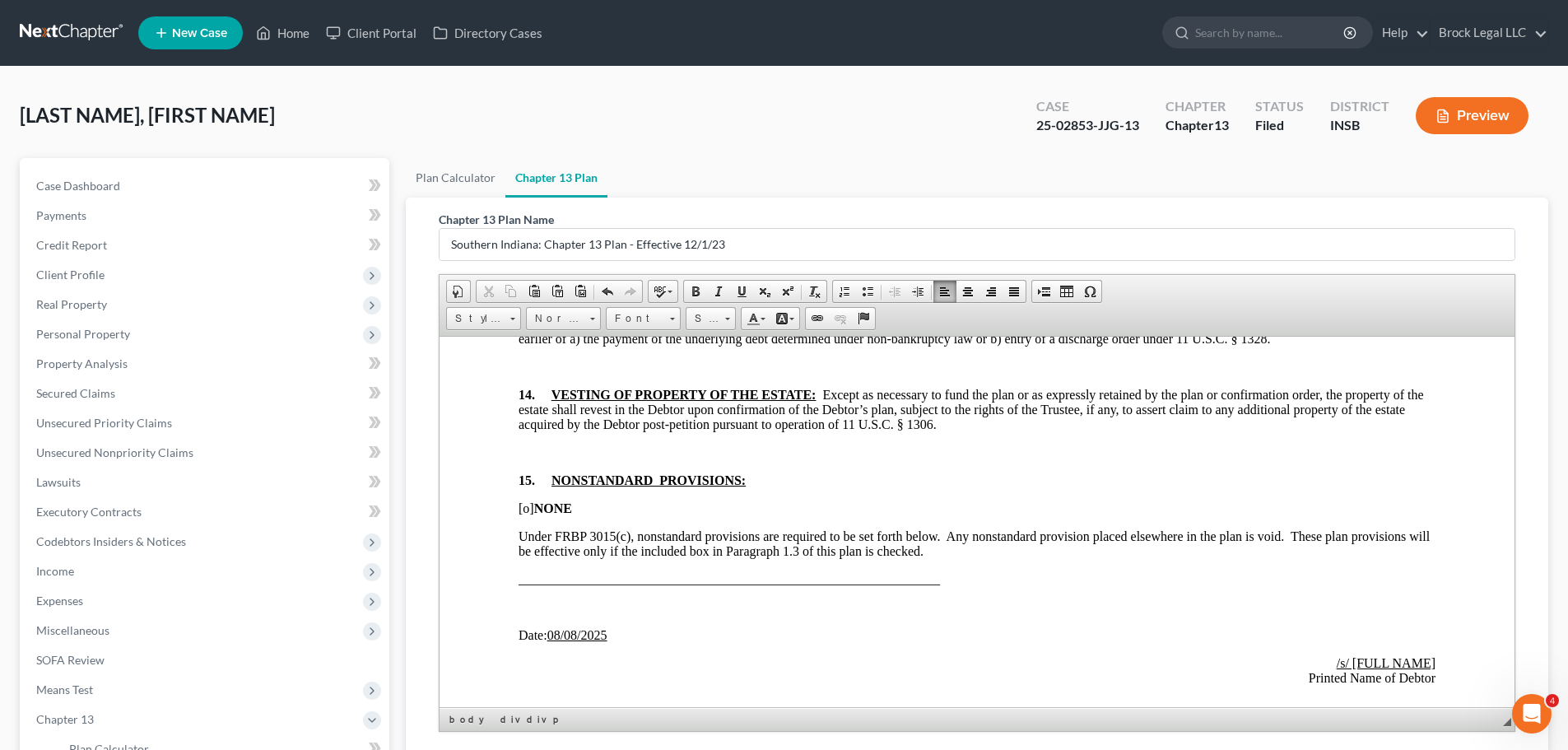 click on "Under FRBP 3015(c), nonstandard provisions are required to be set forth below.  Any nonstandard provision placed elsewhere in the plan is void.  These plan provisions will be effective only if the included box in Paragraph 1.3 of this plan is checked." at bounding box center [977, 543] 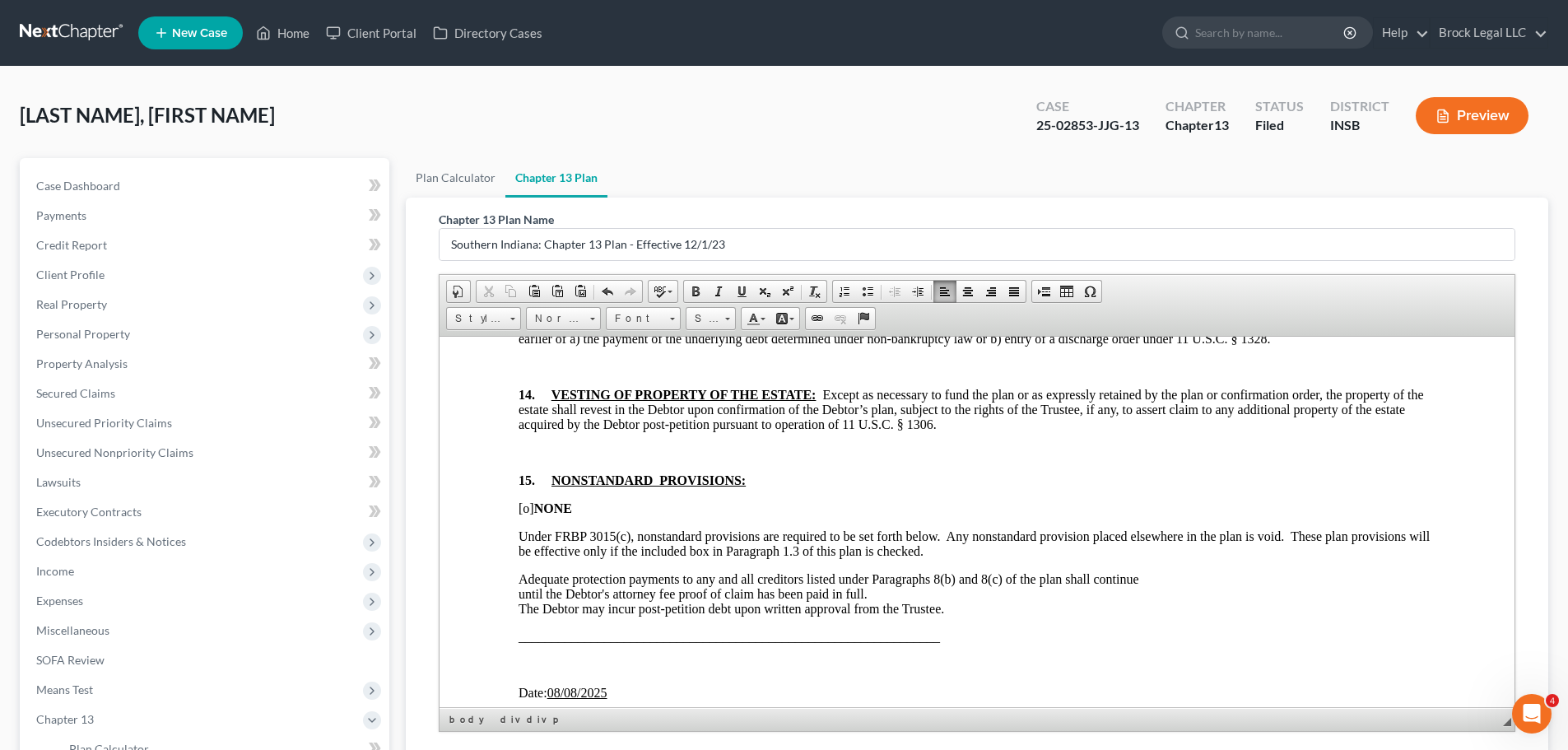 click on "Adequate protection payments to any and all creditors listed under Paragraphs 8(b) and 8(c) of the plan shall continue until the Debtor's attorney fee proof of claim has been paid in full. The Debtor may incur post-petition debt upon written approval from the Trustee. ​" at bounding box center [977, 594] 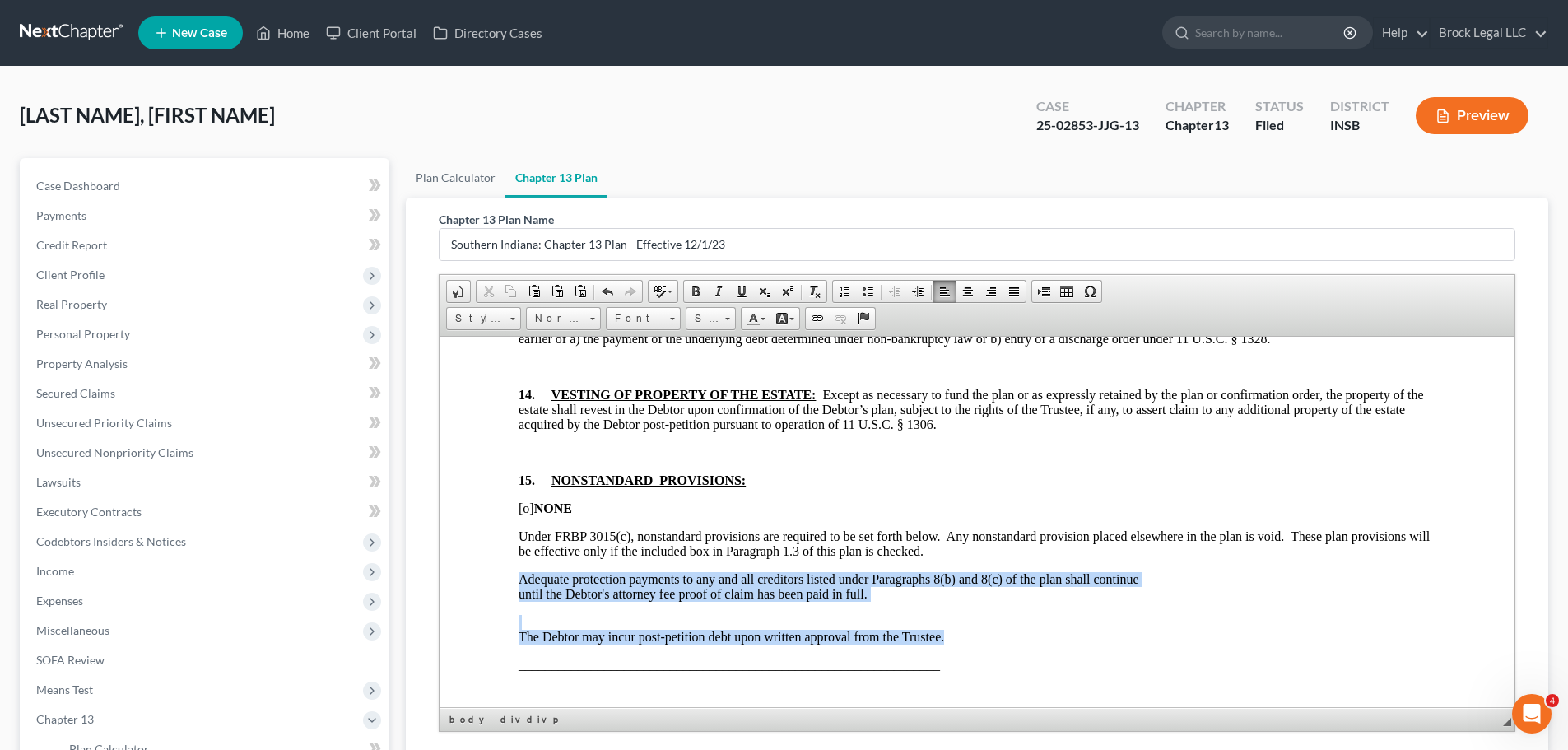 drag, startPoint x: 969, startPoint y: 631, endPoint x: 483, endPoint y: 562, distance: 490.87371 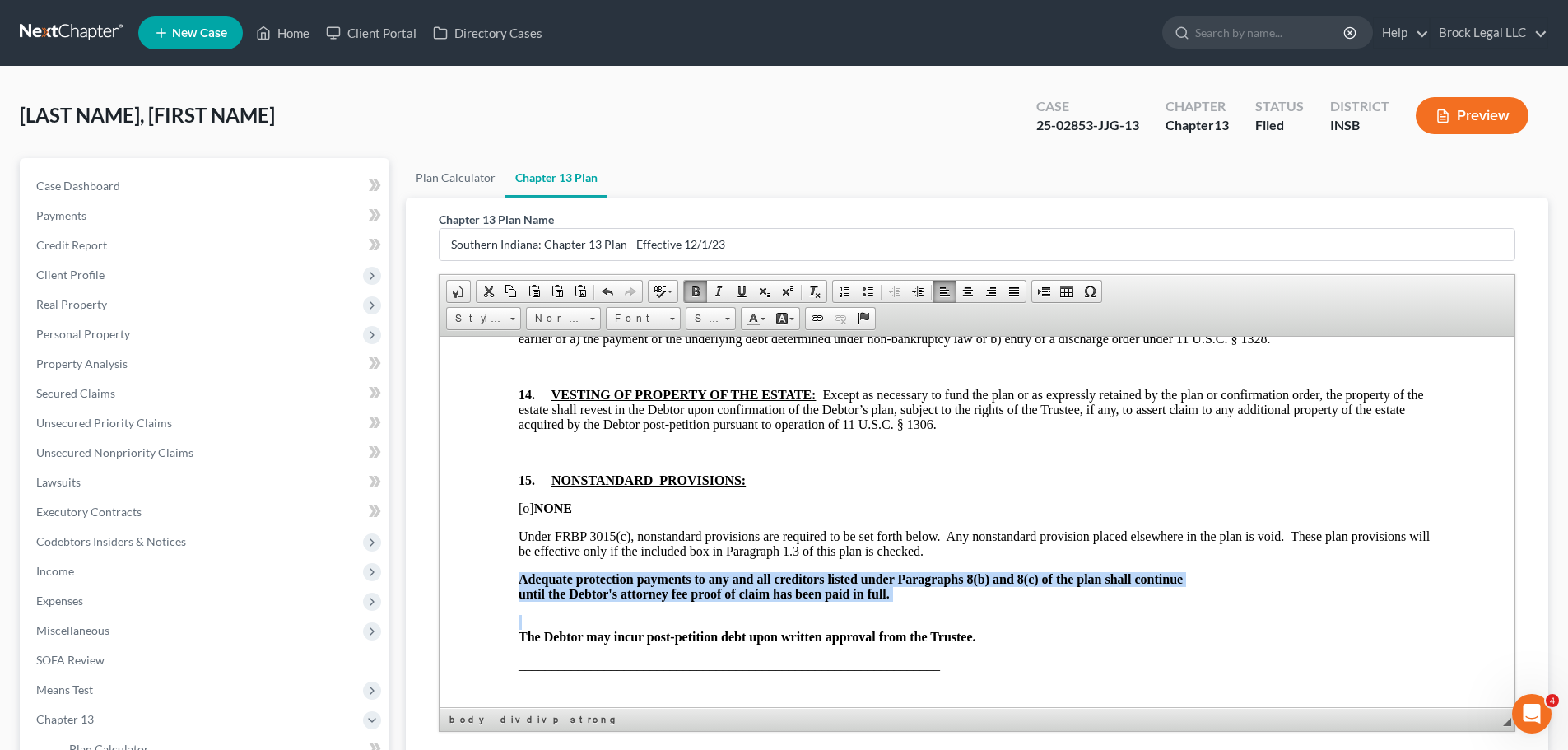 click on "The Debtor may incur post-petition debt upon written approval from the Trustee." at bounding box center [977, 629] 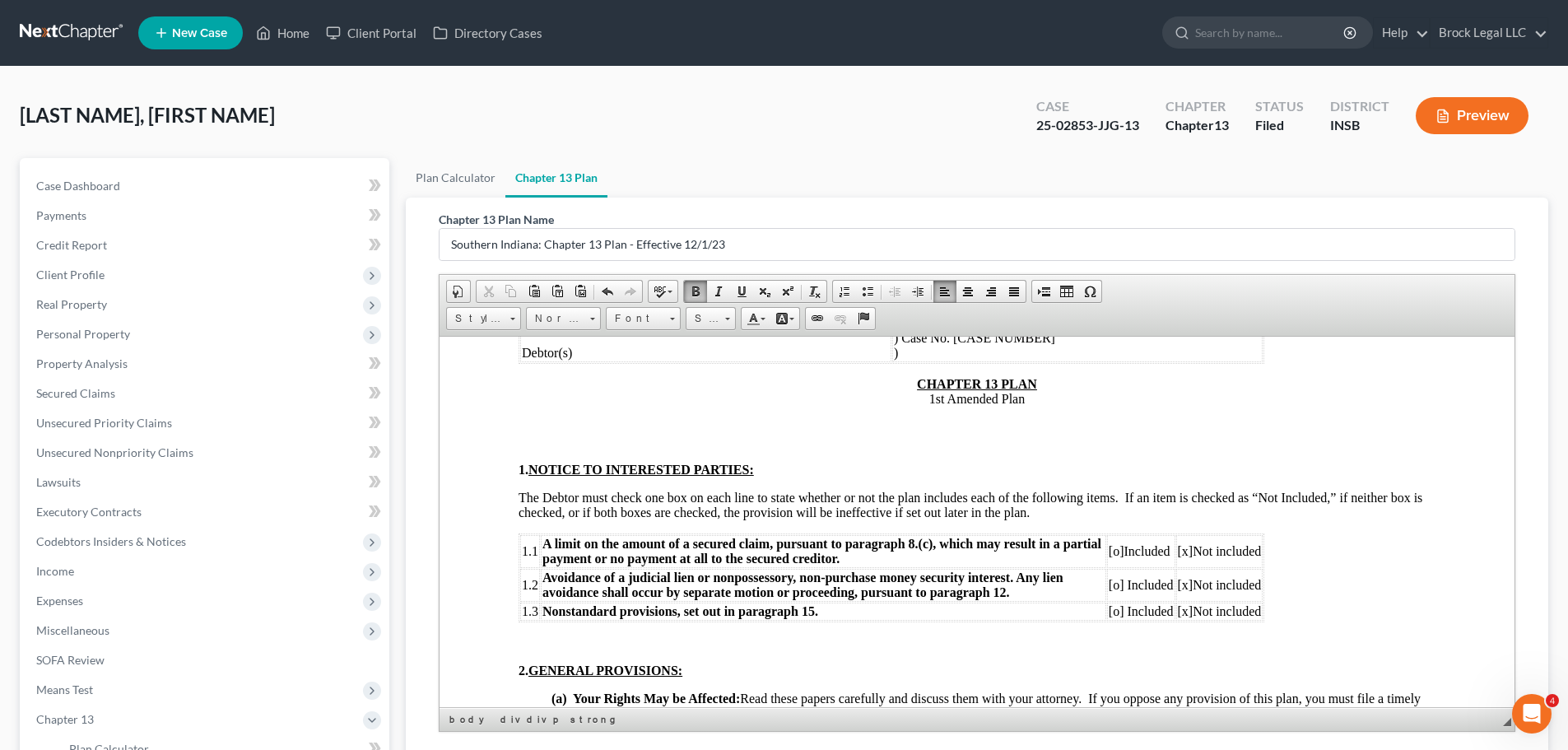 scroll, scrollTop: 168, scrollLeft: 0, axis: vertical 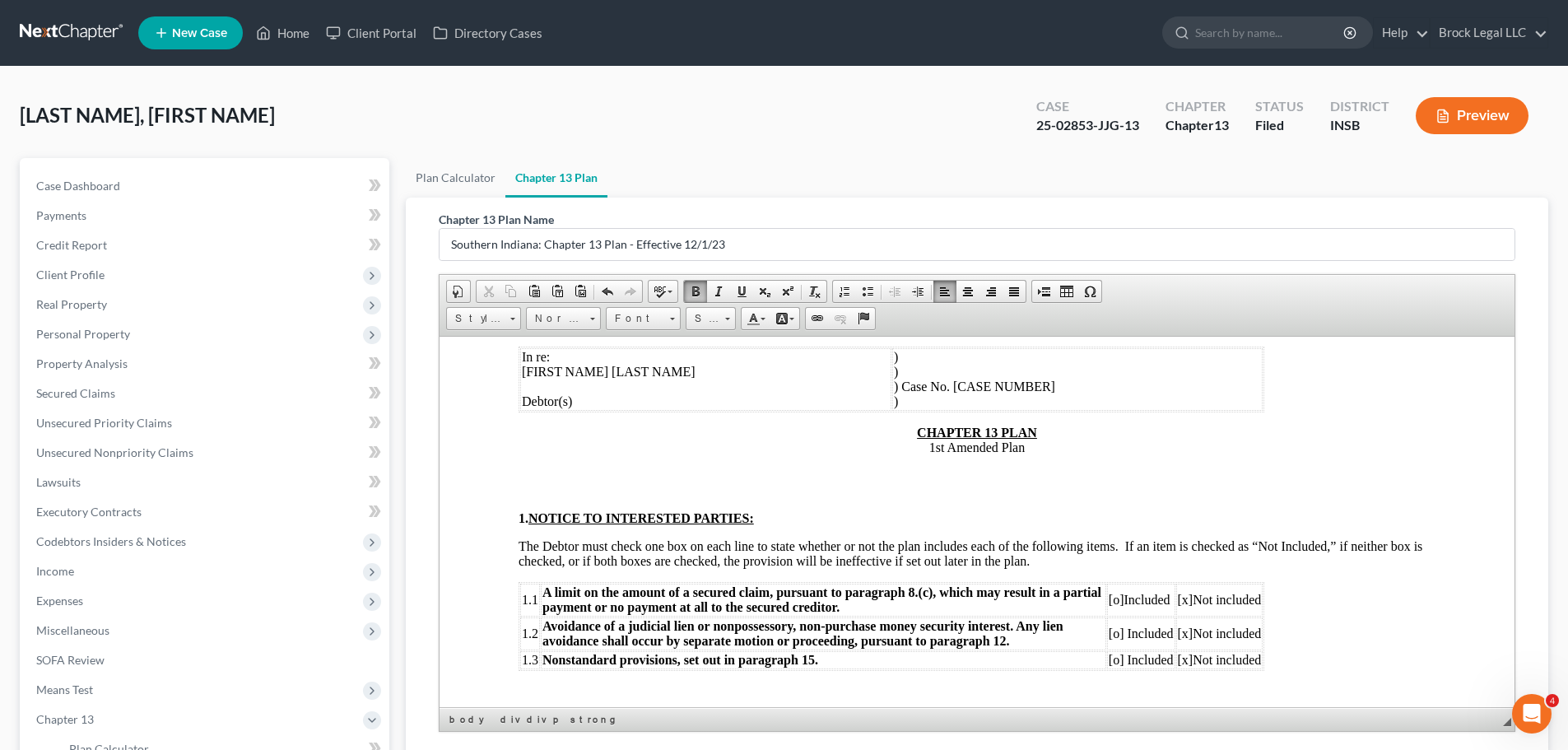 click on "[o]" at bounding box center (1116, 659) 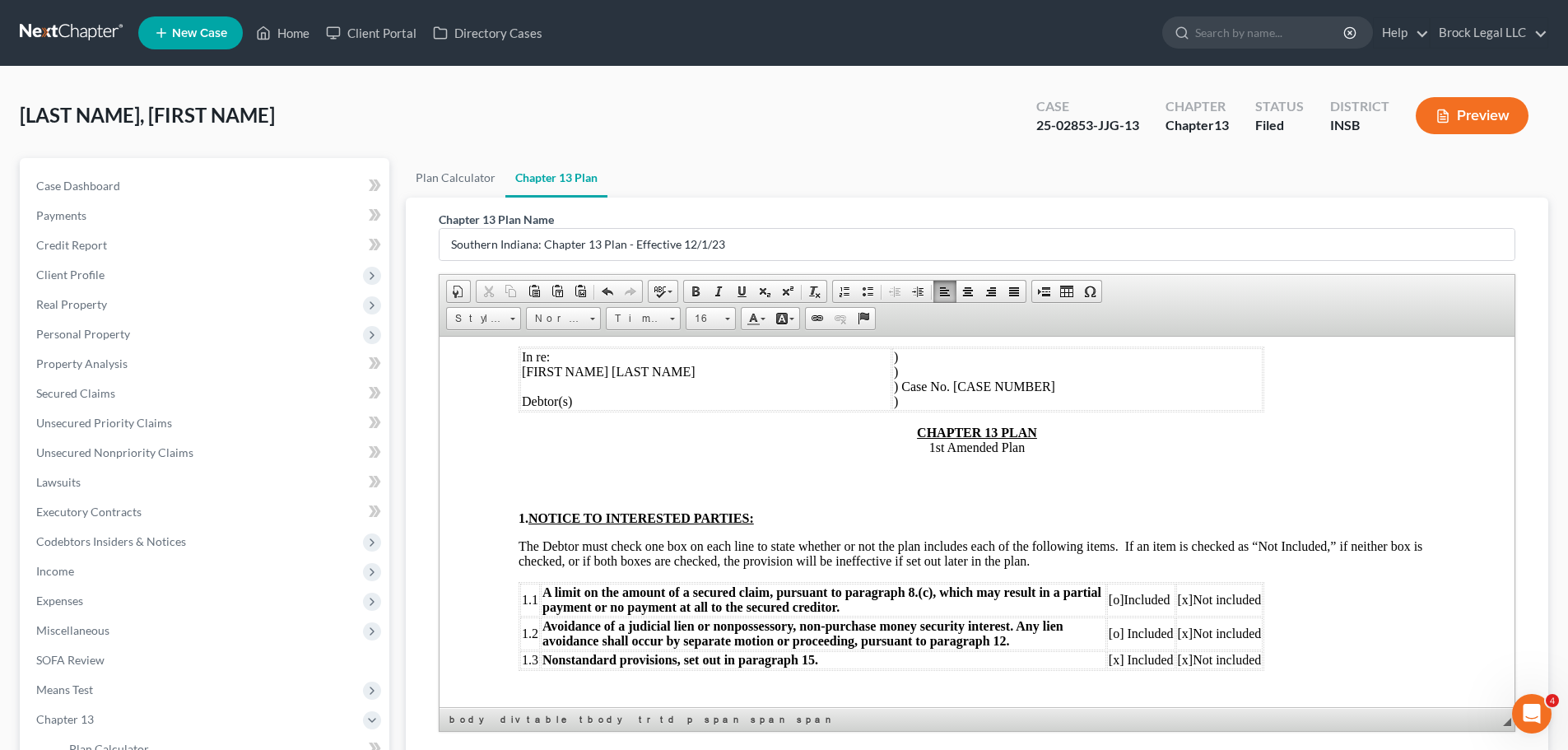 click on "[x]" at bounding box center (1185, 659) 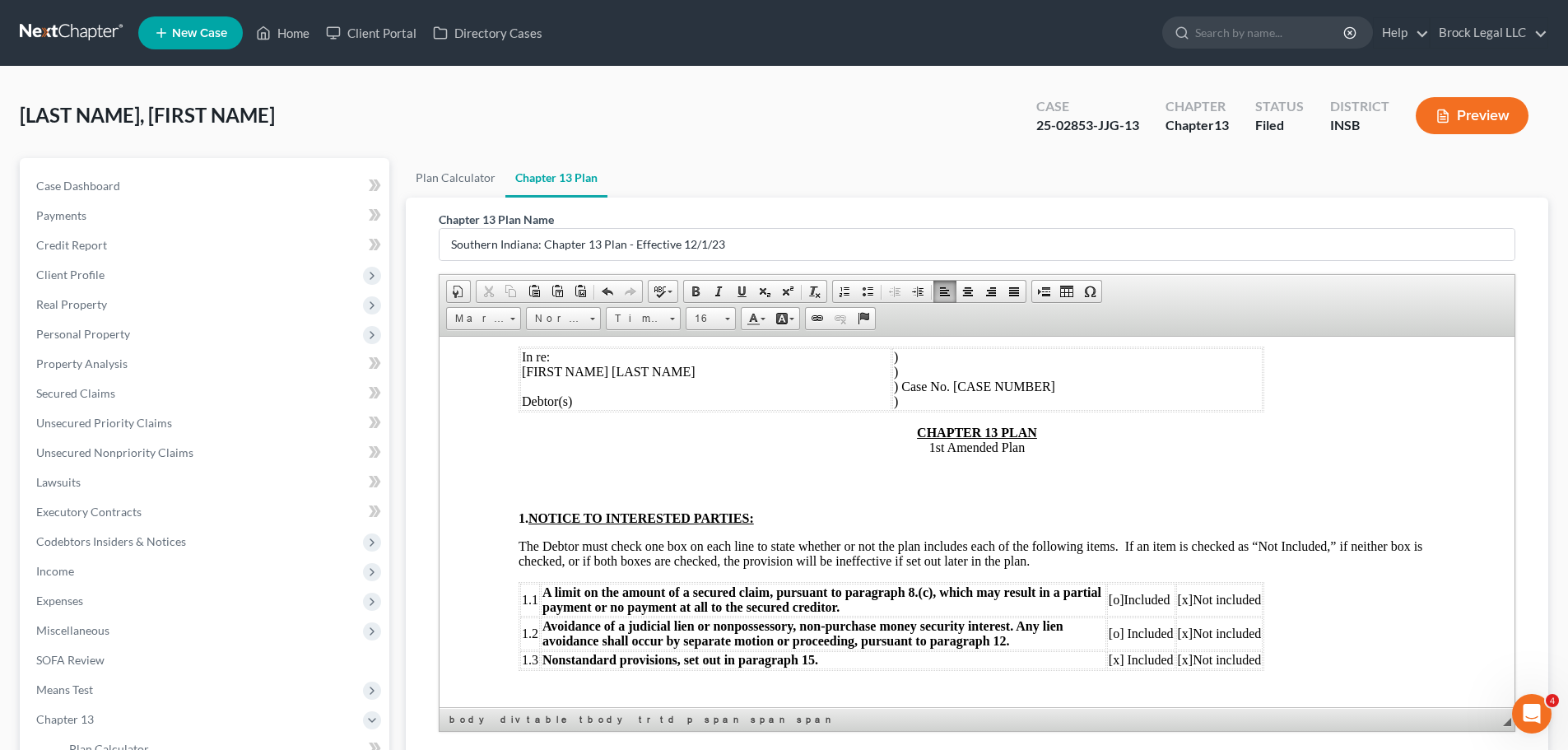 click on "[x]" at bounding box center (1185, 659) 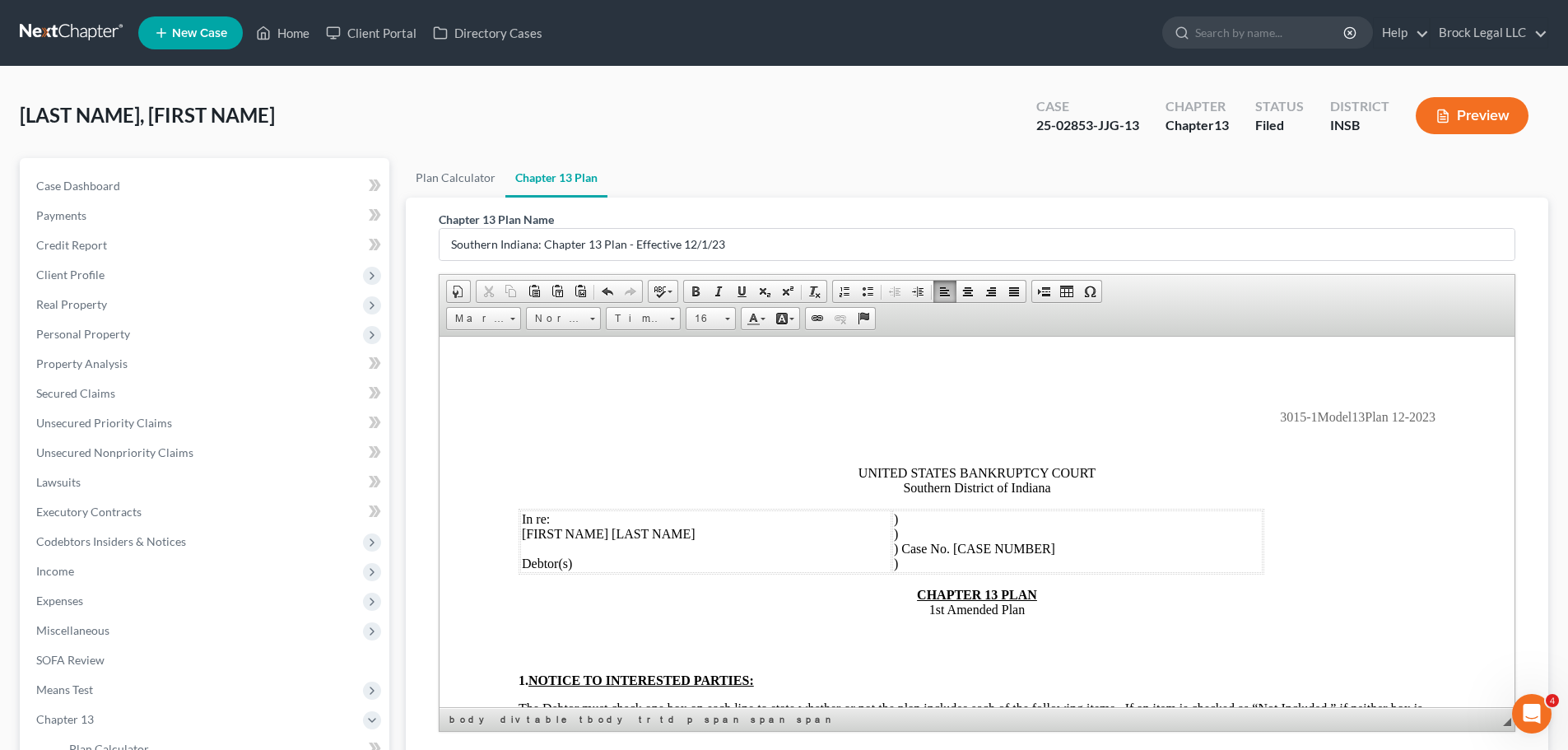 scroll, scrollTop: 0, scrollLeft: 0, axis: both 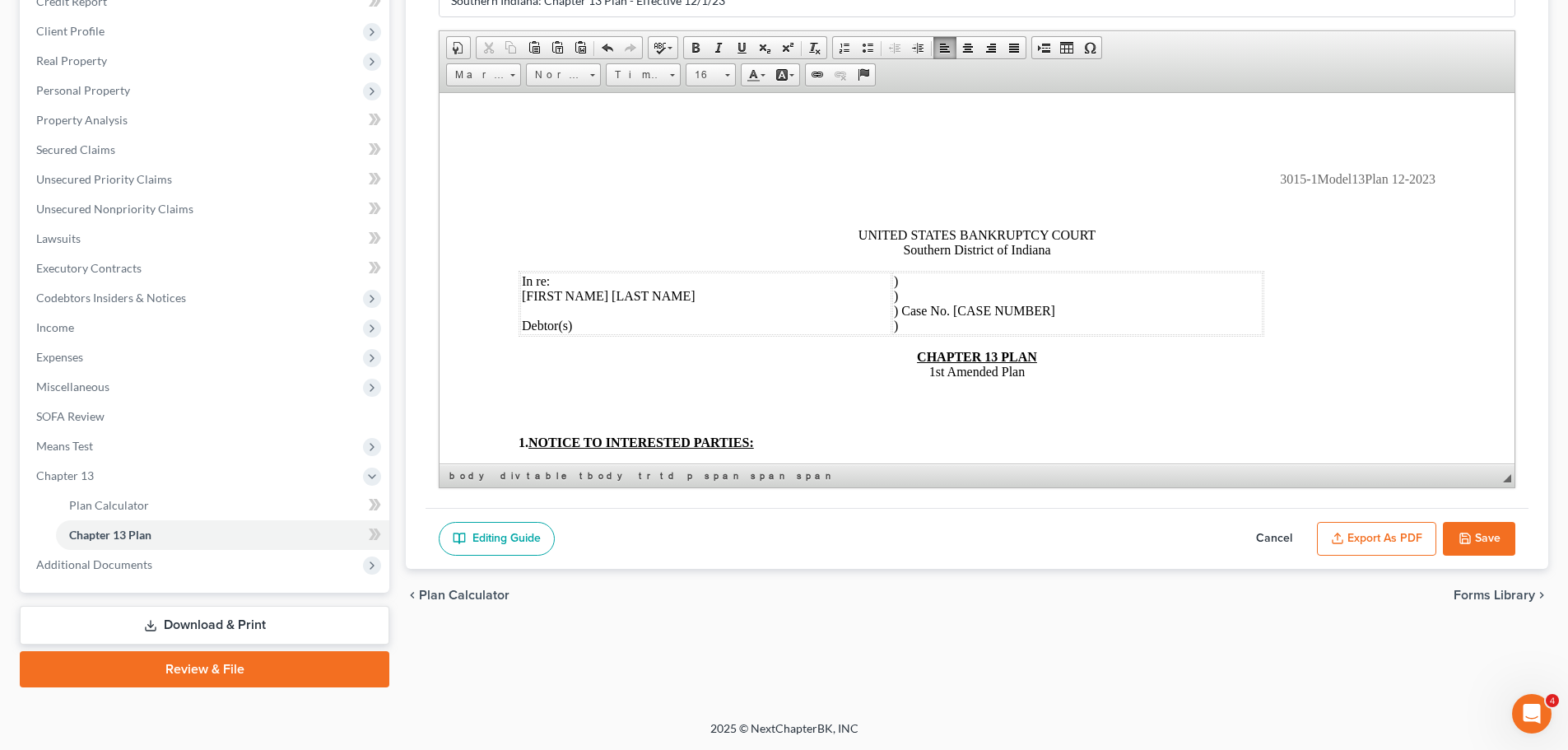 click on "Save" at bounding box center [1479, 539] 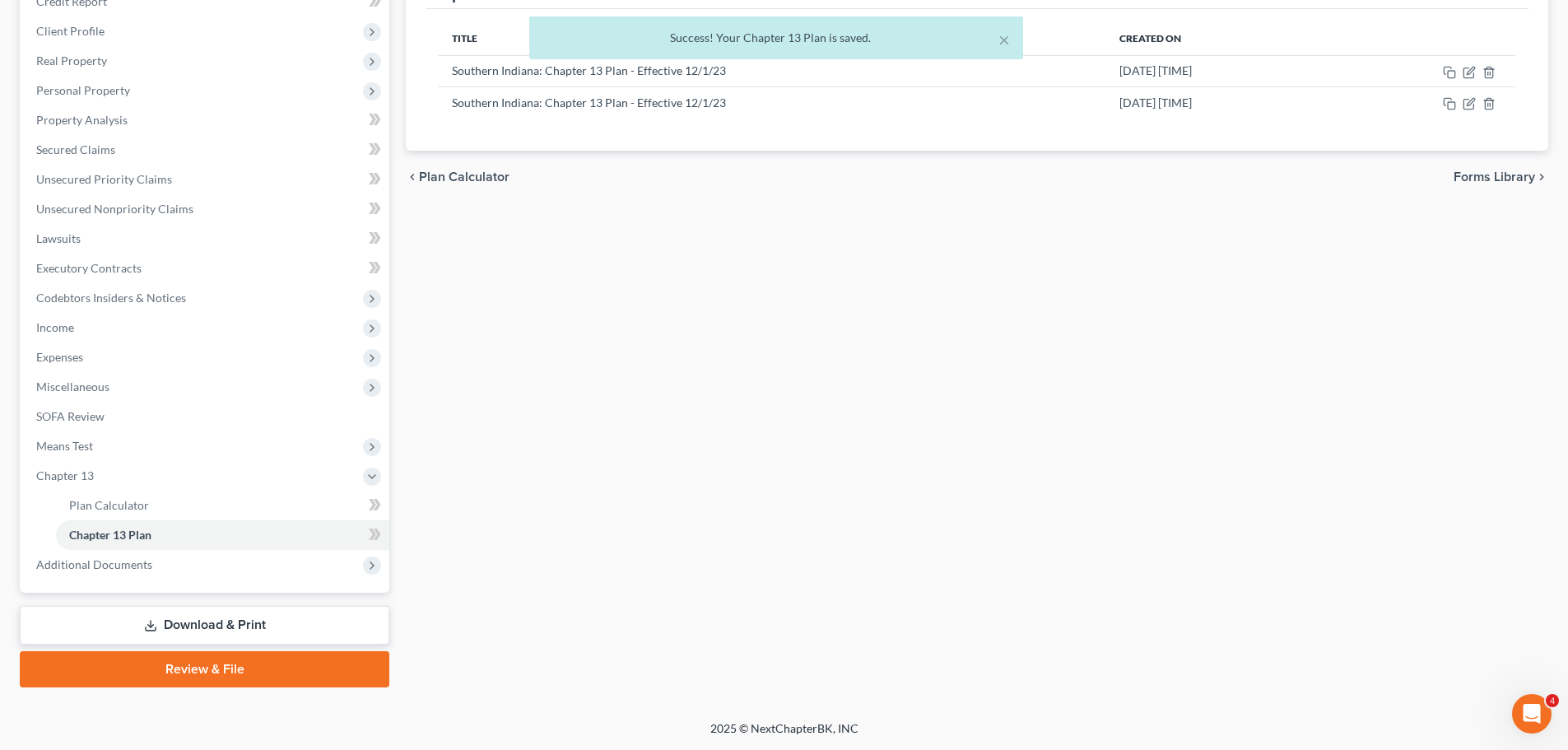 scroll, scrollTop: 0, scrollLeft: 0, axis: both 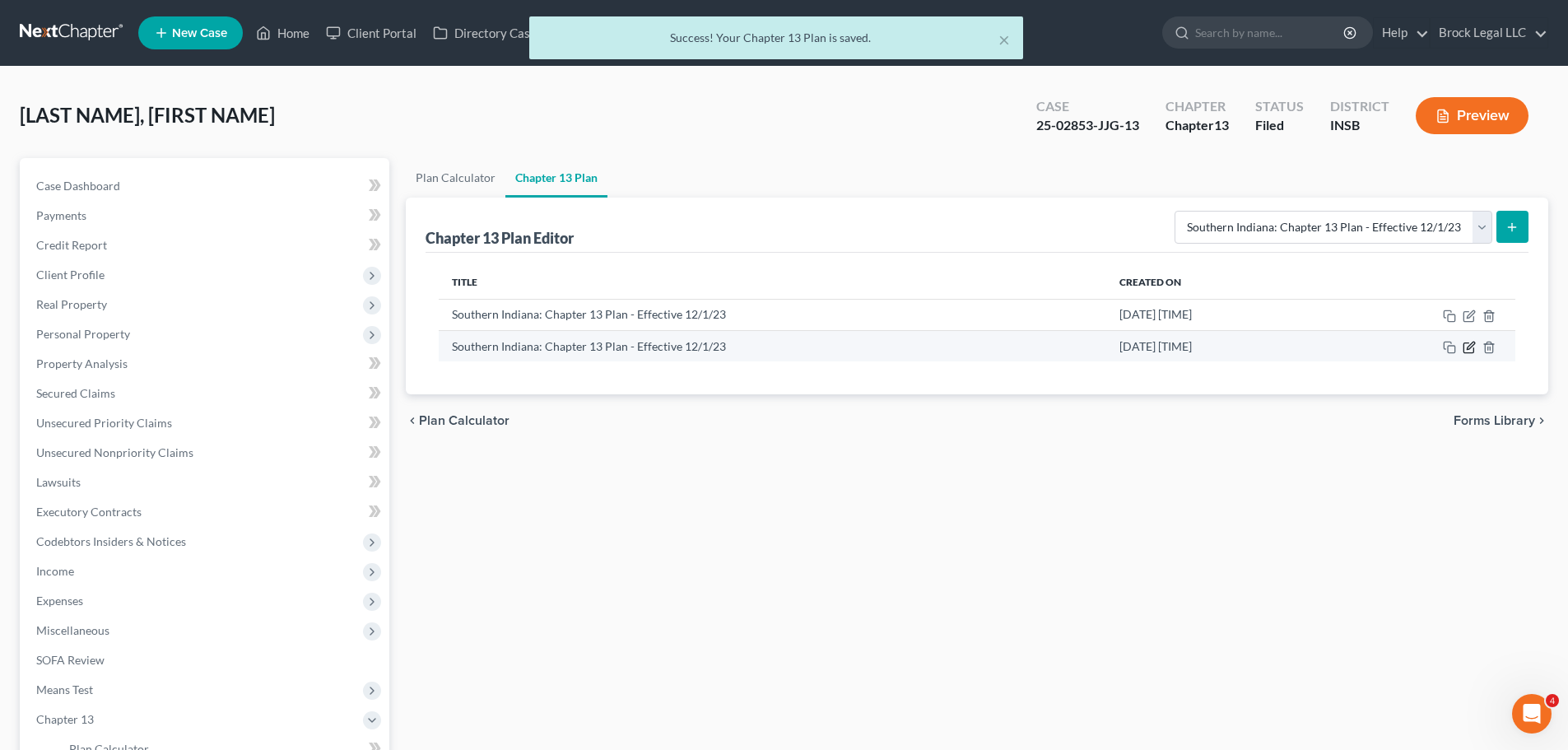 click 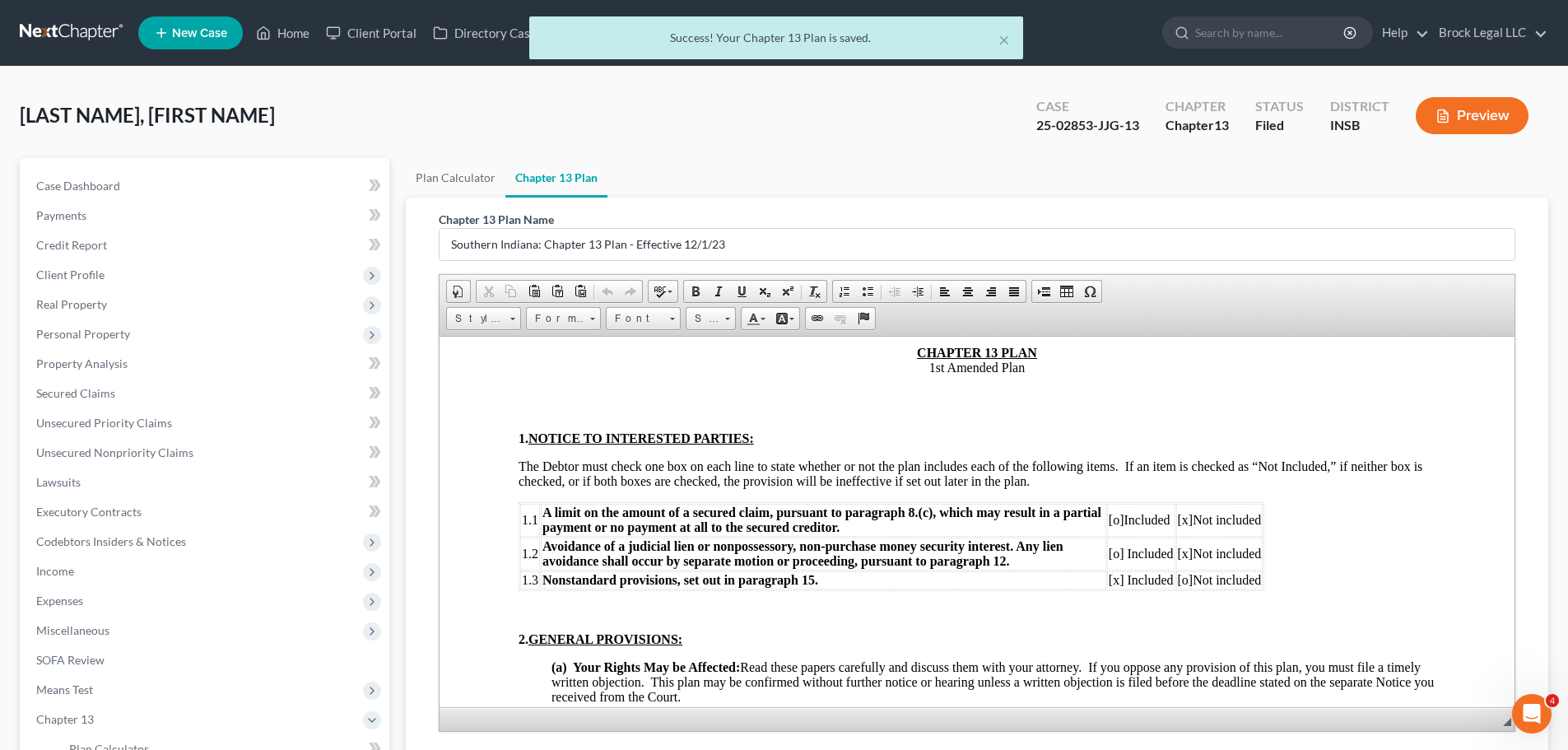 scroll, scrollTop: 494, scrollLeft: 0, axis: vertical 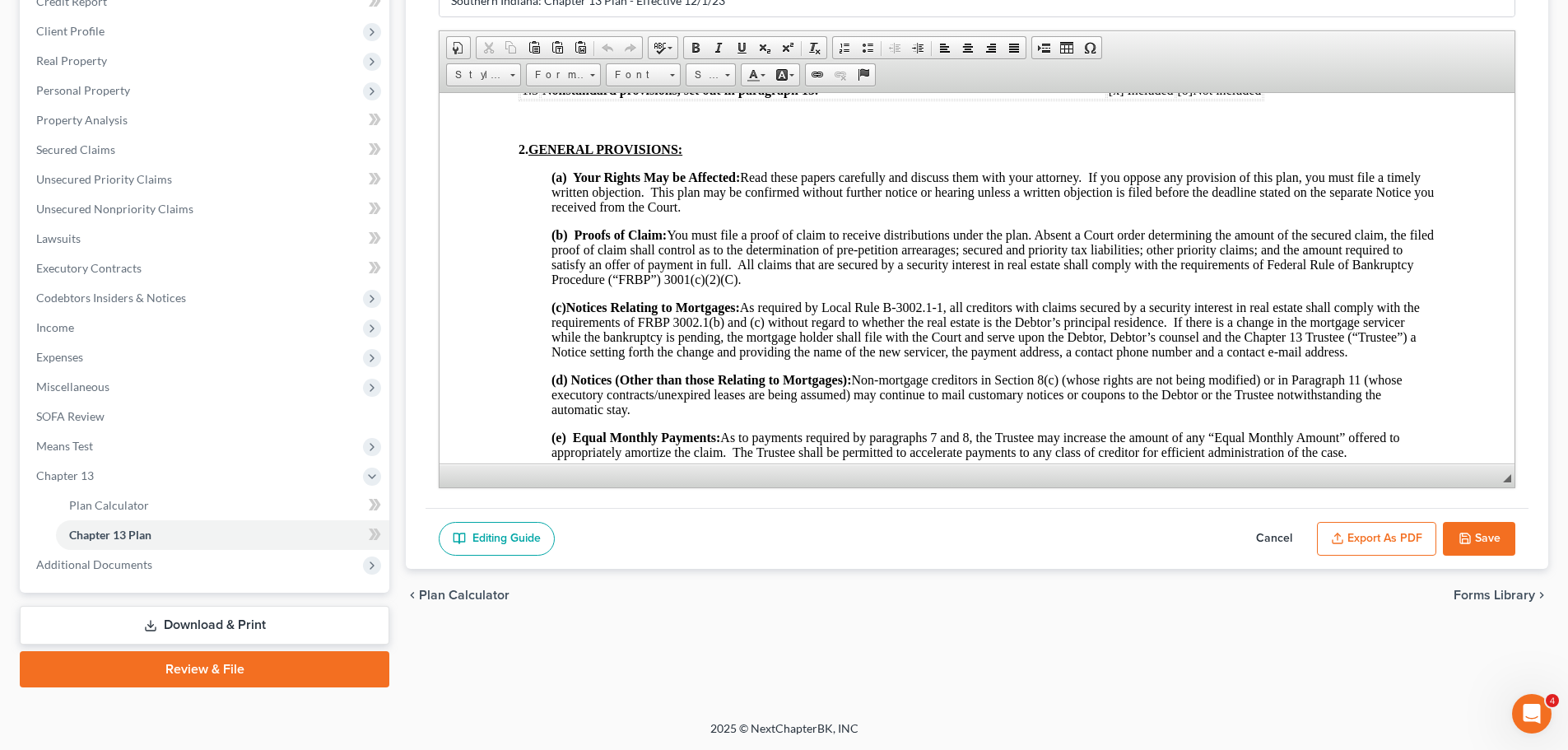 click on "Export as PDF" at bounding box center [1376, 539] 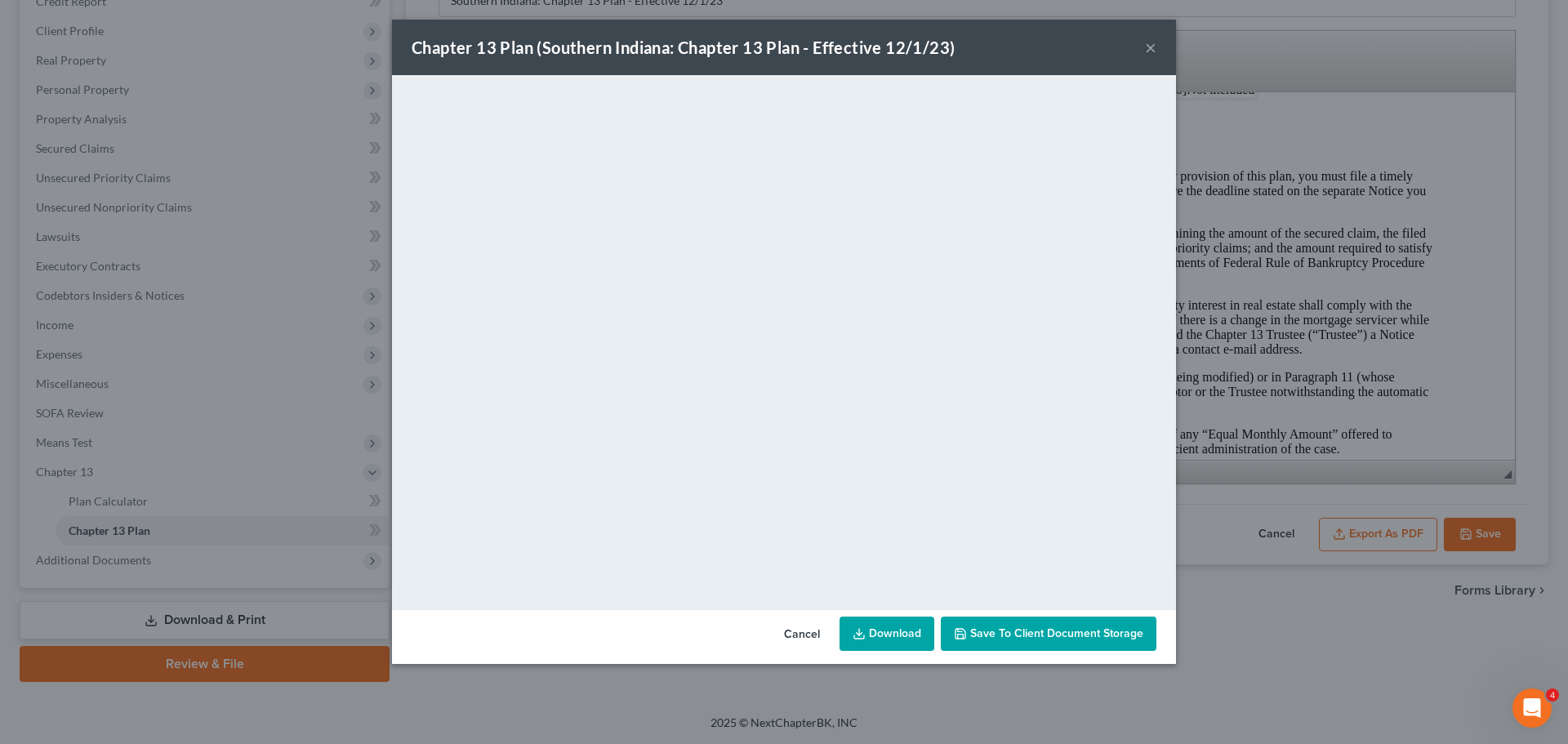 click on "Download" at bounding box center (887, 634) 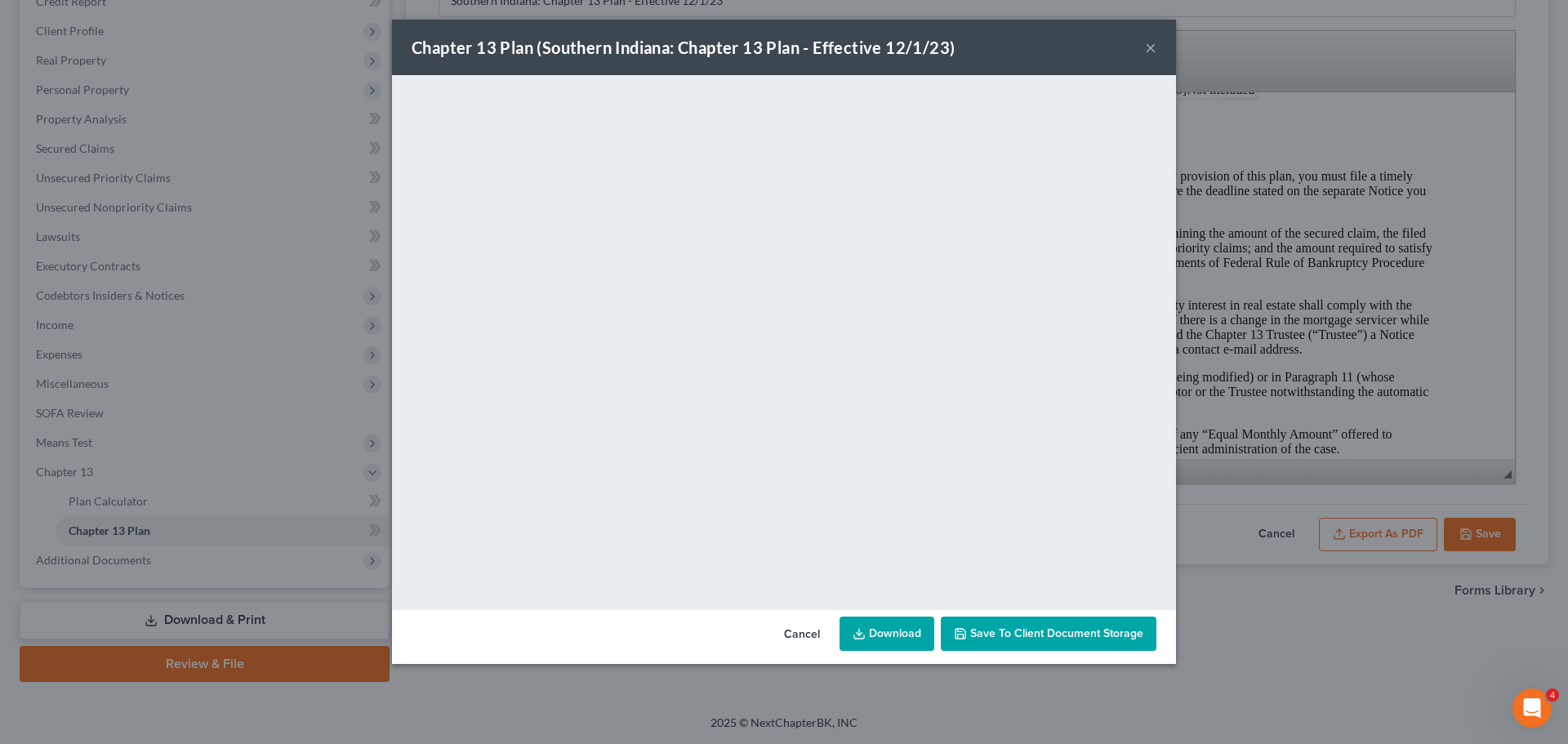 click on "Chapter 13 Plan (Southern Indiana: Chapter 13 Plan - Effective 12/1/23) ×" at bounding box center (784, 47) 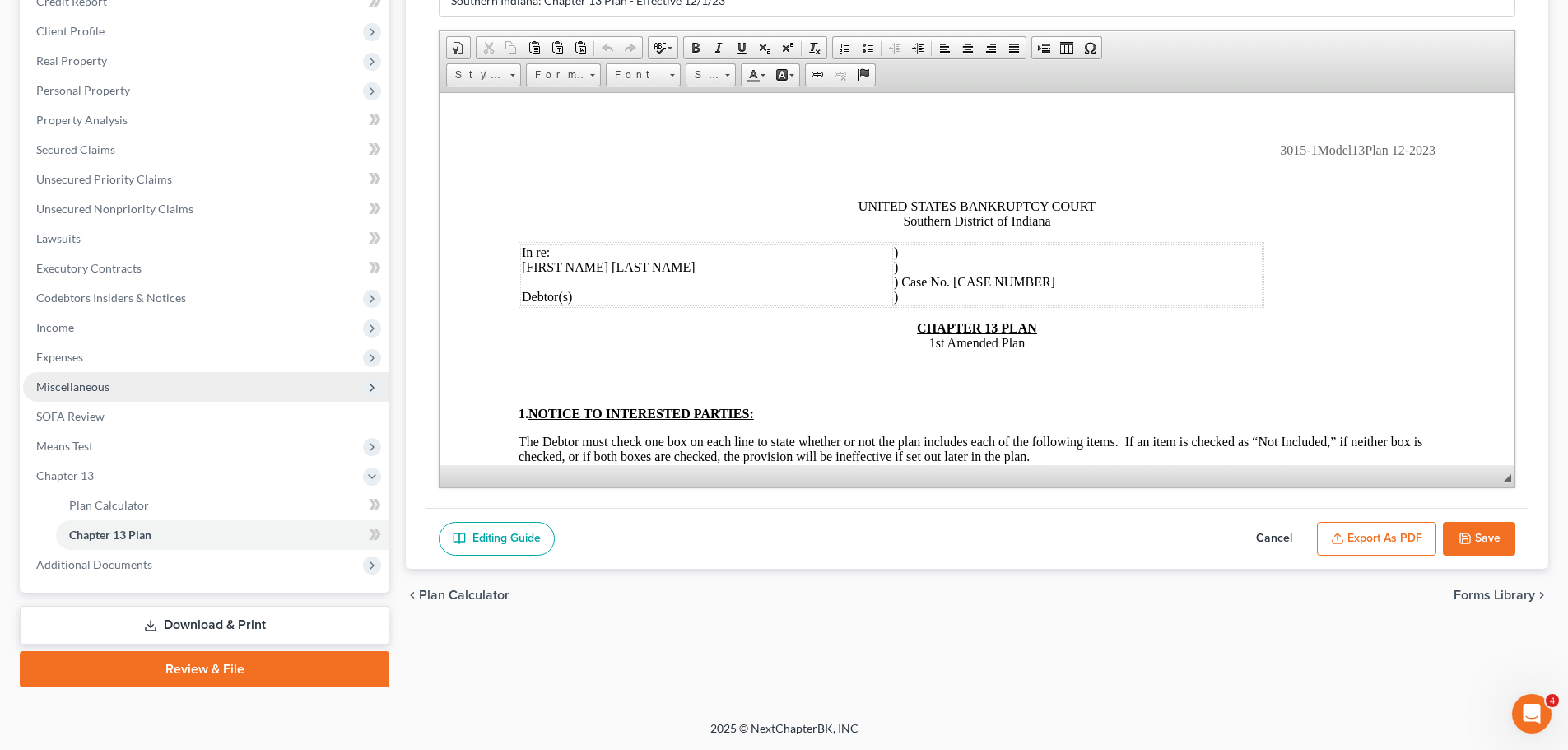 scroll, scrollTop: 0, scrollLeft: 0, axis: both 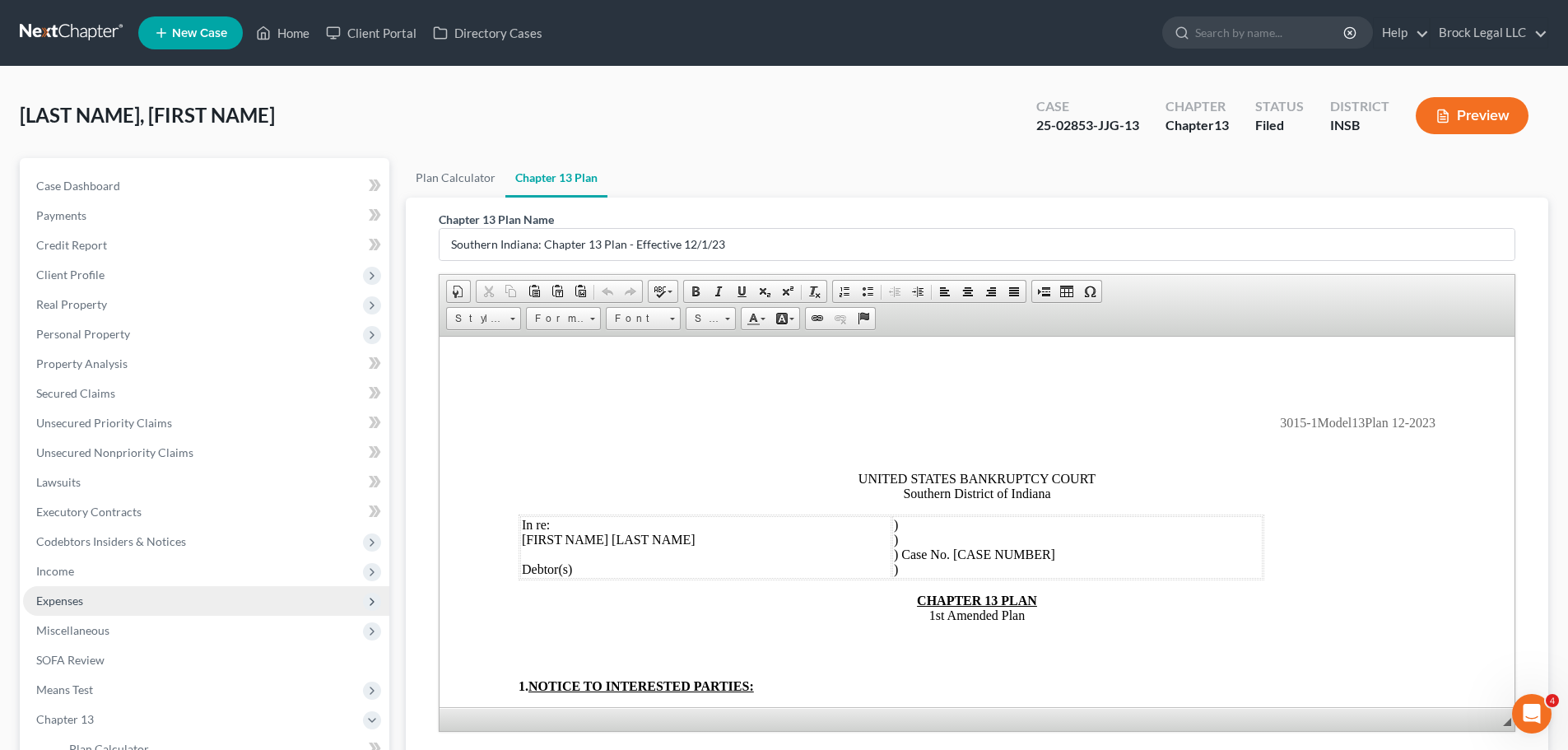 click on "Expenses" at bounding box center [59, 600] 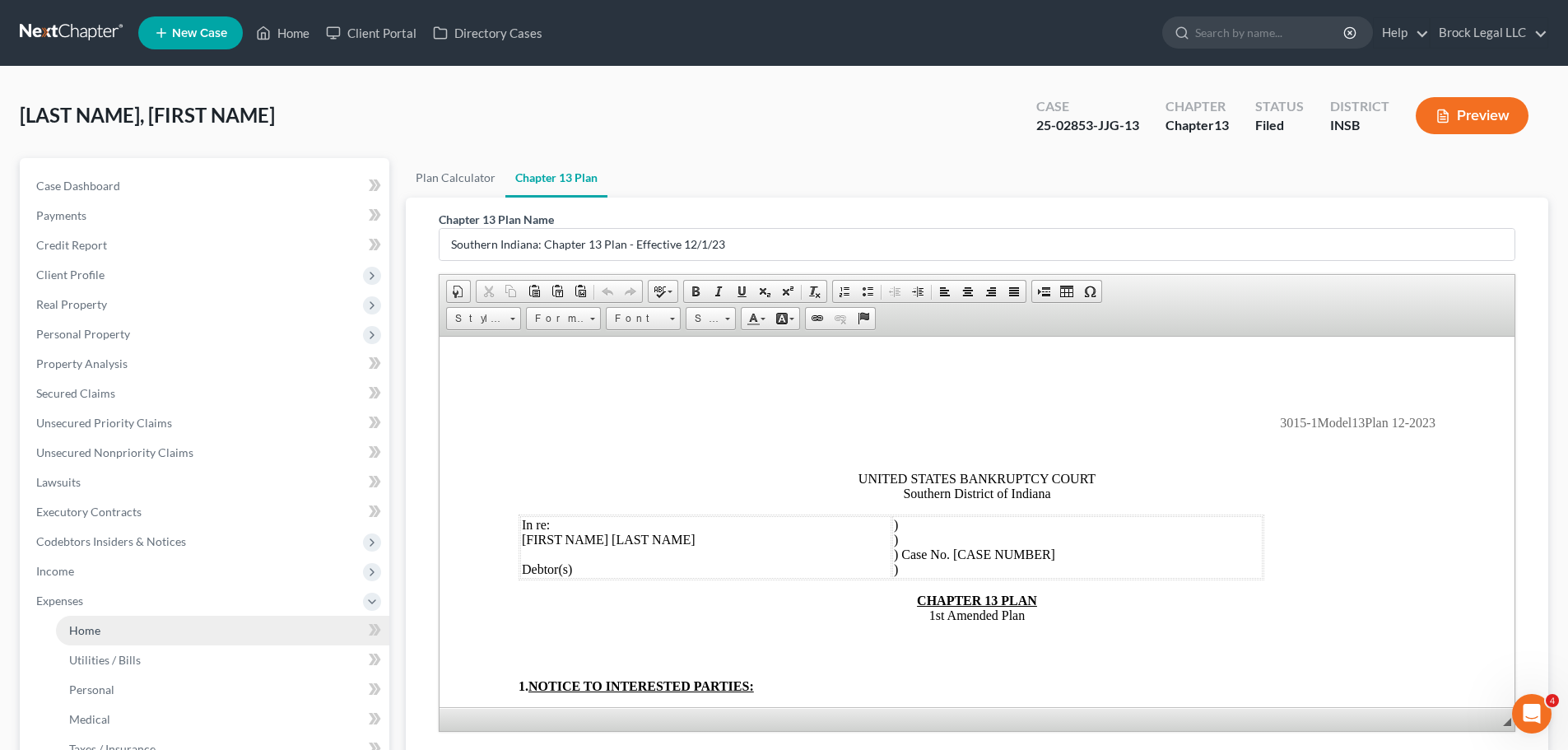 click on "Home" at bounding box center [85, 630] 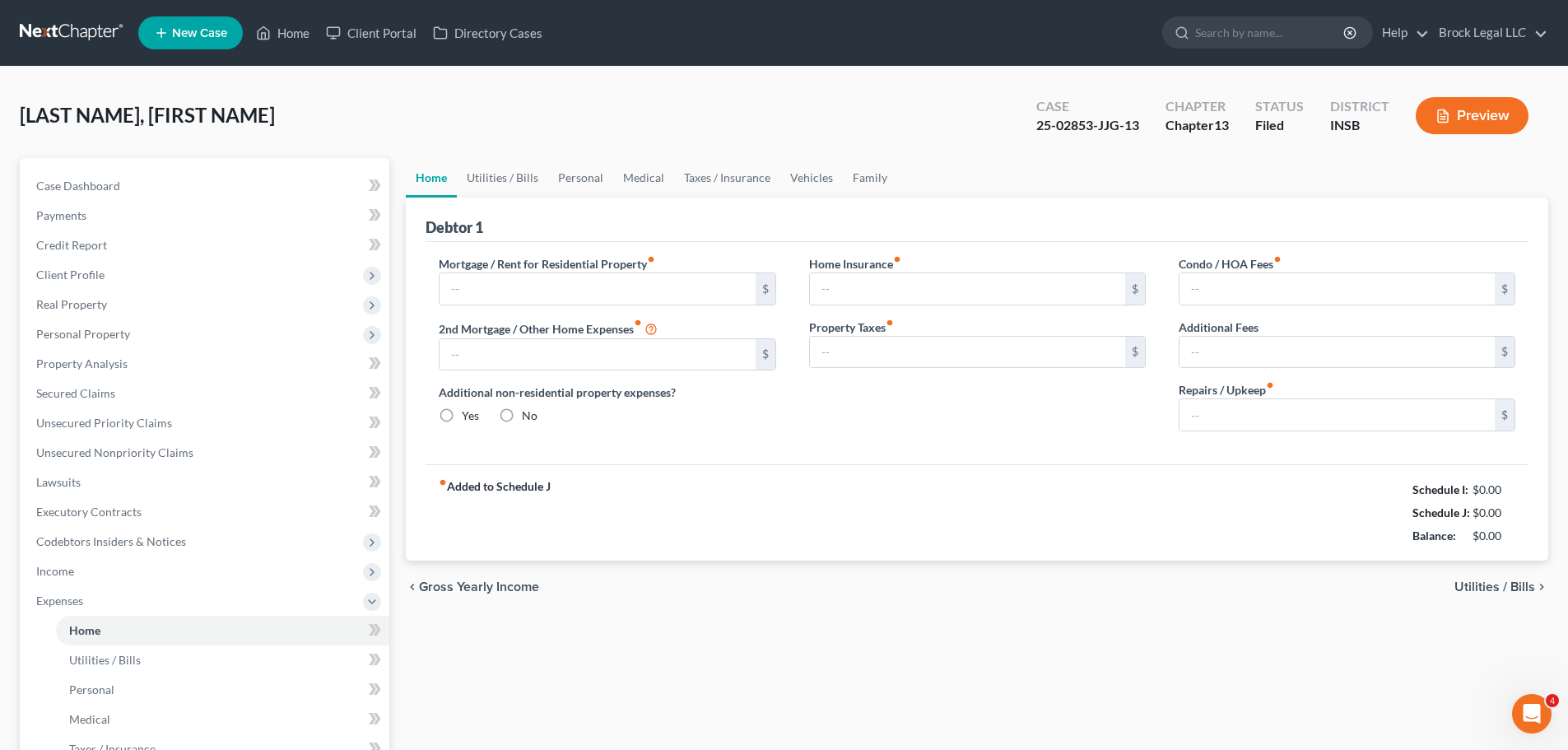 type on "1,350.00" 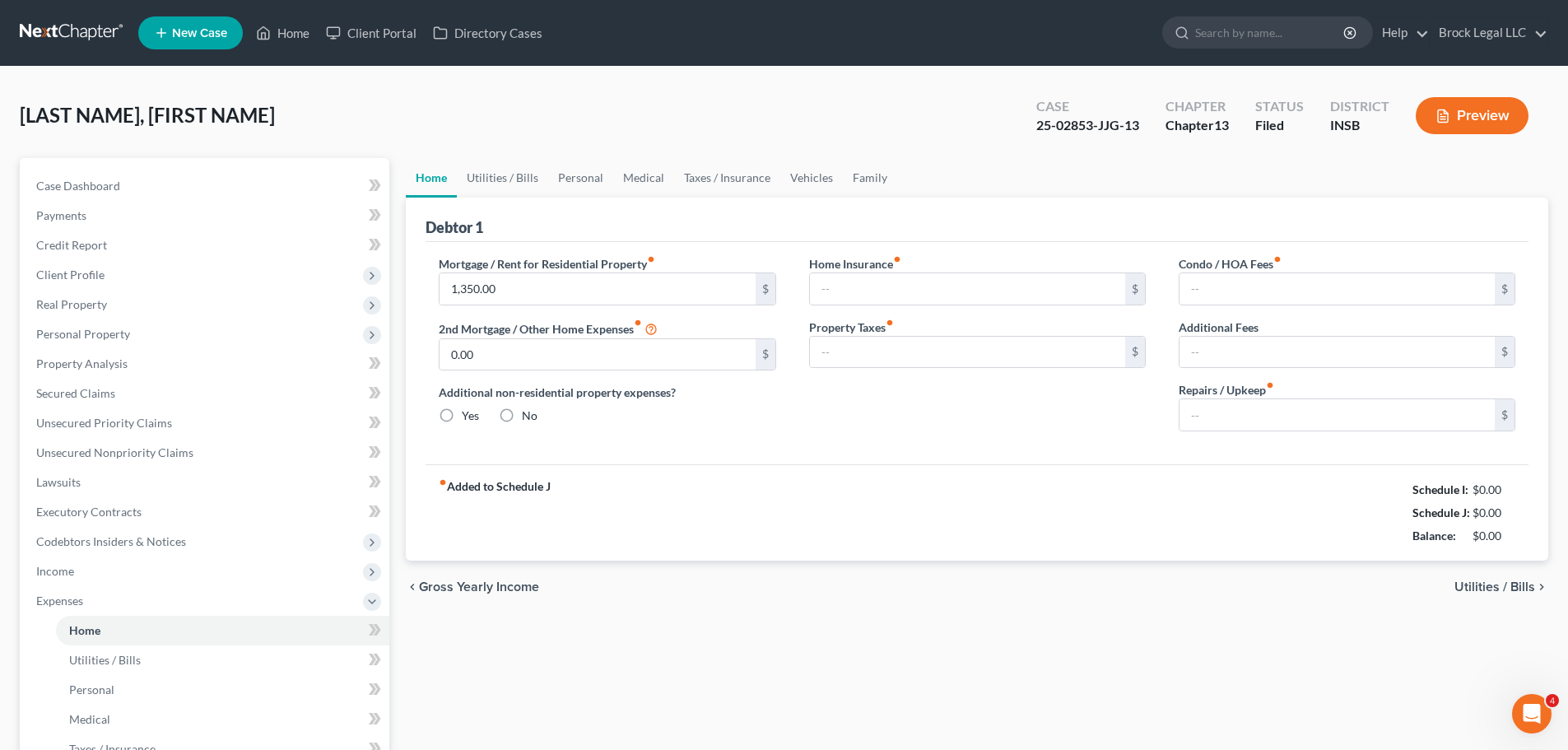 radio on "true" 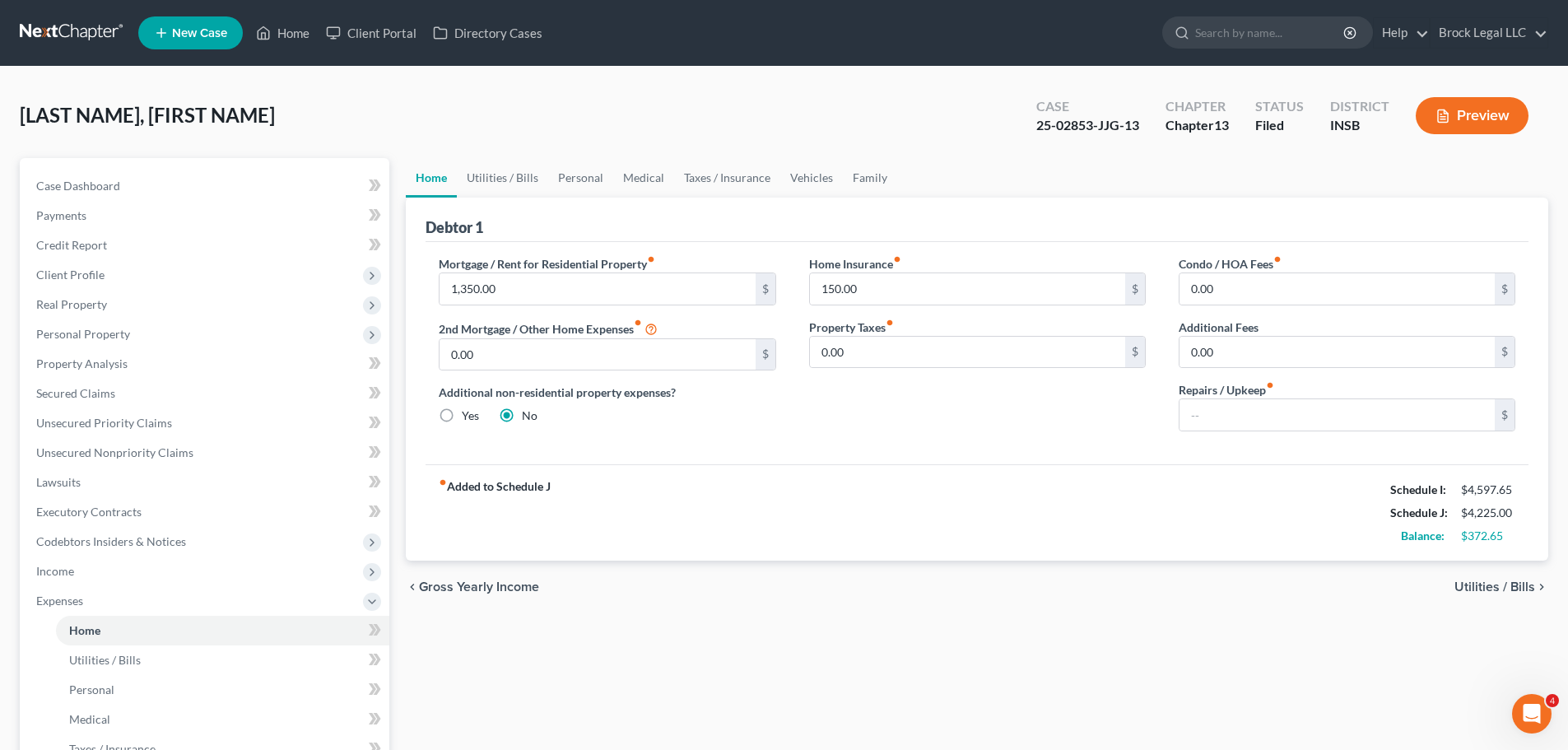 click on "fiber_manual_record Added to Schedule J Schedule I: $[AMOUNT] Schedule J: $[AMOUNT] Balance: $[AMOUNT]" at bounding box center (977, 512) 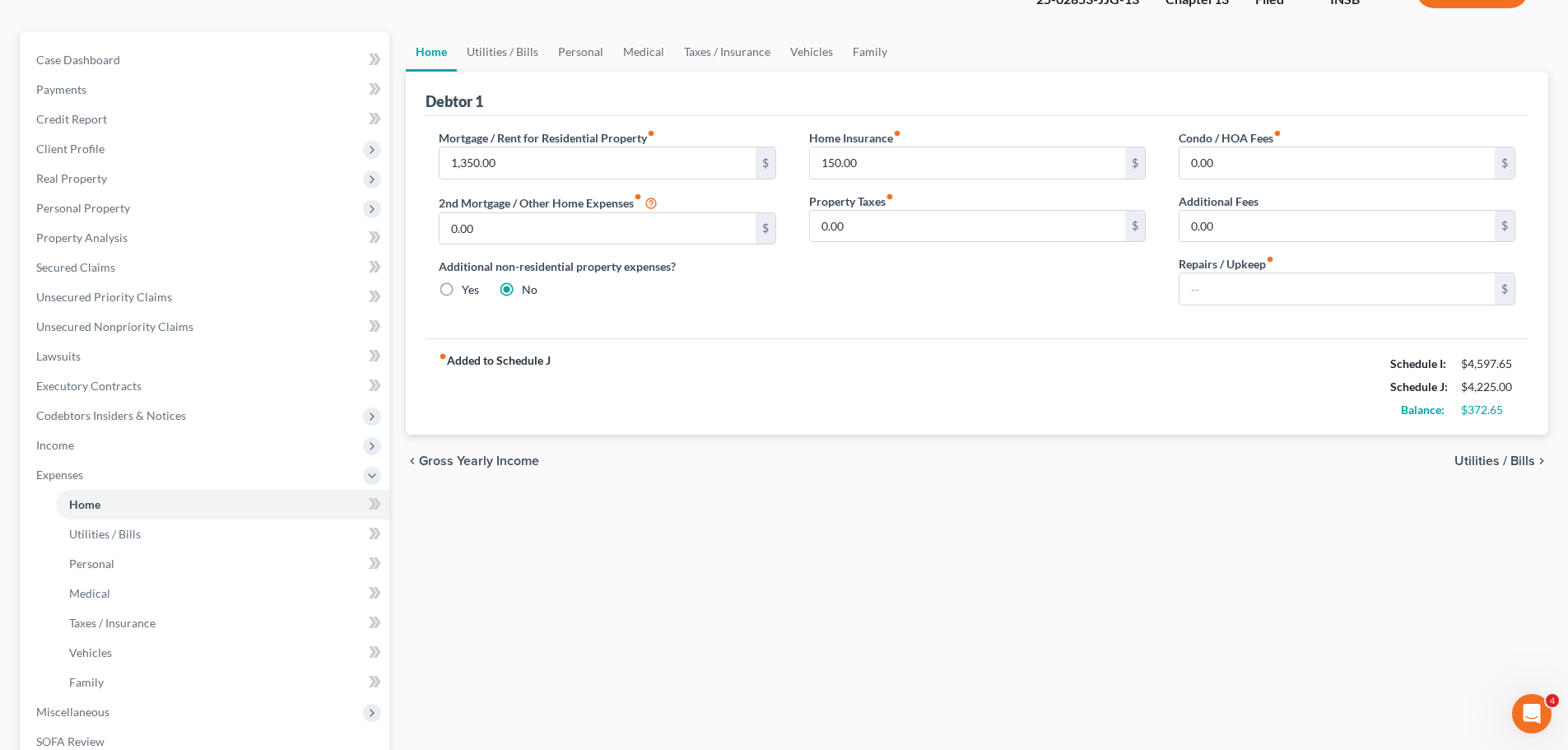 scroll, scrollTop: 165, scrollLeft: 0, axis: vertical 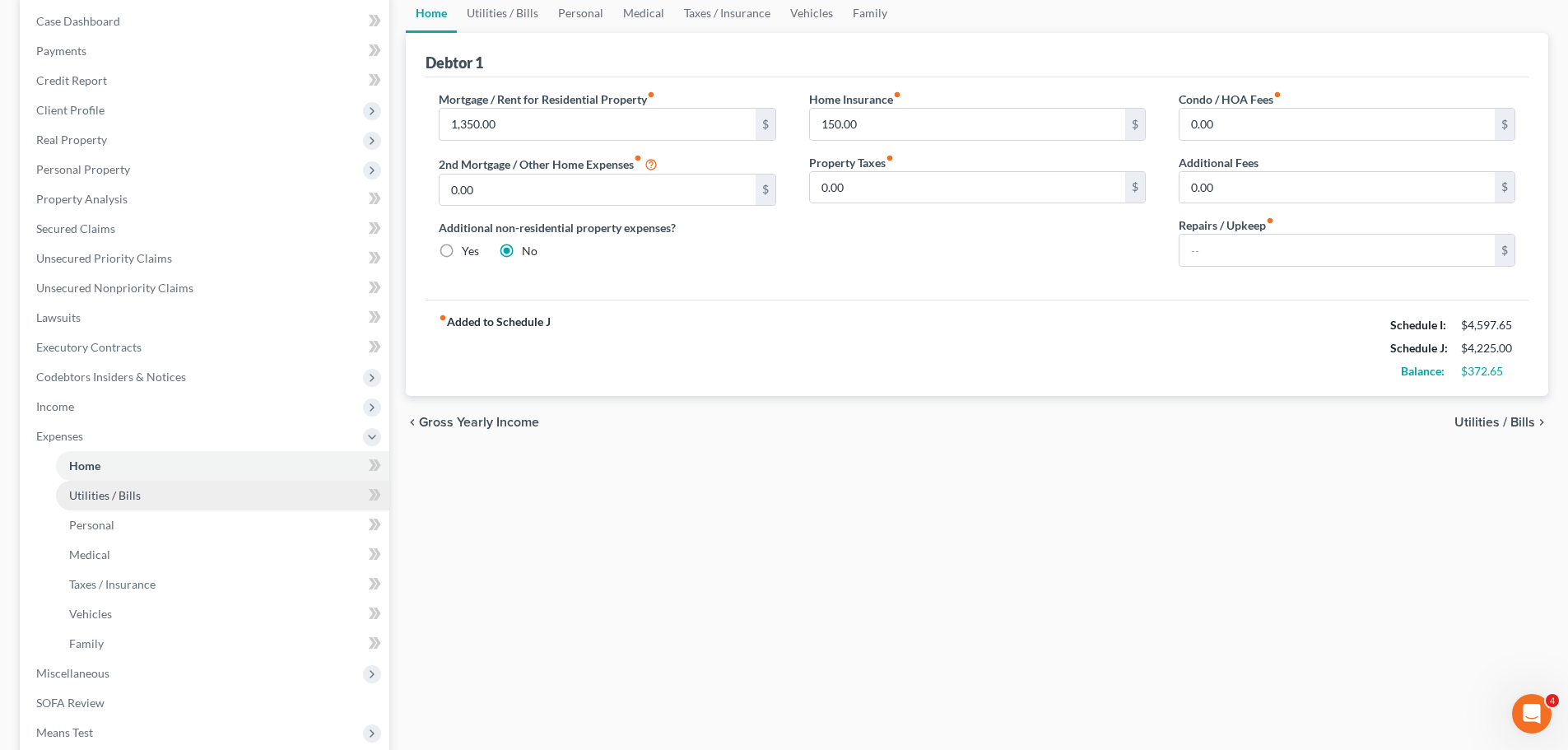 click on "Utilities / Bills" at bounding box center [222, 496] 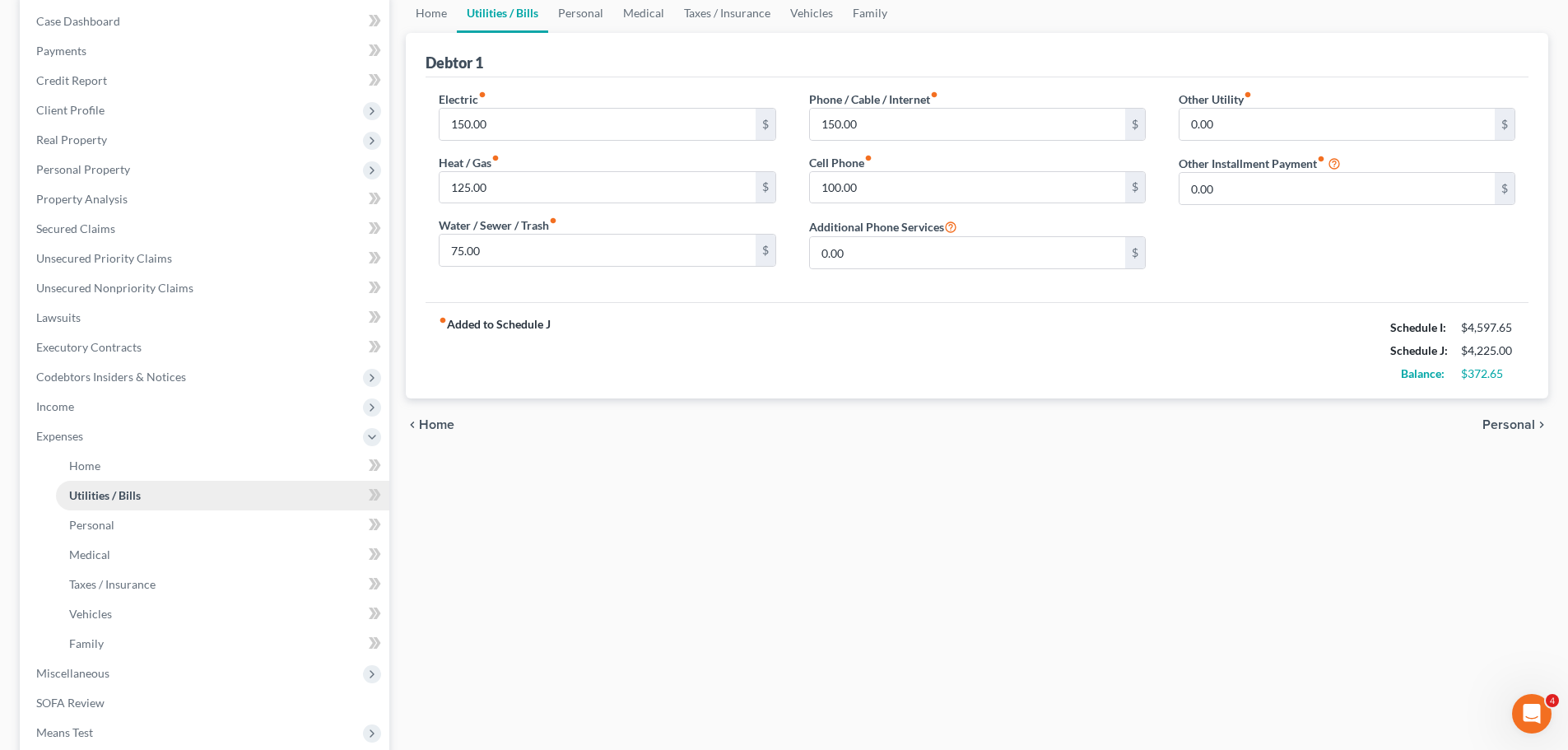 scroll, scrollTop: 0, scrollLeft: 0, axis: both 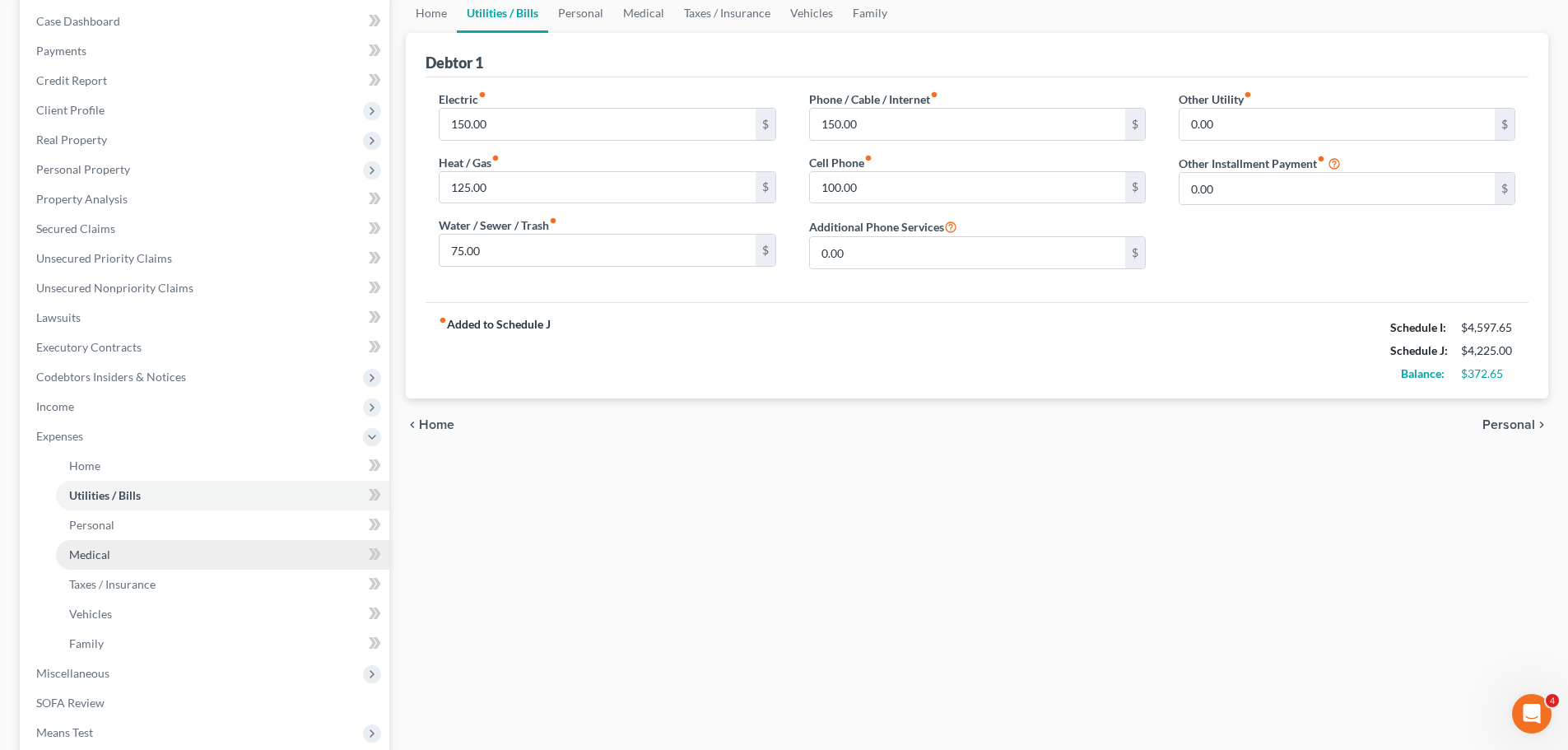click on "Medical" at bounding box center (222, 555) 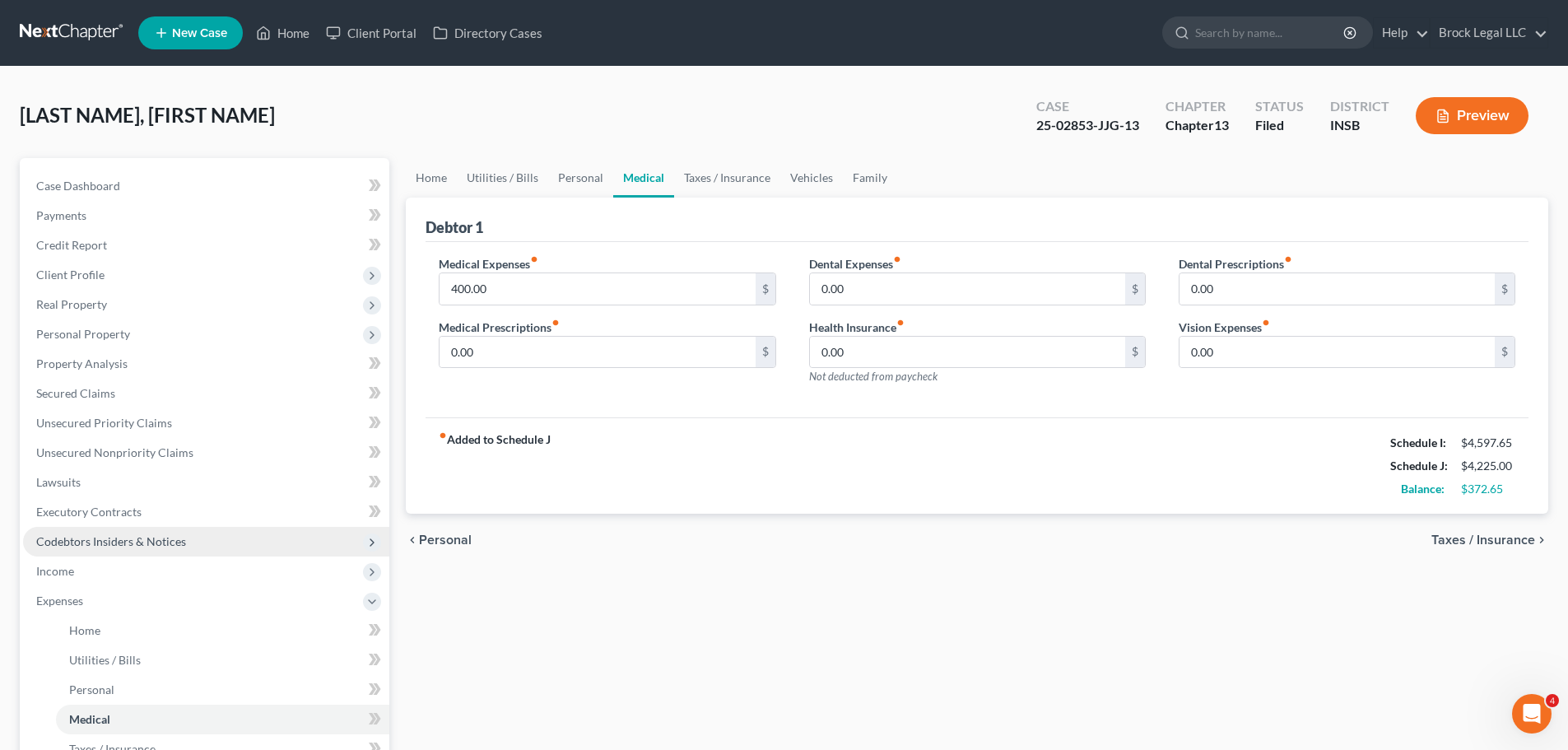 scroll, scrollTop: 165, scrollLeft: 0, axis: vertical 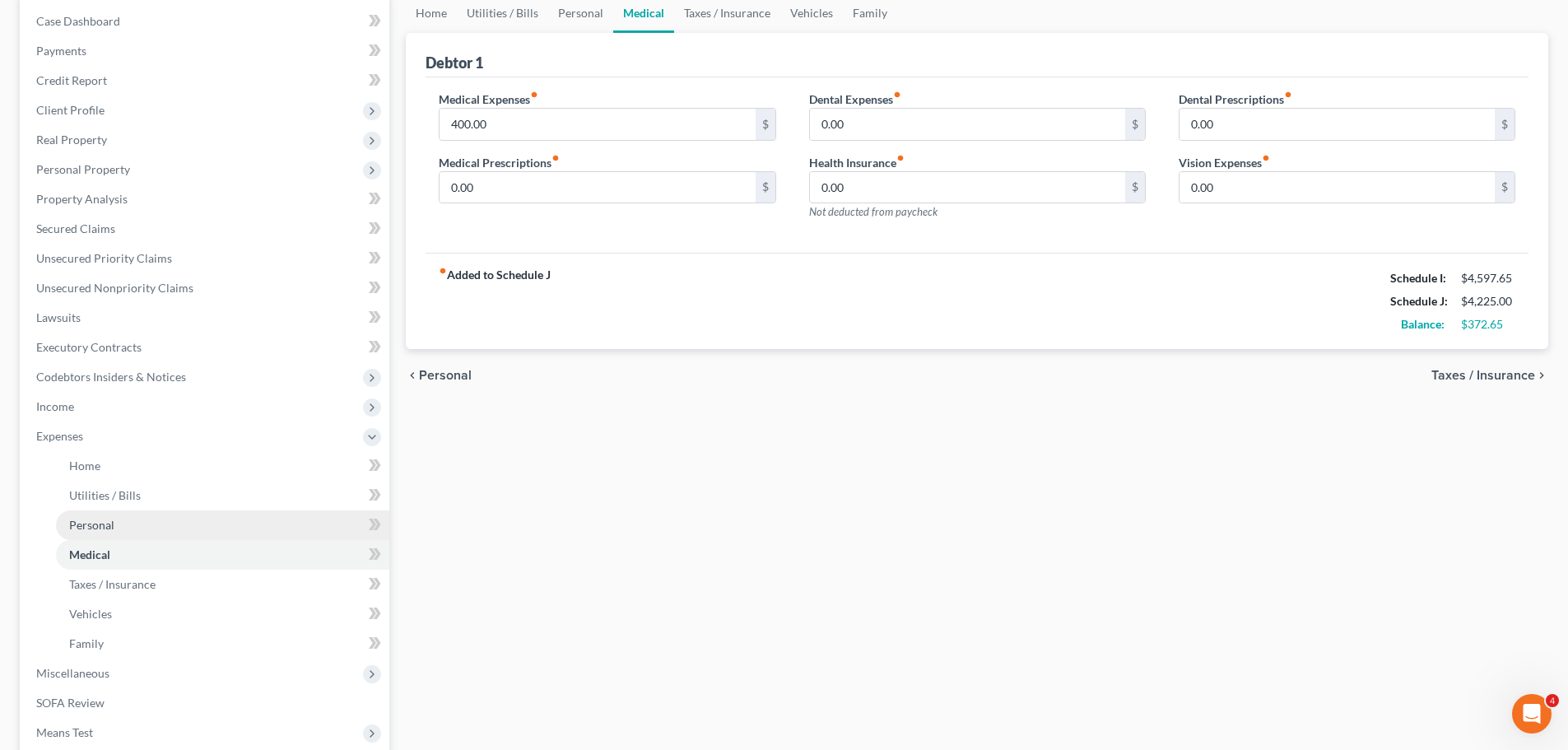 click on "Personal" at bounding box center [91, 524] 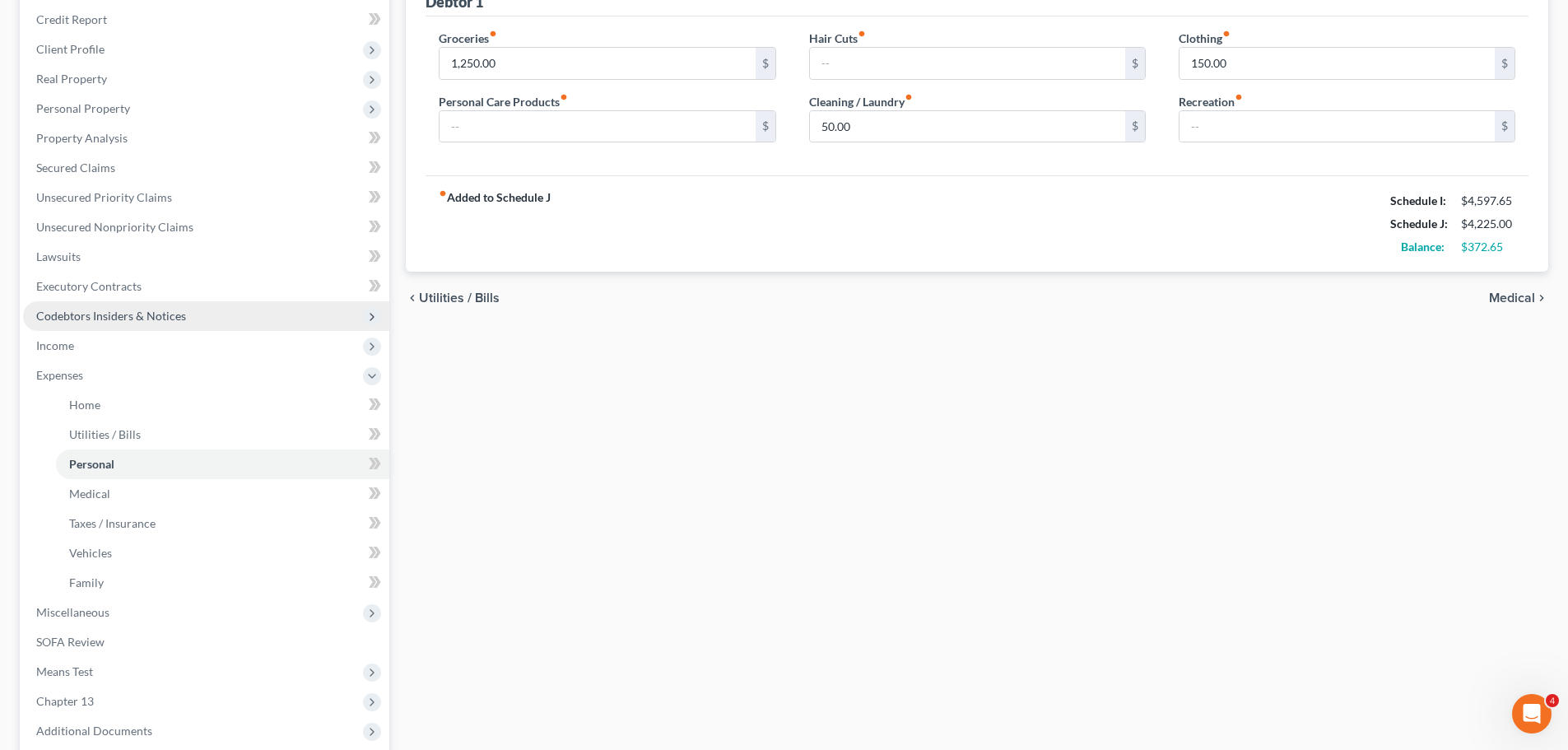 scroll, scrollTop: 247, scrollLeft: 0, axis: vertical 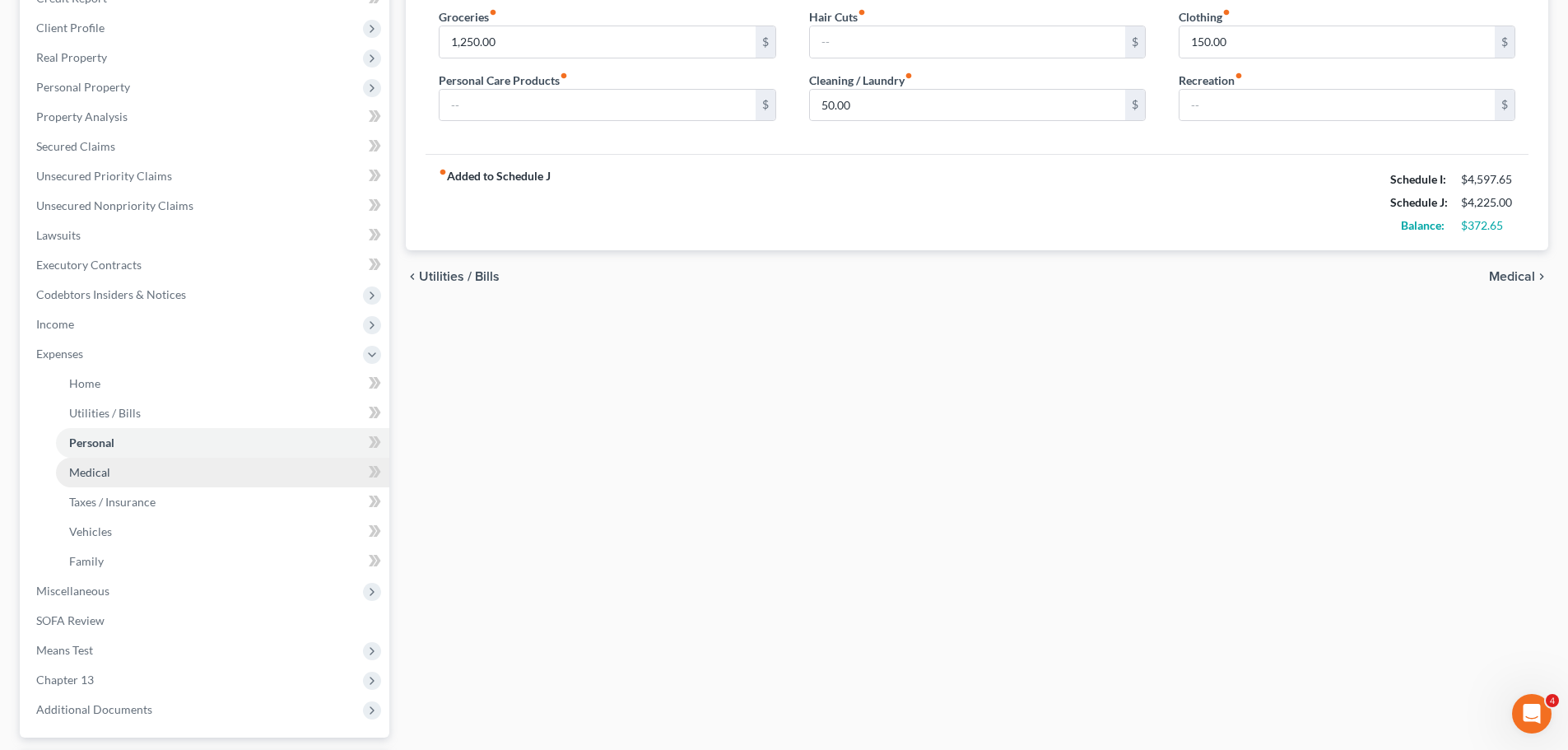 click on "Medical" at bounding box center (222, 473) 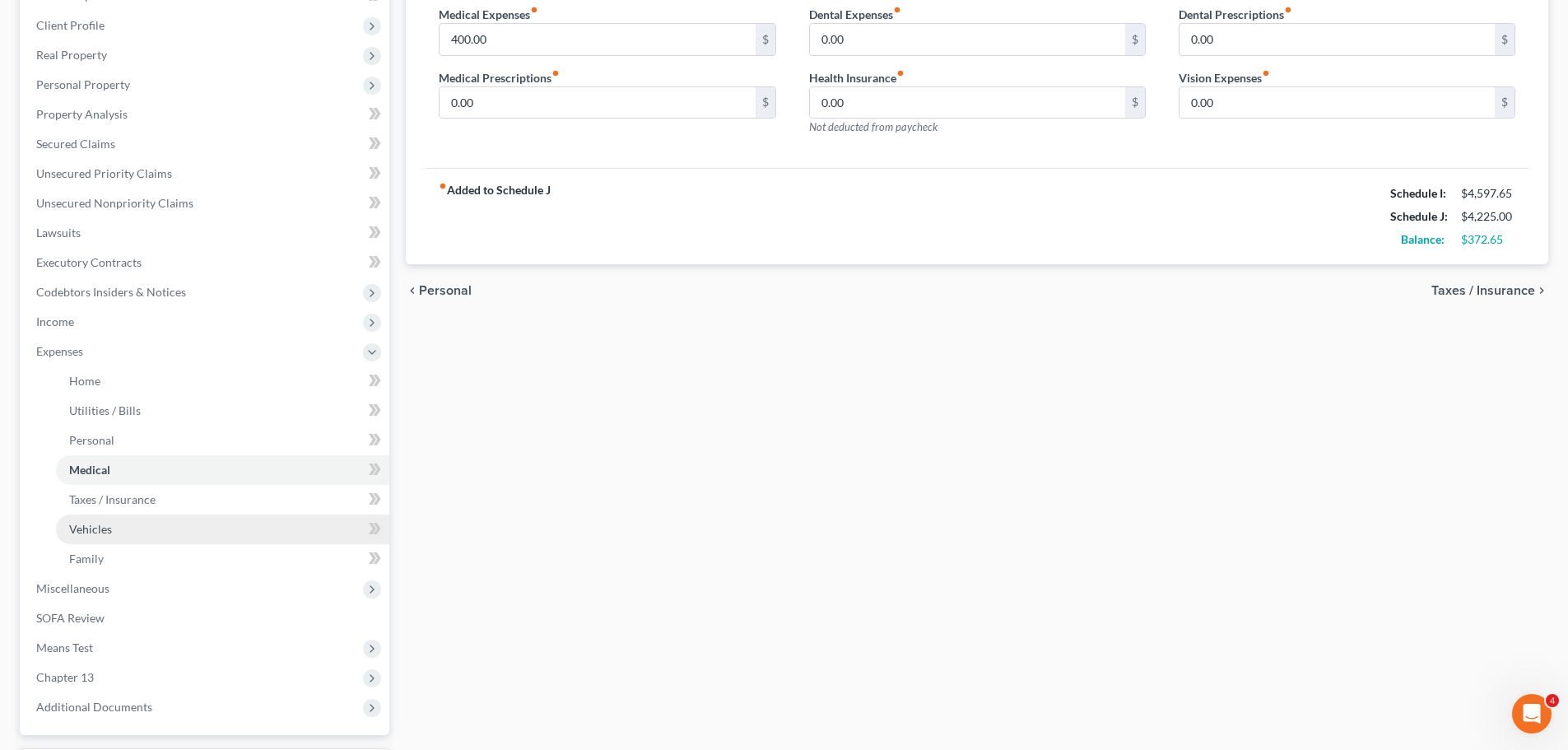 click on "Vehicles" at bounding box center (91, 529) 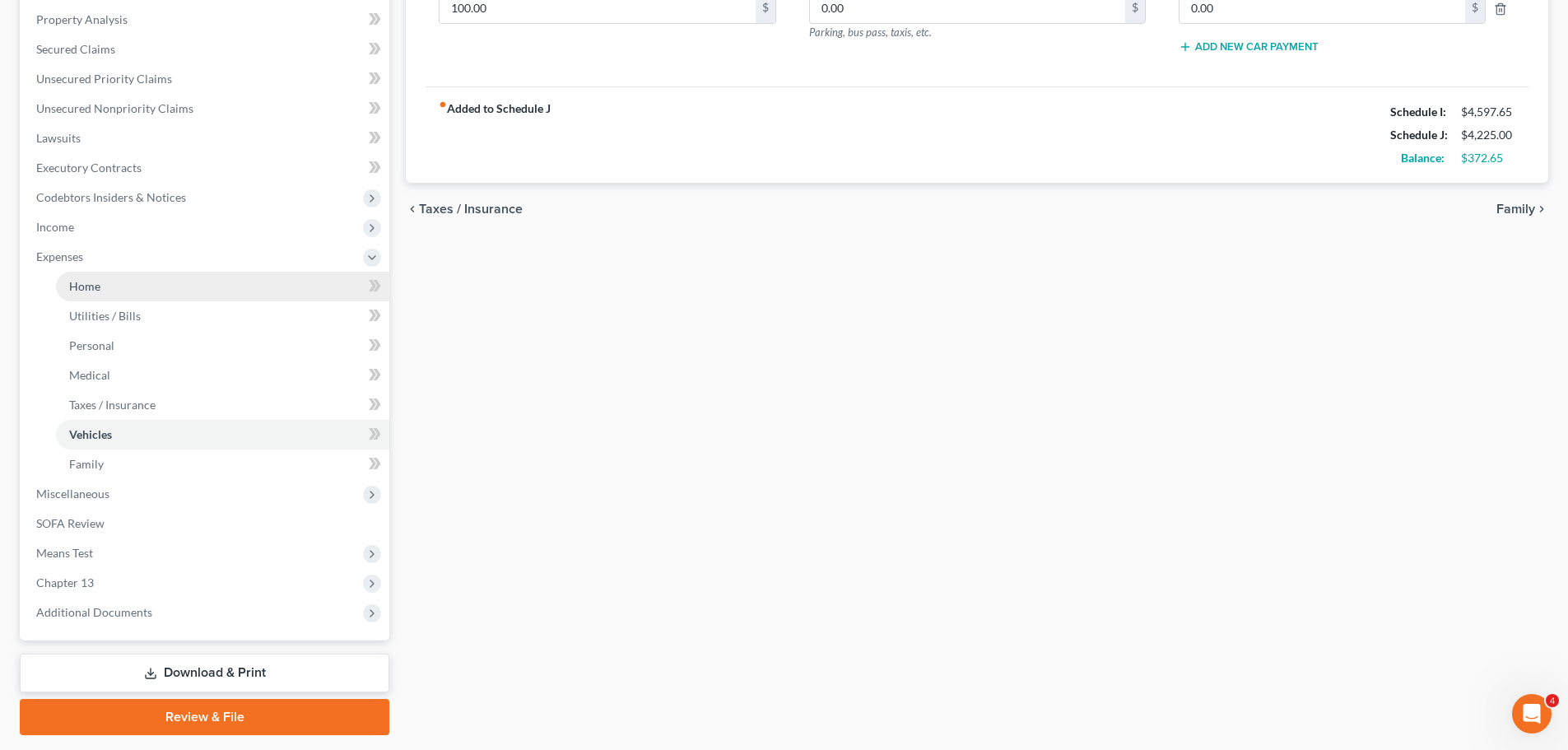 scroll, scrollTop: 392, scrollLeft: 0, axis: vertical 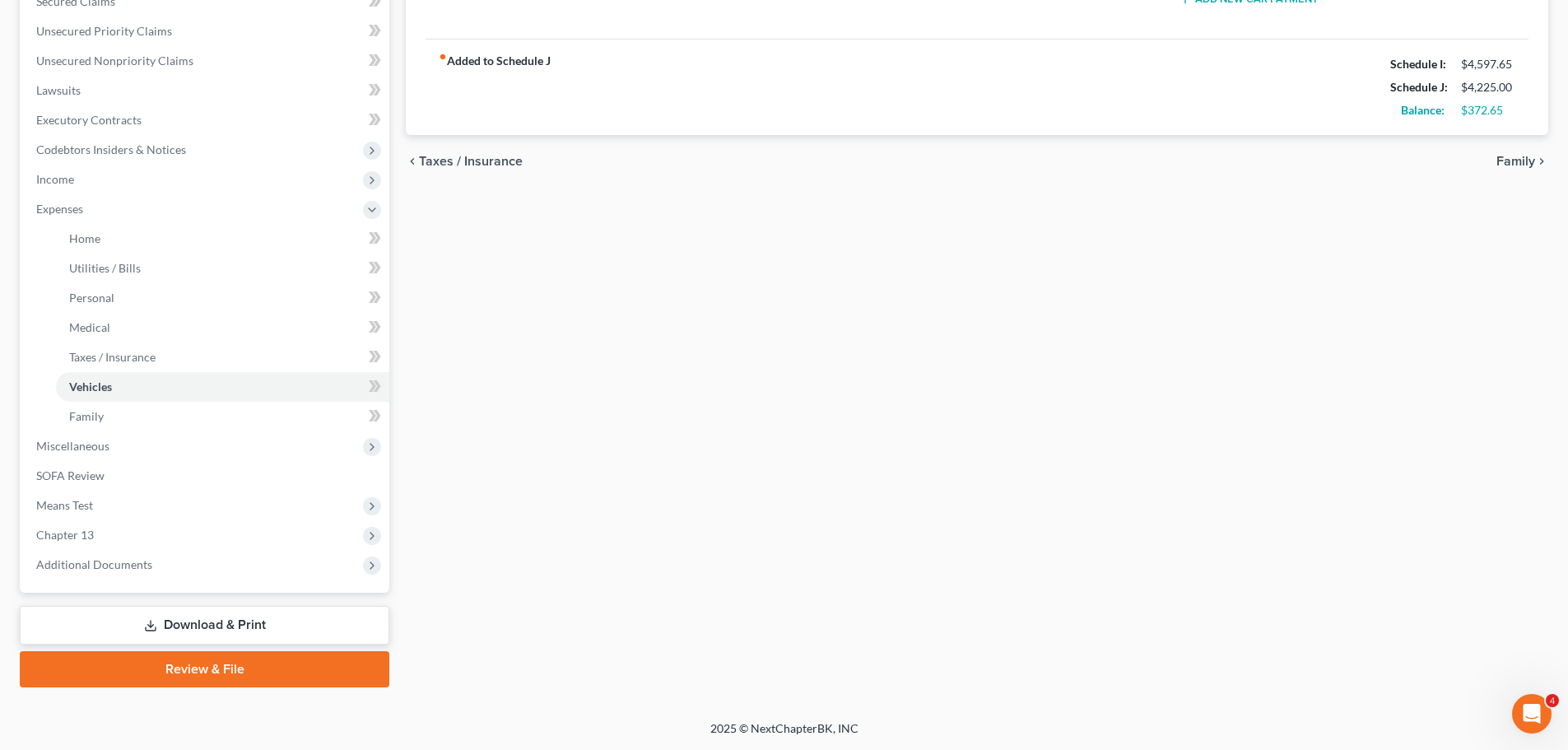click on "Download & Print" at bounding box center (204, 625) 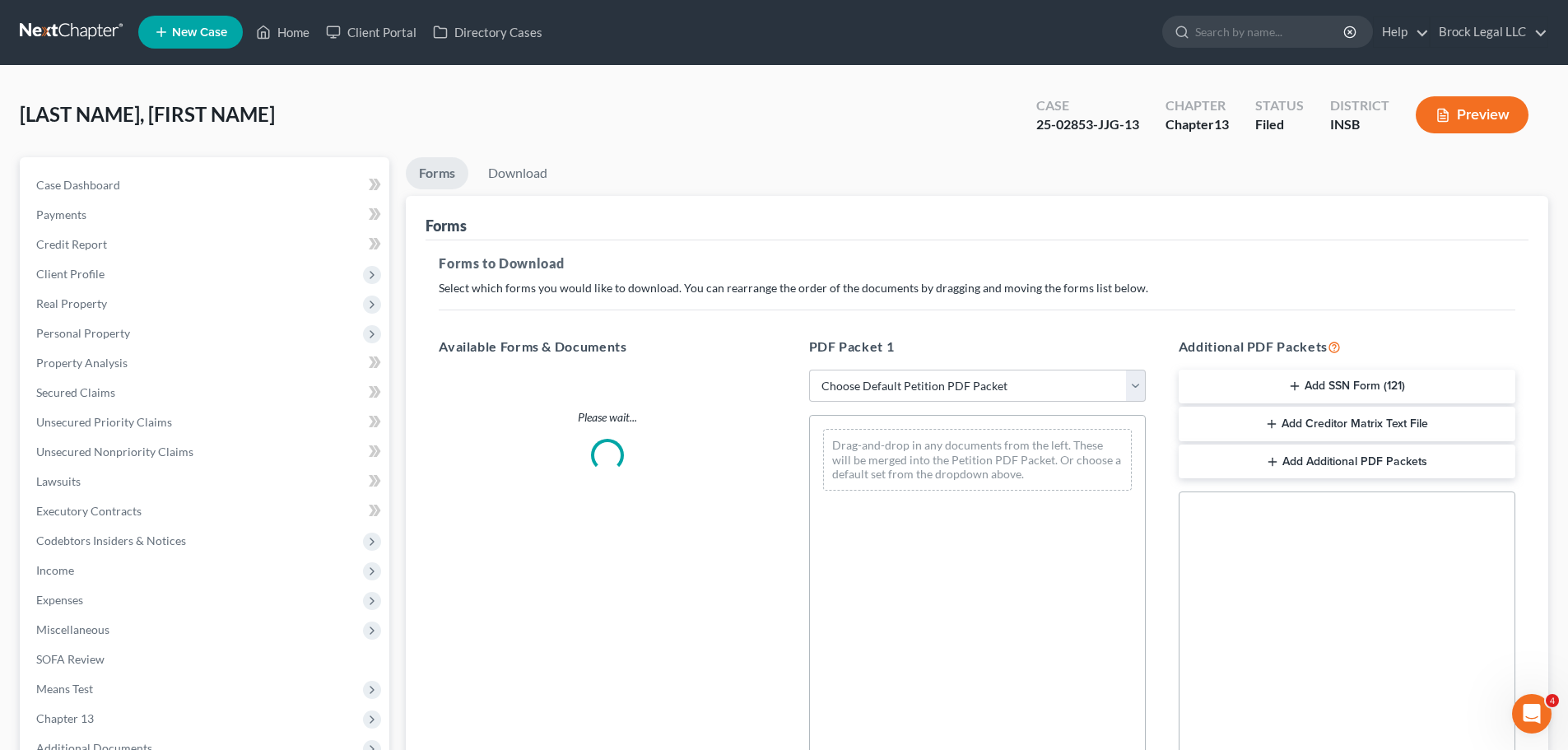 scroll, scrollTop: 0, scrollLeft: 0, axis: both 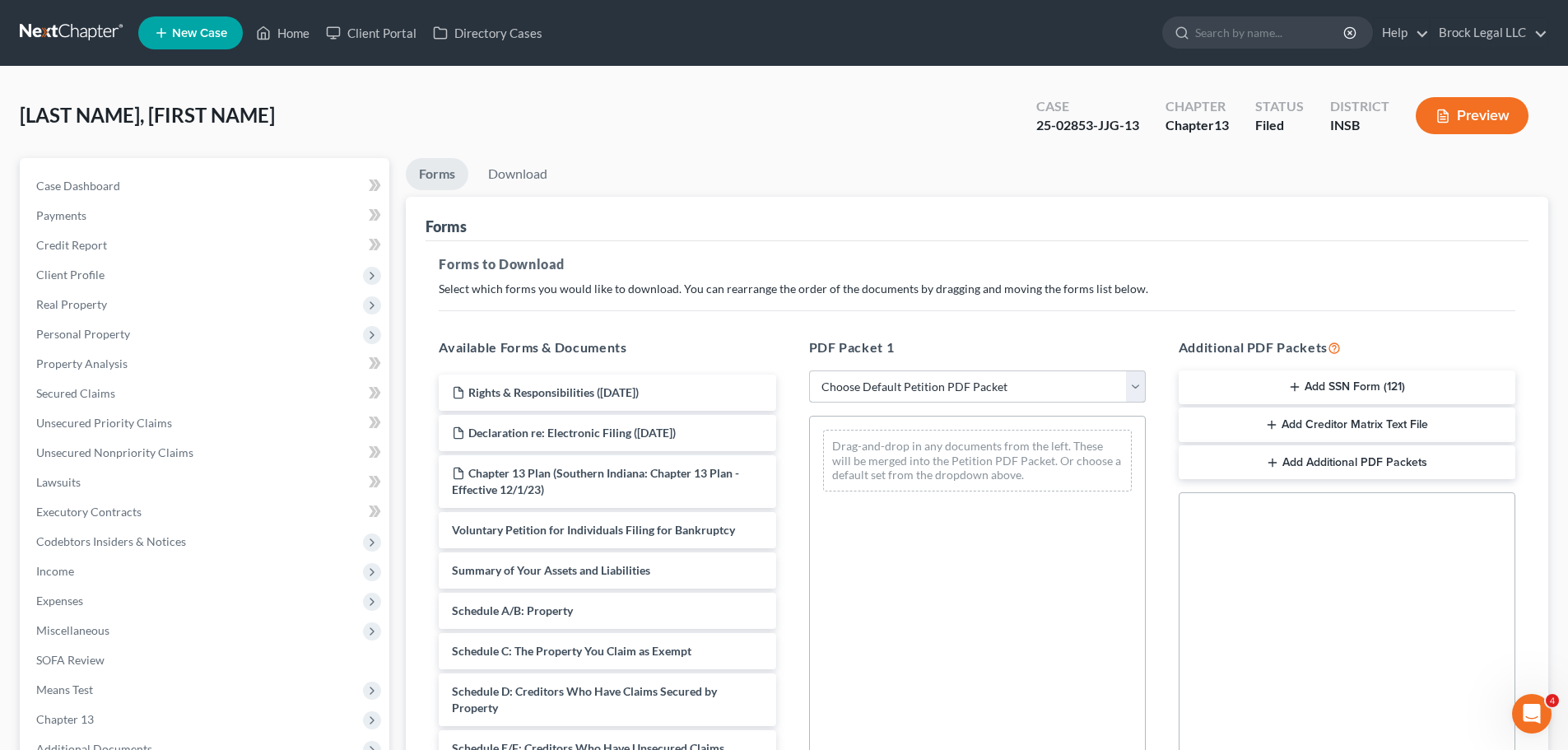 click on "Choose Default Petition PDF Packet Complete Bankruptcy Petition (all forms and schedules) Emergency Filing Forms (Petition and Creditor List Only) Amended Forms Signature Pages Only Supplemental Post Petition (Sch. I & J) Supplemental Post Petition (Sch. I) Supplemental Post Petition (Sch. J)" at bounding box center (977, 387) 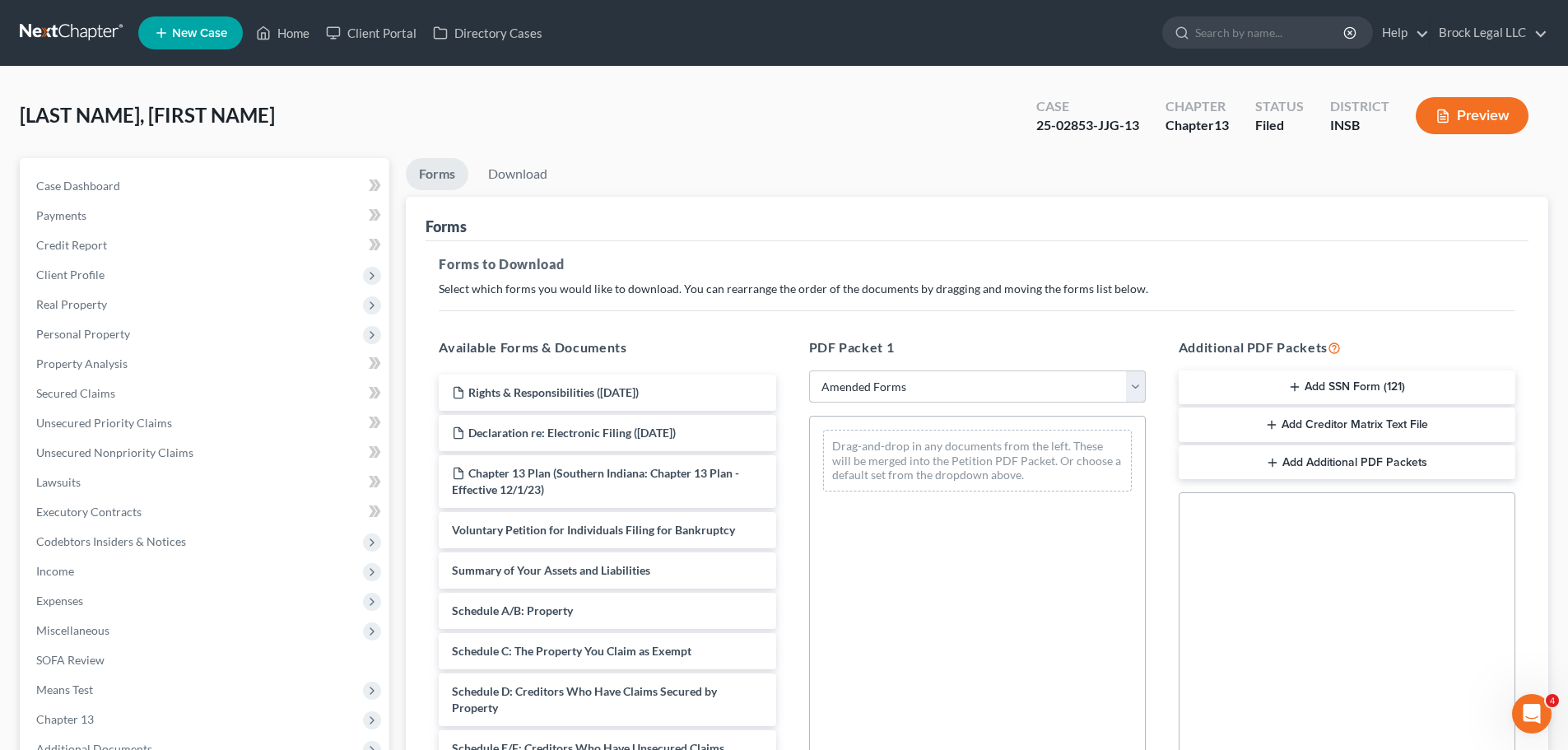 click on "Choose Default Petition PDF Packet Complete Bankruptcy Petition (all forms and schedules) Emergency Filing Forms (Petition and Creditor List Only) Amended Forms Signature Pages Only Supplemental Post Petition (Sch. I & J) Supplemental Post Petition (Sch. I) Supplemental Post Petition (Sch. J)" at bounding box center (977, 387) 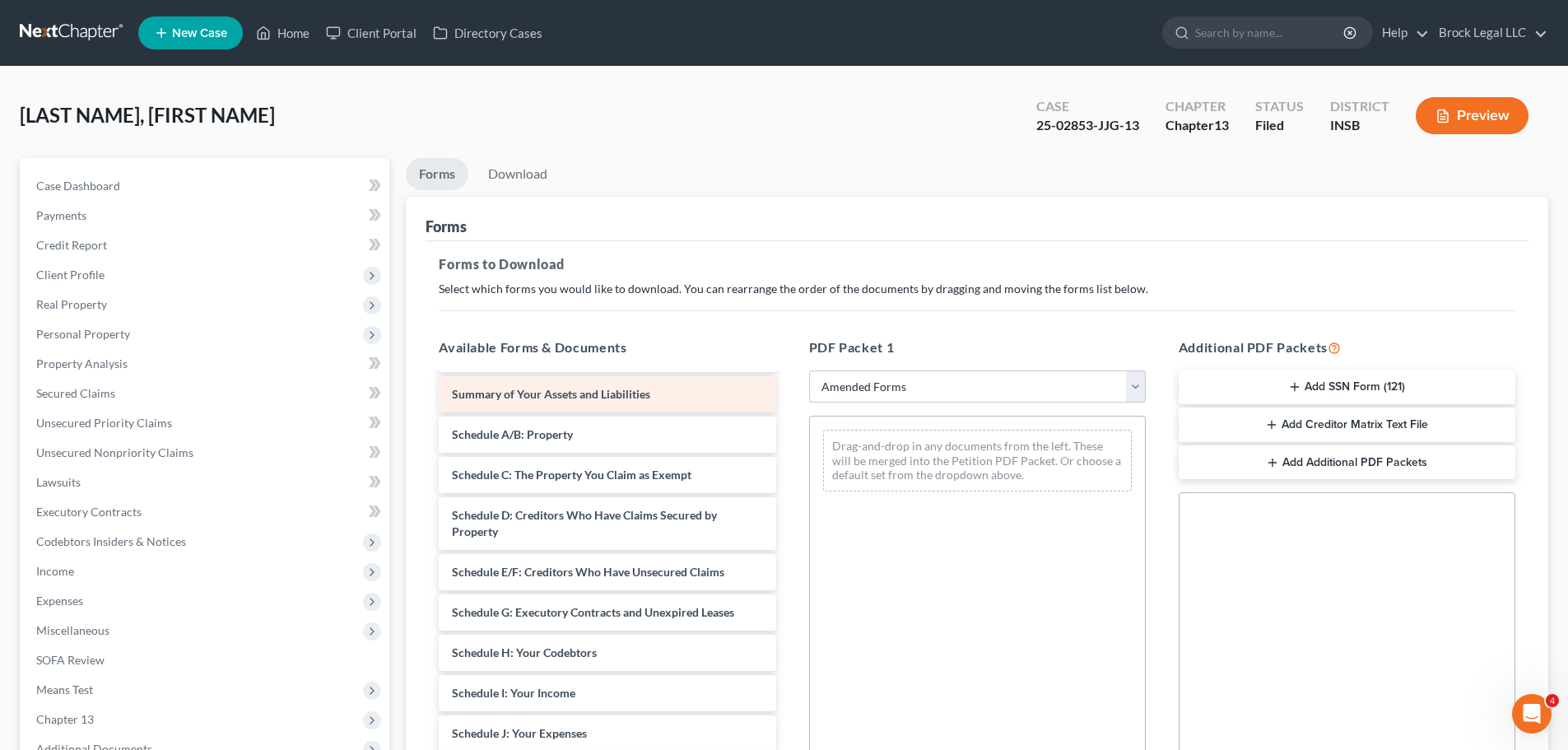 scroll, scrollTop: 0, scrollLeft: 0, axis: both 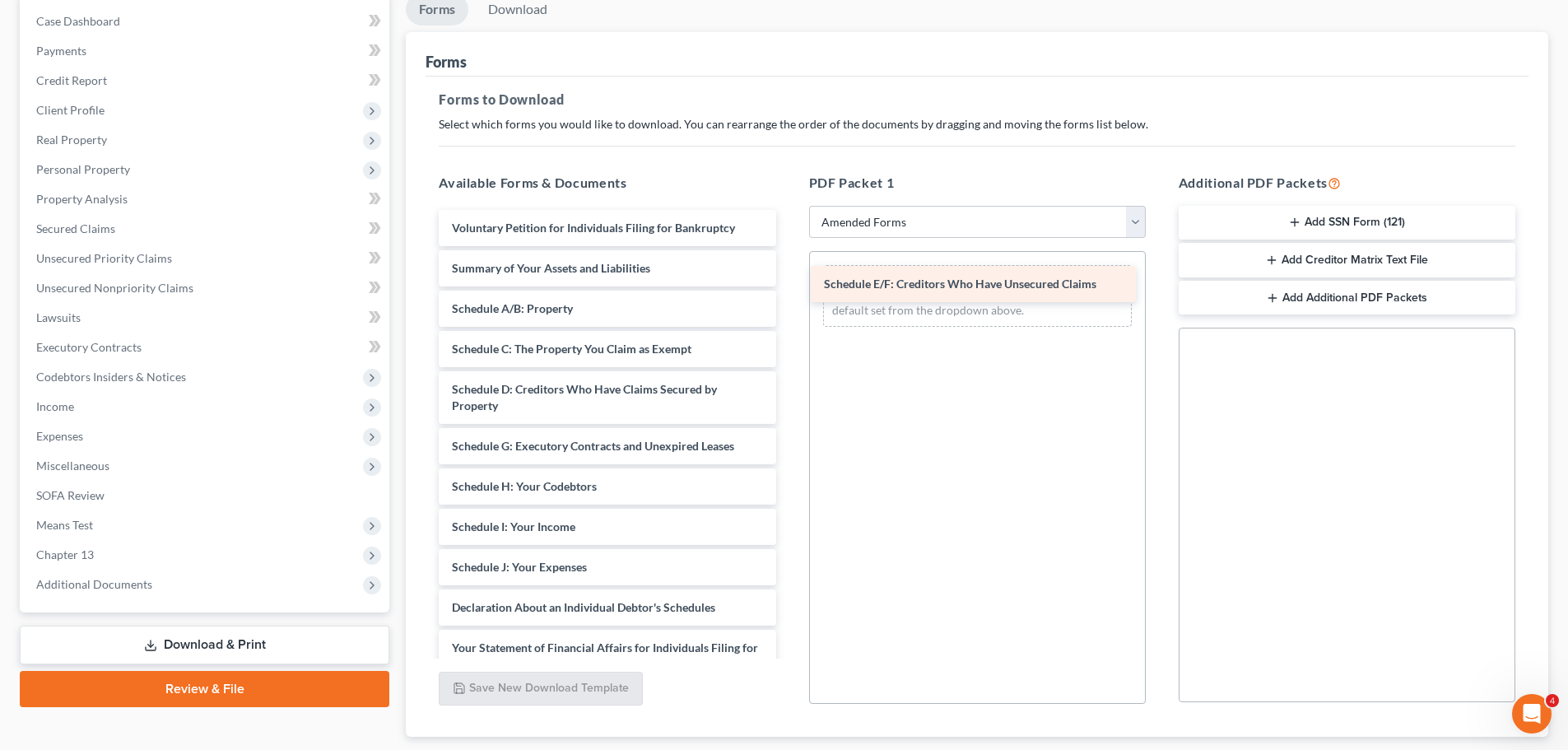 drag, startPoint x: 586, startPoint y: 443, endPoint x: 958, endPoint y: 281, distance: 405.7438 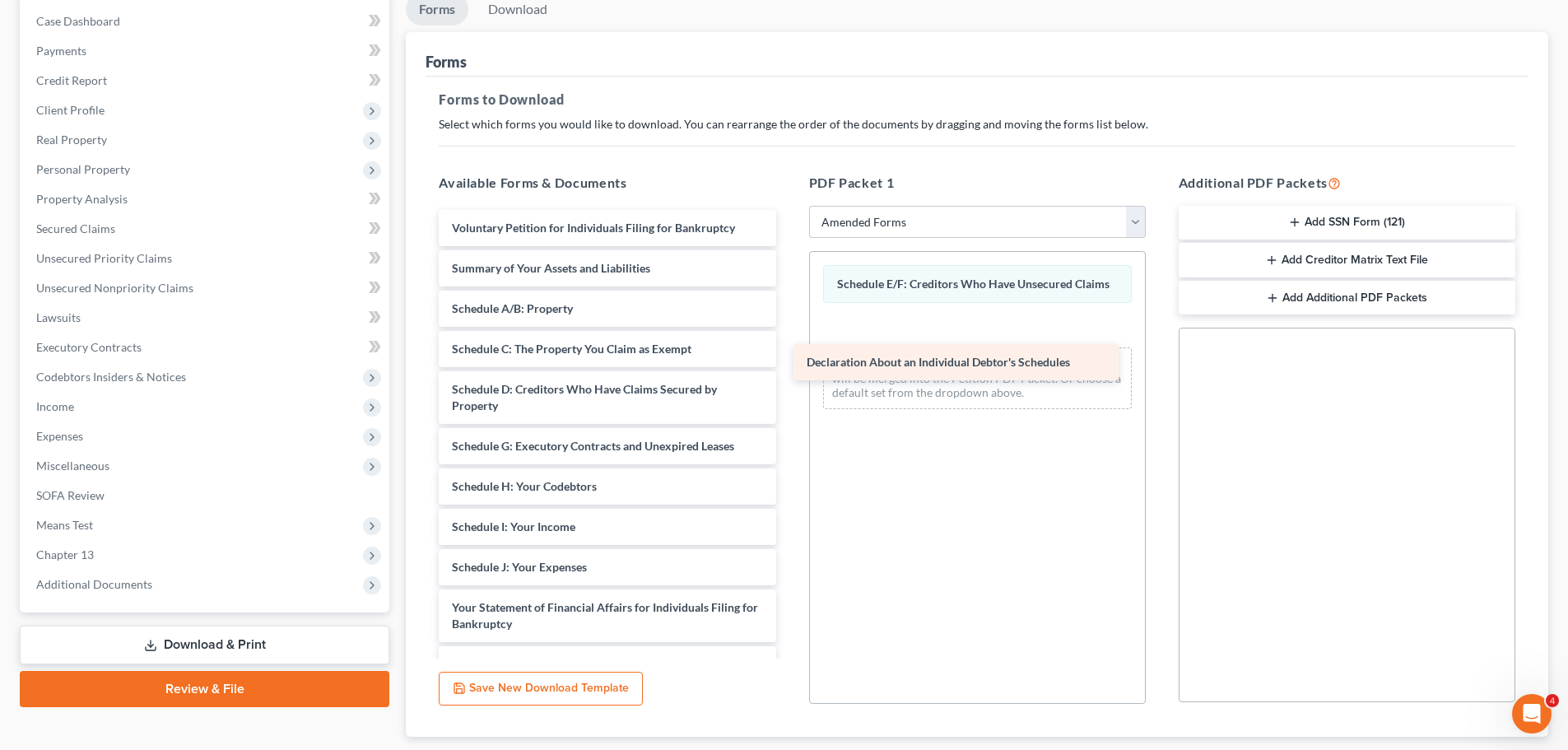 drag, startPoint x: 534, startPoint y: 603, endPoint x: 920, endPoint y: 318, distance: 479.81351 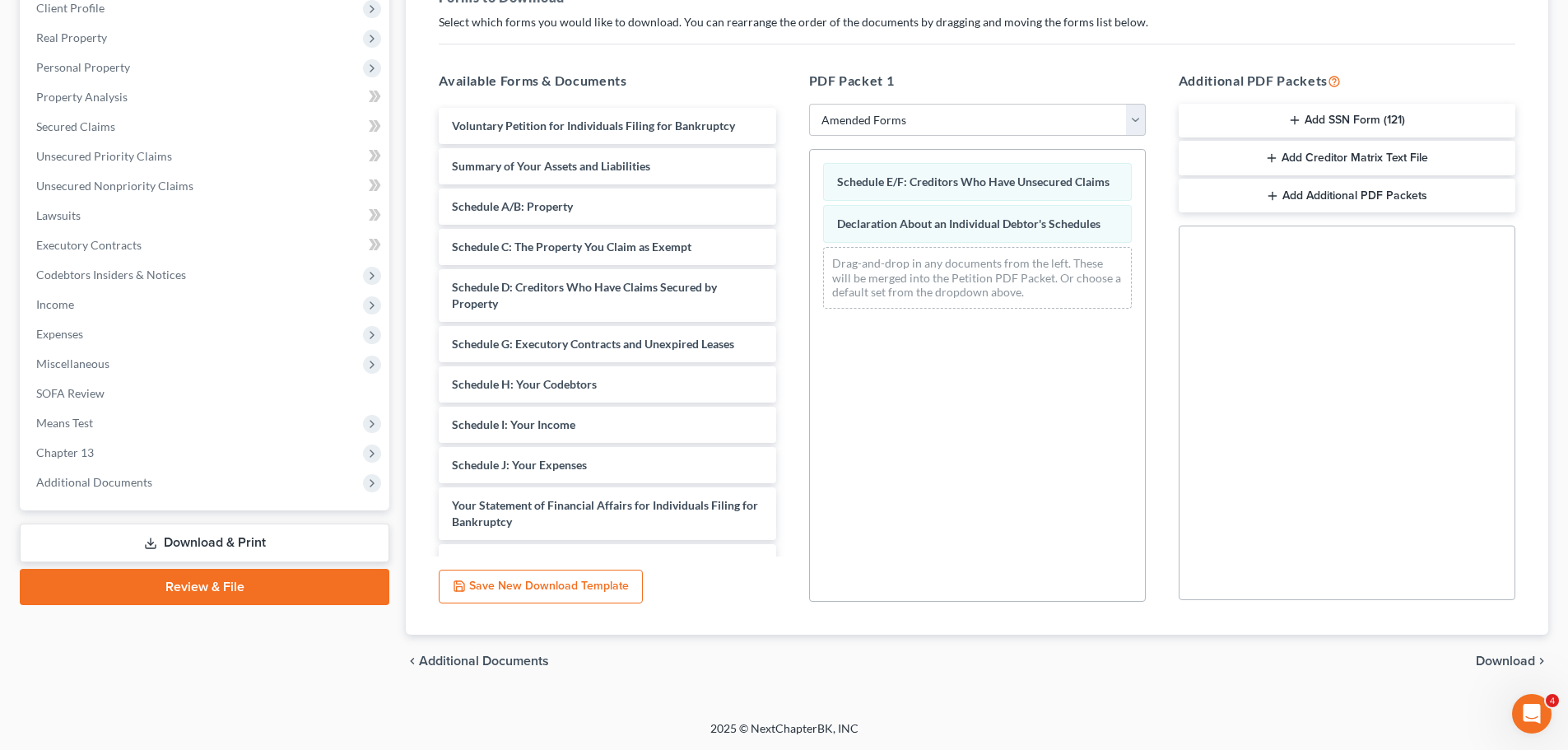 click on "Download" at bounding box center [1505, 661] 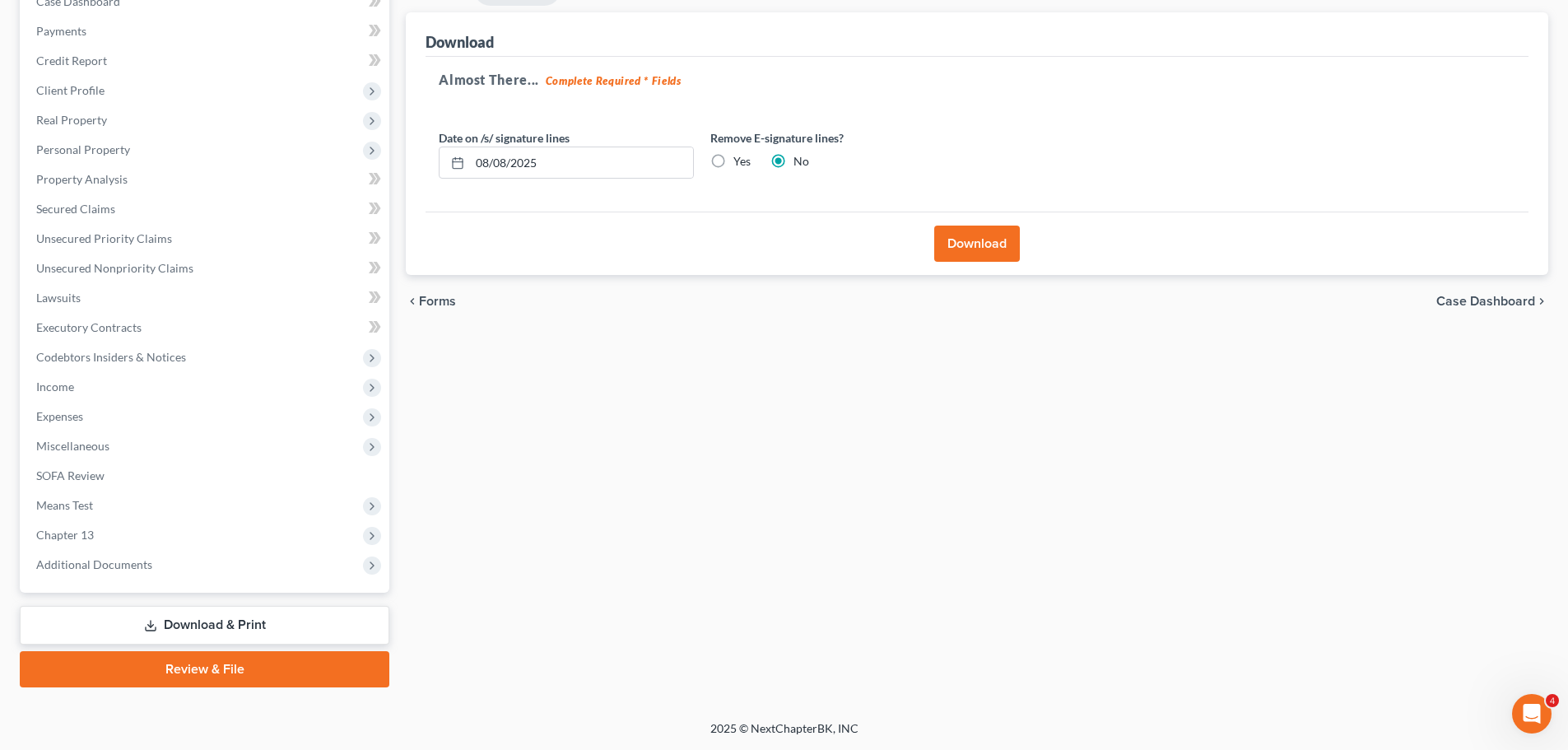 click on "Download" at bounding box center [977, 244] 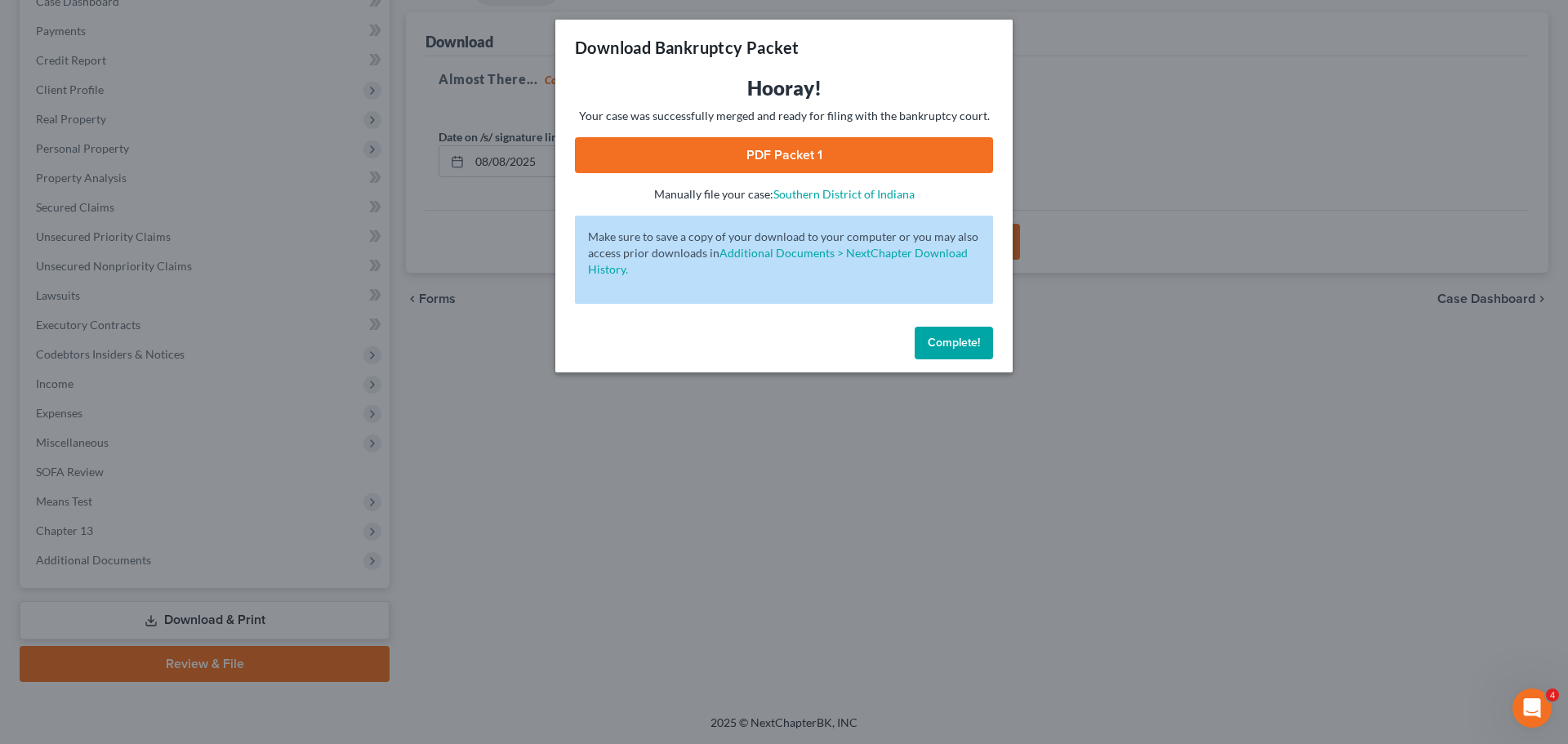 click on "PDF Packet 1" at bounding box center (784, 155) 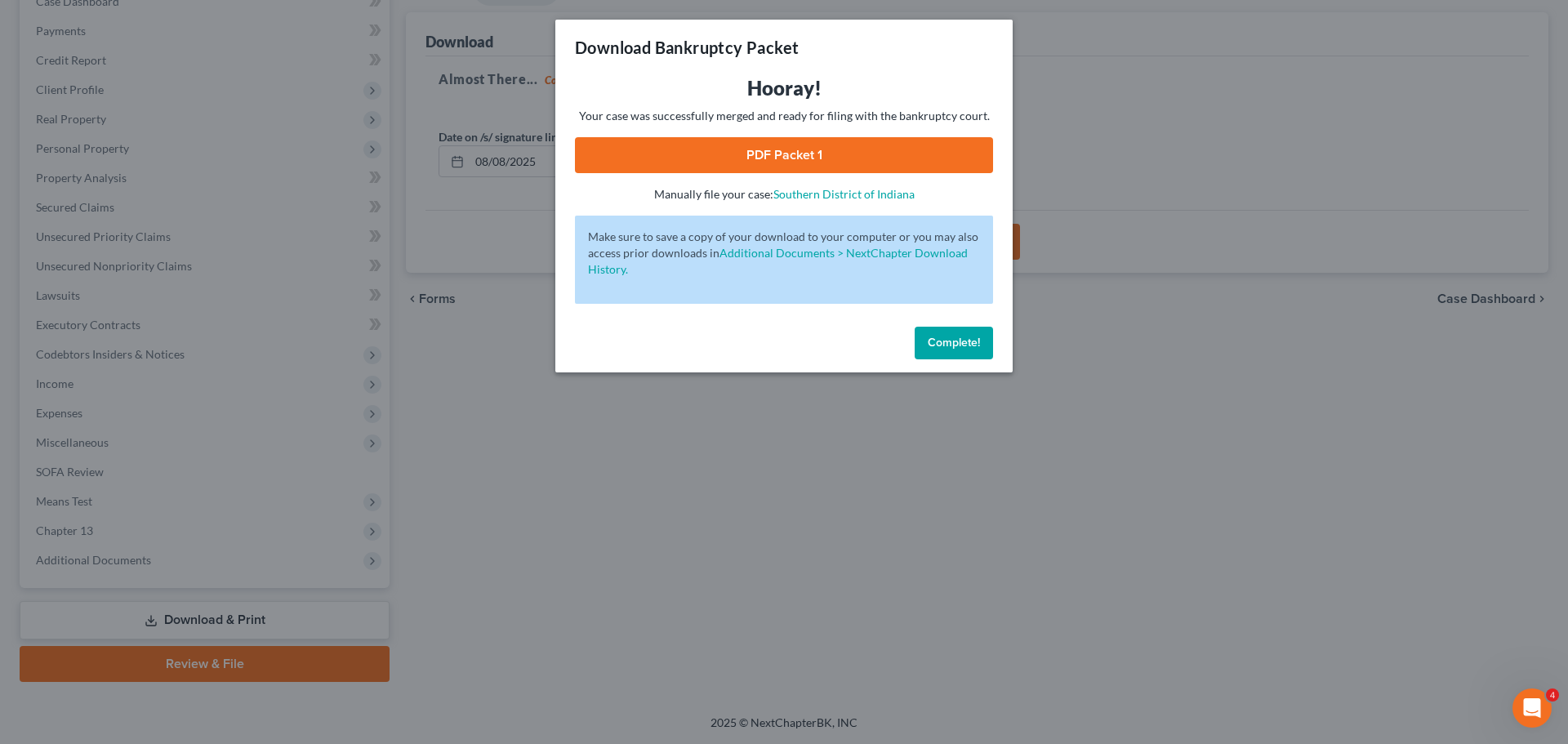 click on "Complete!" at bounding box center (954, 342) 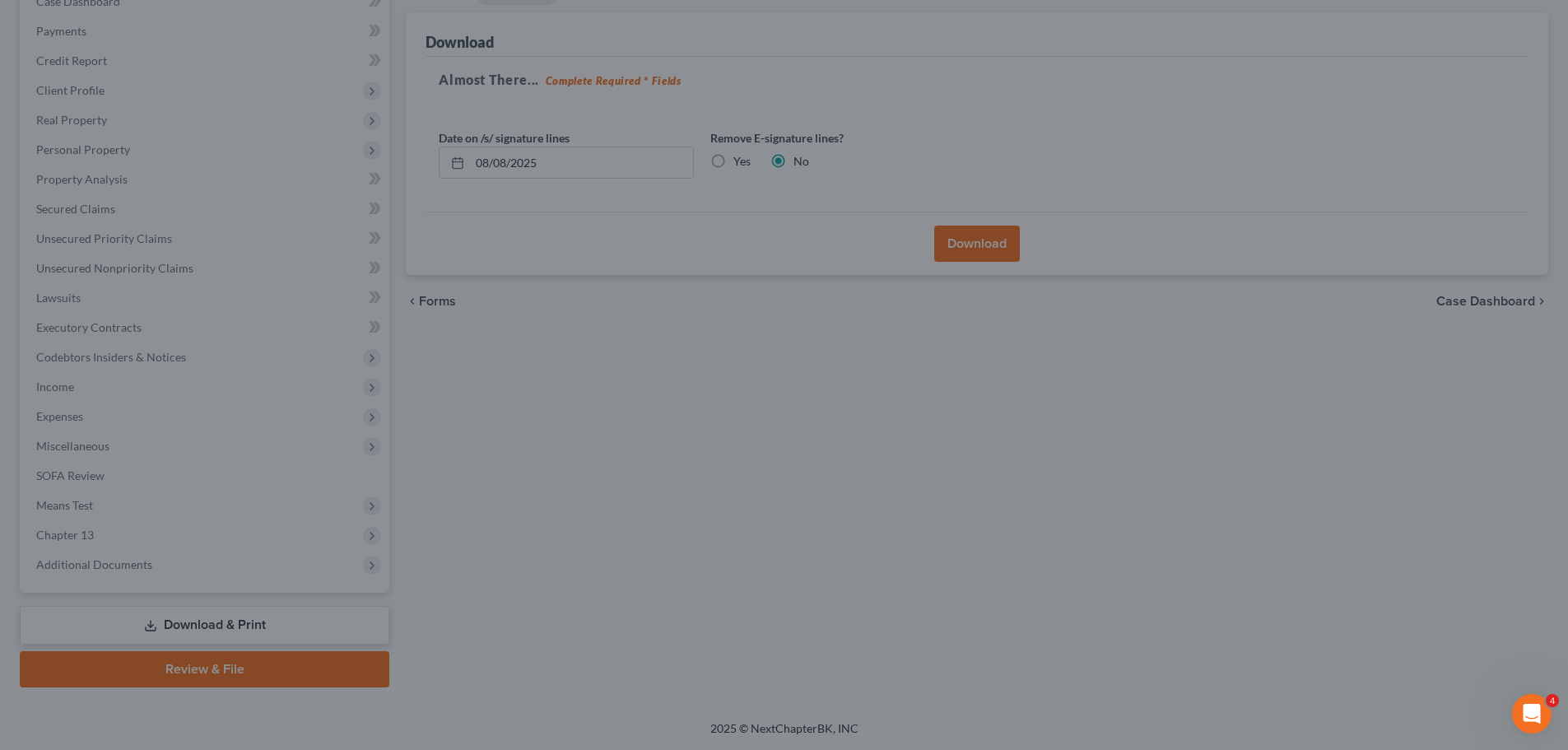 click on "Forms
Download
Forms Forms to Download Select which forms you would like to download. You can rearrange the order of the documents by dragging and moving the forms list below.  Available Forms & Documents
Voluntary Petition for Individuals Filing for Bankruptcy Summary of Your Assets and Liabilities Schedule A/B: Property Schedule C: The Property You Claim as Exempt Schedule D: Creditors Who Have Claims Secured by Property Schedule G: Executory Contracts and Unexpired Leases Schedule H: Your Codebtors Schedule I: Your Income Schedule J: Your Expenses Your Statement of Financial Affairs for Individuals Filing for Bankruptcy Chapter 13 Statement of Your Current Monthly Income Creditor Matrix Verification of Creditor Matrix Notice Required by 11 U.S.C. § 342(b) for Individuals Filing for Bankruptcy Attorney's Disclosure of Compensation
Save New Download Template PDF Packet 1 Choose Default Petition PDF Packet Complete Bankruptcy Petition (all forms and schedules)" at bounding box center (977, 330) 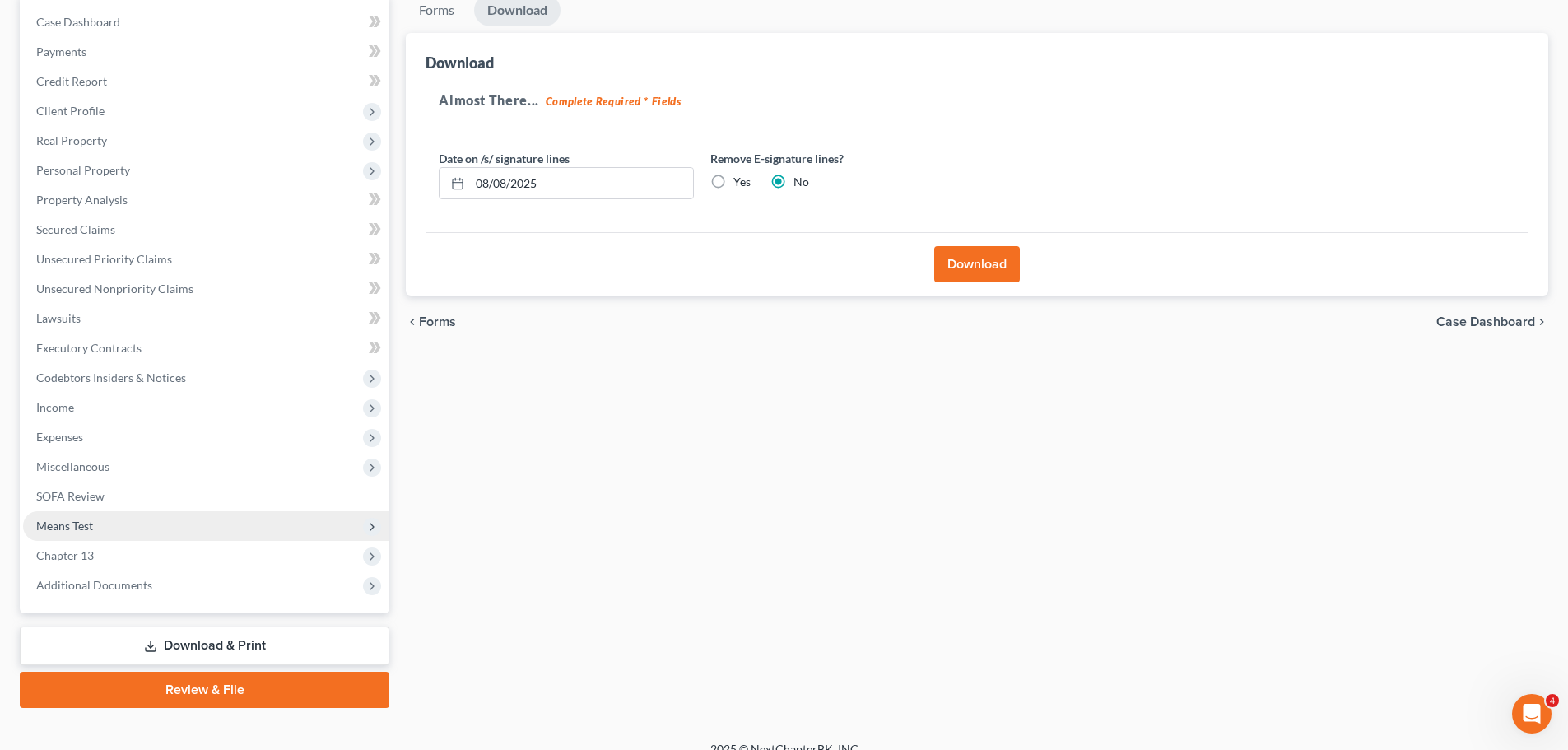 scroll, scrollTop: 165, scrollLeft: 0, axis: vertical 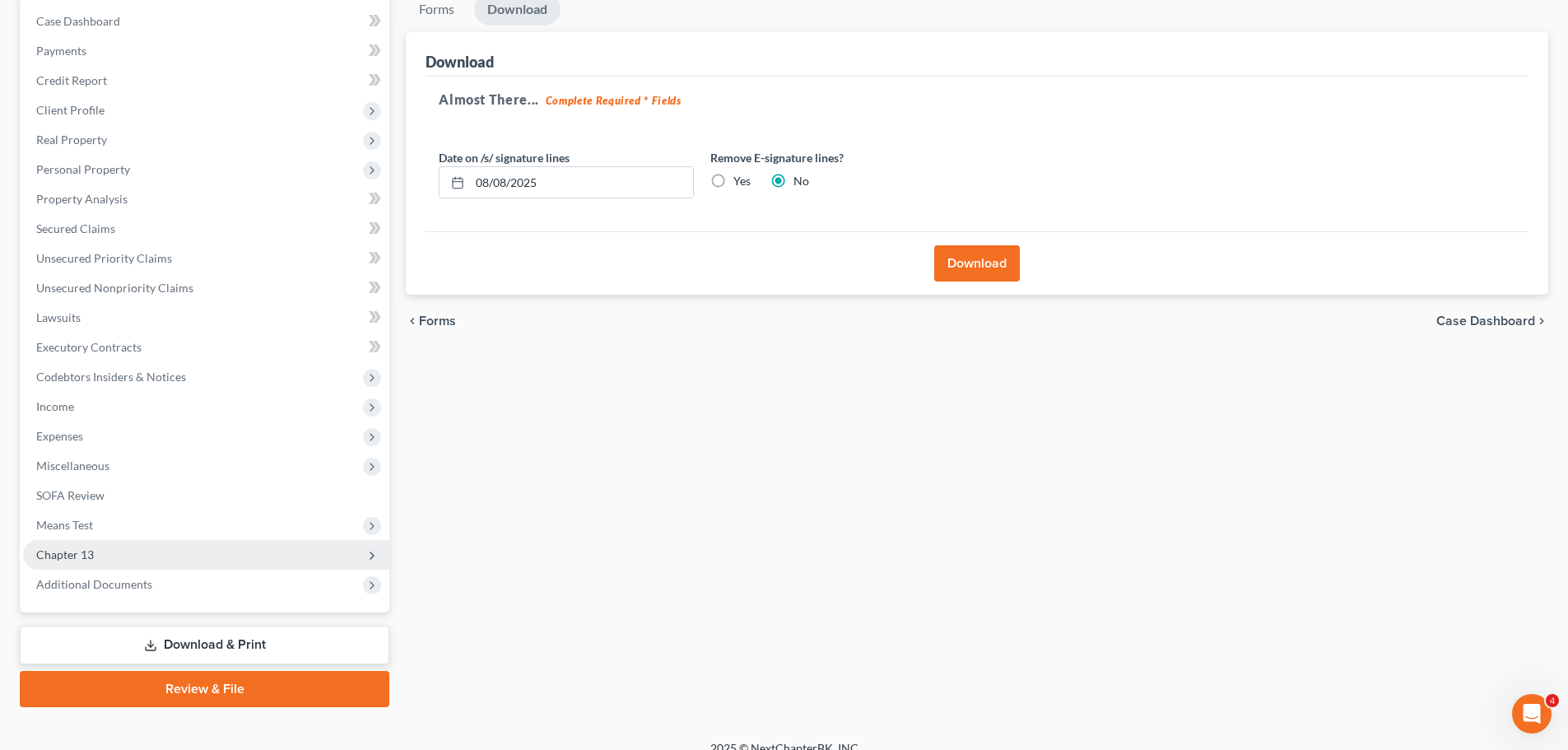 click on "Chapter 13" at bounding box center [206, 555] 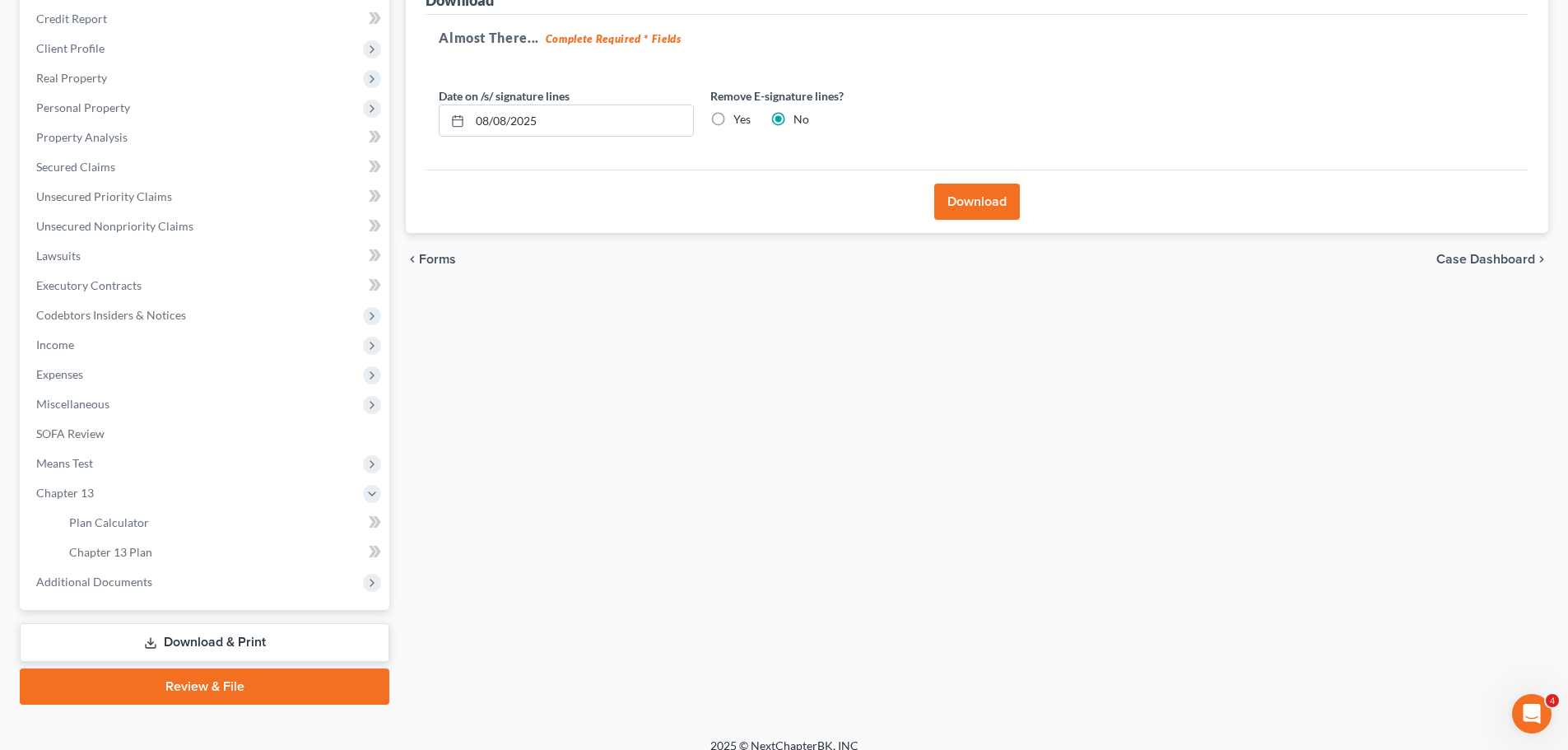 scroll, scrollTop: 244, scrollLeft: 0, axis: vertical 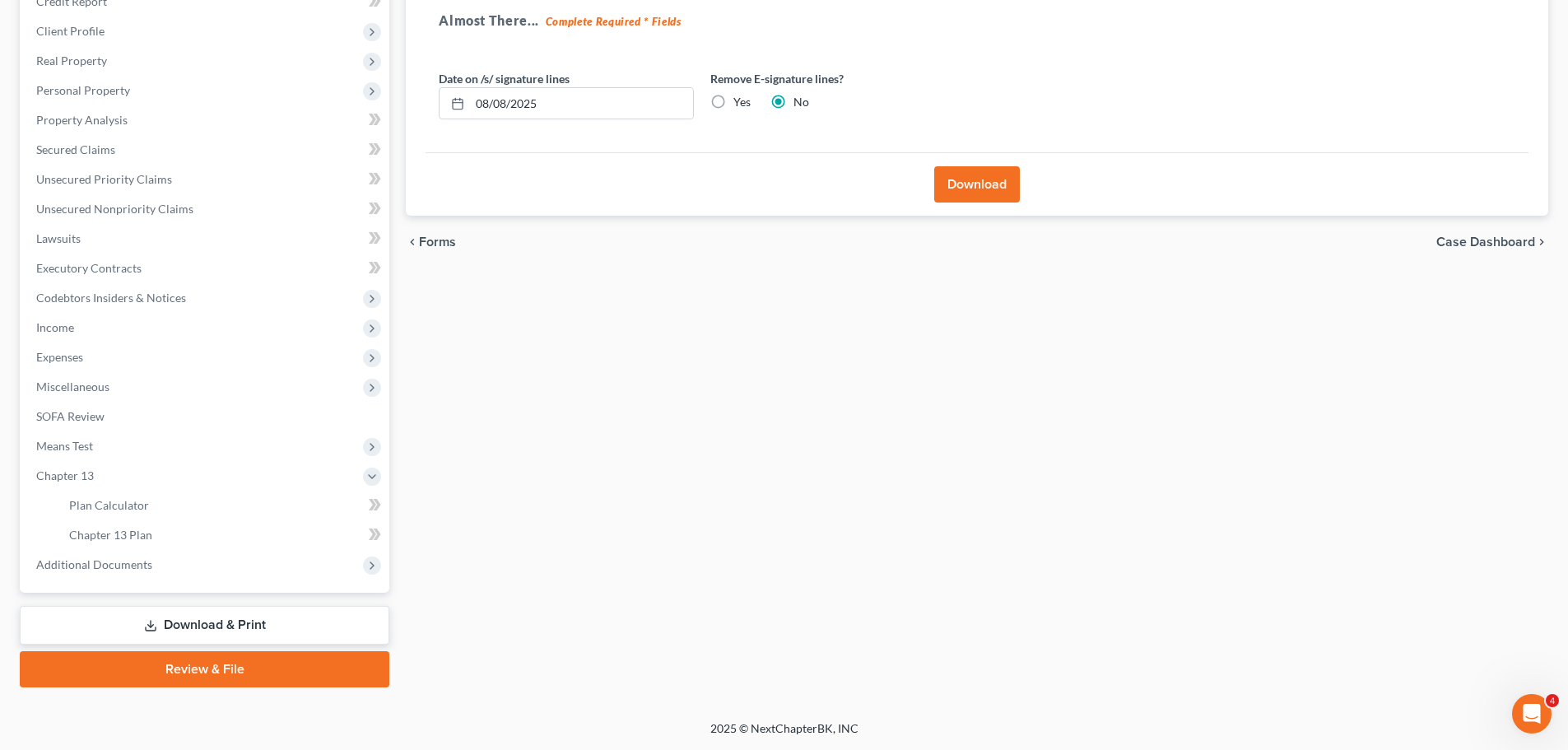 click on "Forms
Download
Forms Forms to Download Select which forms you would like to download. You can rearrange the order of the documents by dragging and moving the forms list below.  Available Forms & Documents
Voluntary Petition for Individuals Filing for Bankruptcy Summary of Your Assets and Liabilities Schedule A/B: Property Schedule C: The Property You Claim as Exempt Schedule D: Creditors Who Have Claims Secured by Property Schedule G: Executory Contracts and Unexpired Leases Schedule H: Your Codebtors Schedule I: Your Income Schedule J: Your Expenses Your Statement of Financial Affairs for Individuals Filing for Bankruptcy Chapter 13 Statement of Your Current Monthly Income Creditor Matrix Verification of Creditor Matrix Notice Required by 11 U.S.C. § 342(b) for Individuals Filing for Bankruptcy Attorney's Disclosure of Compensation
Save New Download Template PDF Packet 1 Choose Default Petition PDF Packet Complete Bankruptcy Petition (all forms and schedules)" at bounding box center (977, 300) 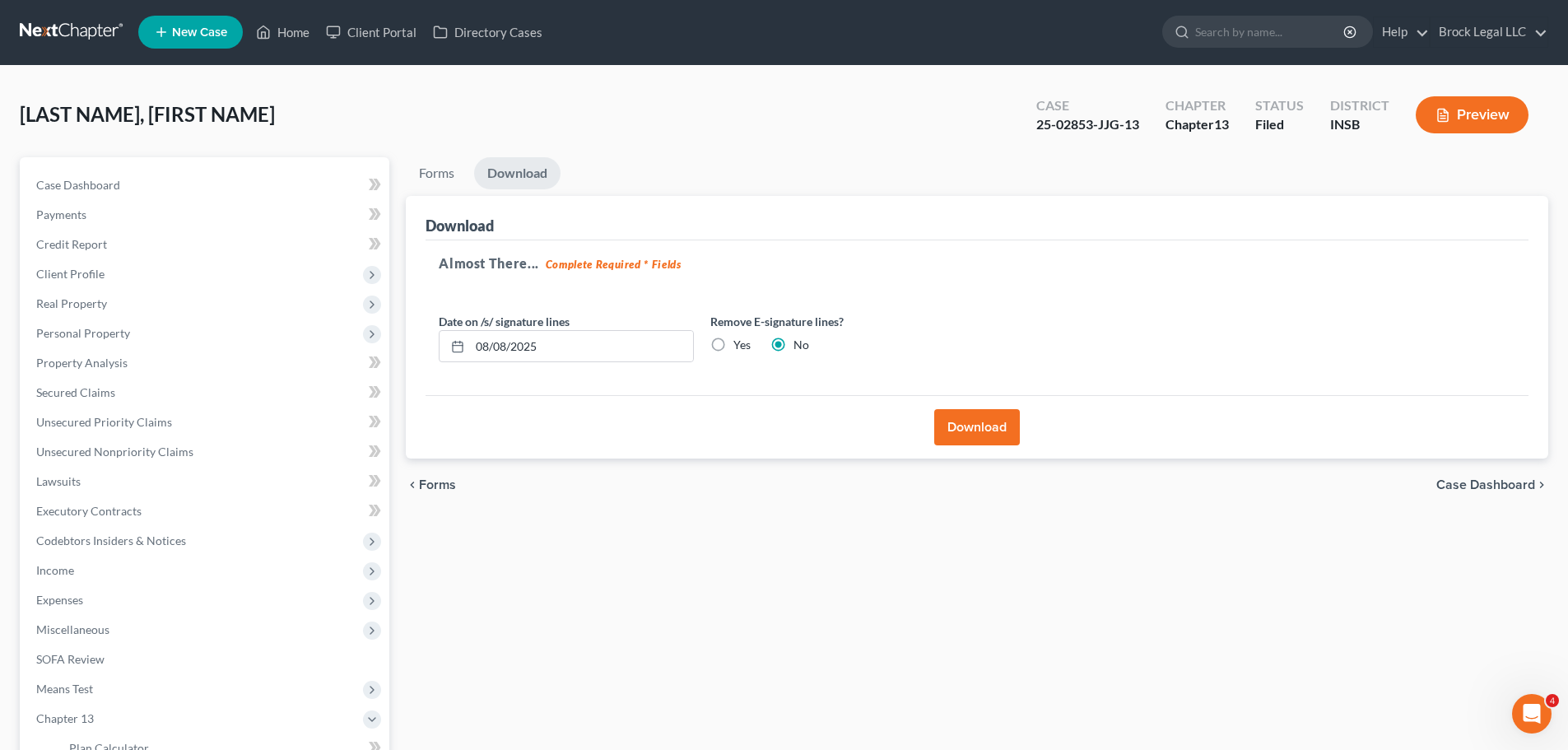 scroll, scrollTop: 0, scrollLeft: 0, axis: both 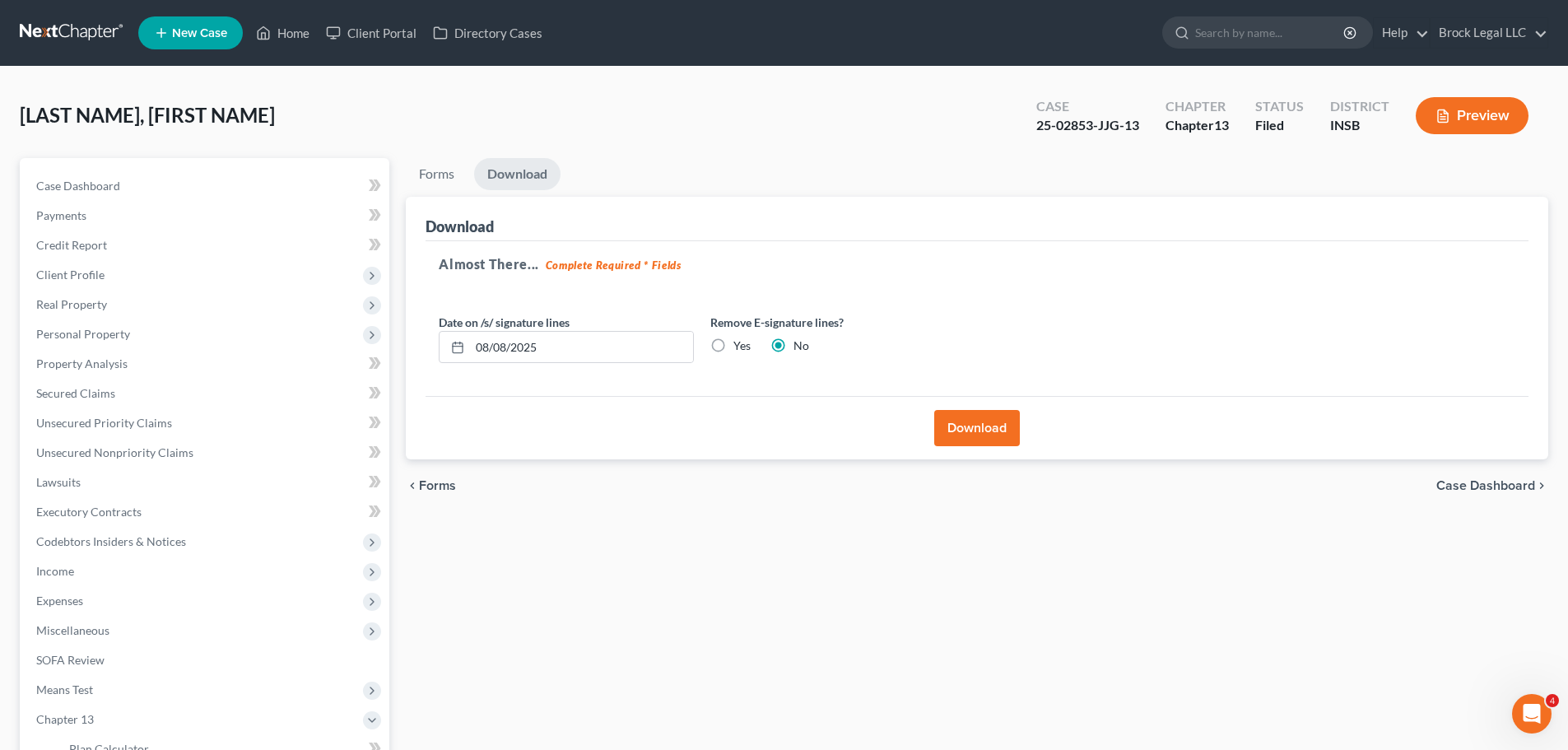 click on "Case 25-02853-JJG-13 Chapter Chapter 13 Status Filed District [STATE_CODE] Preview" at bounding box center [1282, 115] 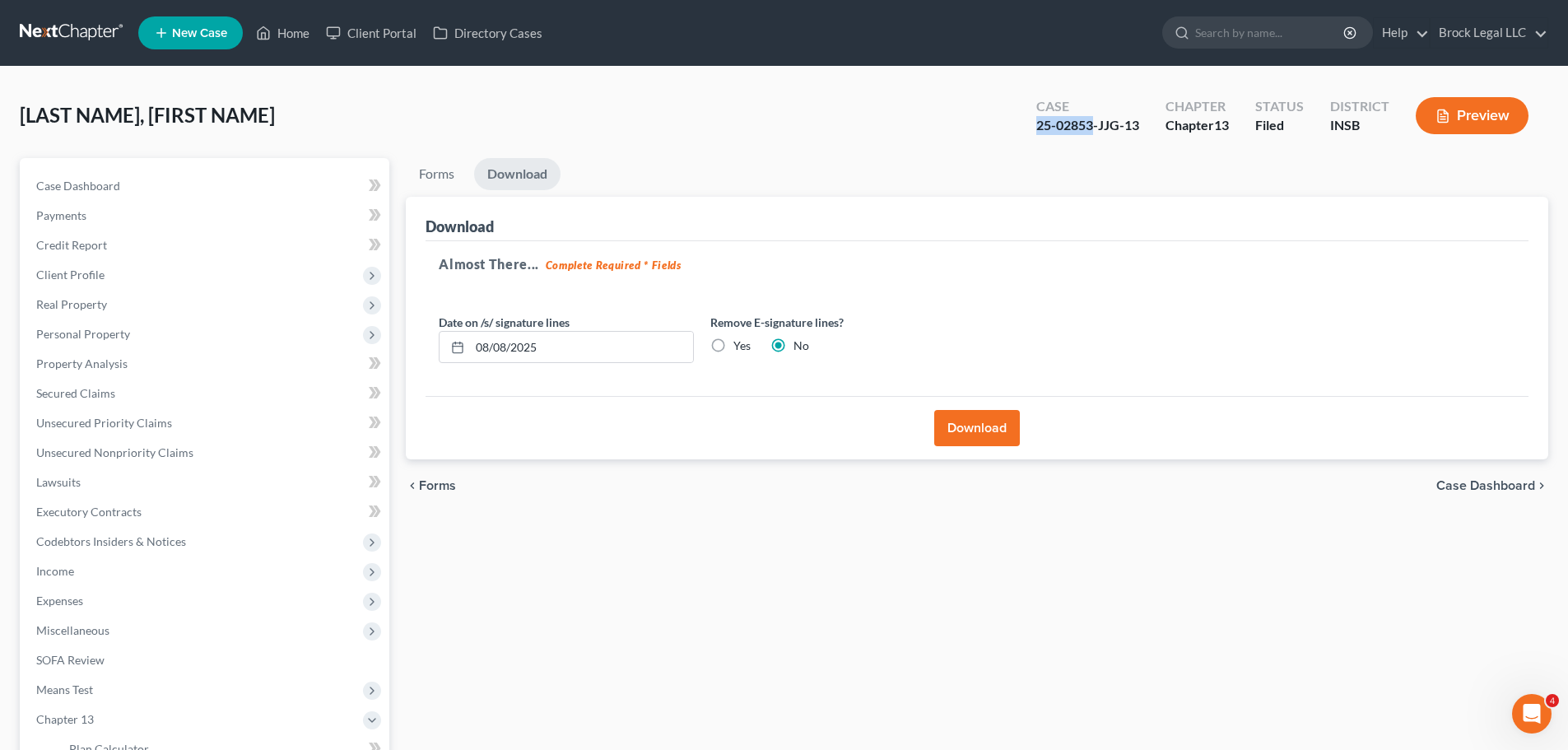drag, startPoint x: 1035, startPoint y: 123, endPoint x: 1094, endPoint y: 124, distance: 59.00847 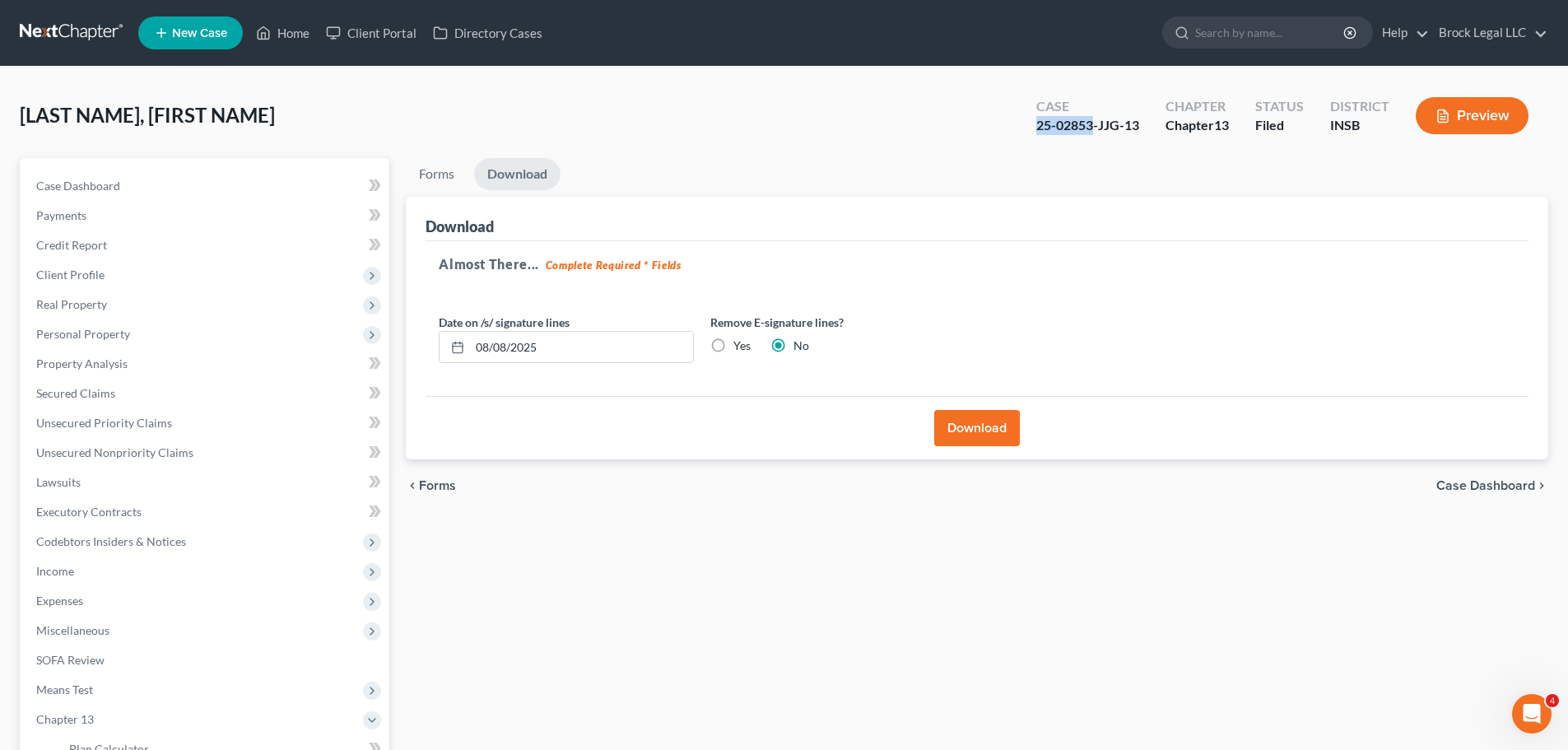 copy on "25-02853" 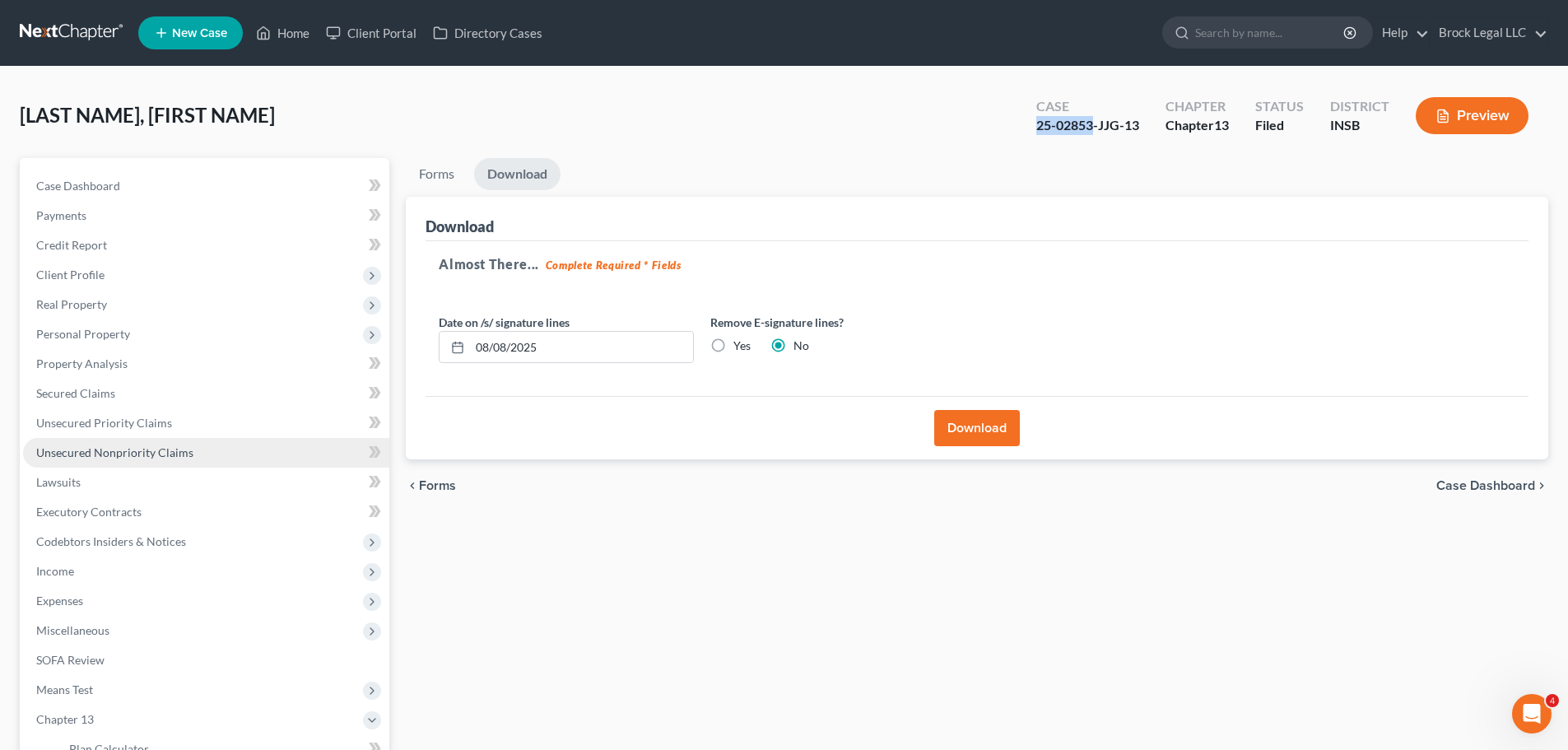 click on "Unsecured Nonpriority Claims" at bounding box center (114, 452) 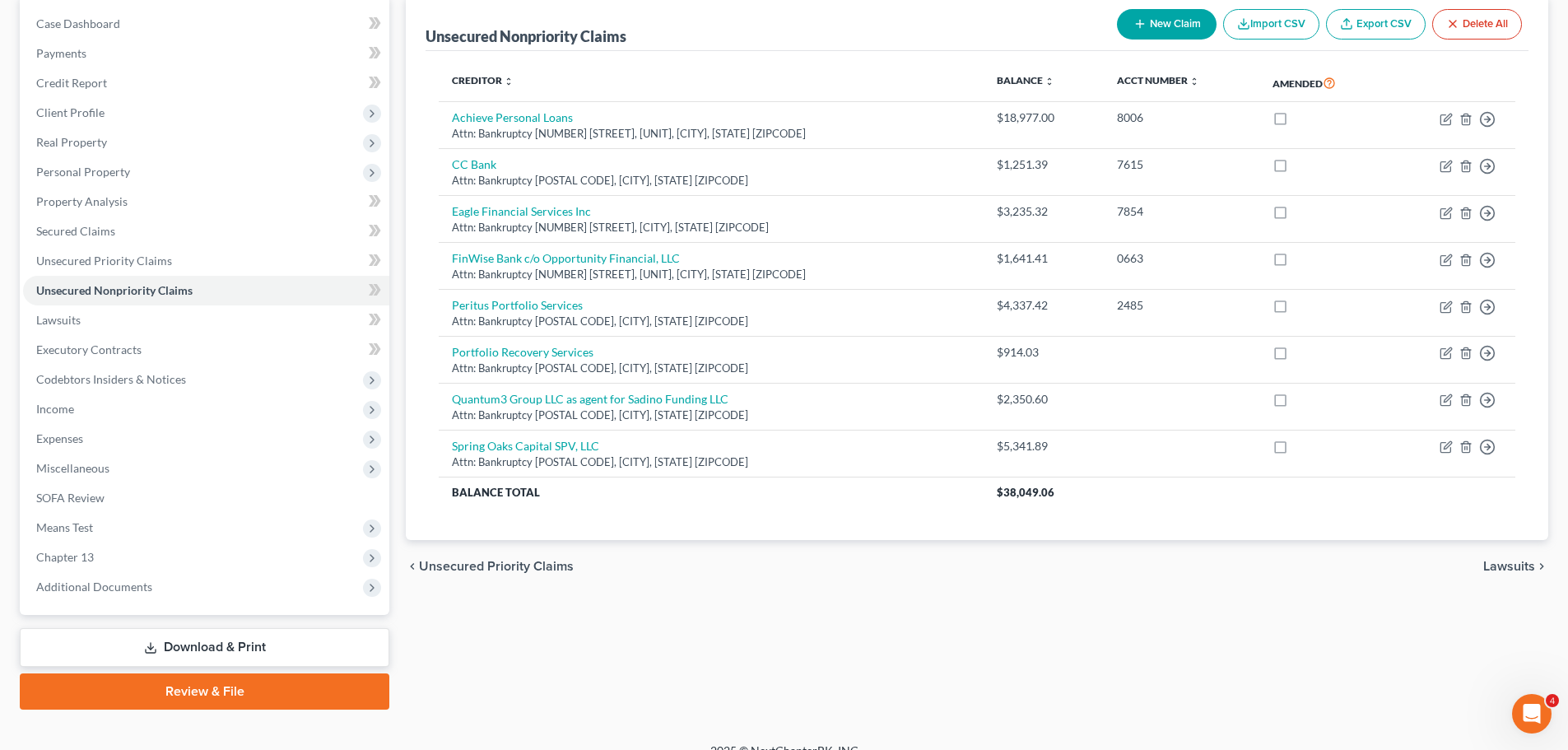scroll, scrollTop: 165, scrollLeft: 0, axis: vertical 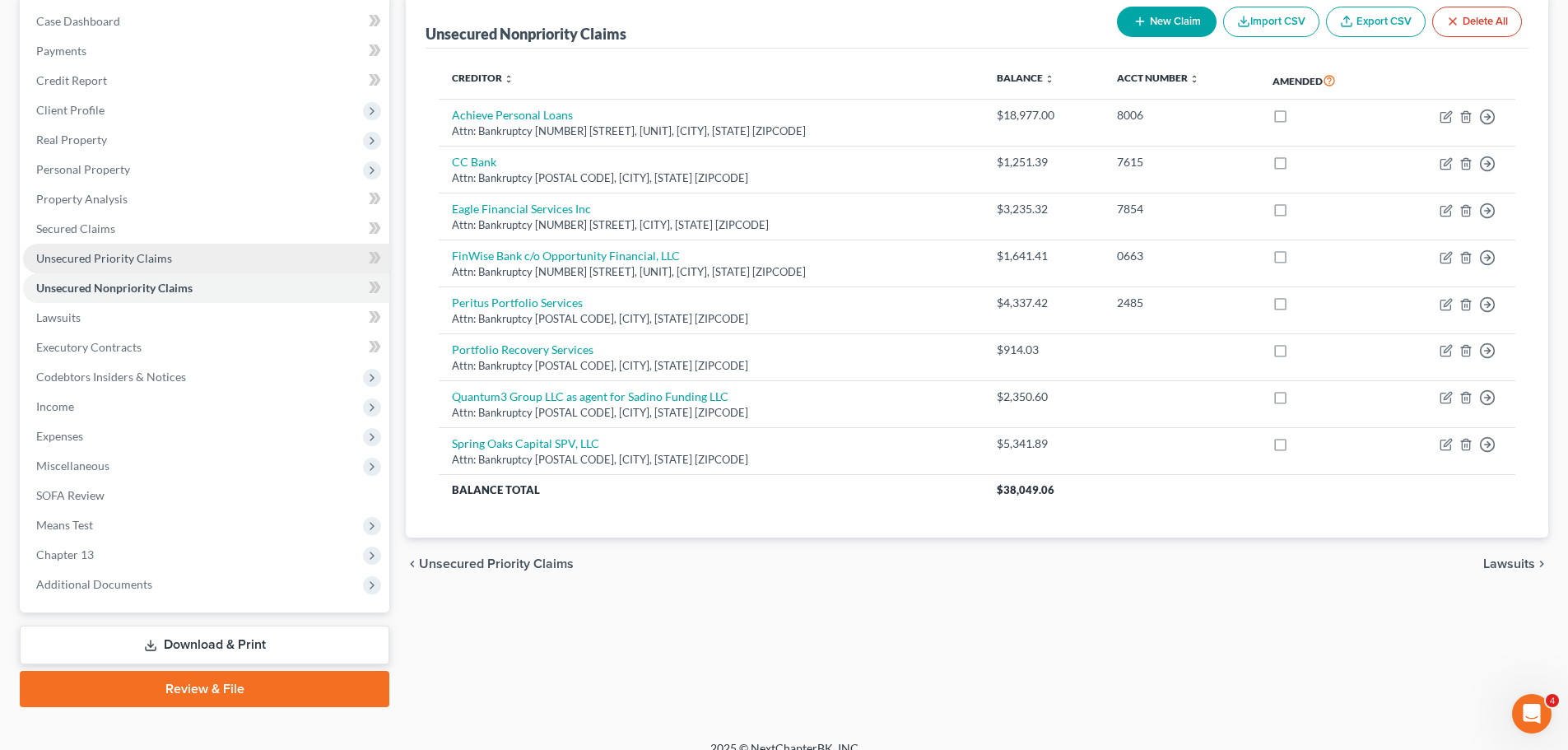 click on "Unsecured Priority Claims" at bounding box center (206, 259) 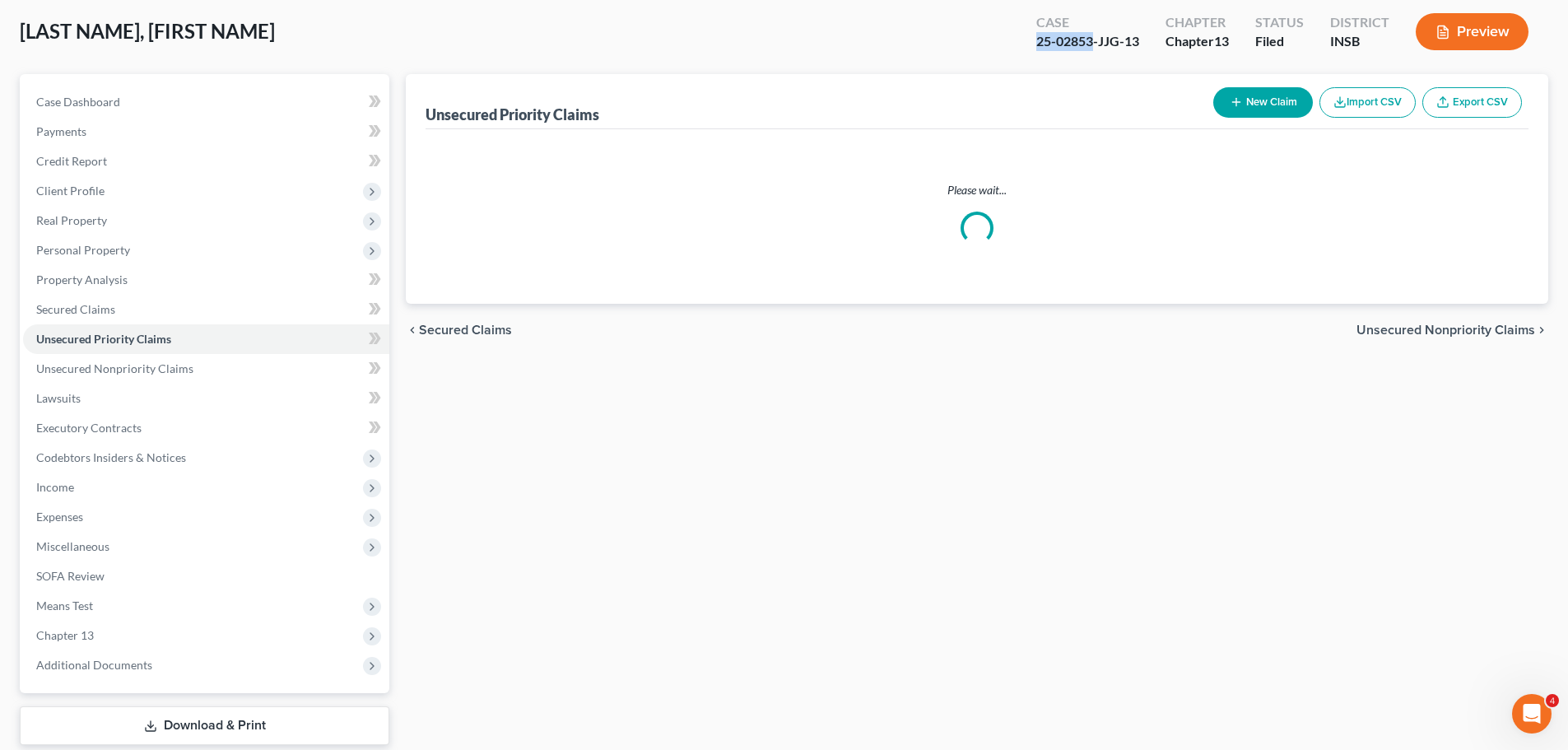 scroll, scrollTop: 0, scrollLeft: 0, axis: both 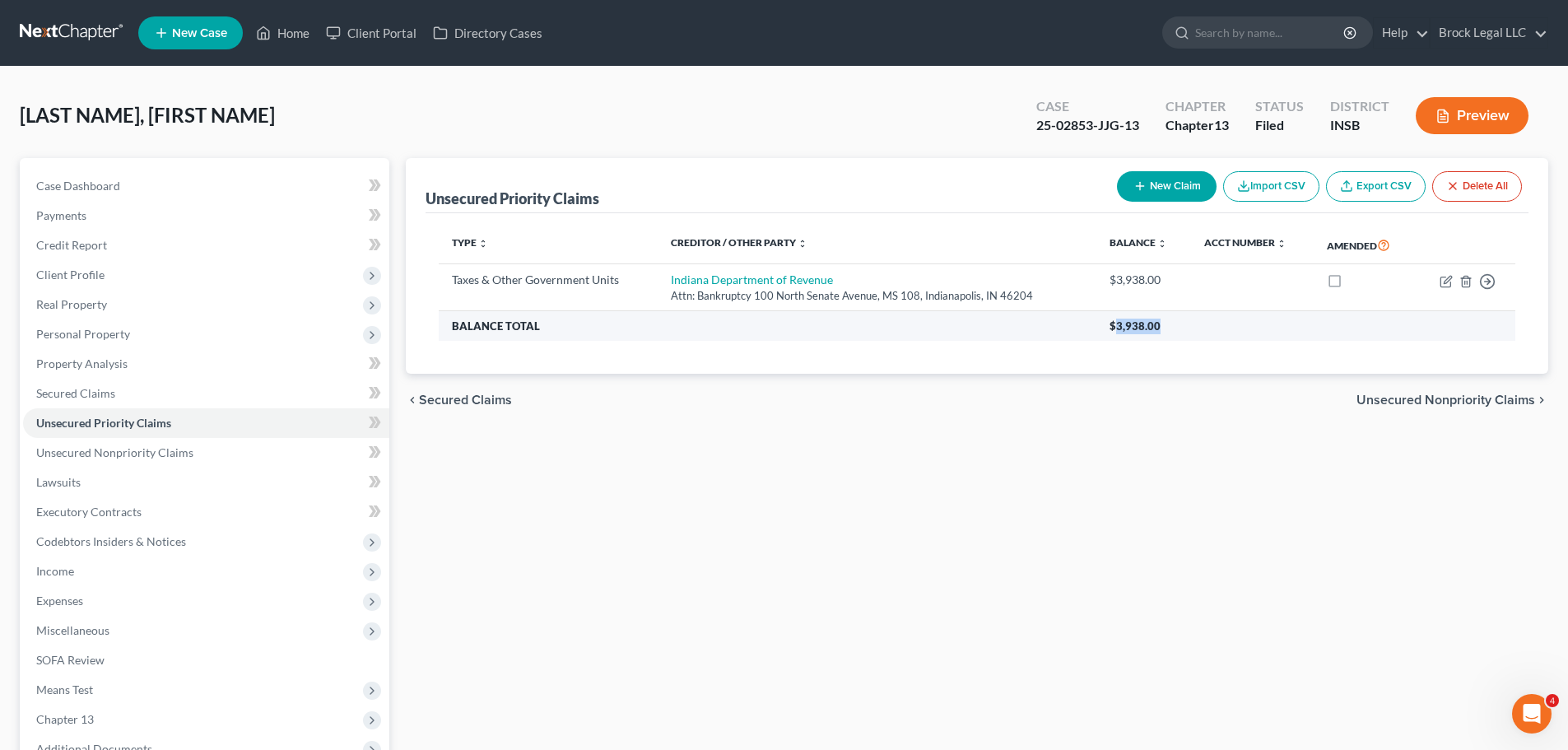 drag, startPoint x: 1175, startPoint y: 324, endPoint x: 1110, endPoint y: 332, distance: 65.49046 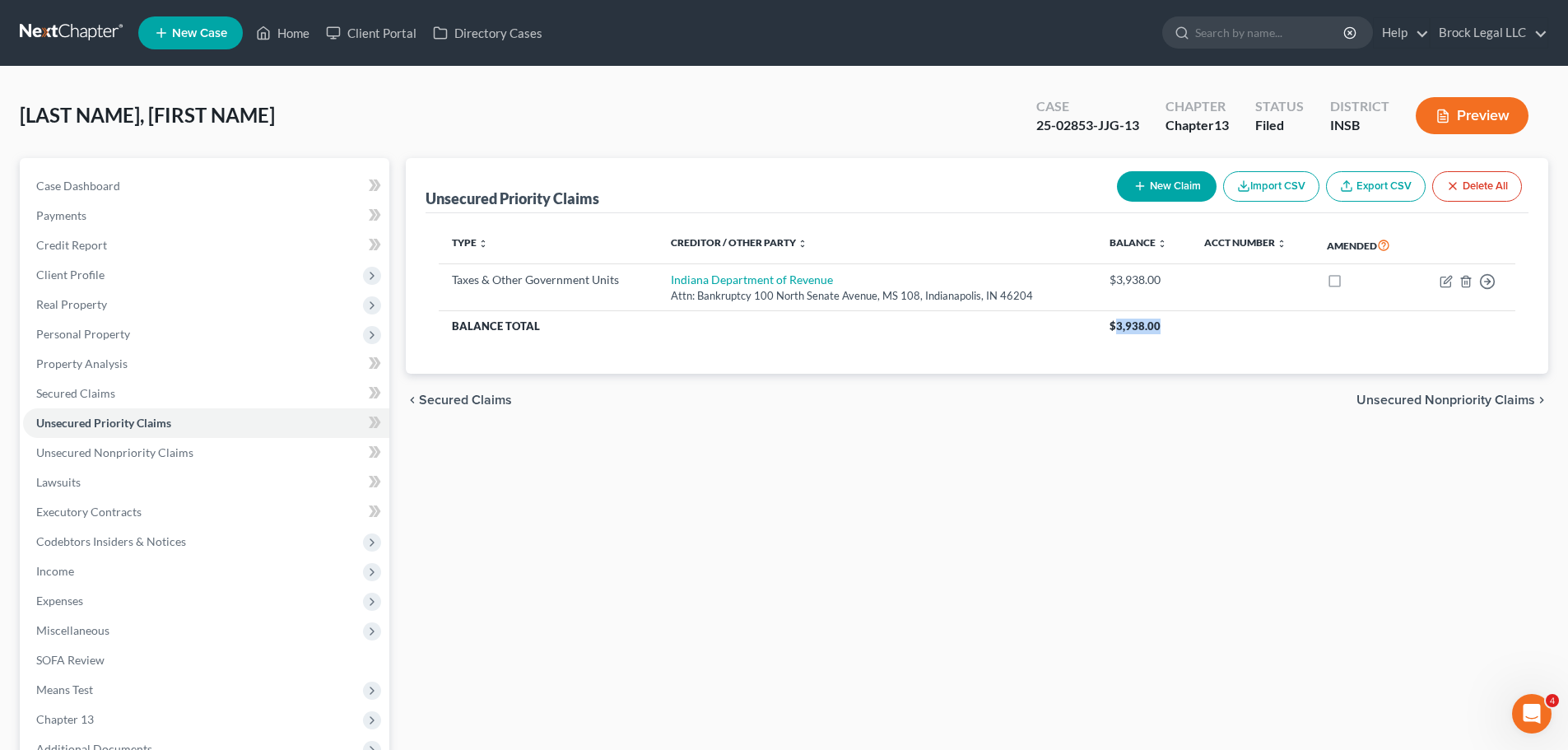 copy on "3,938.00" 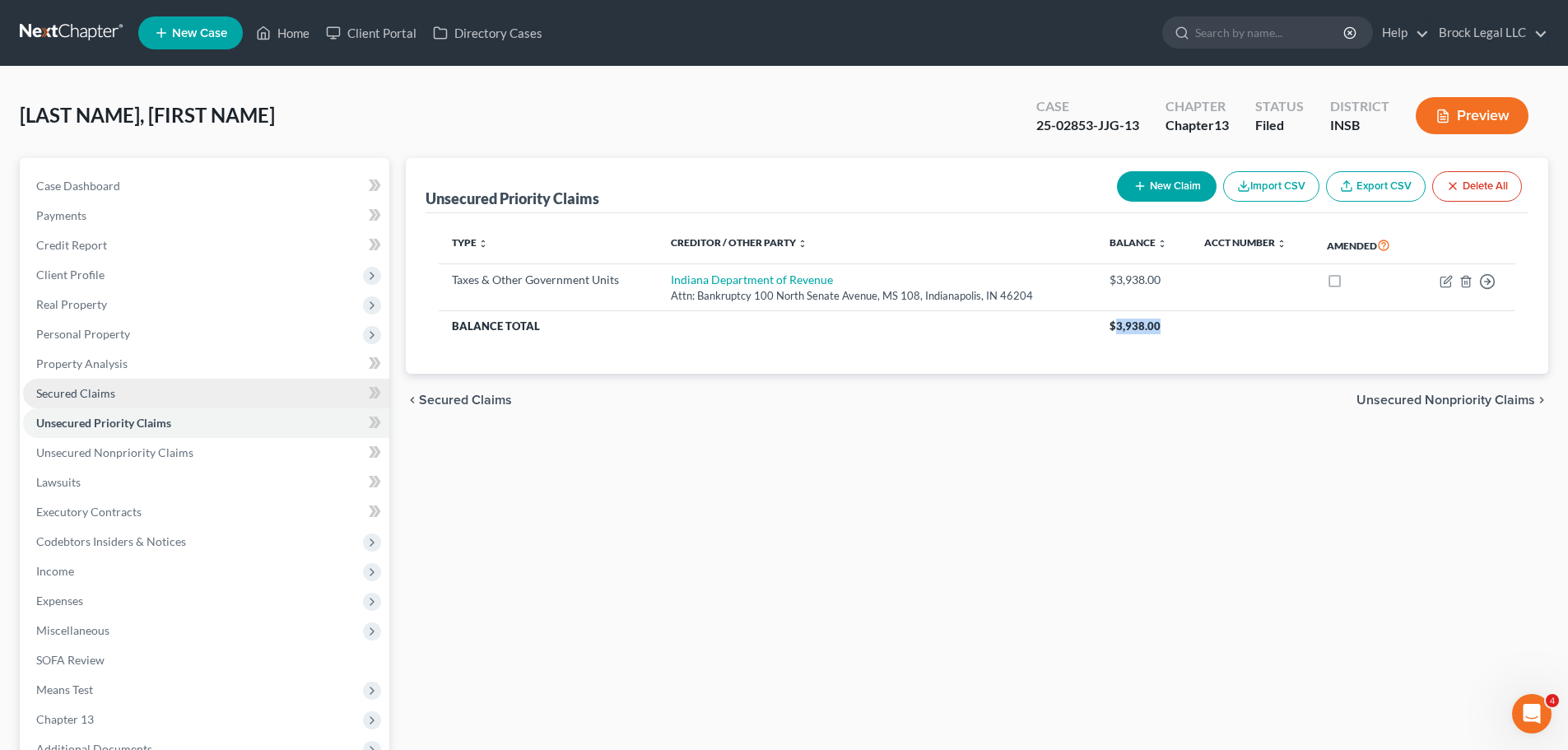 click on "Secured Claims" at bounding box center (206, 394) 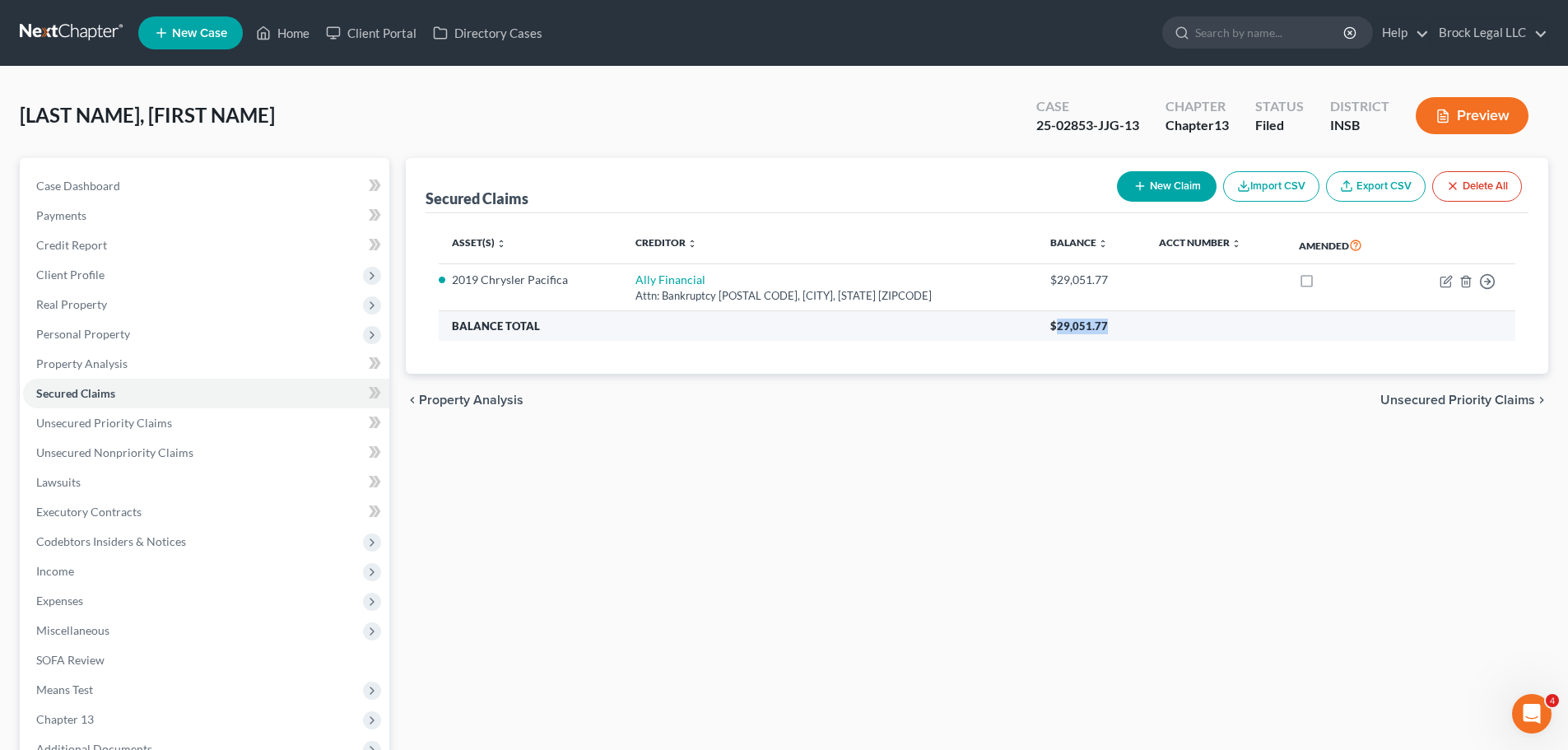 drag, startPoint x: 1099, startPoint y: 323, endPoint x: 1040, endPoint y: 329, distance: 59.3043 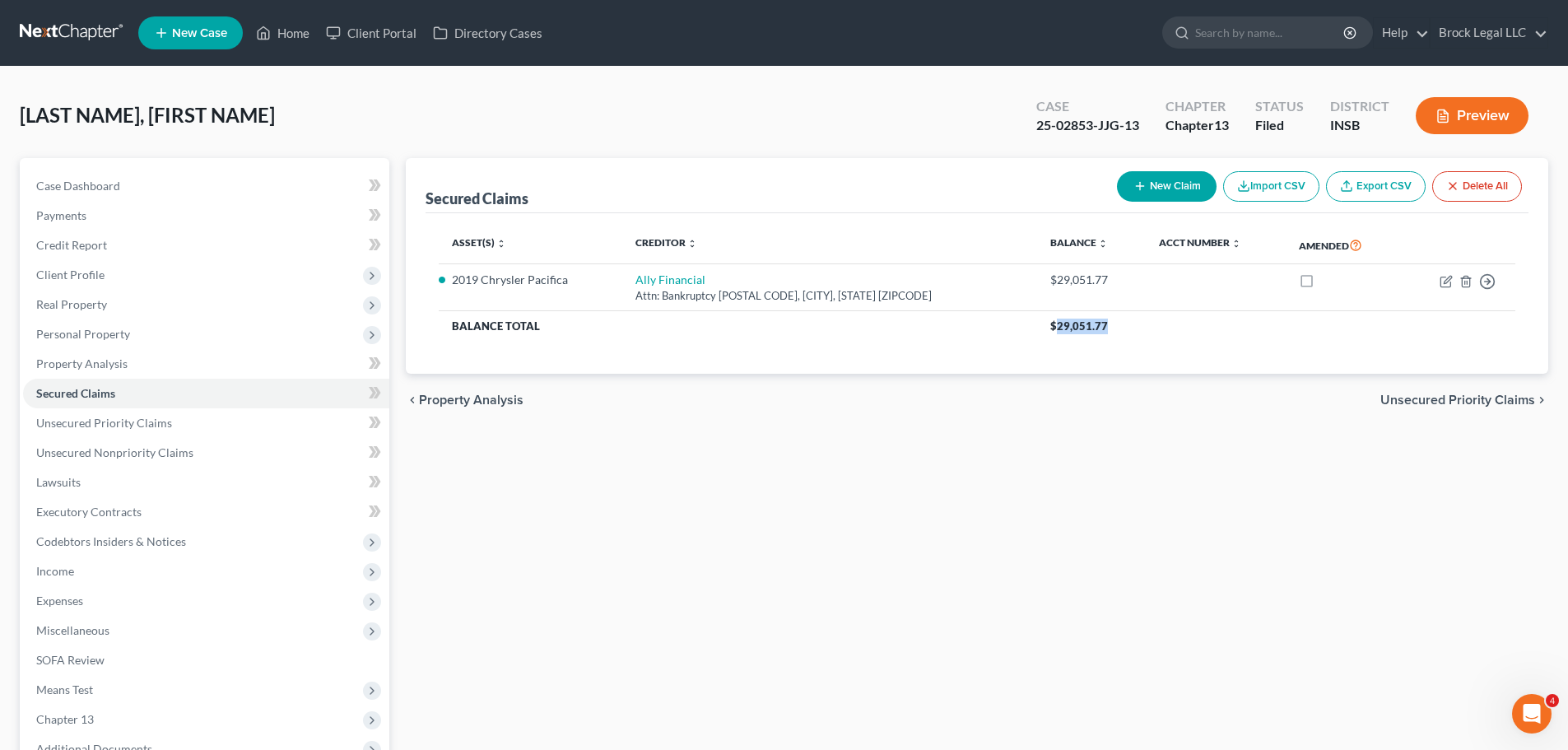 copy on "29,051.77" 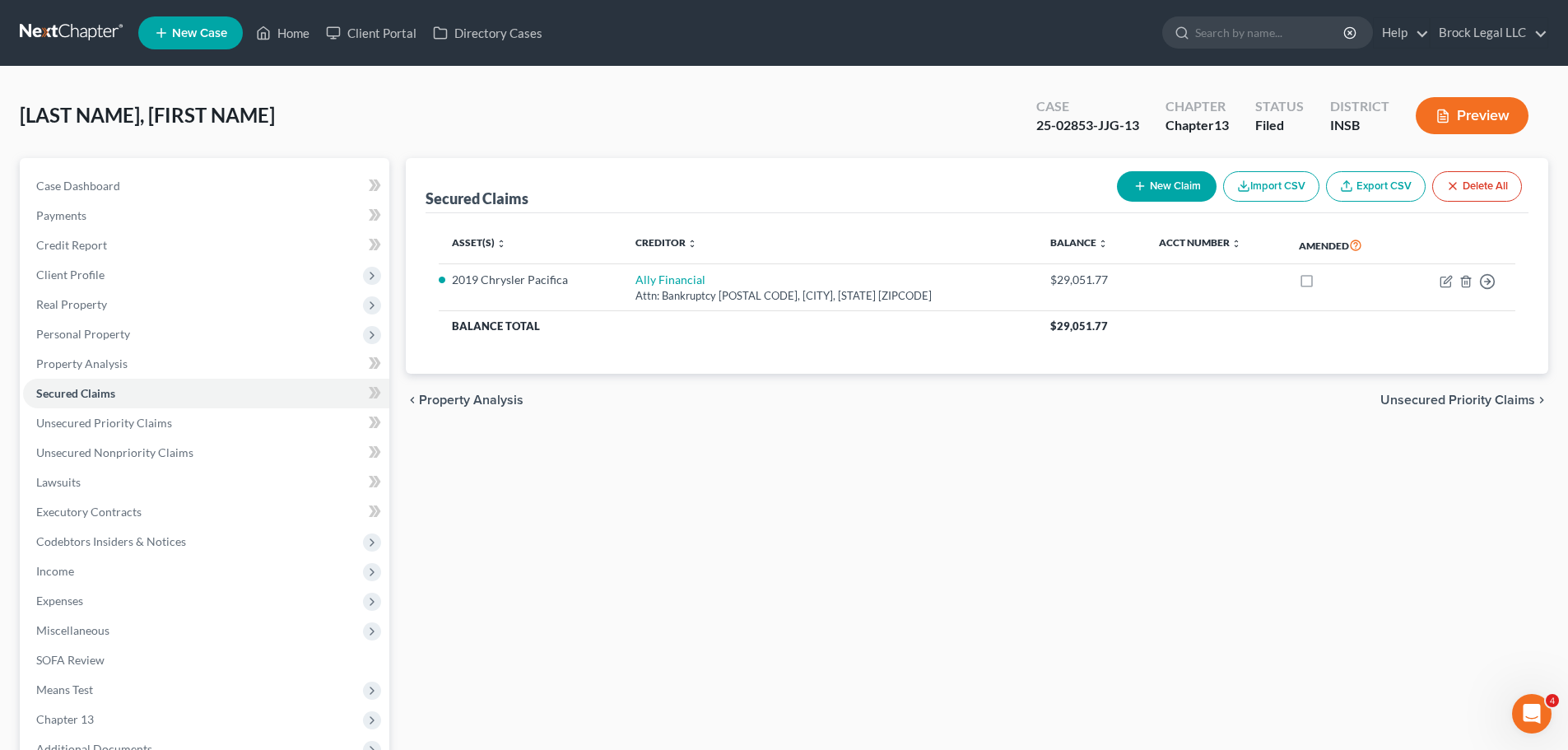 click on "Secured Claims New Claim
Import CSV
Export CSV Delete All
Asset(s)  expand_more   expand_less   unfold_more Creditor  expand_more   expand_less   unfold_more Balance  expand_more   expand_less   unfold_more Acct Number  expand_more   expand_less   unfold_more Amended  2019 Chrysler Pacifica Ally Financial Attn: Bankruptcy [POSTAL CODE], [CITY], [STATE] [ZIPCODE] $[AMOUNT] Move to E Move to F Move to G Move to Notice Only Balance Total $[AMOUNT]
Previous
1
Next
chevron_left
Property Analysis
Unsecured Priority Claims
chevron_right" at bounding box center [977, 515] 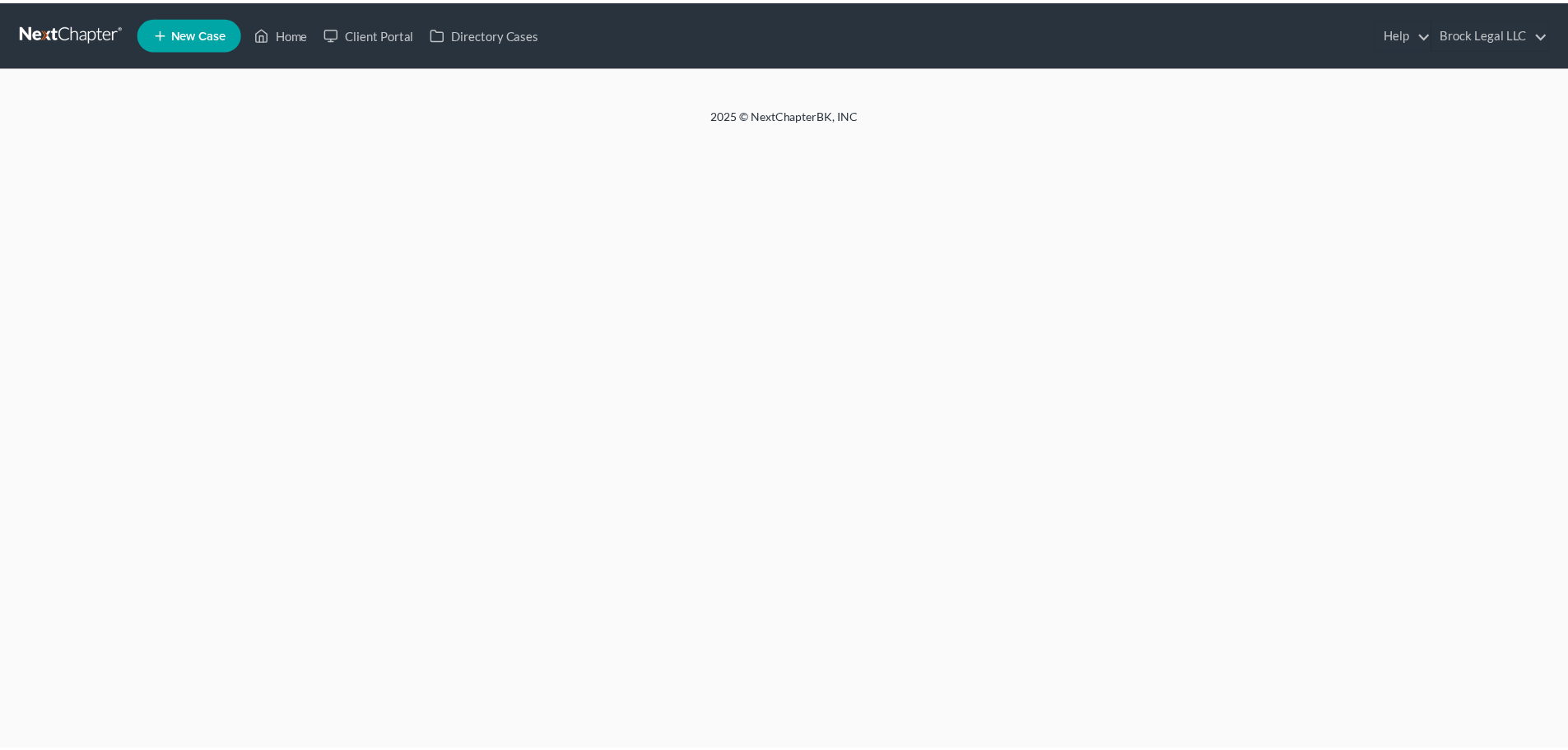 scroll, scrollTop: 0, scrollLeft: 0, axis: both 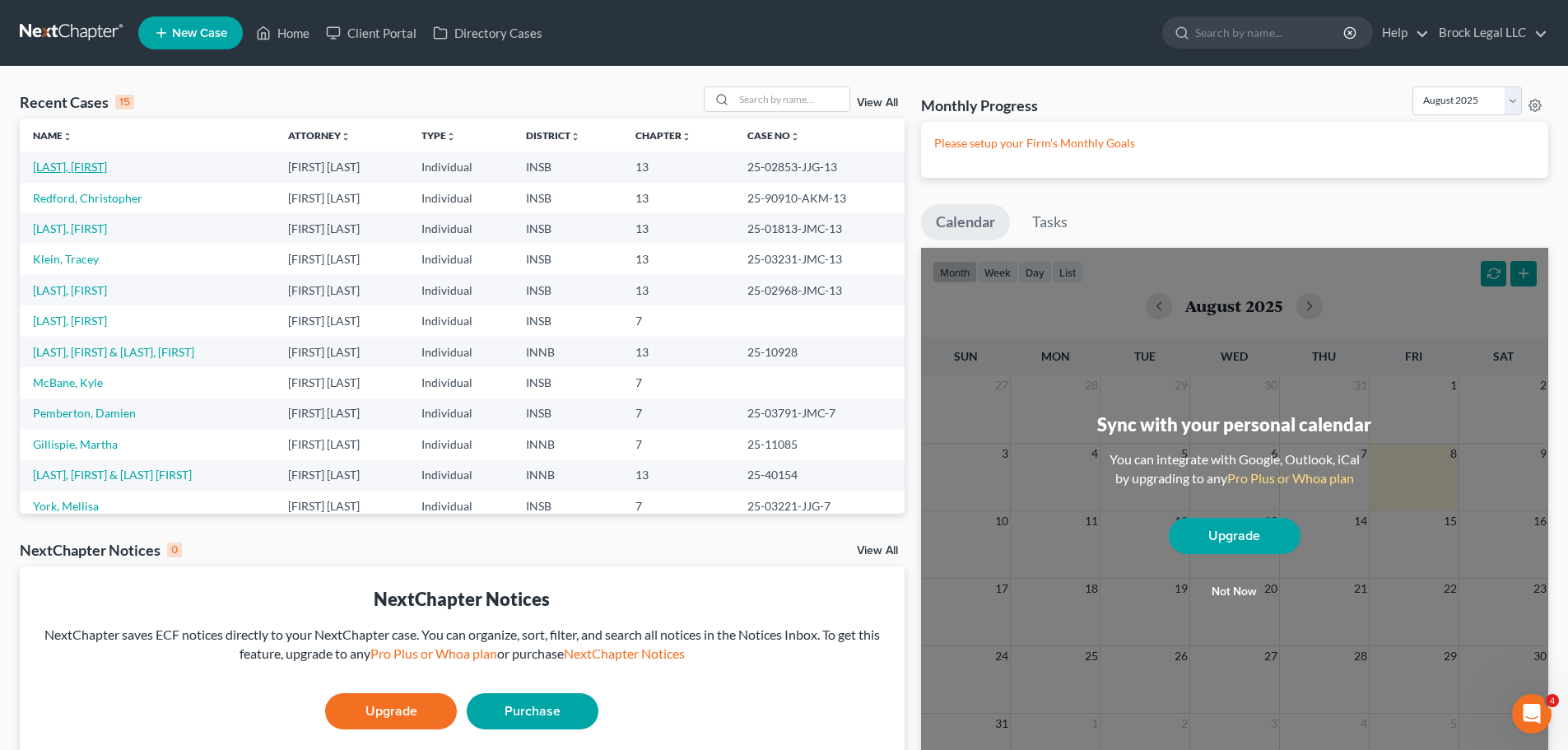 click on "[LAST], [FIRST]" at bounding box center [70, 166] 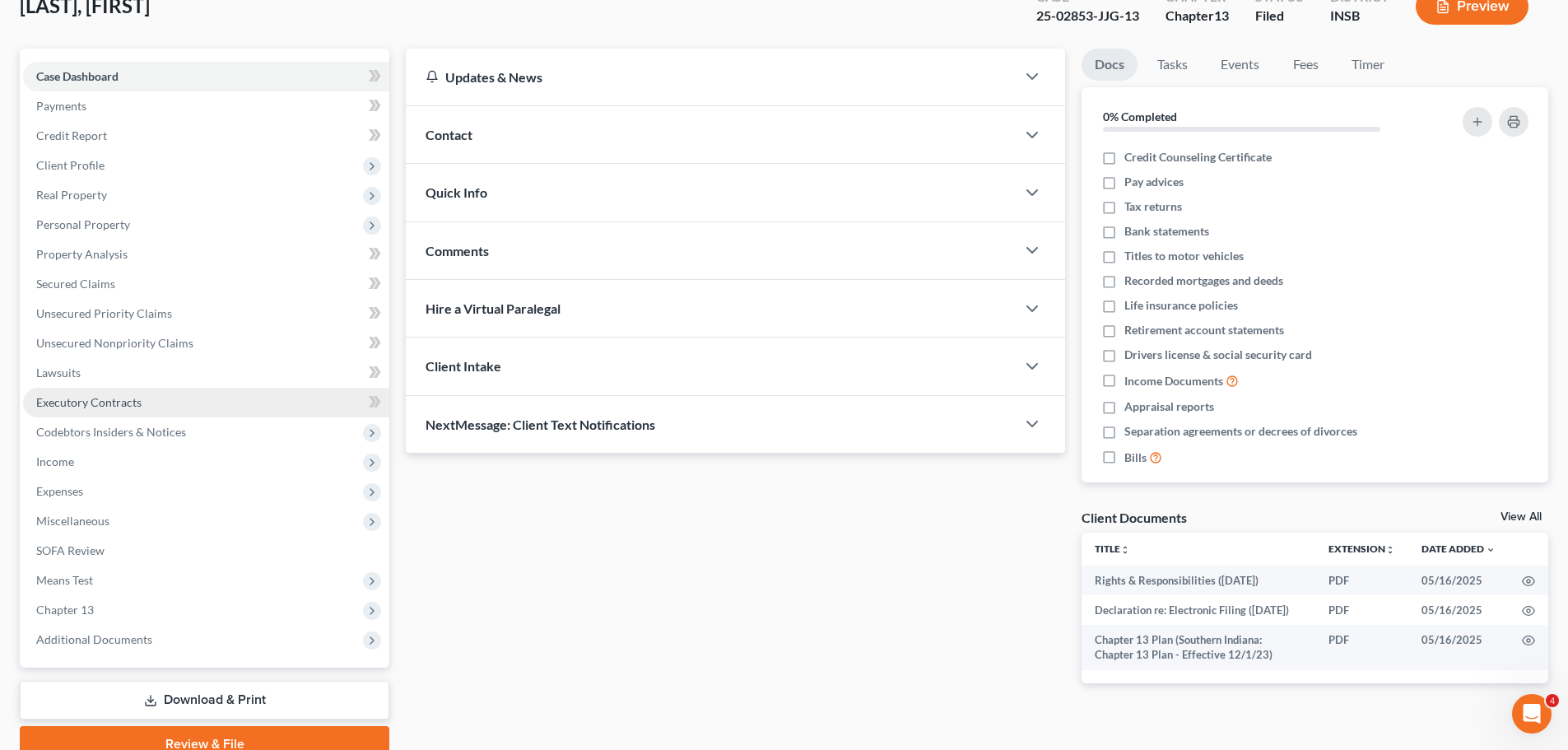 scroll, scrollTop: 184, scrollLeft: 0, axis: vertical 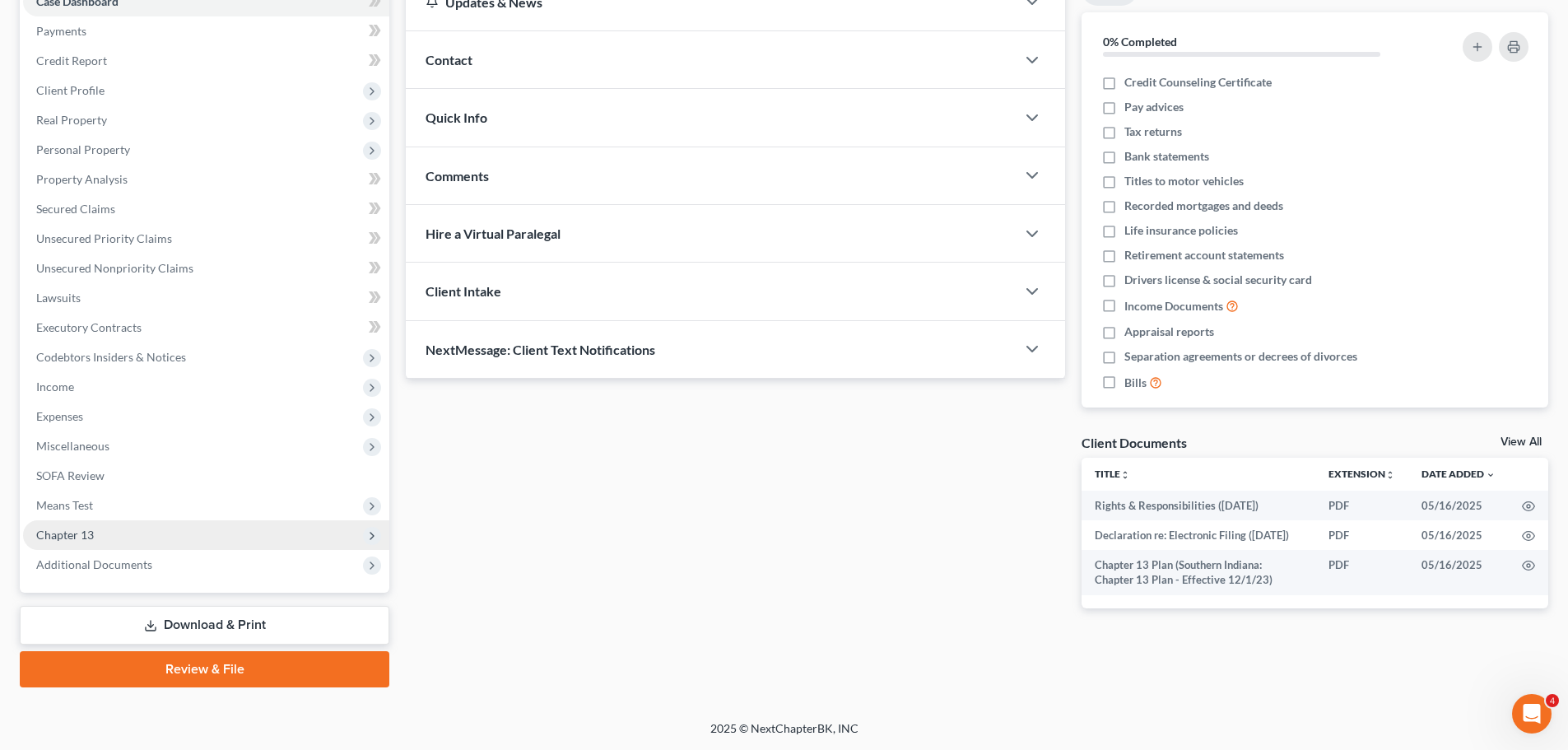 click on "Chapter 13" at bounding box center (65, 534) 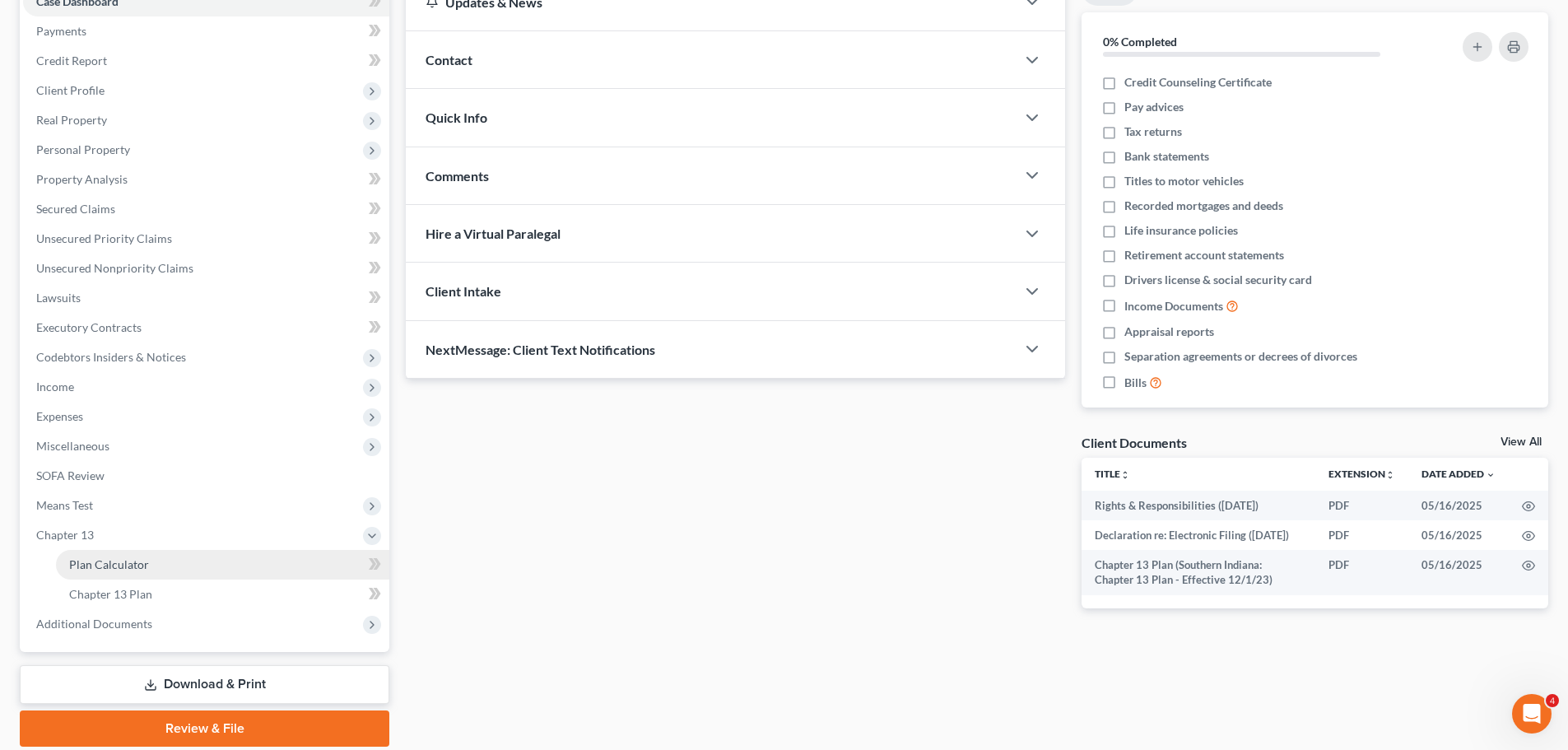 click on "Plan Calculator" at bounding box center [109, 564] 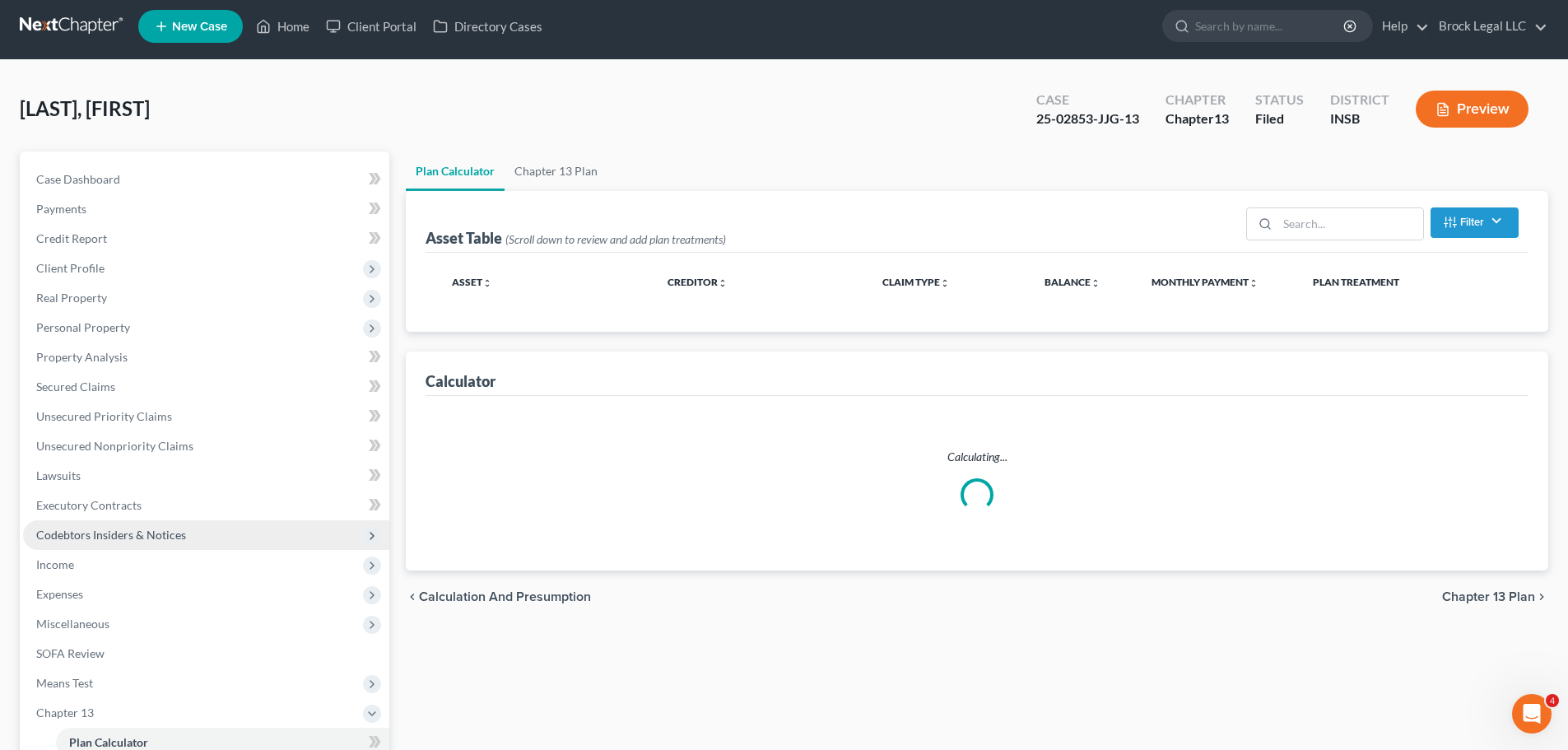 scroll, scrollTop: 0, scrollLeft: 0, axis: both 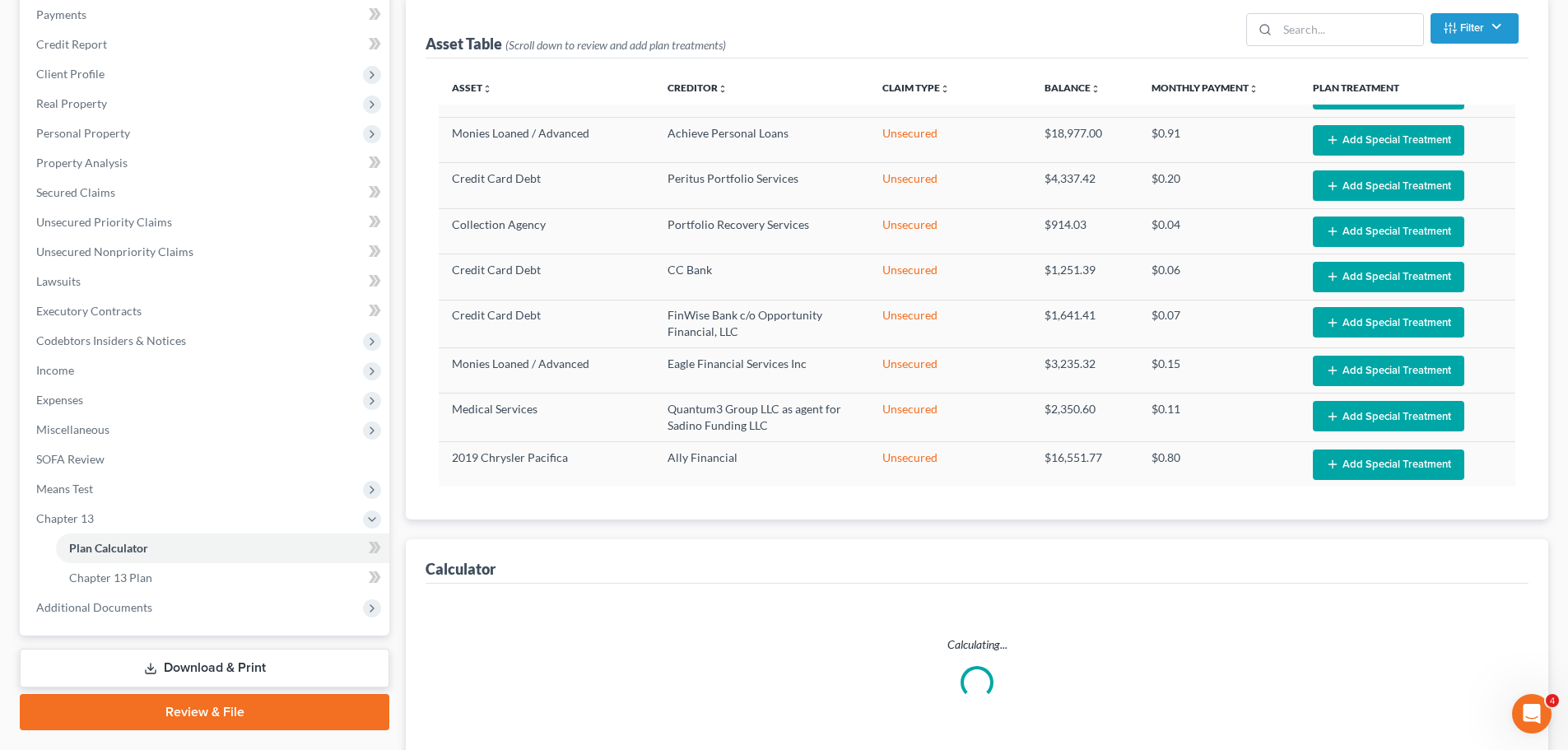 select on "59" 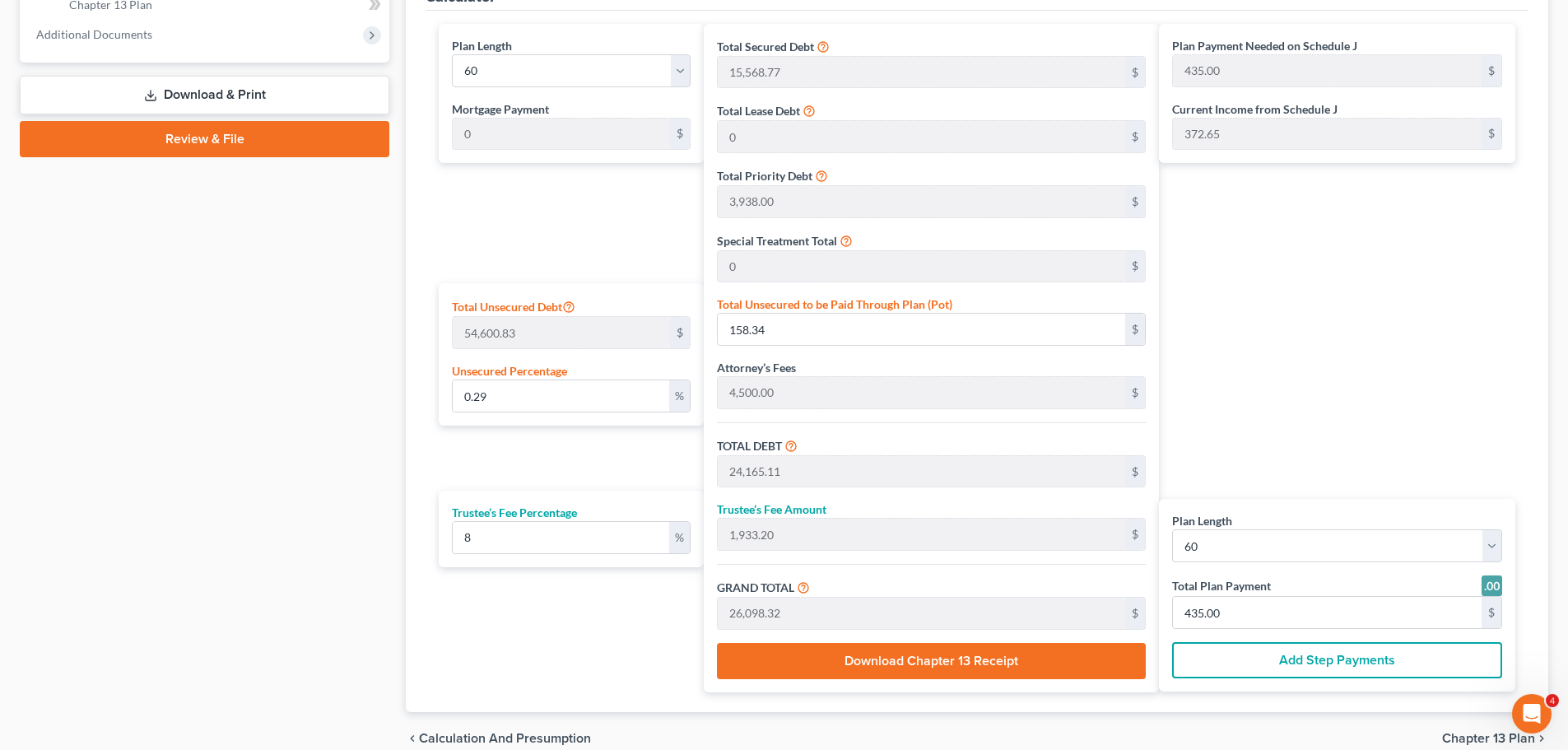 scroll, scrollTop: 736, scrollLeft: 0, axis: vertical 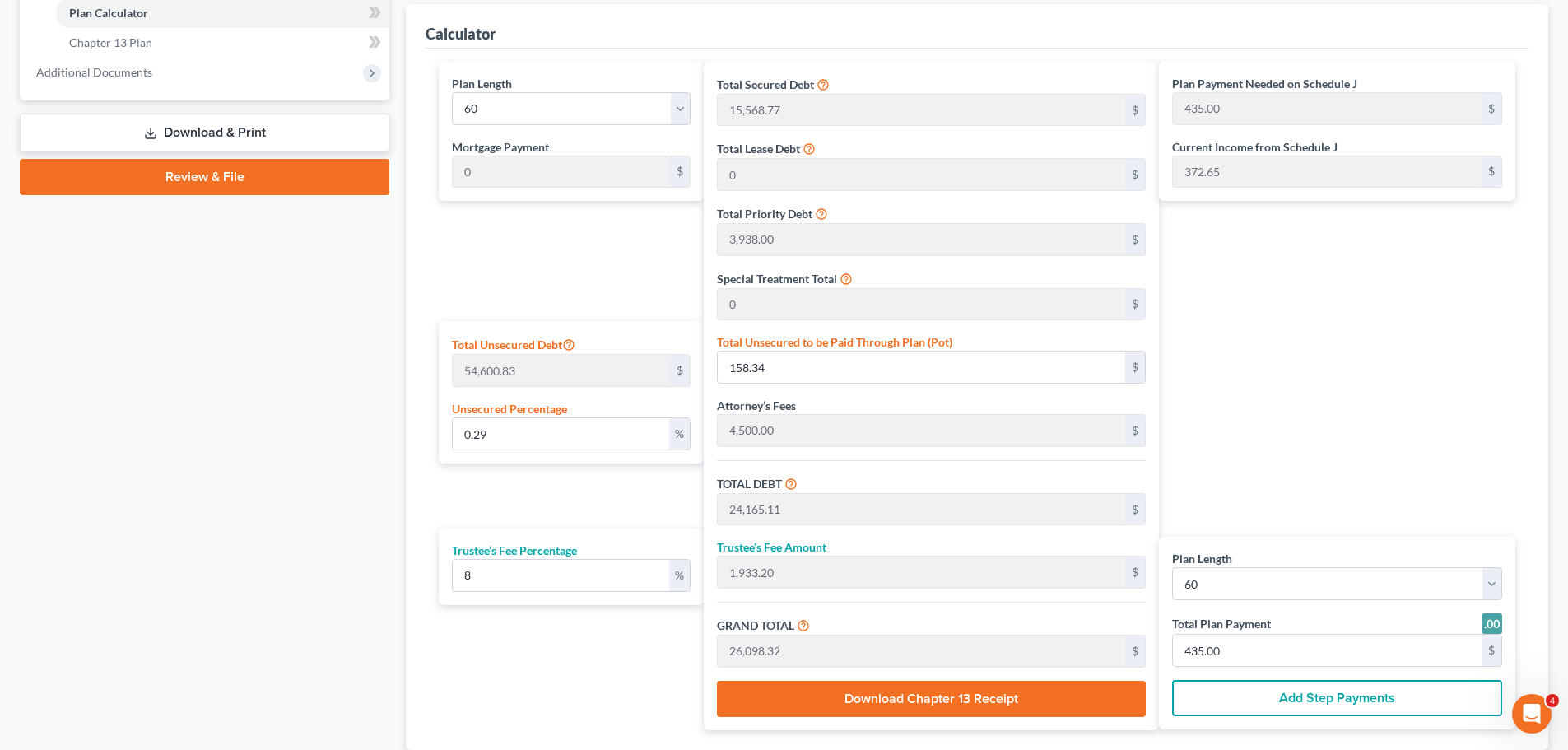 click on "Add Step Payments" at bounding box center [1337, 698] 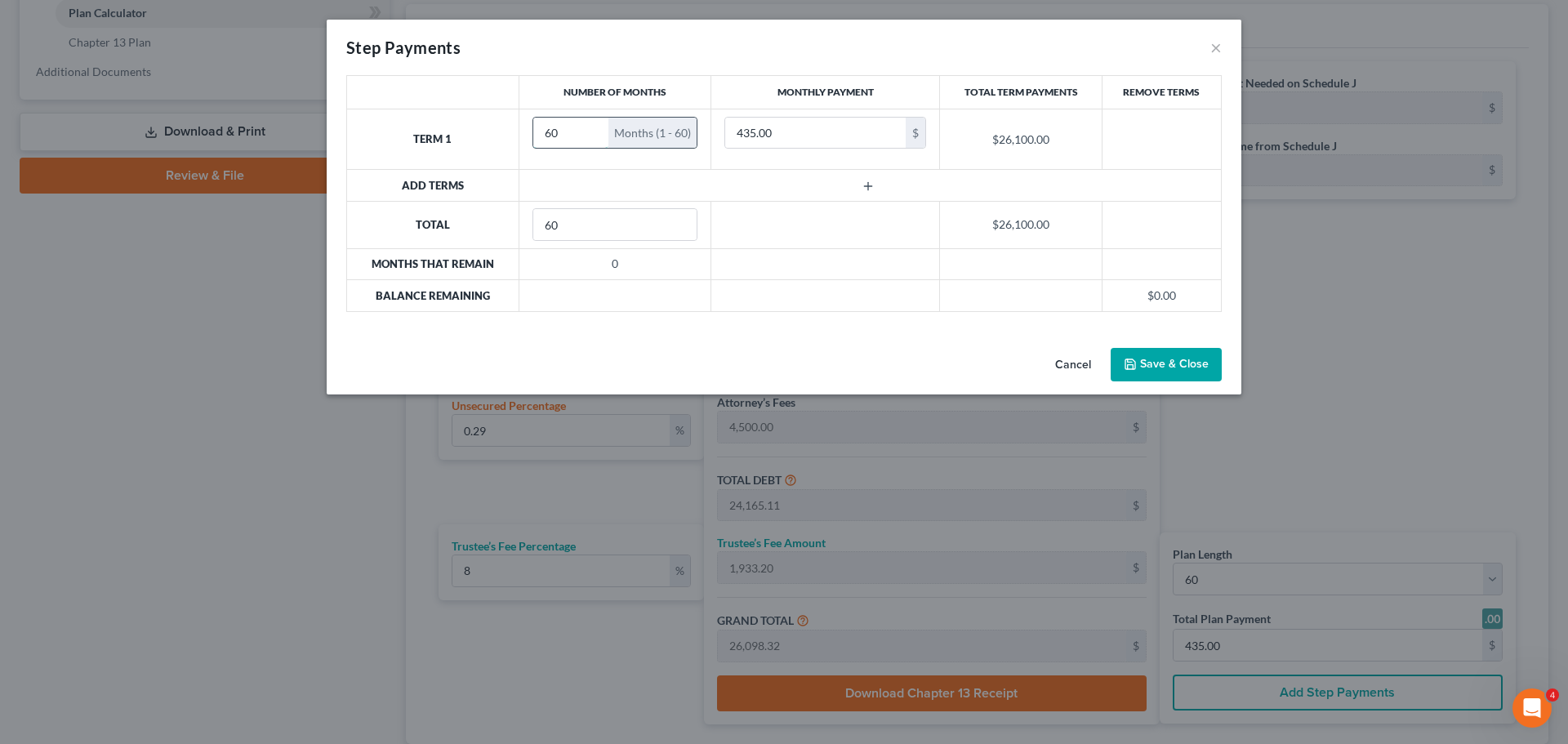 click on "60" at bounding box center (571, 133) 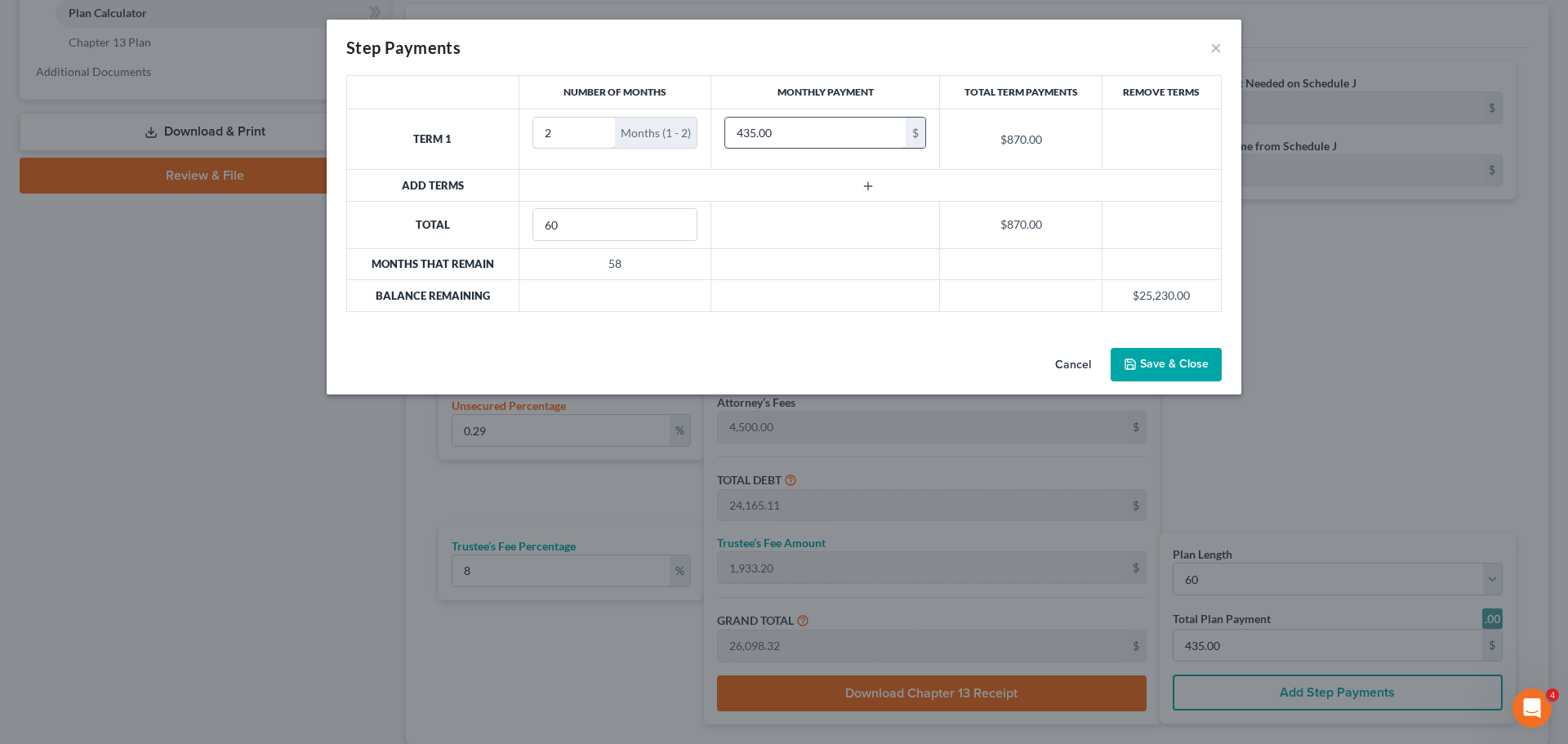 type on "2" 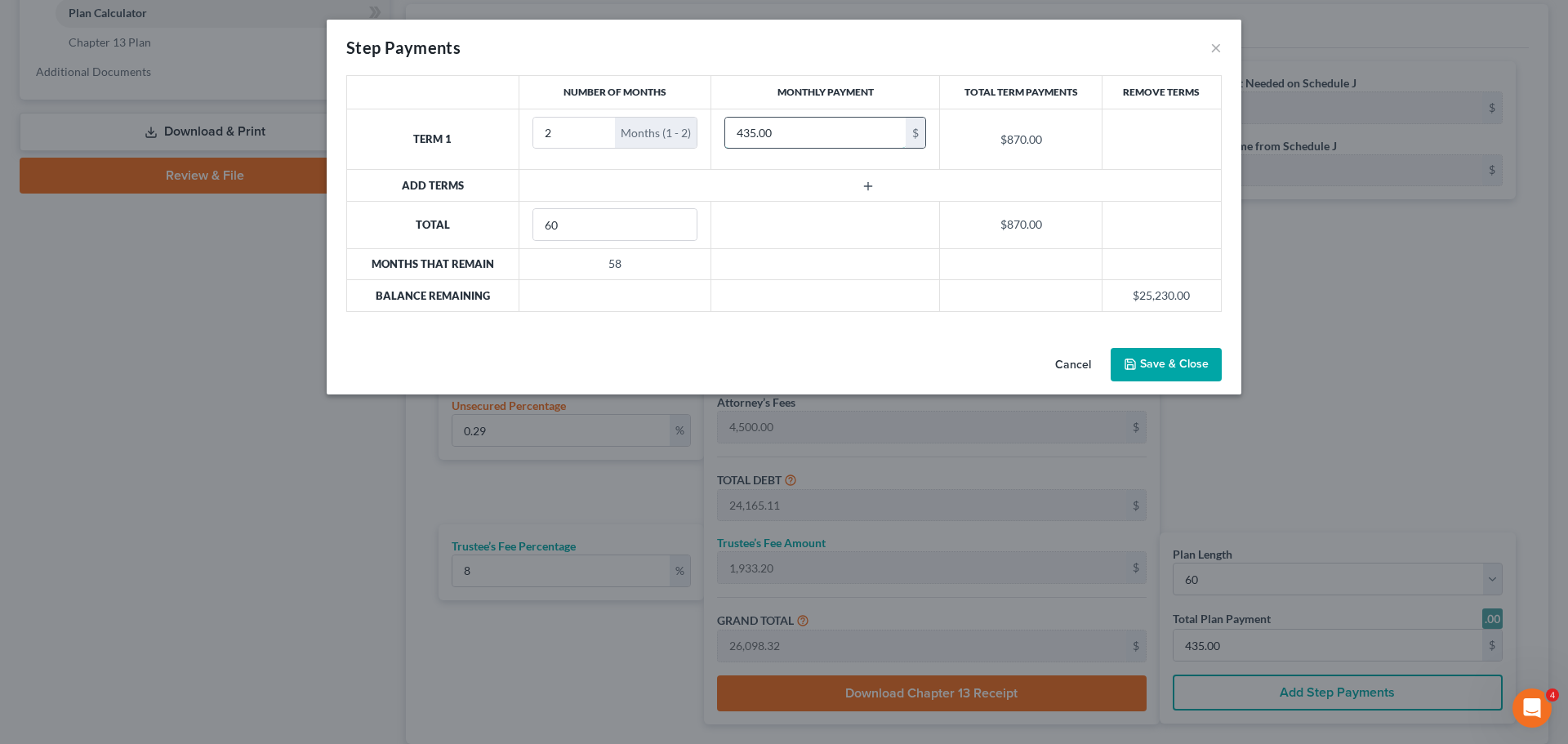 click on "435.00" at bounding box center [815, 133] 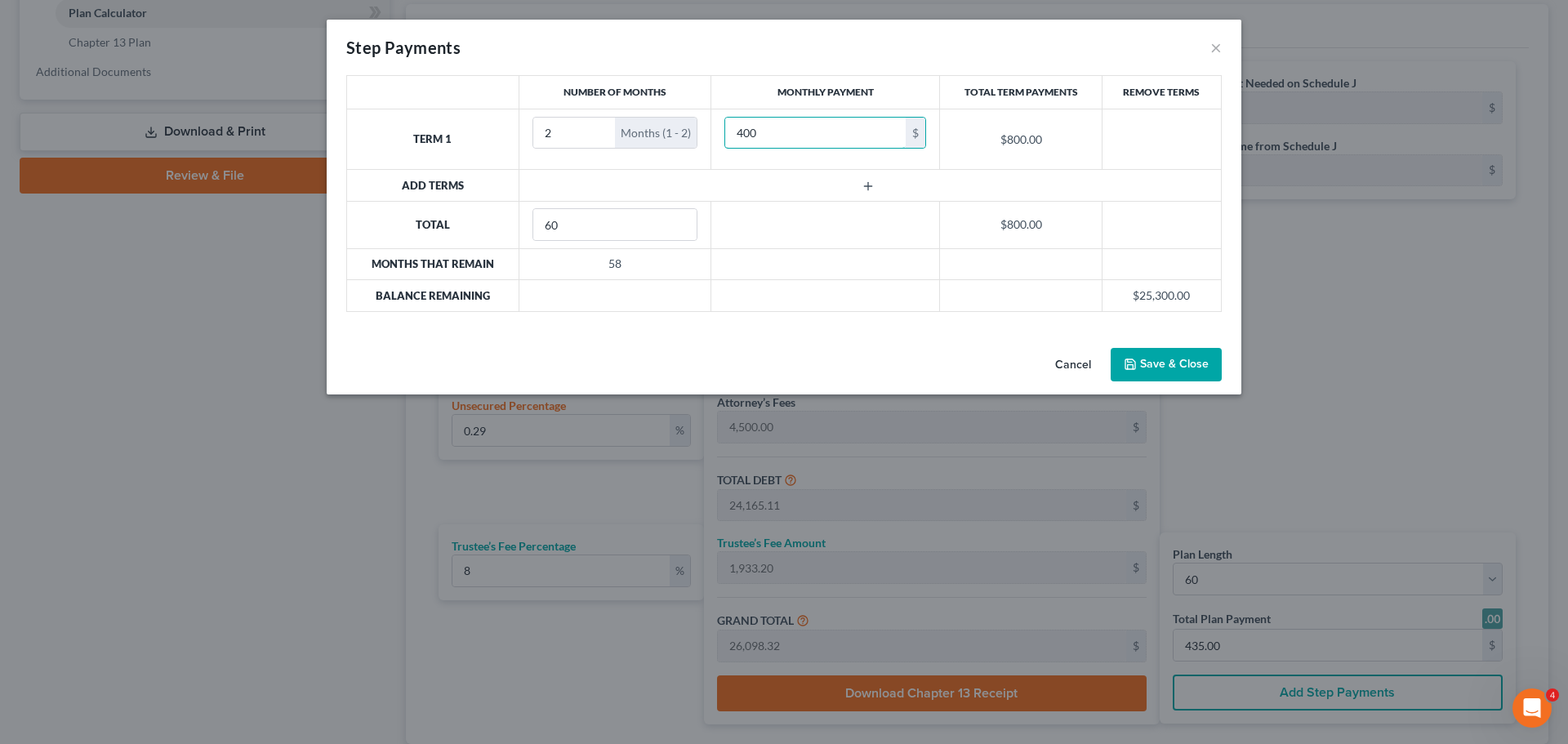type on "400" 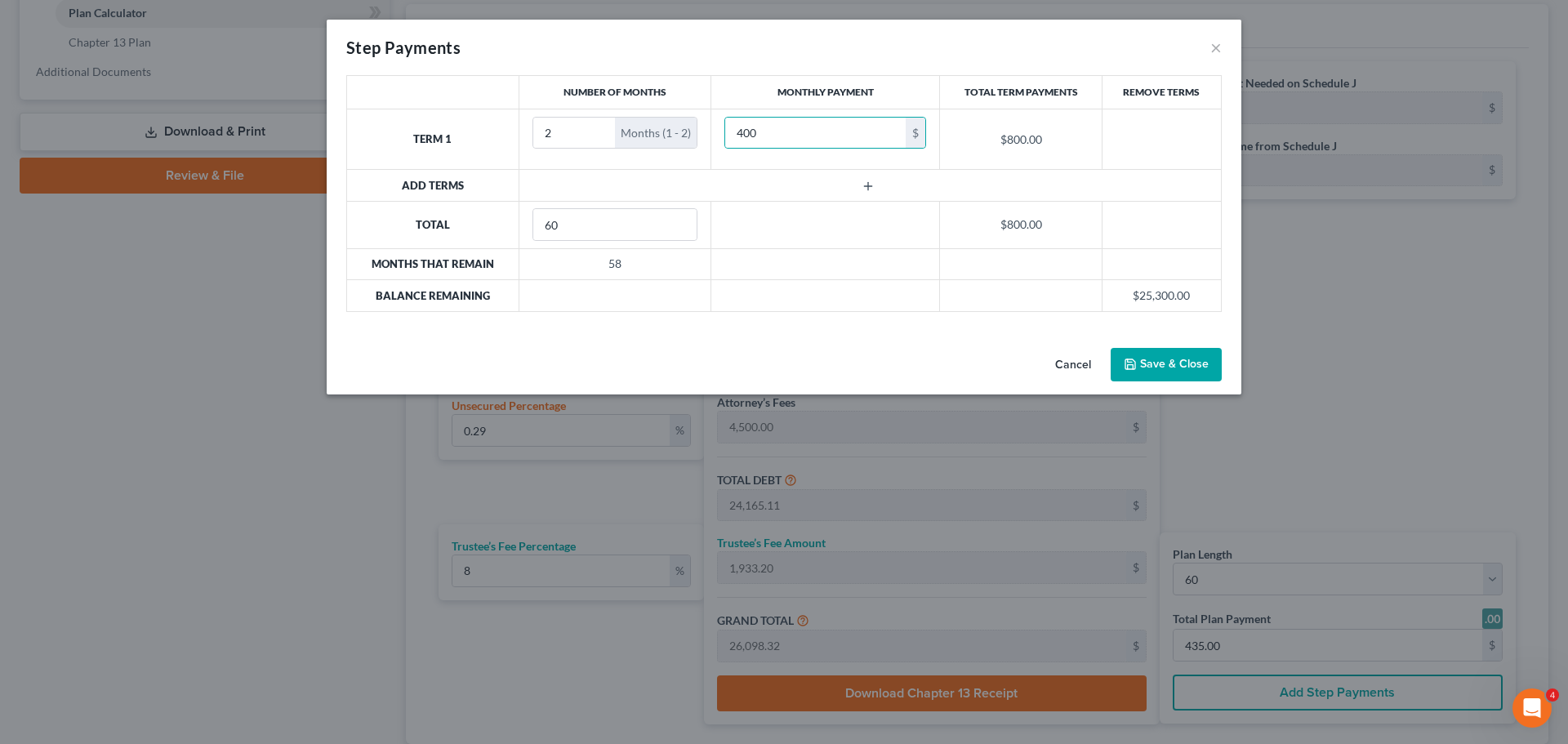 click at bounding box center [870, 185] 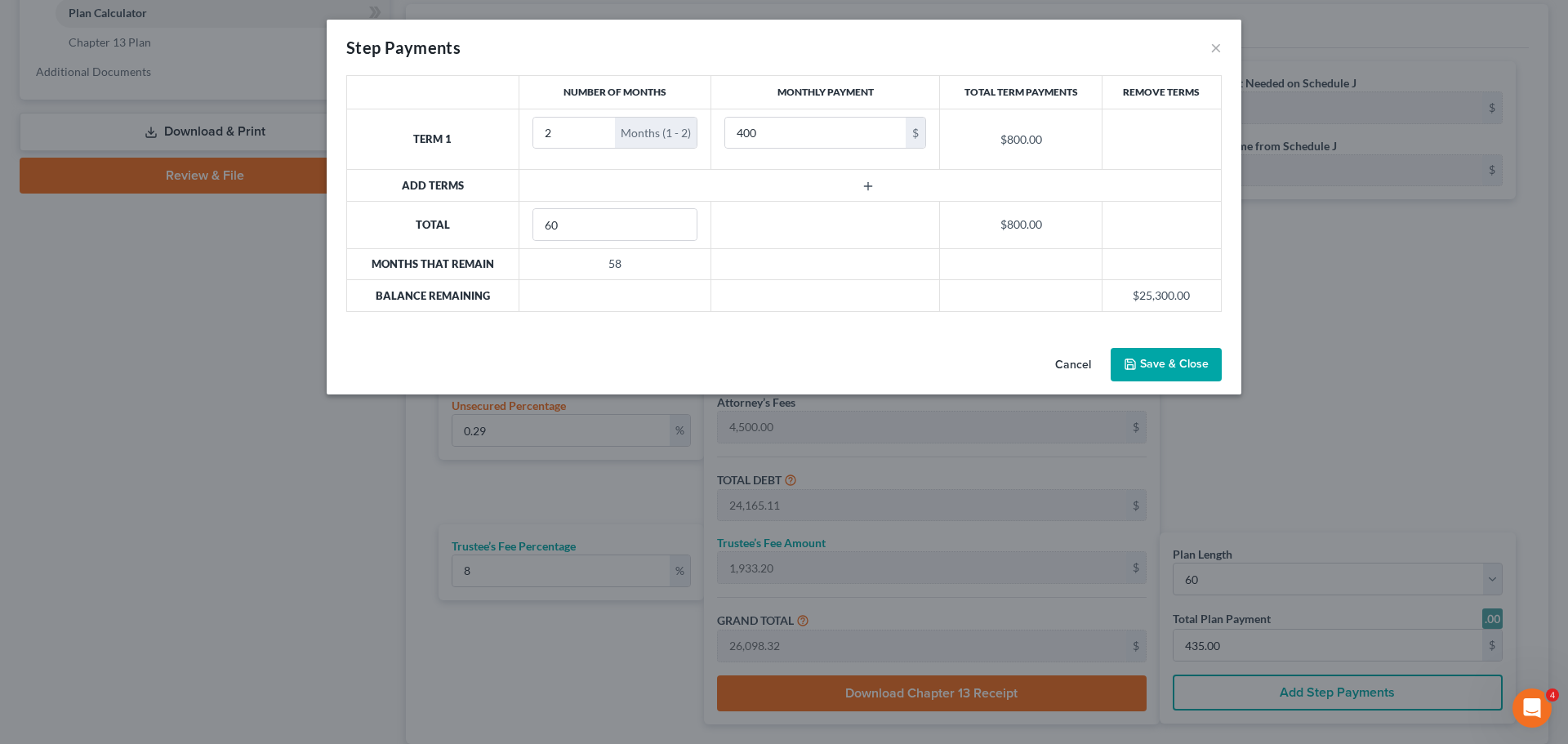 click 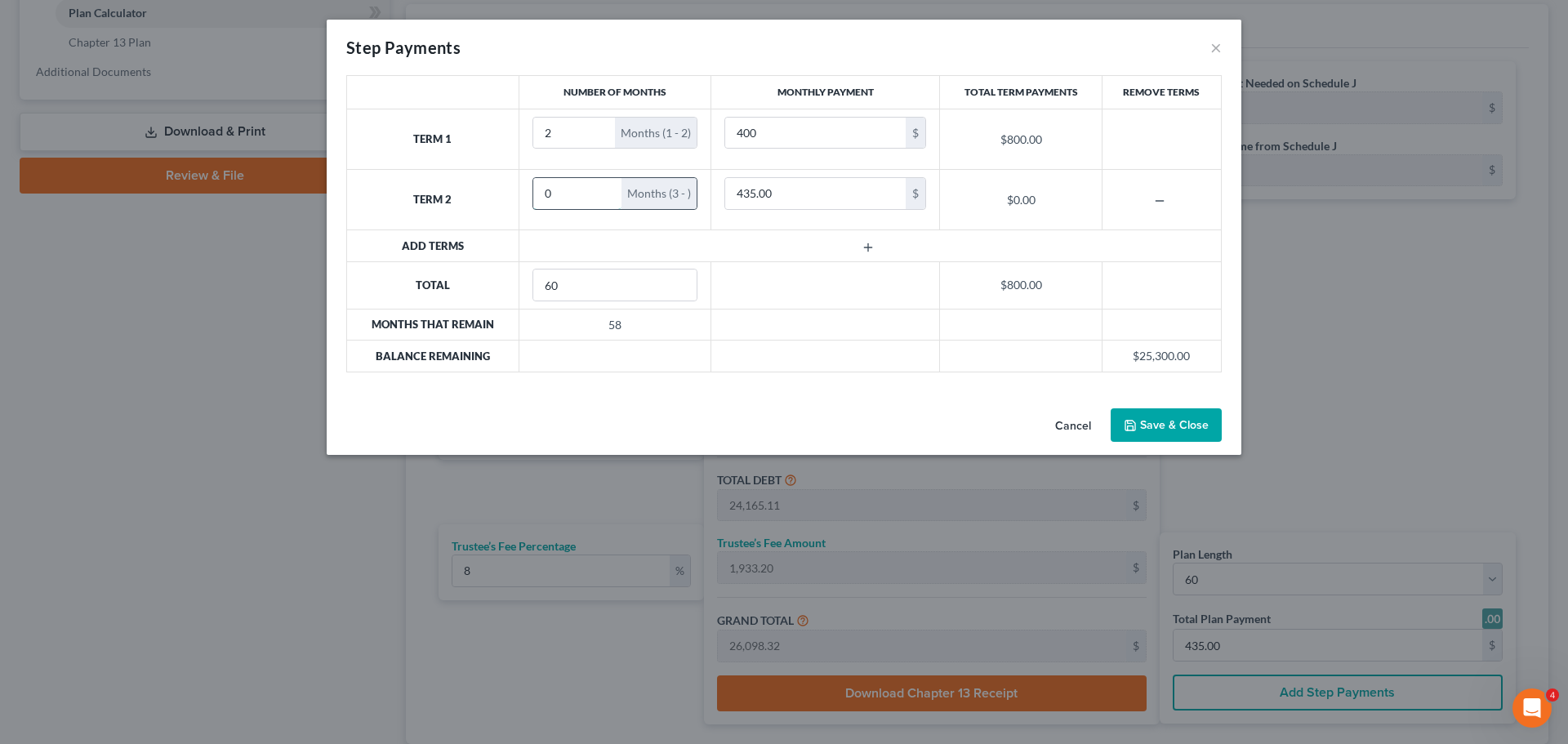 click on "0" at bounding box center (577, 194) 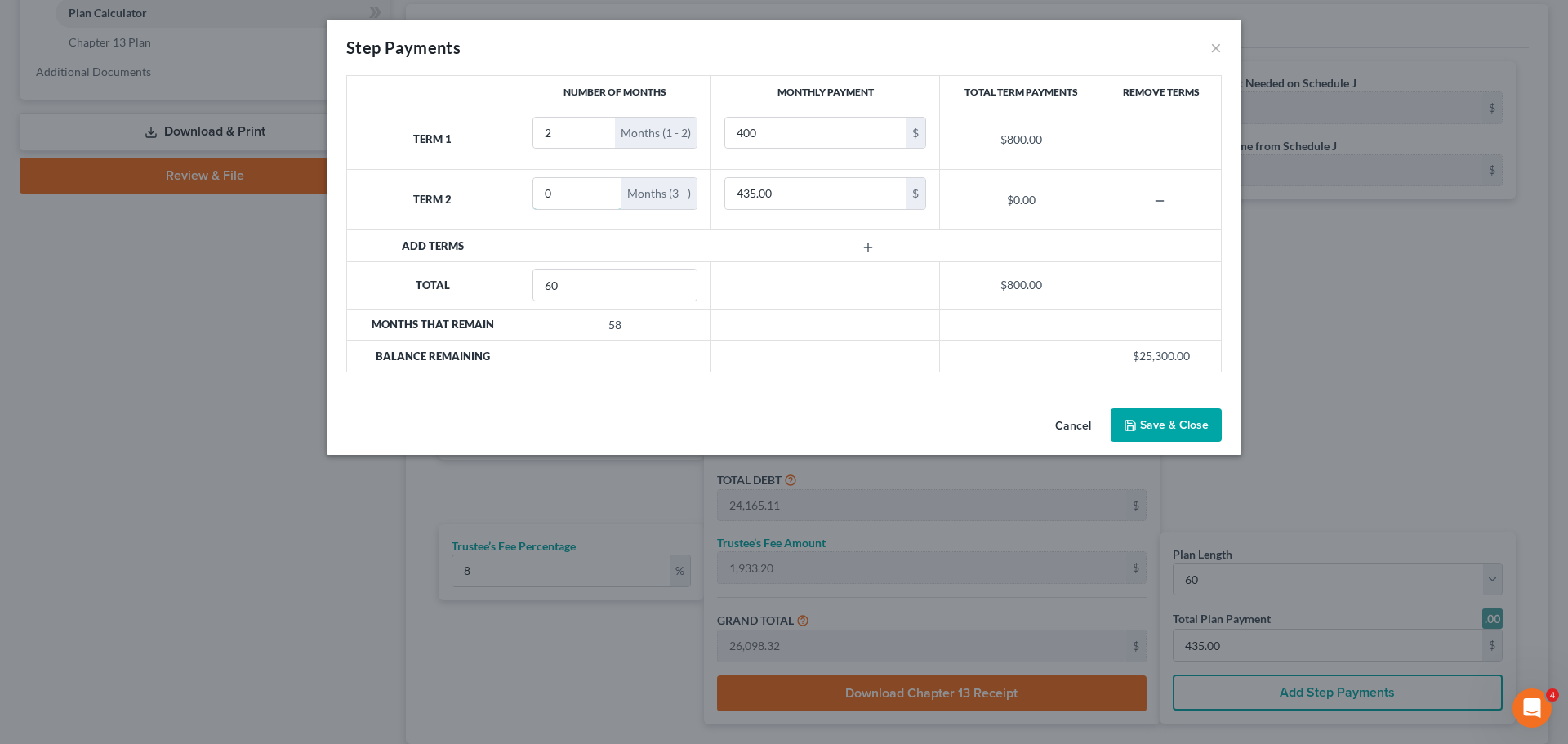 drag, startPoint x: 574, startPoint y: 187, endPoint x: 511, endPoint y: 196, distance: 63.63961 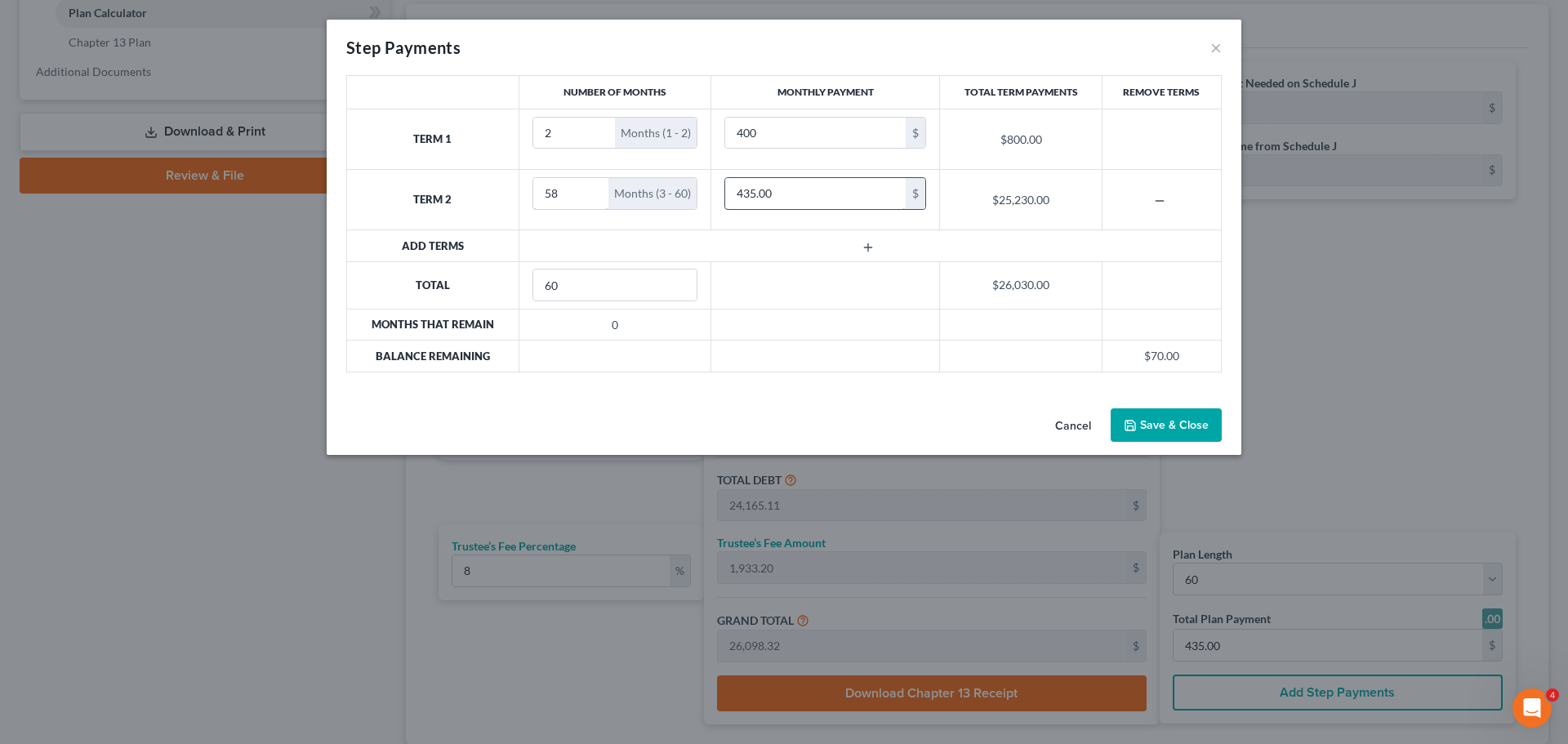 type on "58" 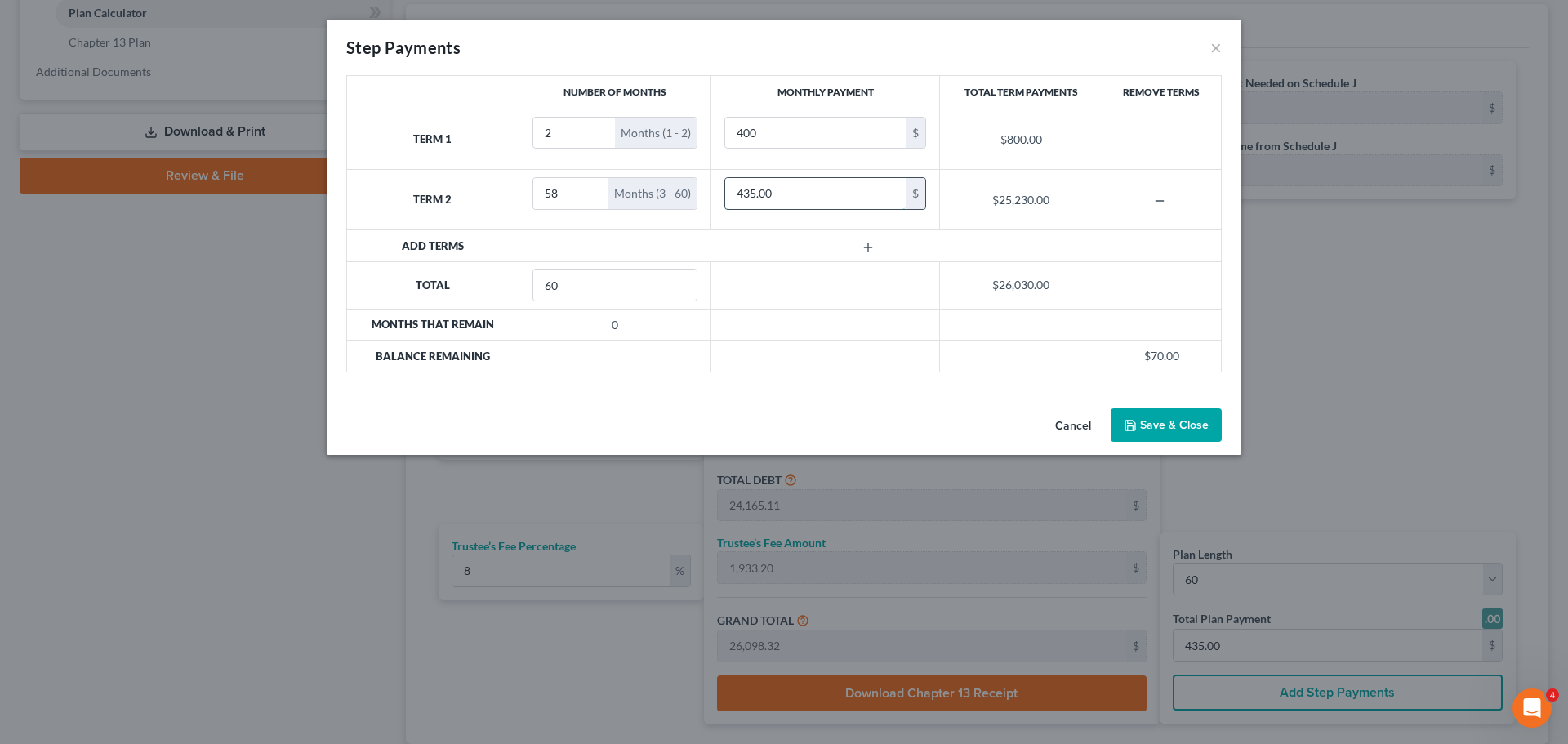 click on "435.00" at bounding box center [815, 194] 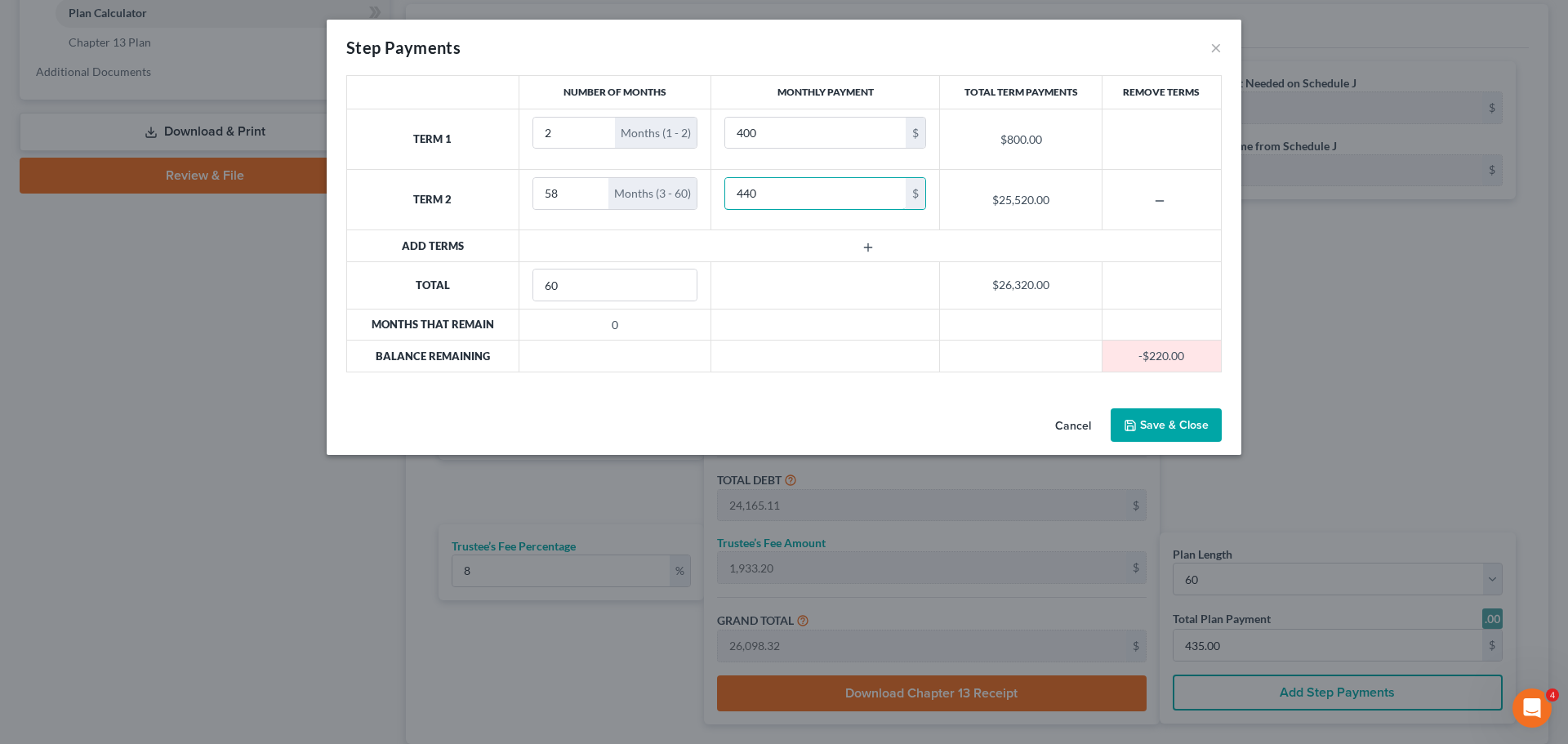 type on "440" 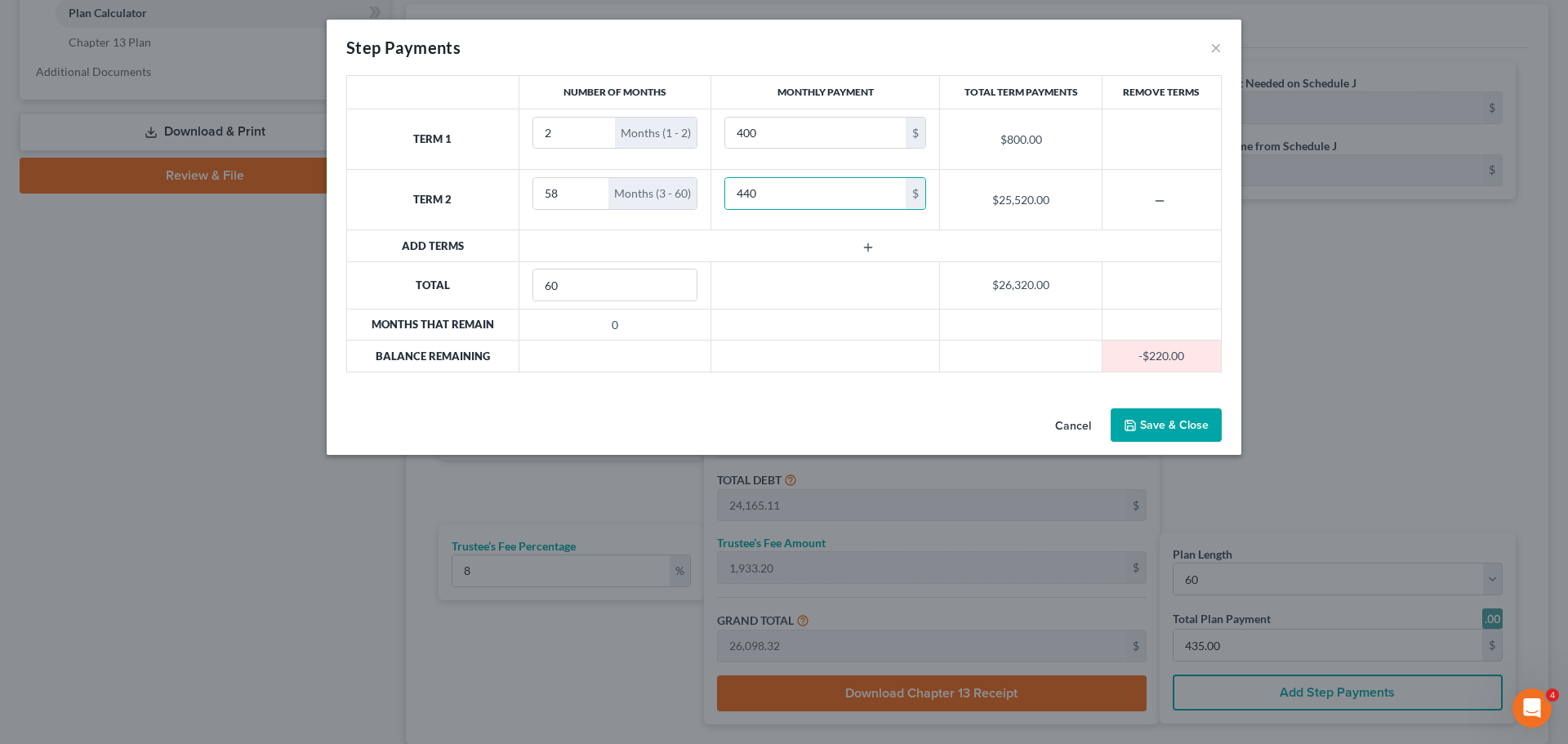 click on "Save & Close" at bounding box center (1166, 425) 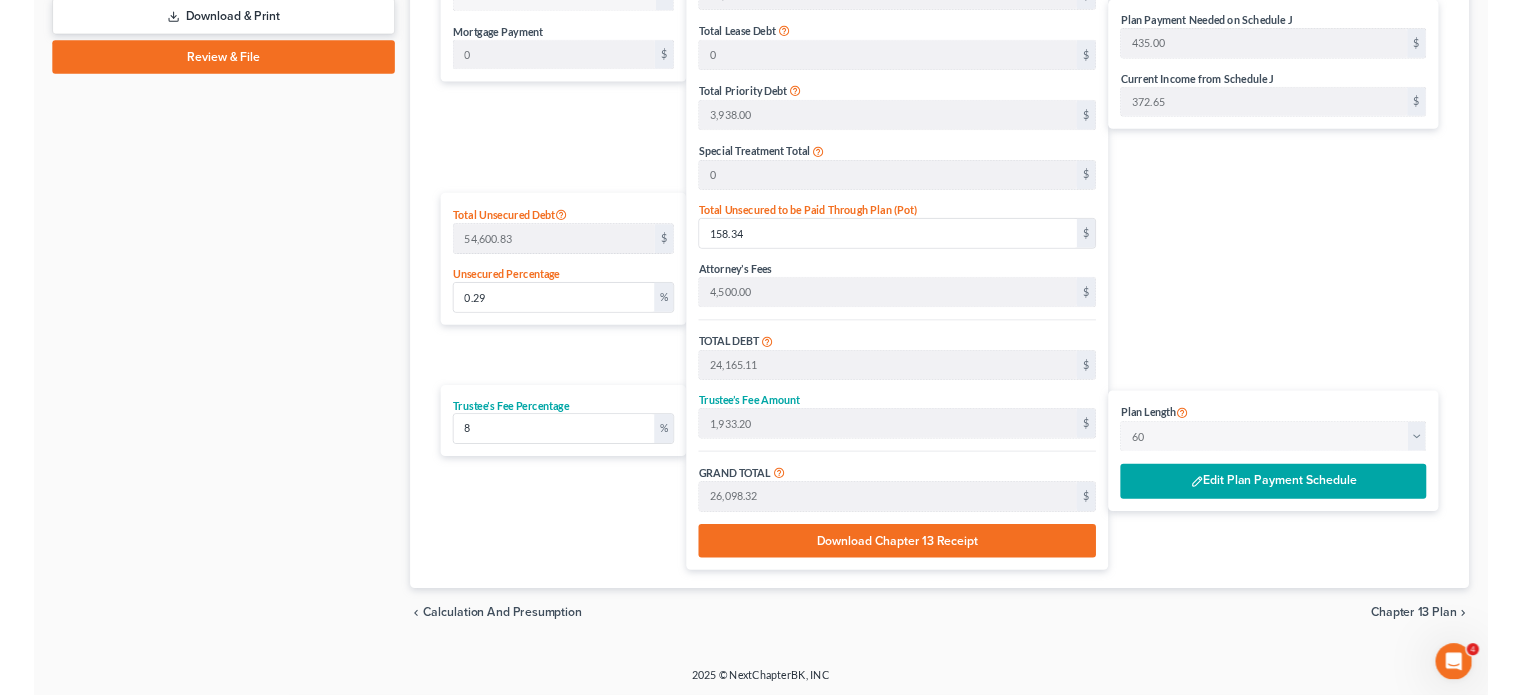 scroll, scrollTop: 1032, scrollLeft: 0, axis: vertical 